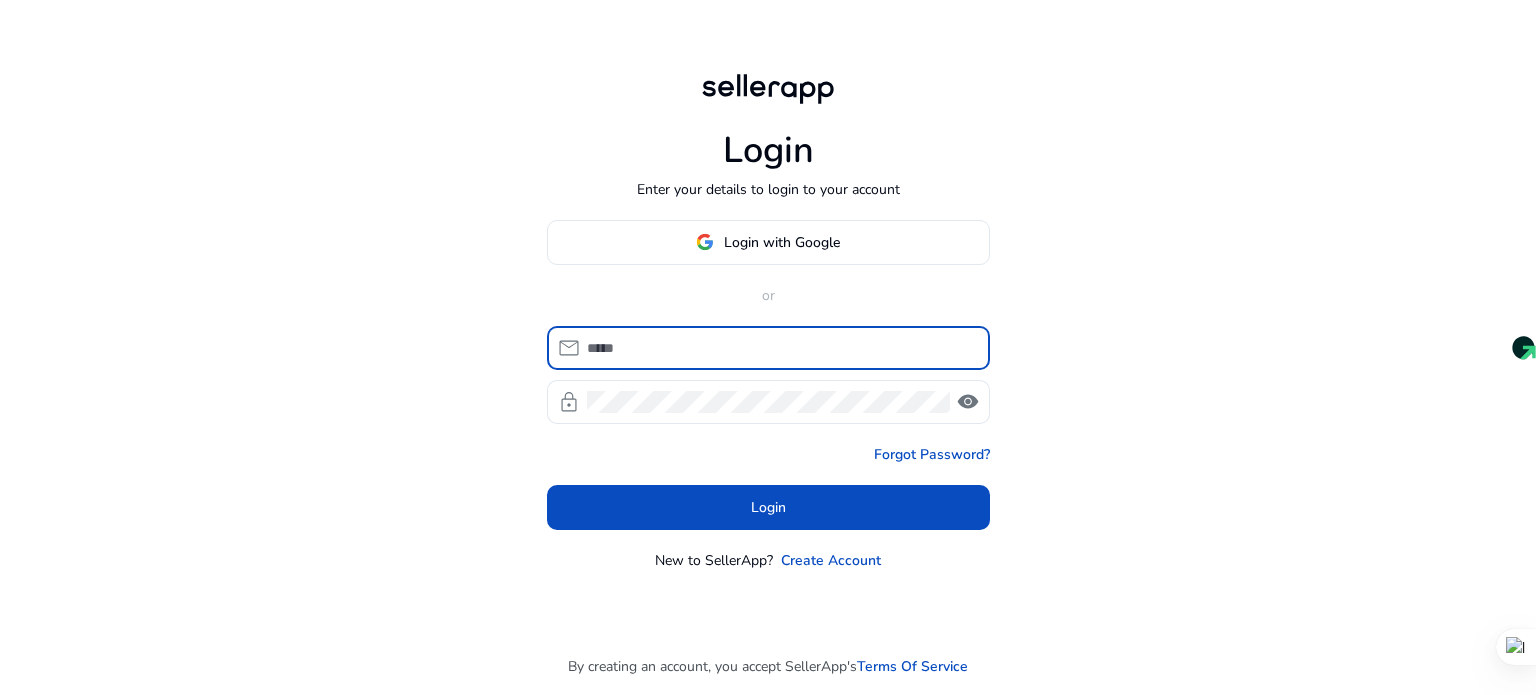scroll, scrollTop: 0, scrollLeft: 0, axis: both 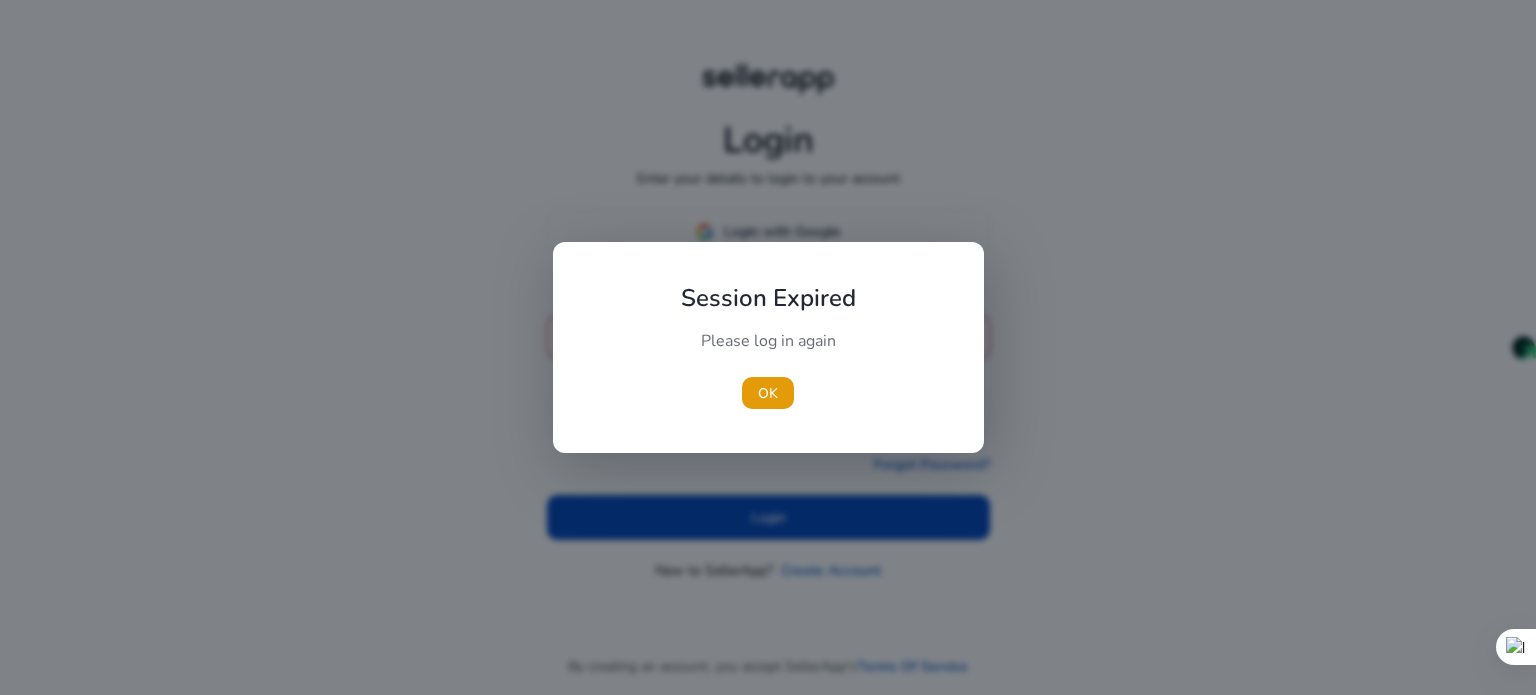 click on "Session Expired Please log in again OK" at bounding box center [768, 347] 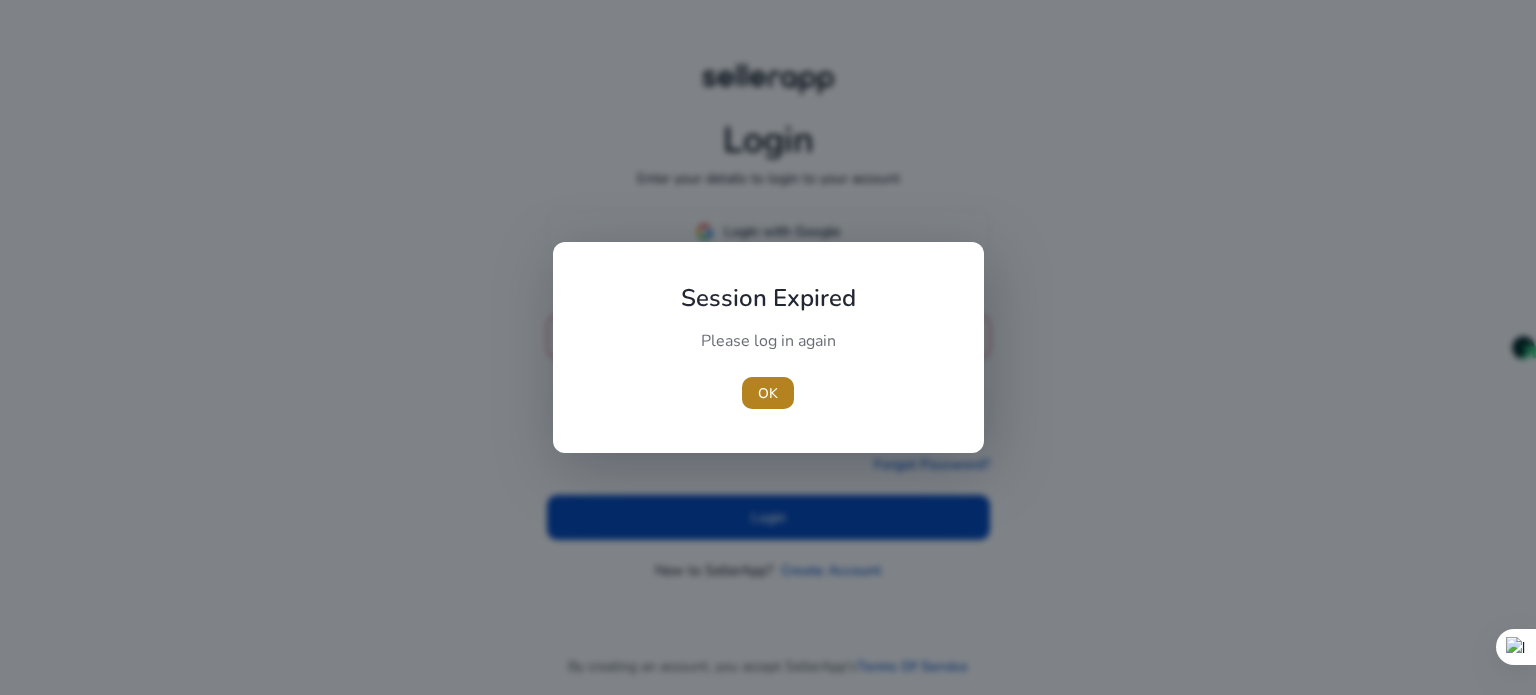 click on "OK" at bounding box center [768, 393] 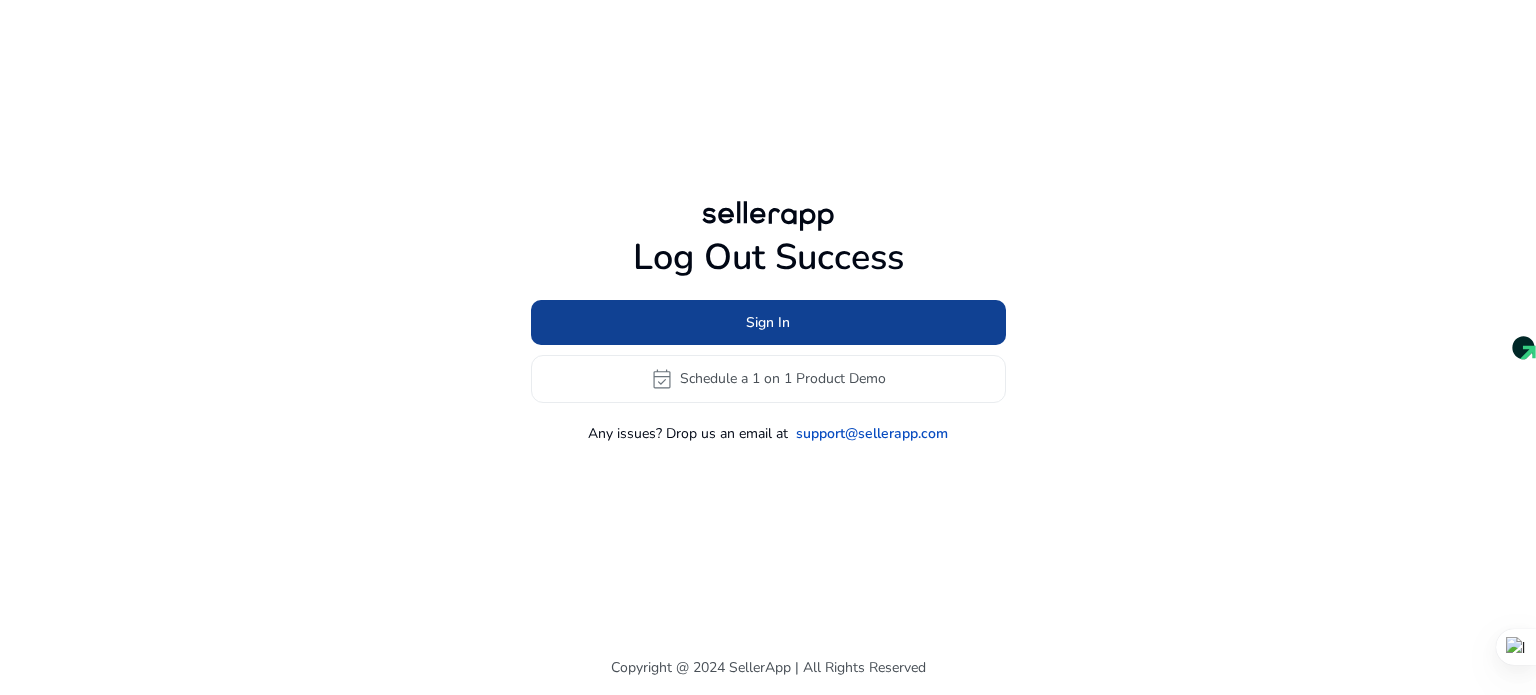 click on "Sign In" 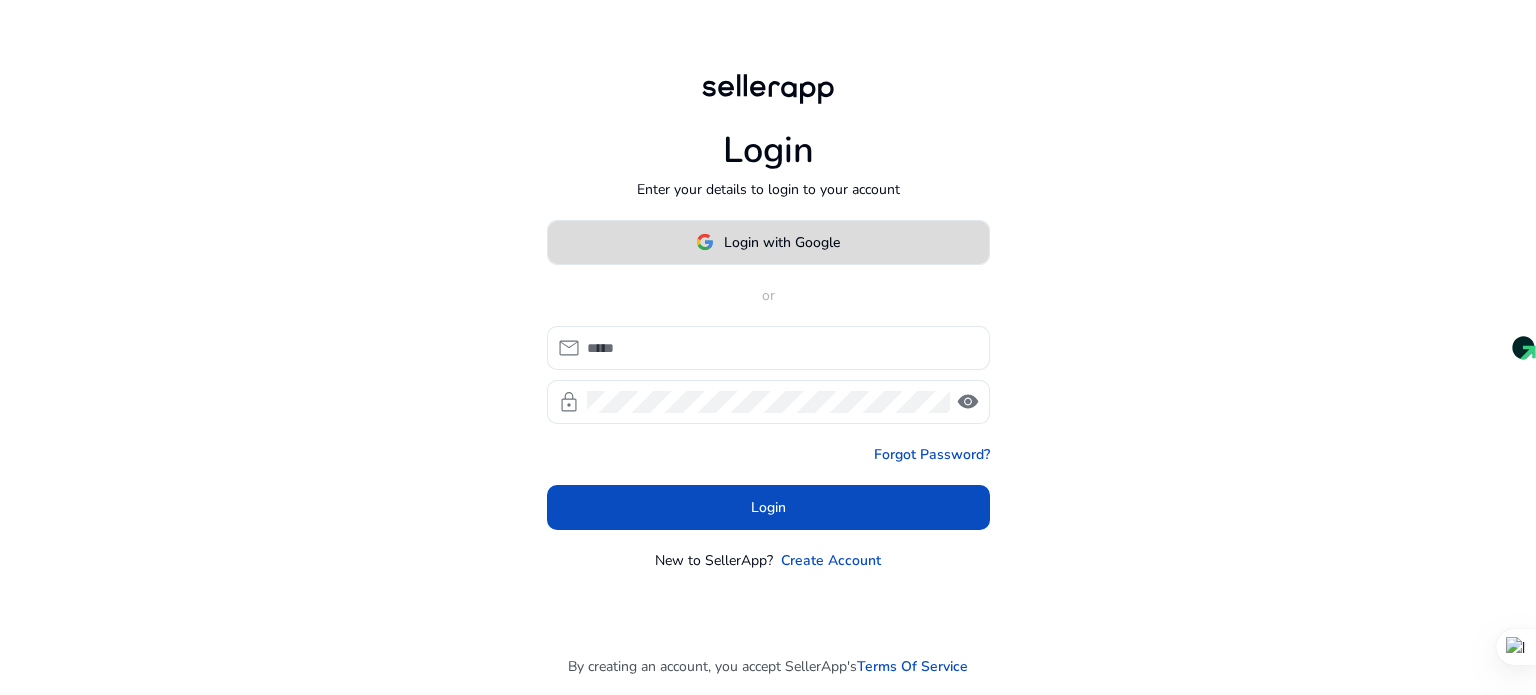 click on "Login with Google" 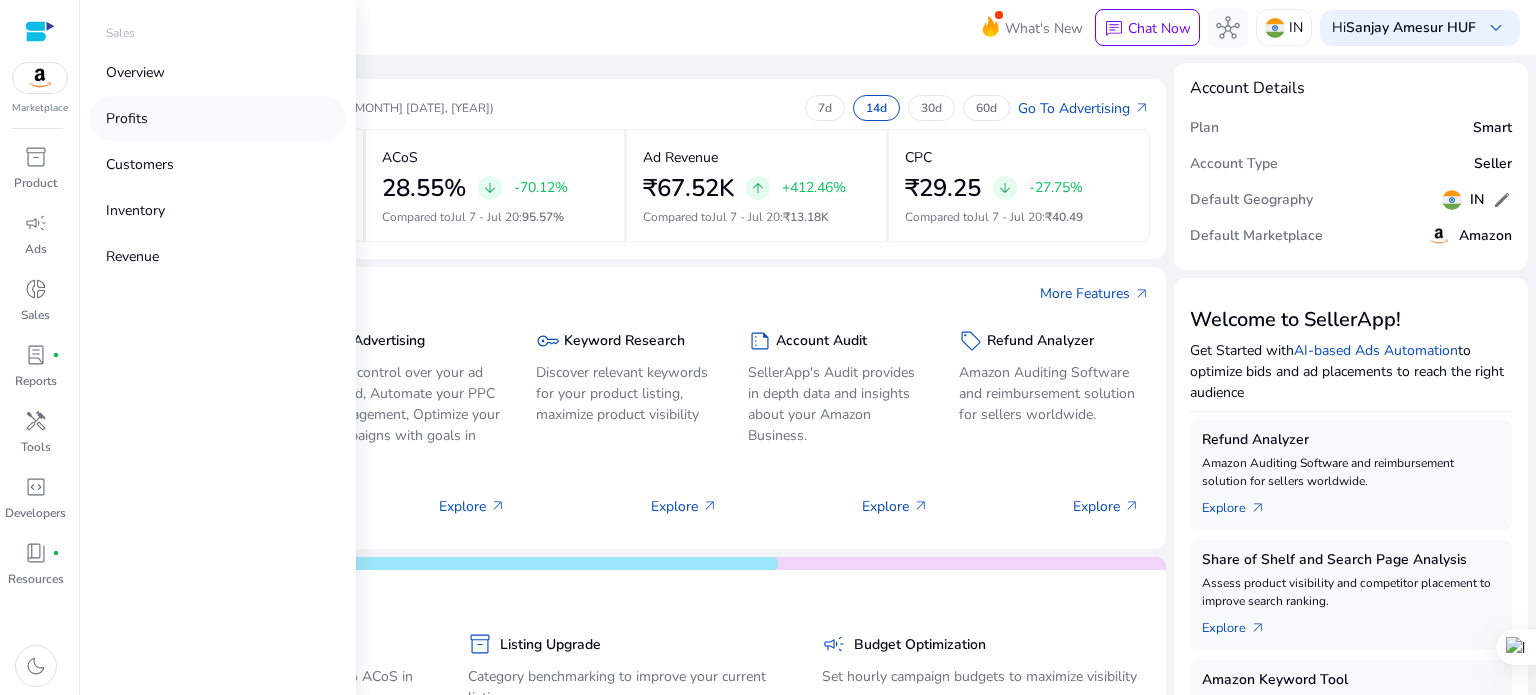 click on "Profits" at bounding box center (127, 118) 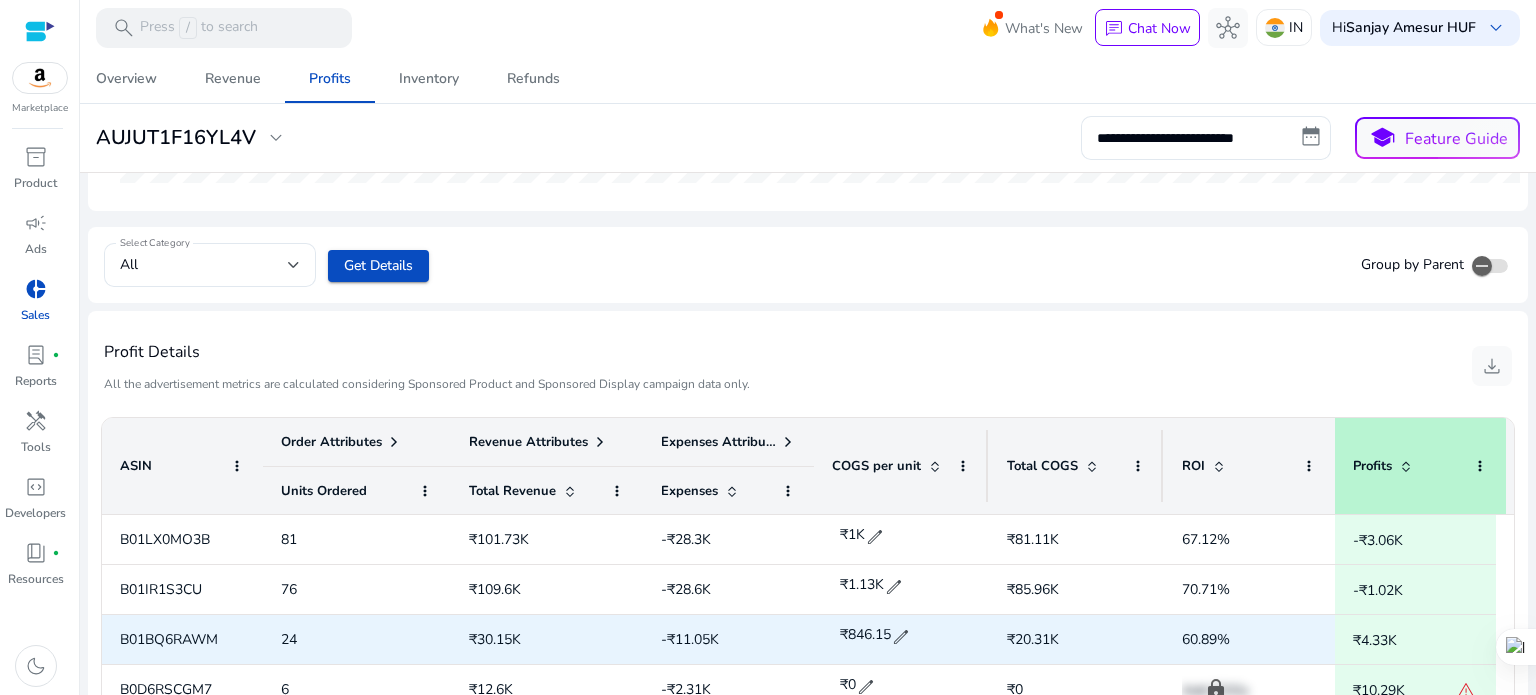 scroll, scrollTop: 800, scrollLeft: 0, axis: vertical 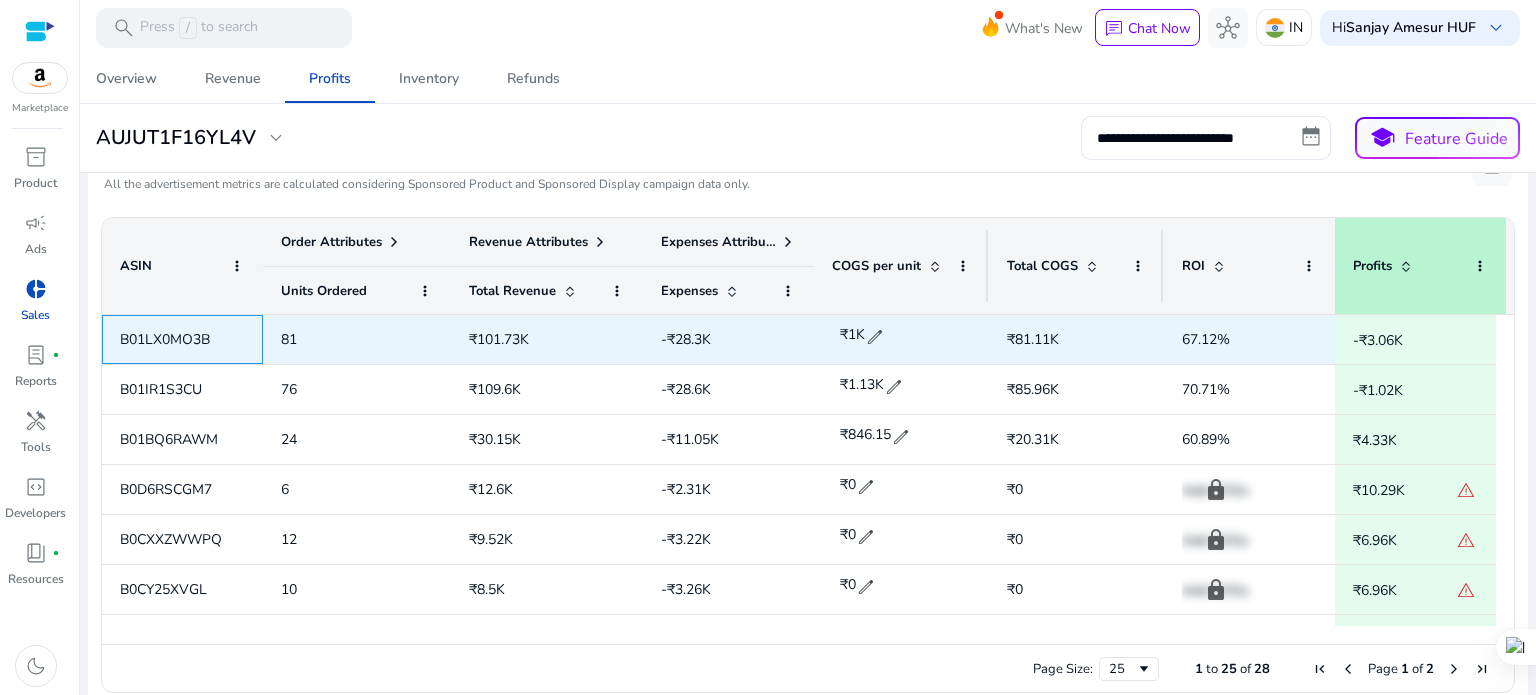 click on "B01LX0MO3B" 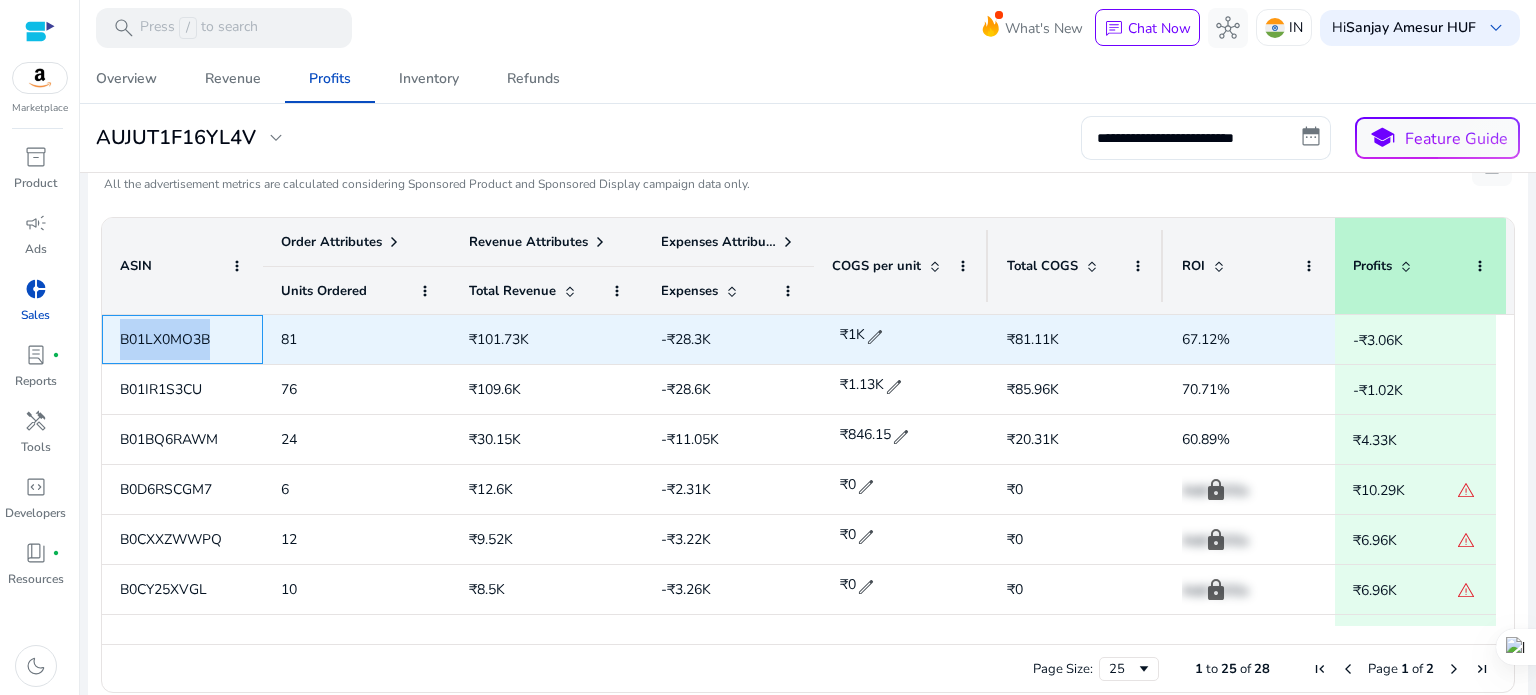 click on "B01LX0MO3B" 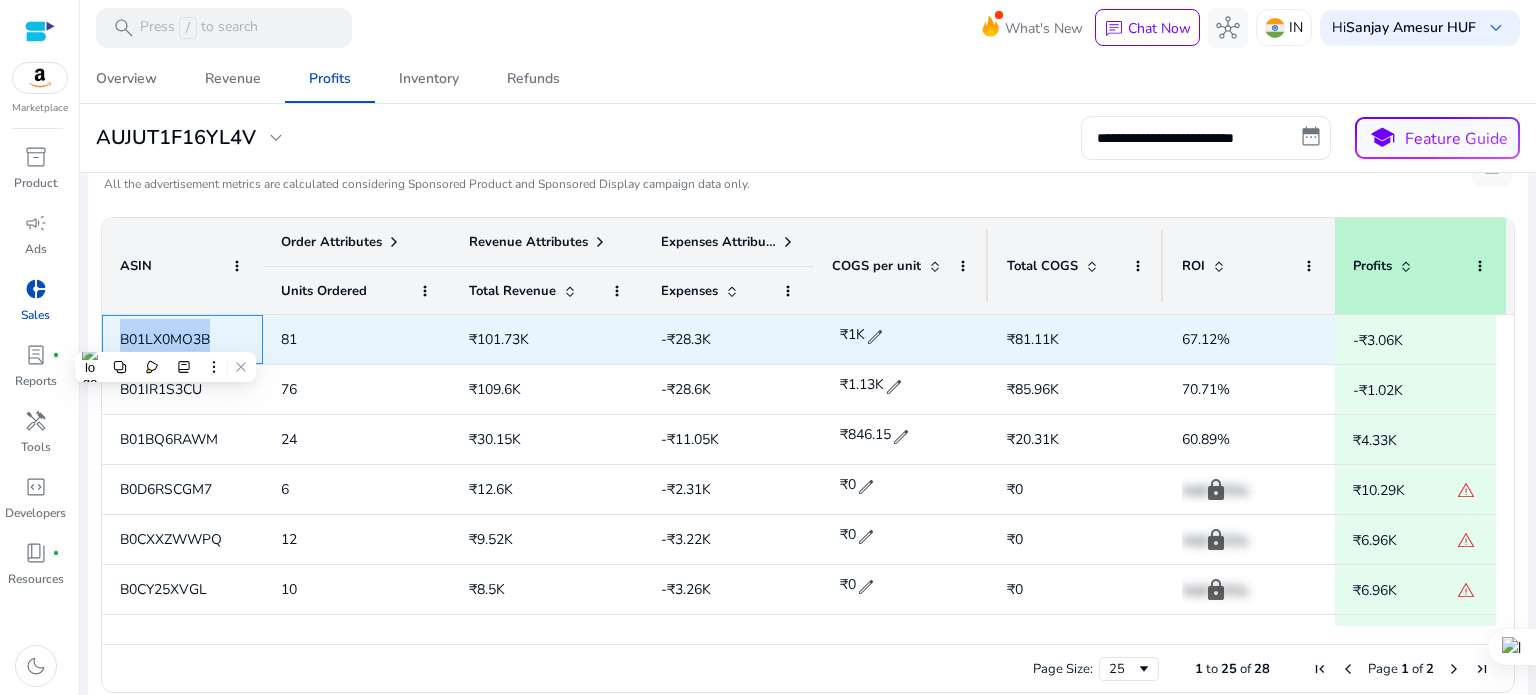 copy on "B01LX0MO3B" 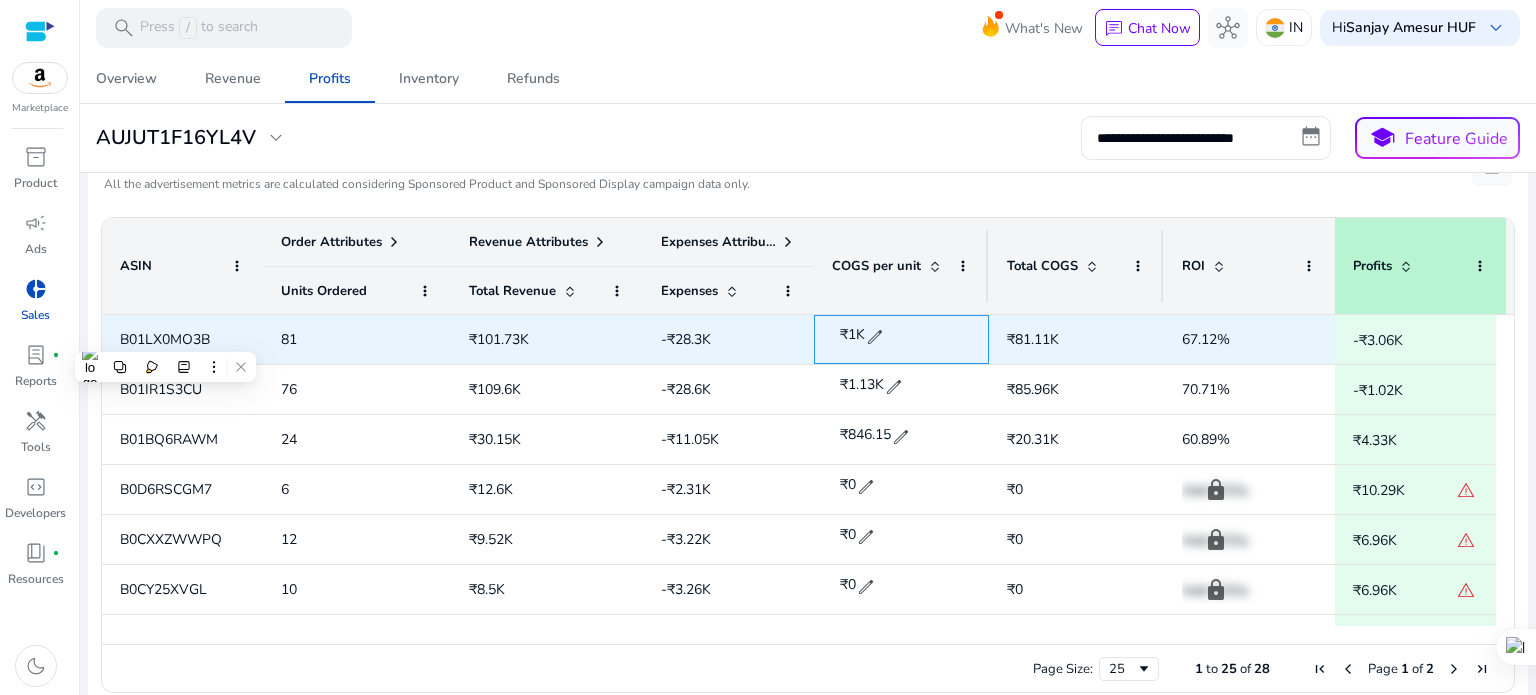 click on "edit" 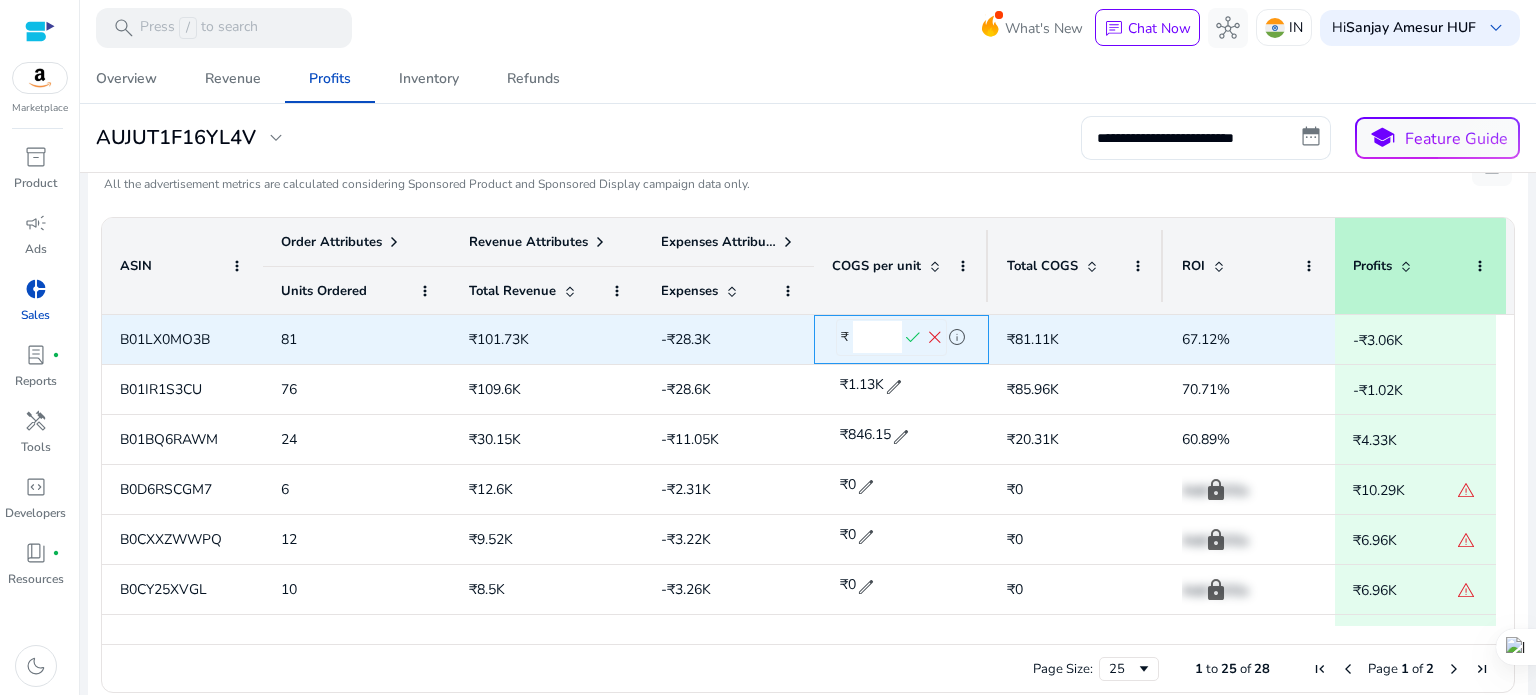 click on "check" 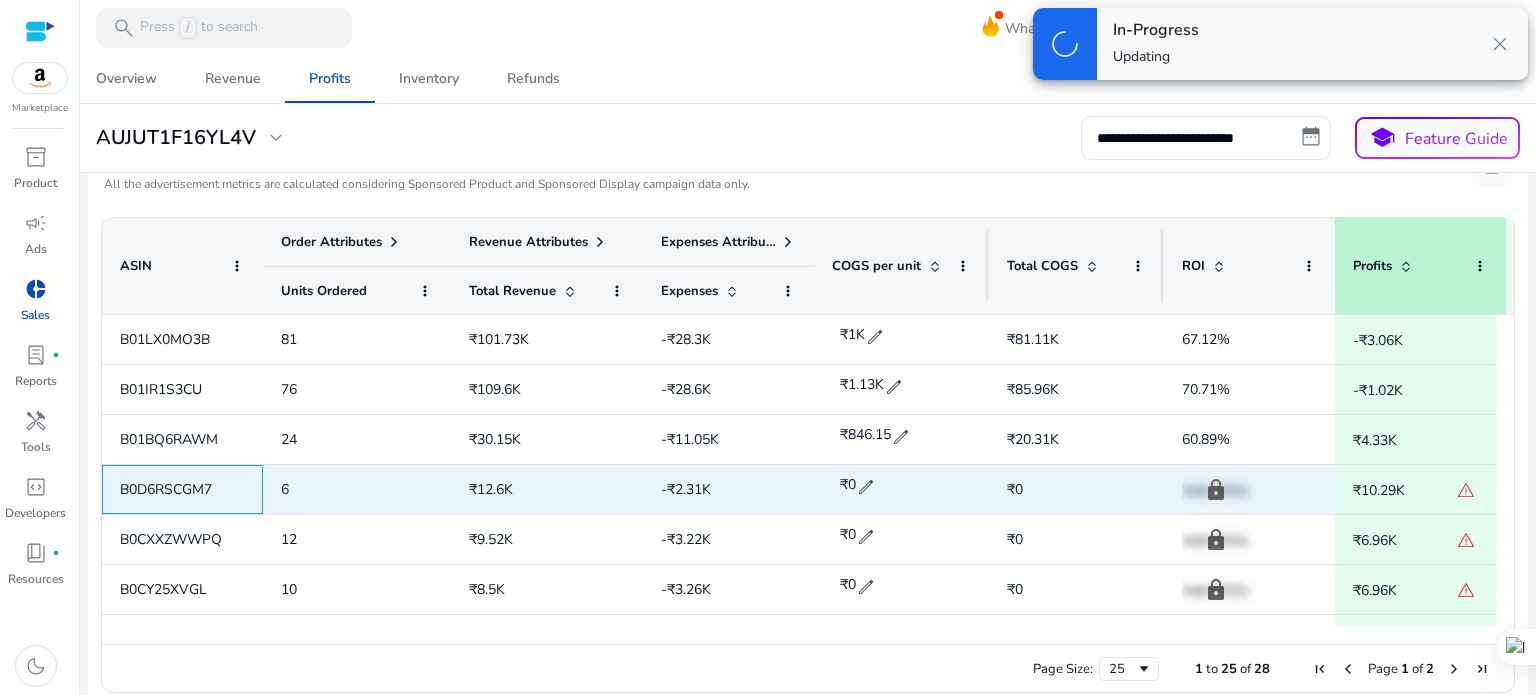 click on "B0D6RSCGM7" 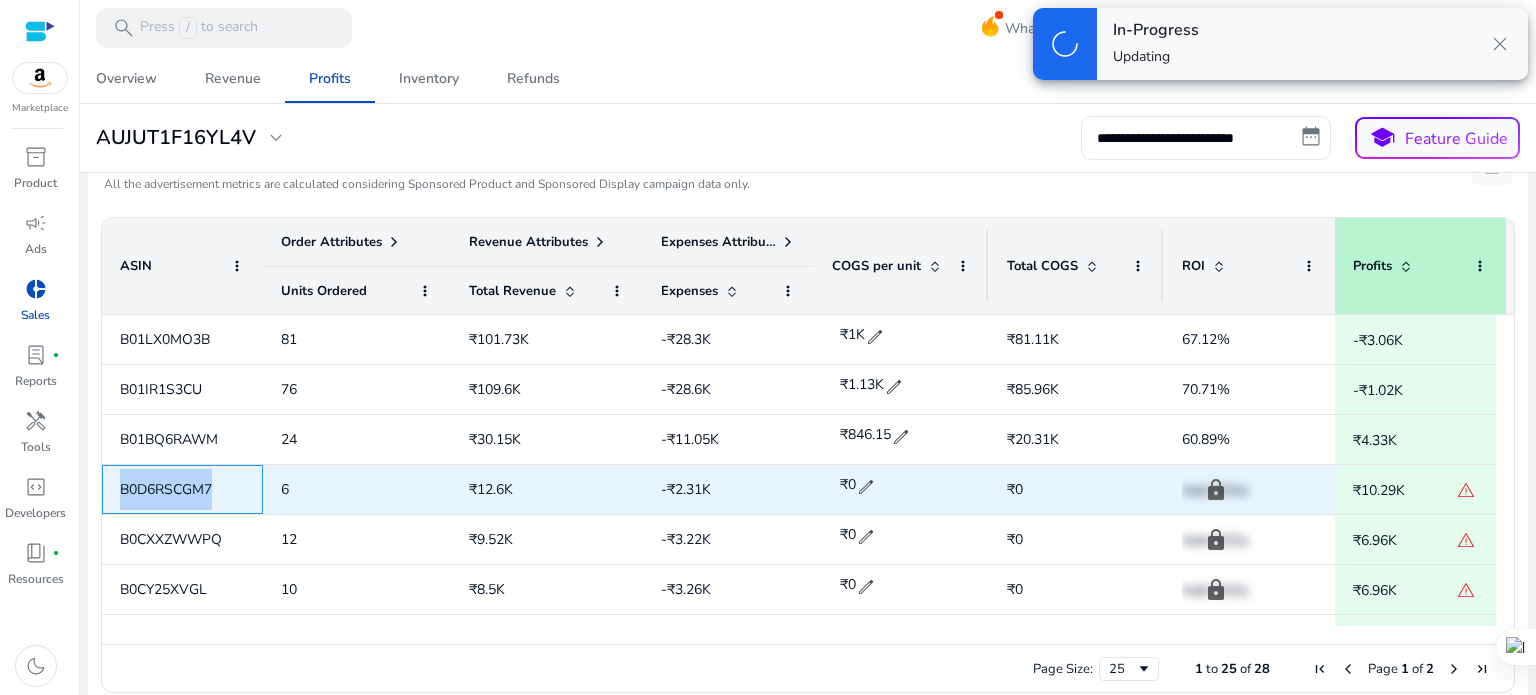 click on "B0D6RSCGM7" 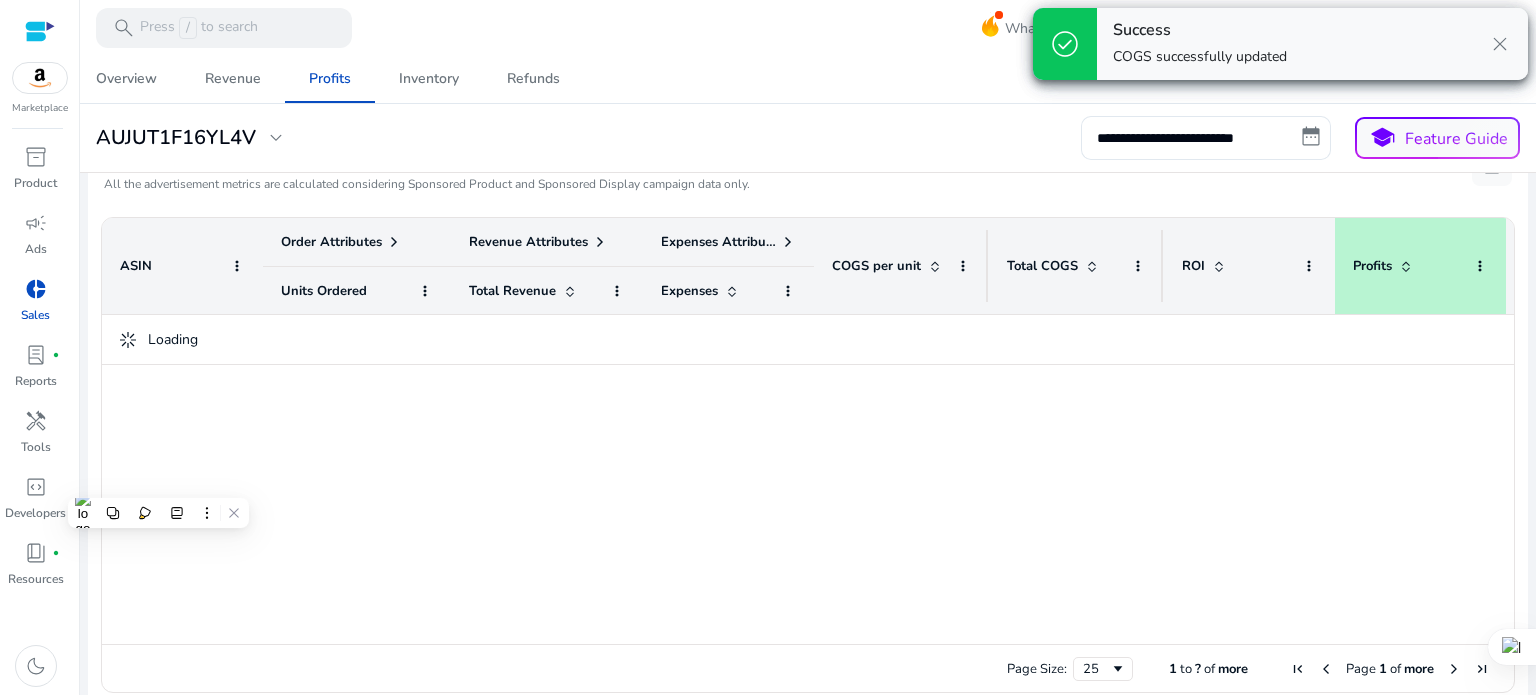 copy on "B0D6RSCGM7" 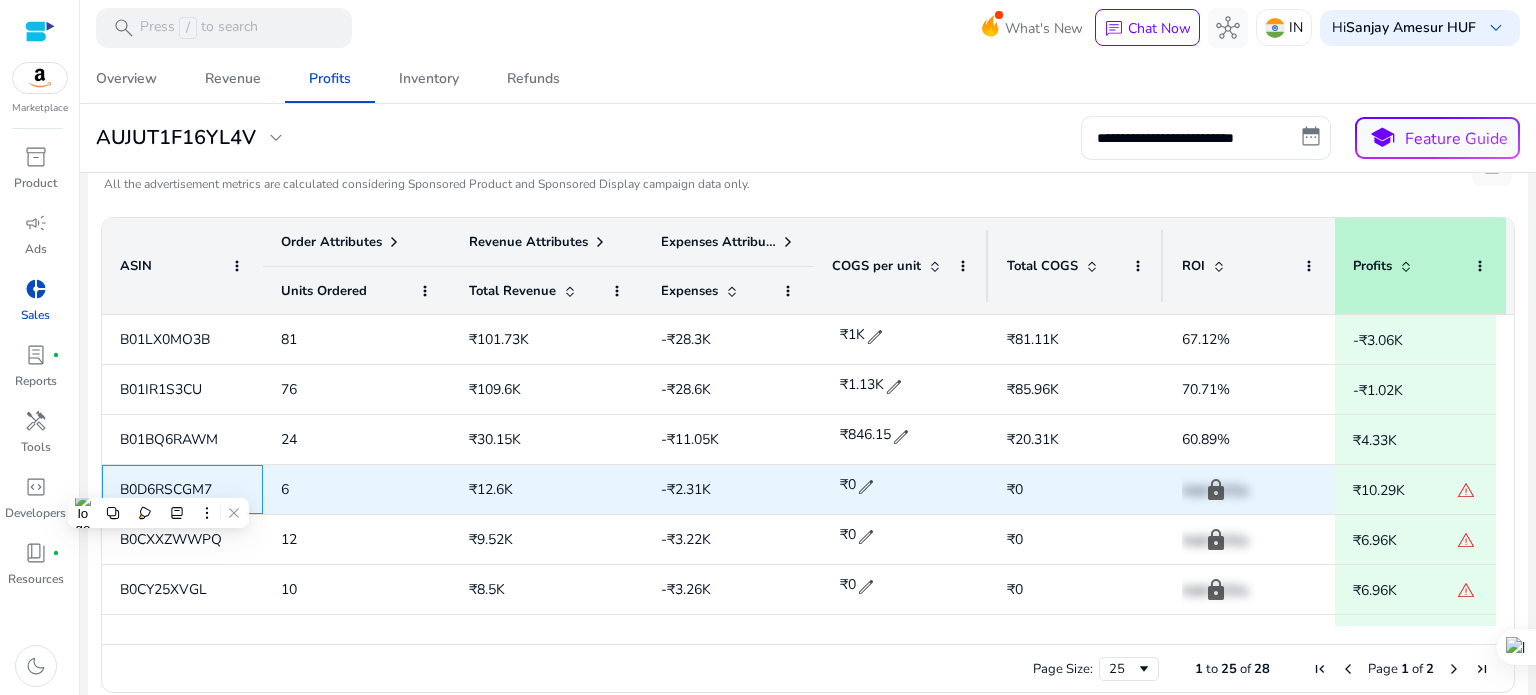 click on "B0D6RSCGM7" 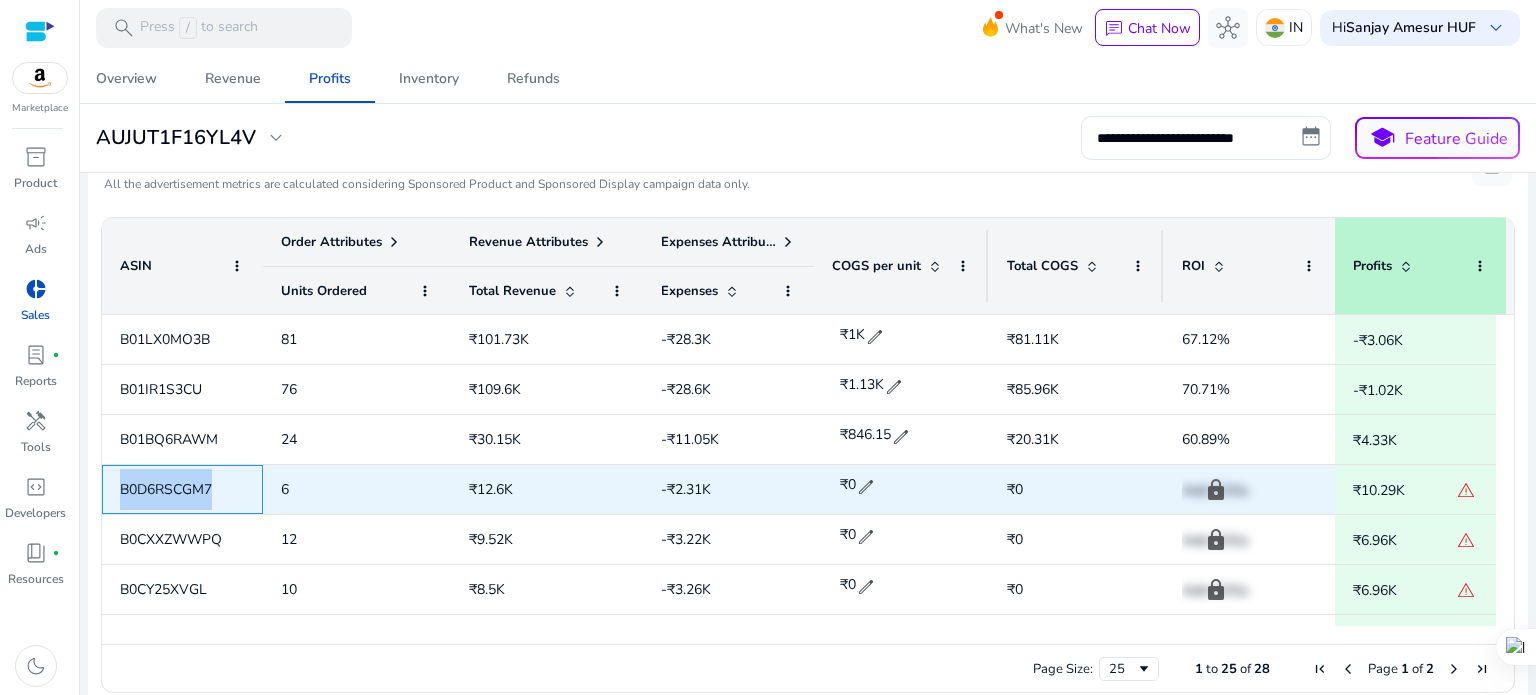 click on "B0D6RSCGM7" 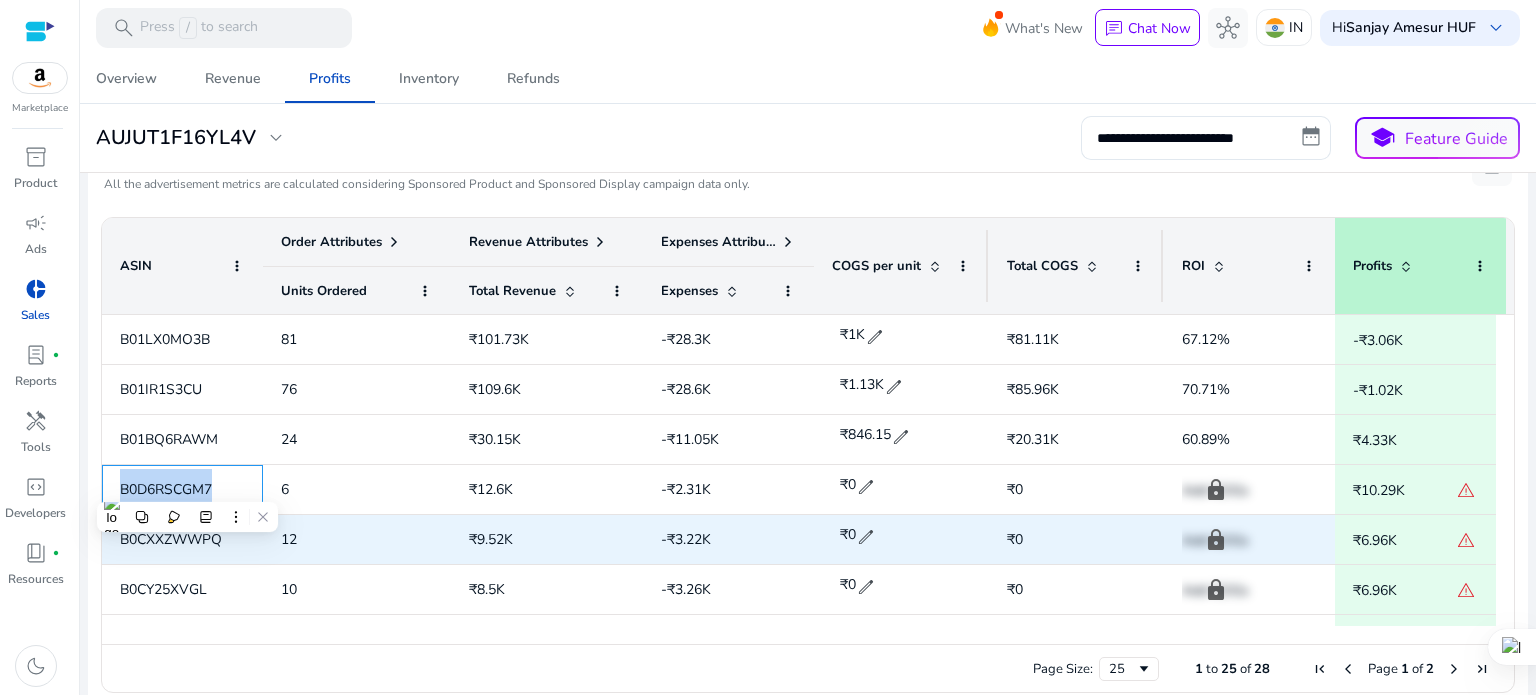 copy on "B0D6RSCGM7" 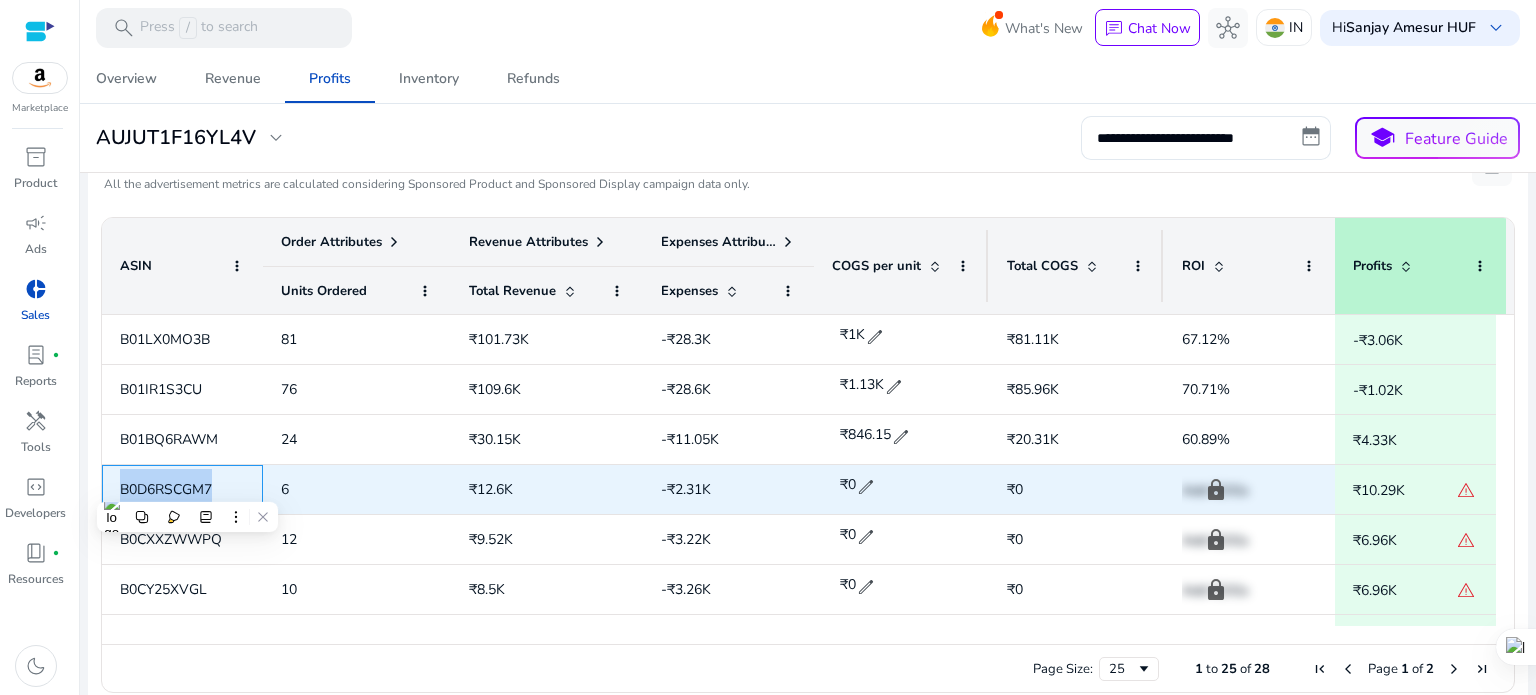 scroll, scrollTop: 200, scrollLeft: 0, axis: vertical 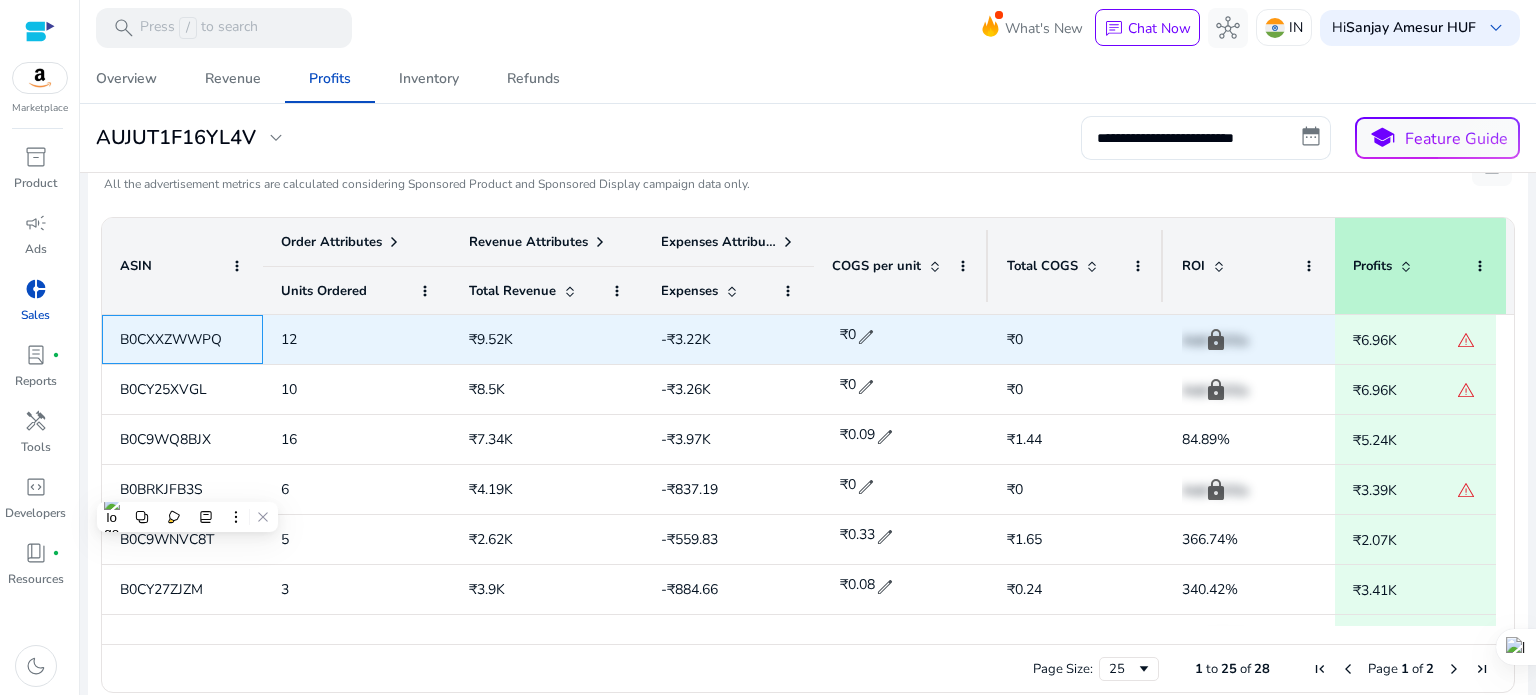 click on "B0CXXZWWPQ" 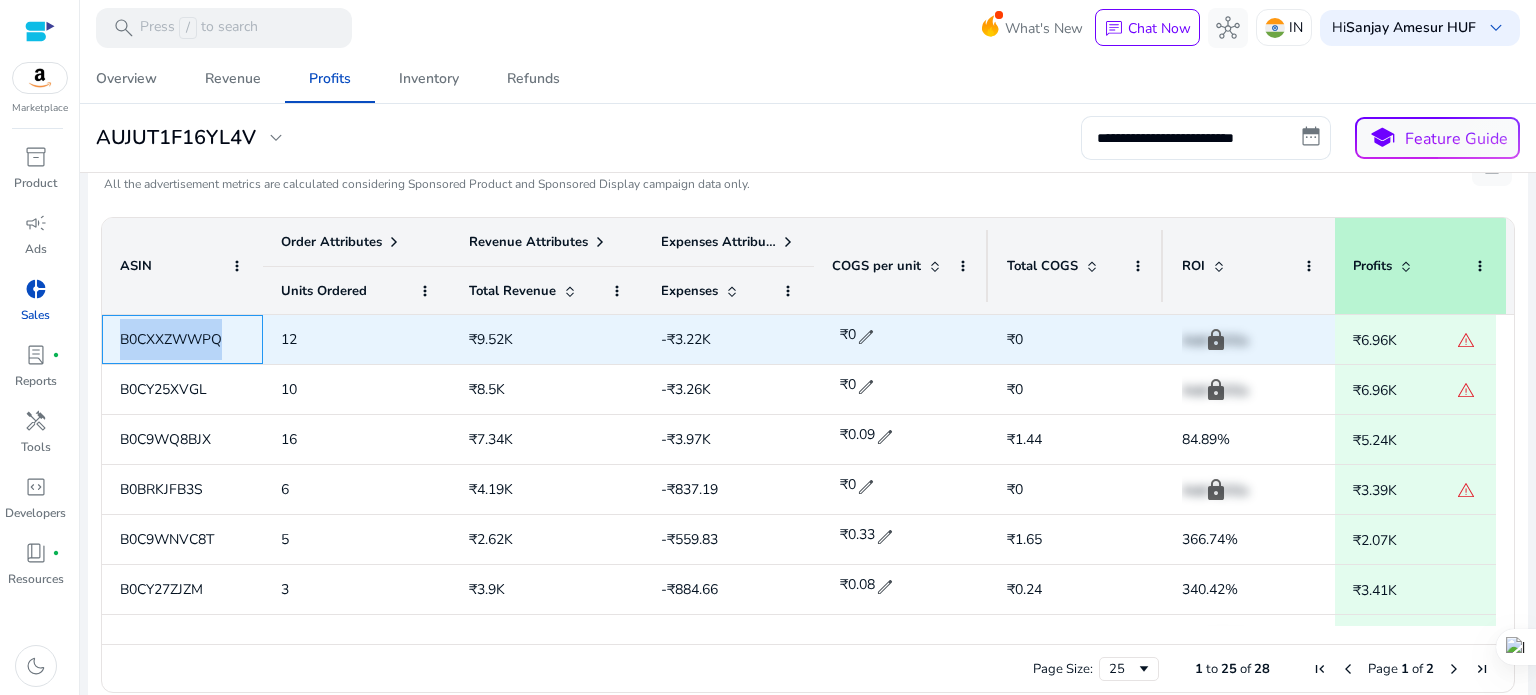 click on "B0CXXZWWPQ" 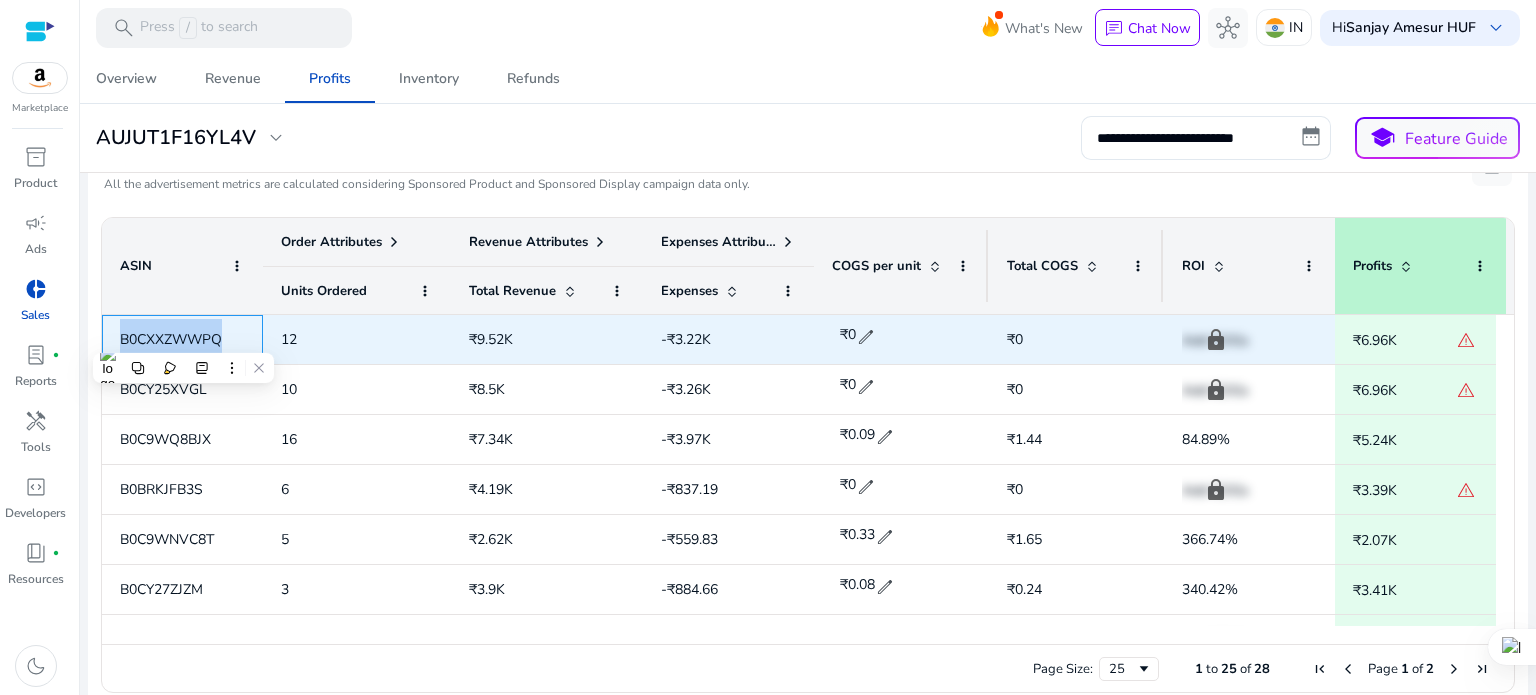 copy on "B0CXXZWWPQ" 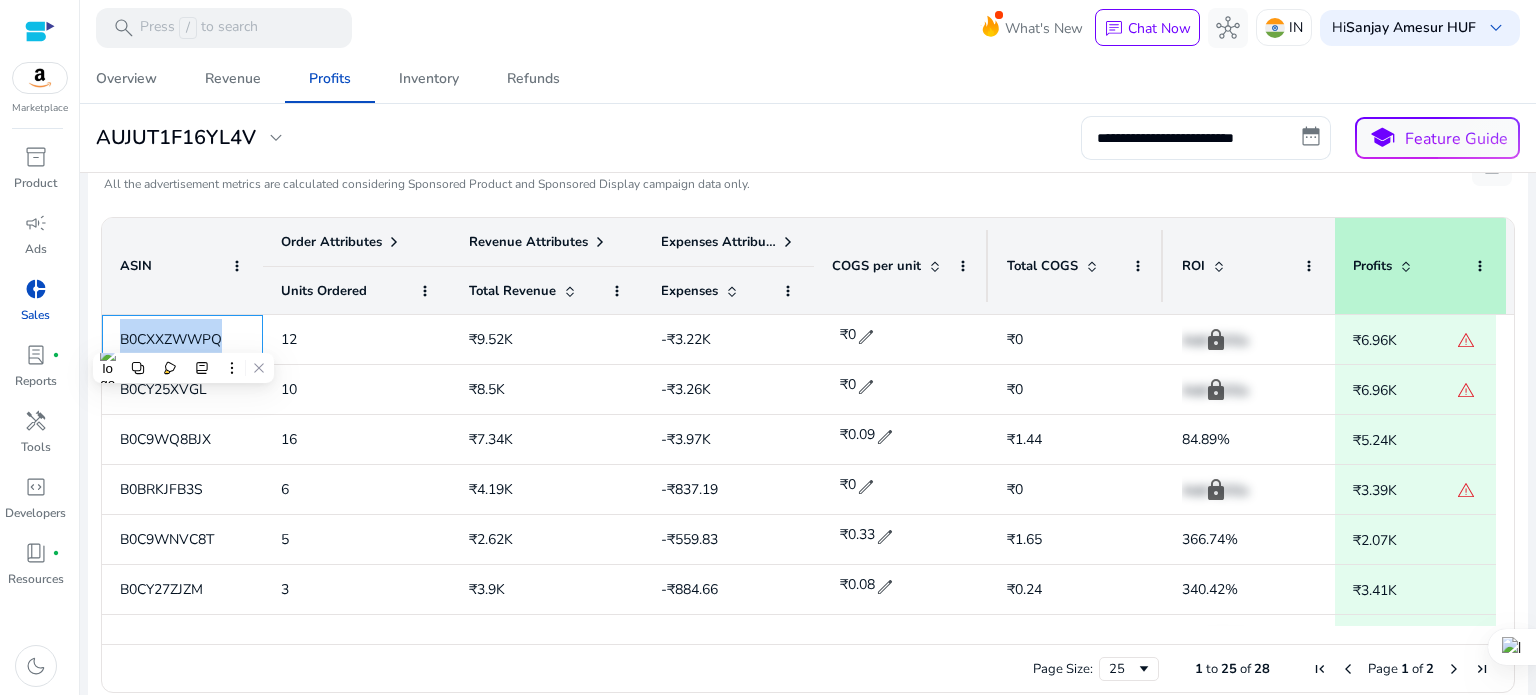 scroll, scrollTop: 0, scrollLeft: 0, axis: both 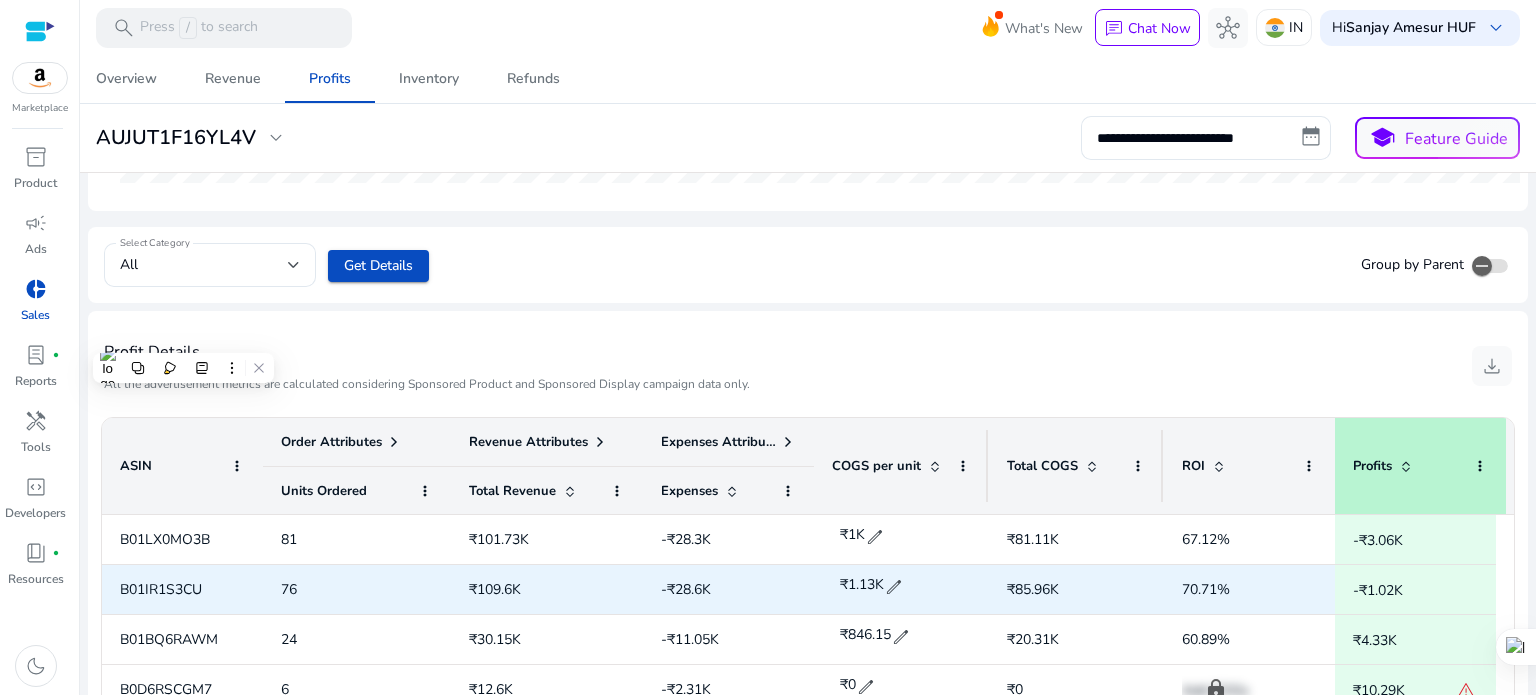click on "B01IR1S3CU" 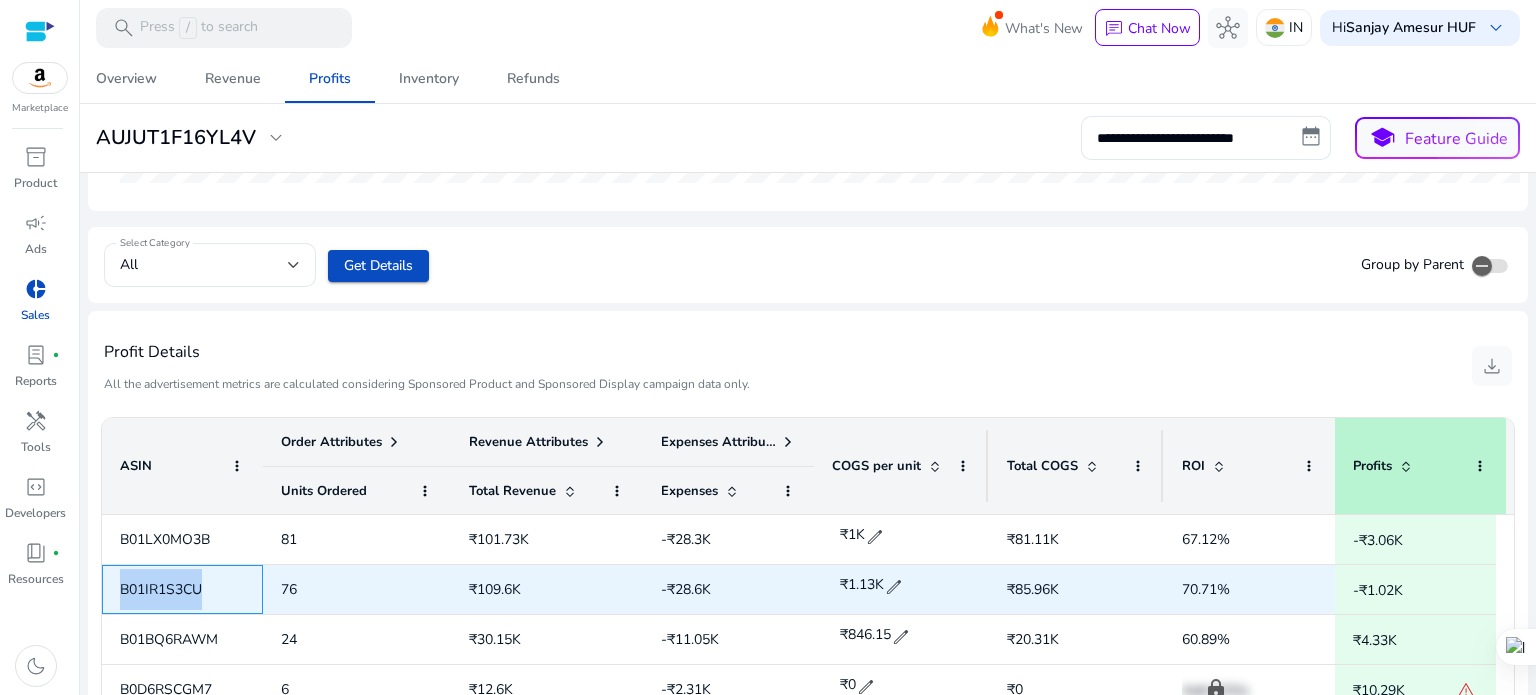click on "B01IR1S3CU" 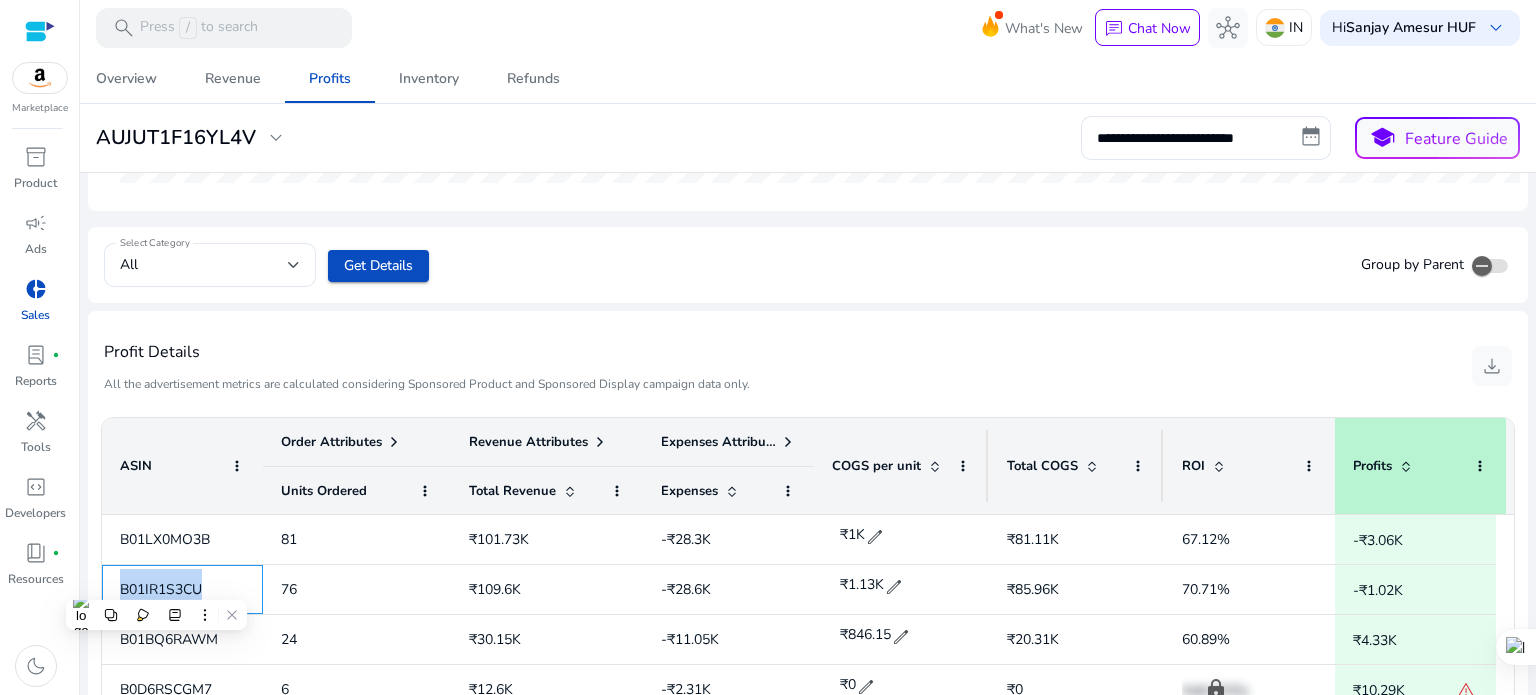 copy on "B01IR1S3CU" 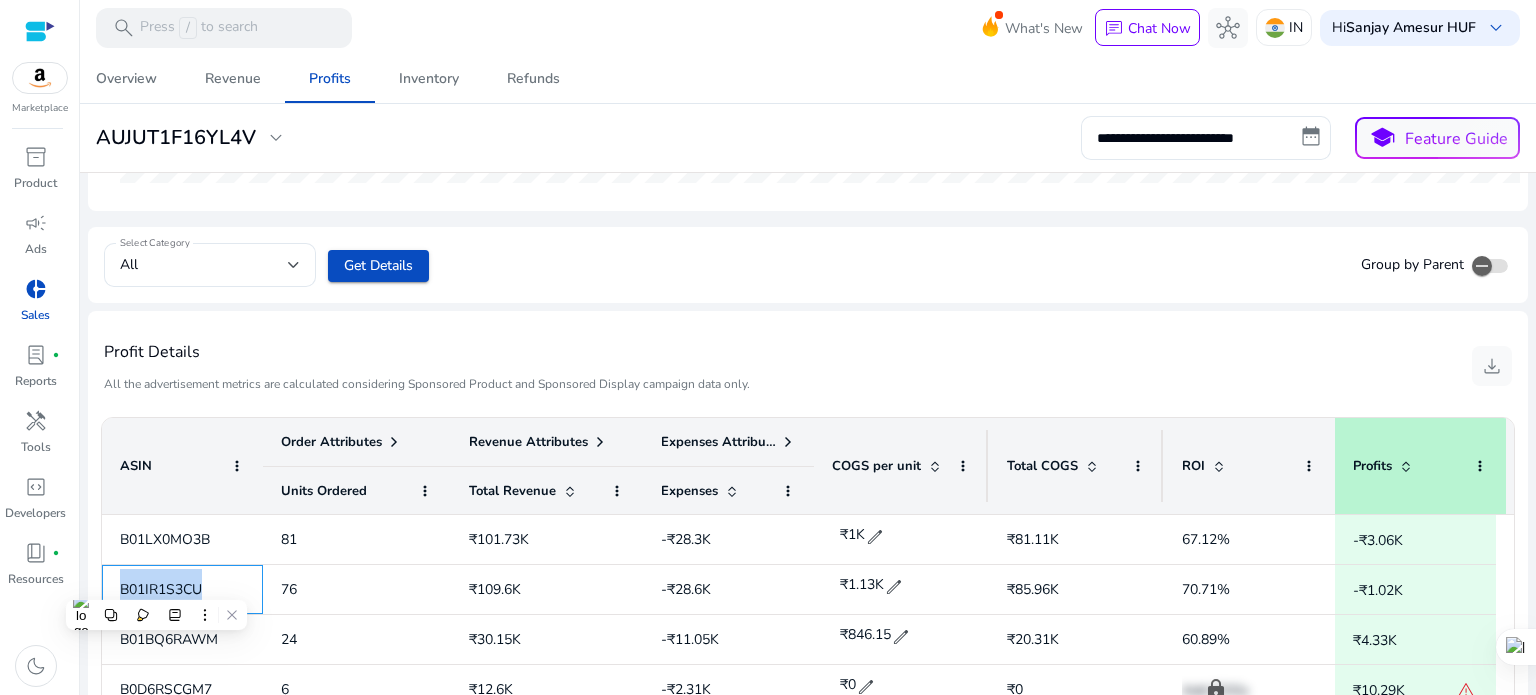 scroll, scrollTop: 400, scrollLeft: 0, axis: vertical 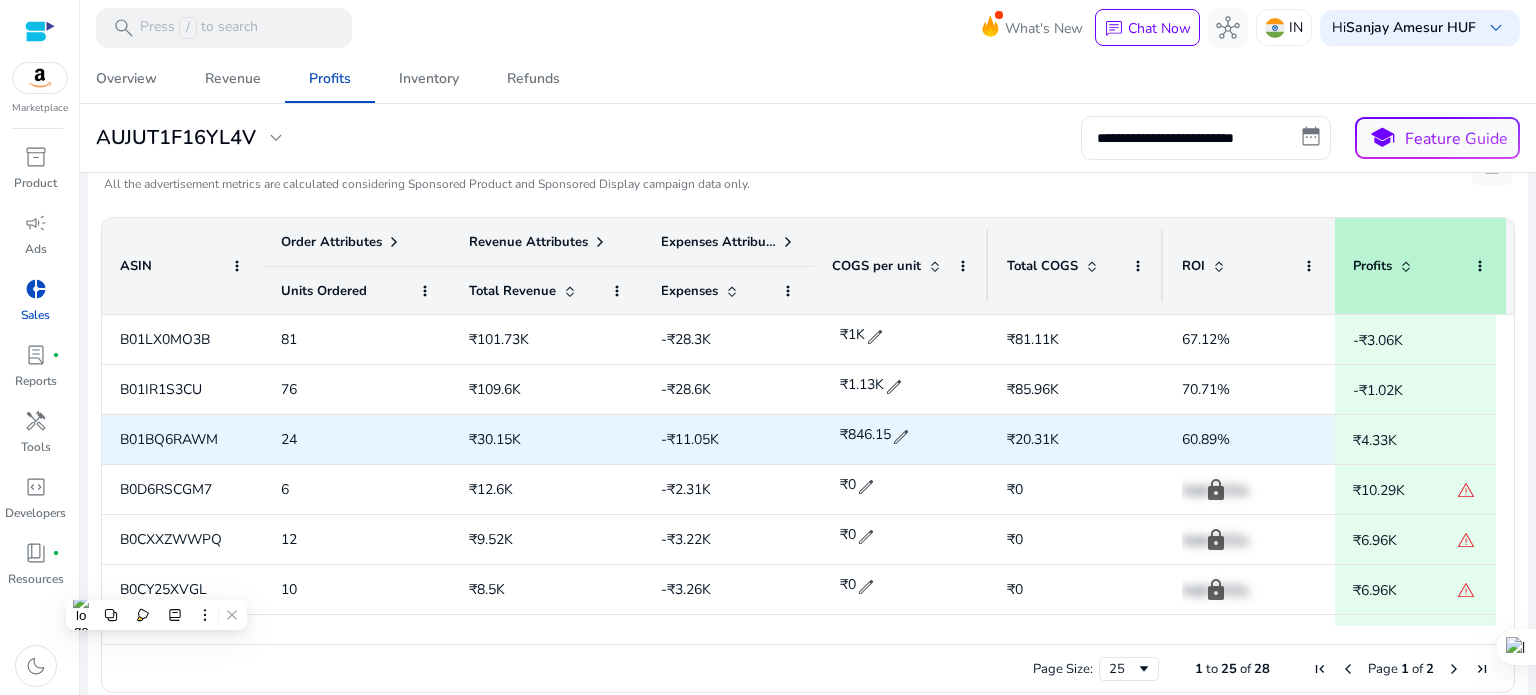 click on "B01BQ6RAWM" 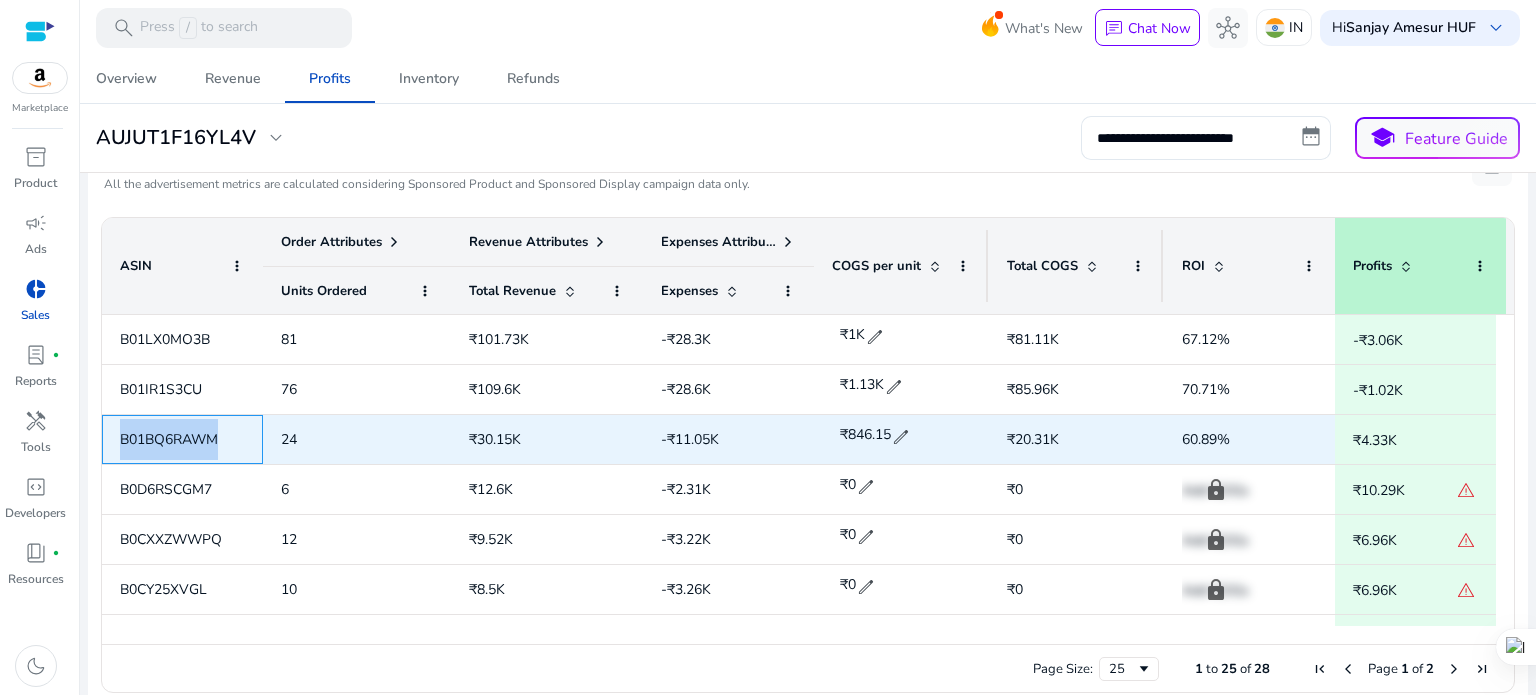 click on "B01BQ6RAWM" 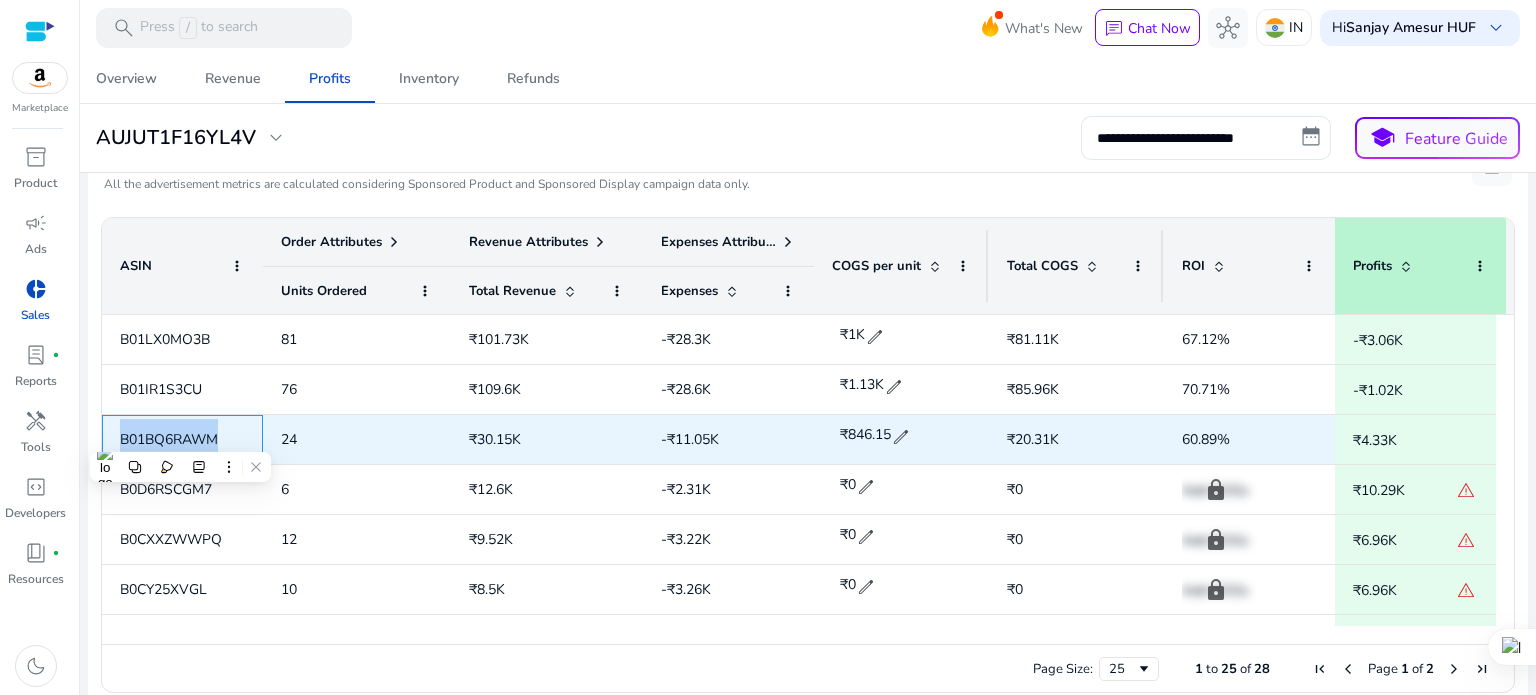 copy on "B01BQ6RAWM" 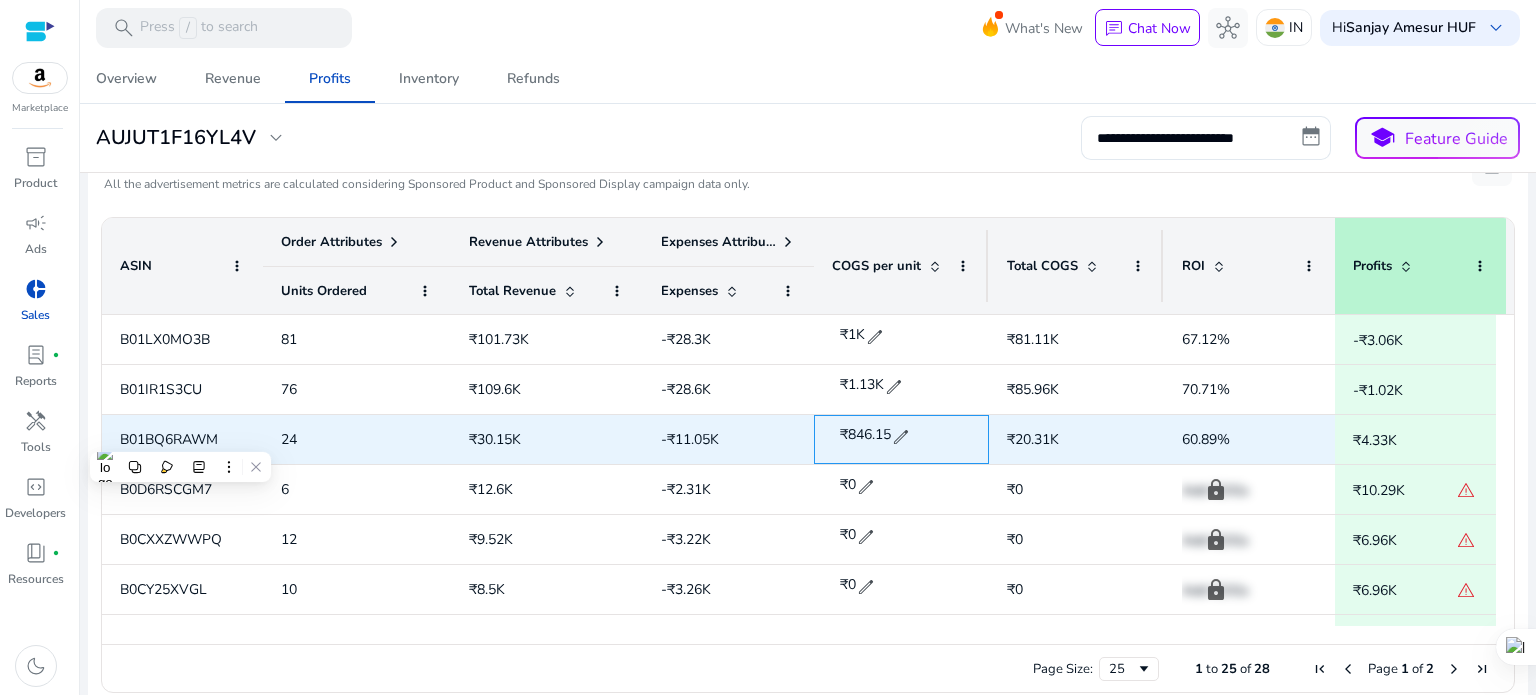 click on "edit" 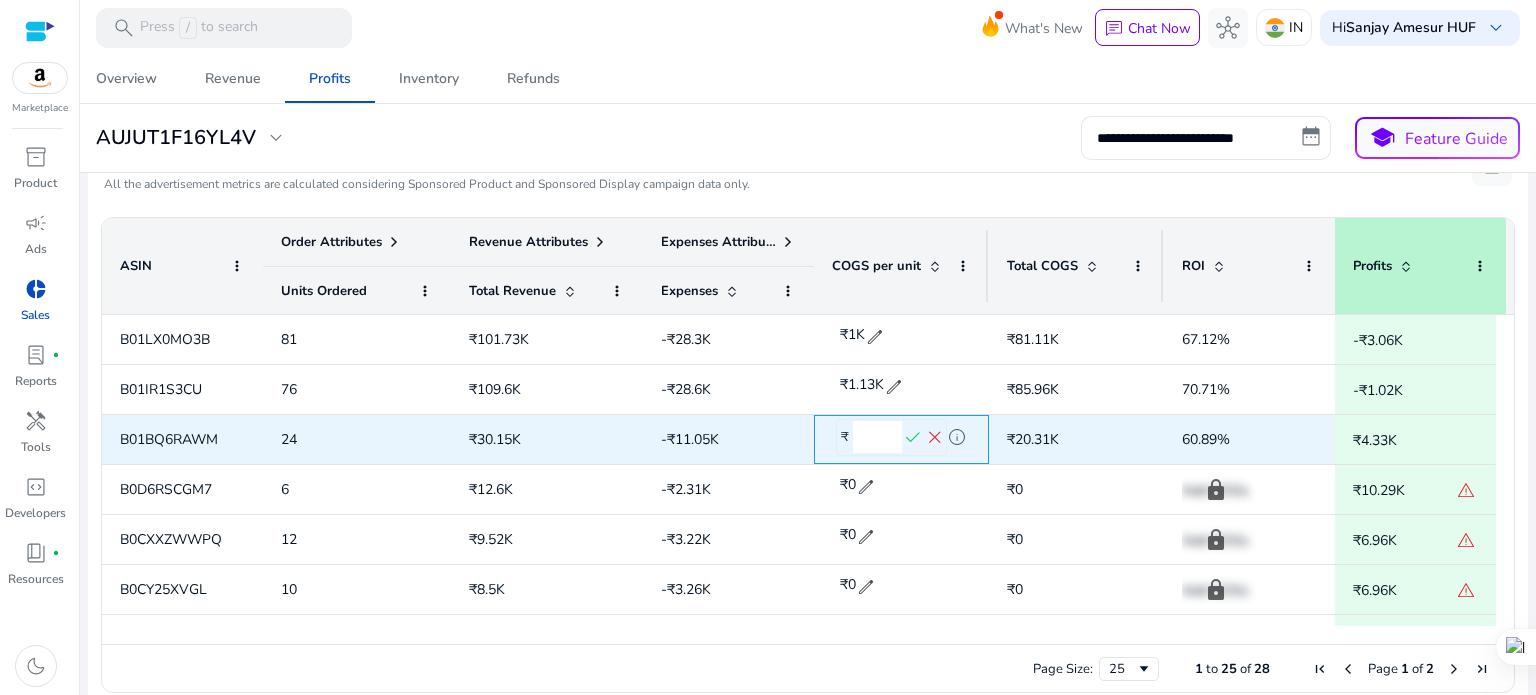click on "******" 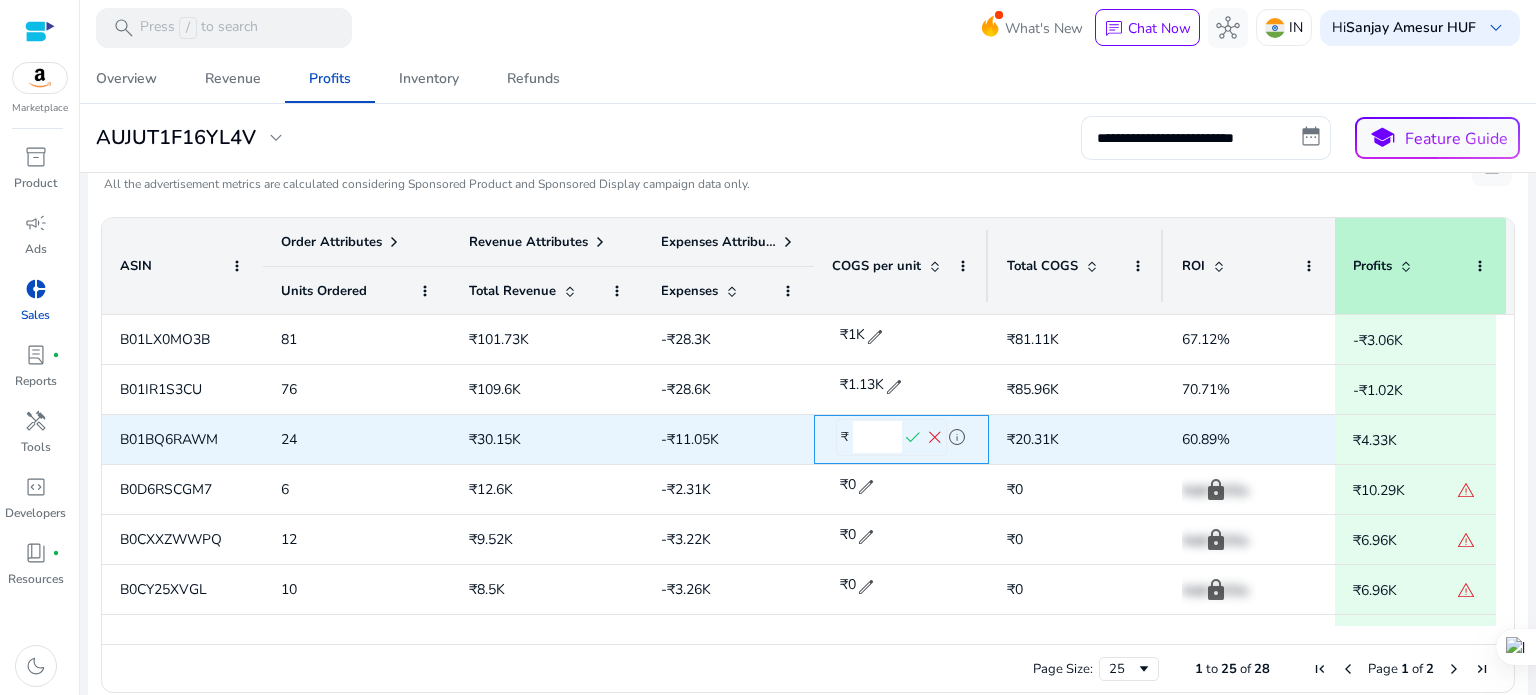 click on "******" 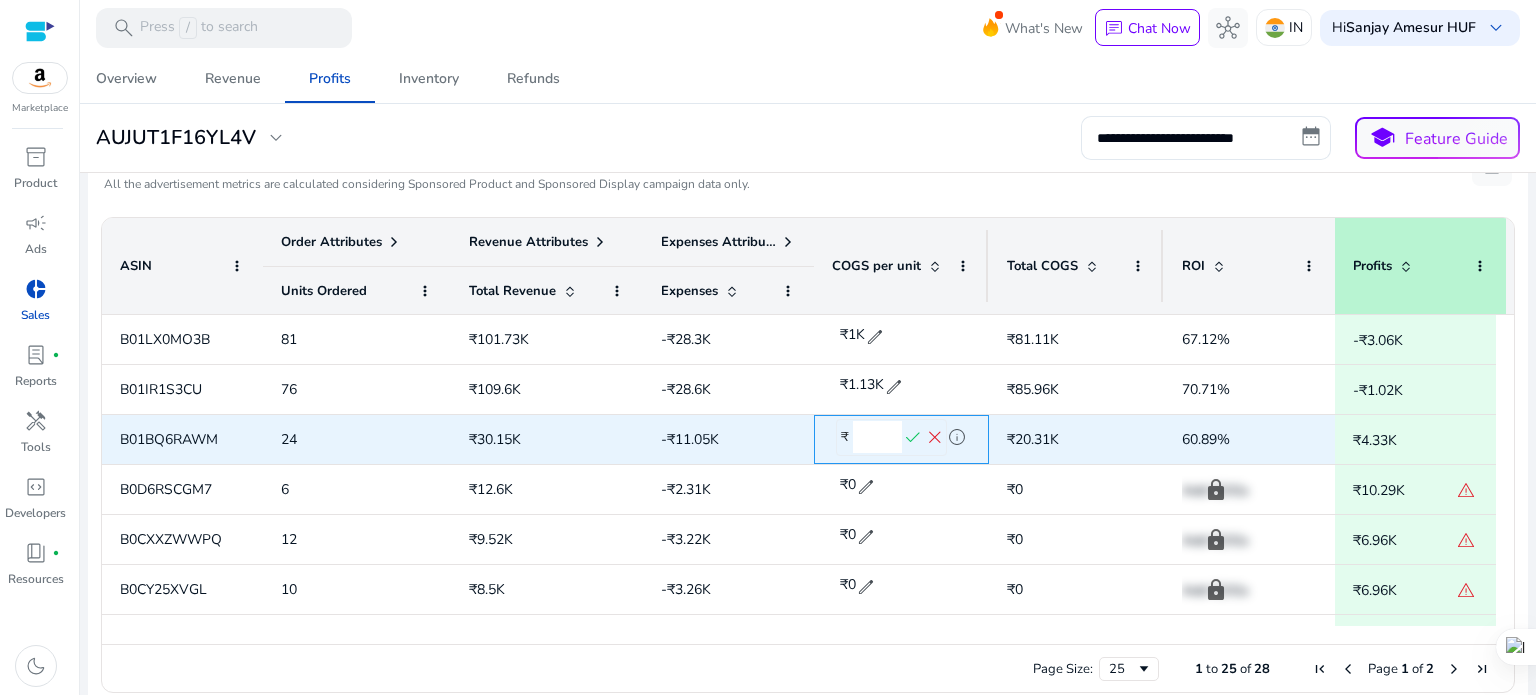 click on "******" 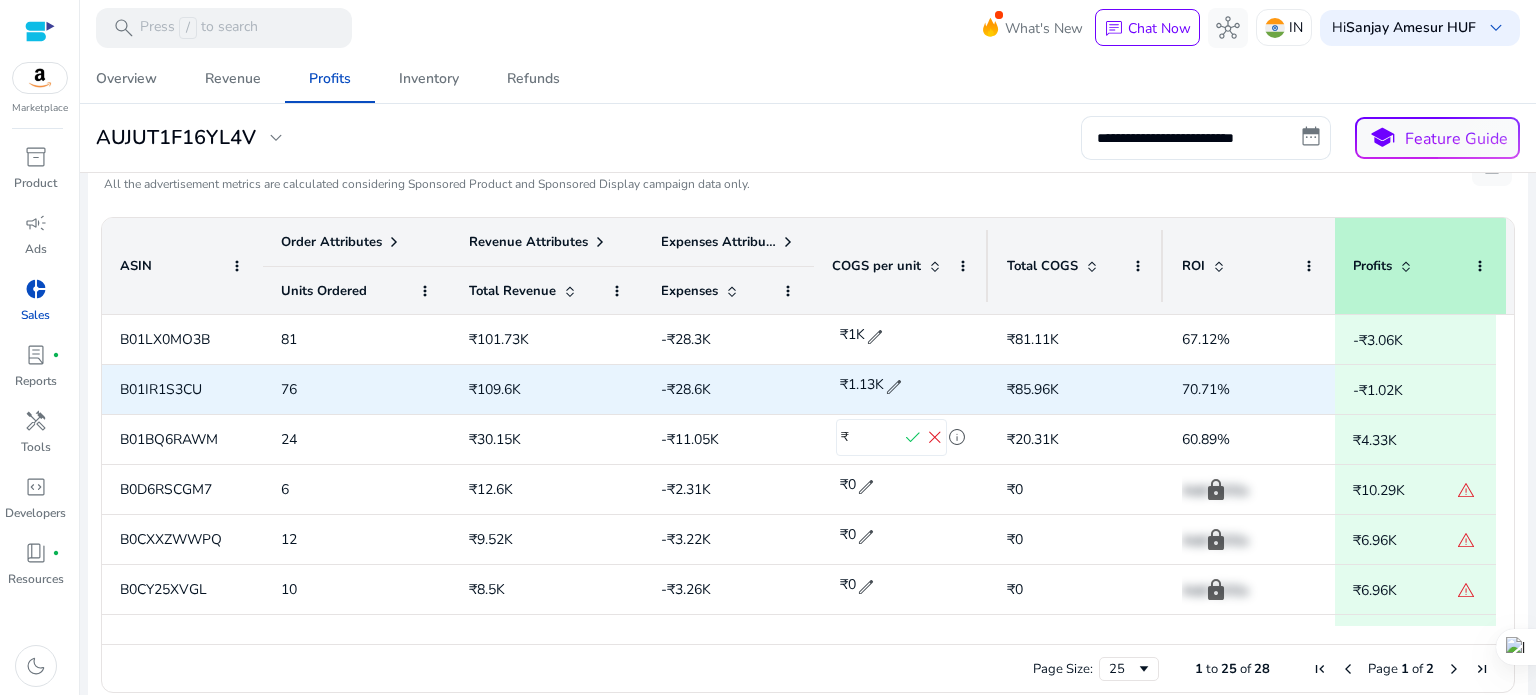 click on "edit" 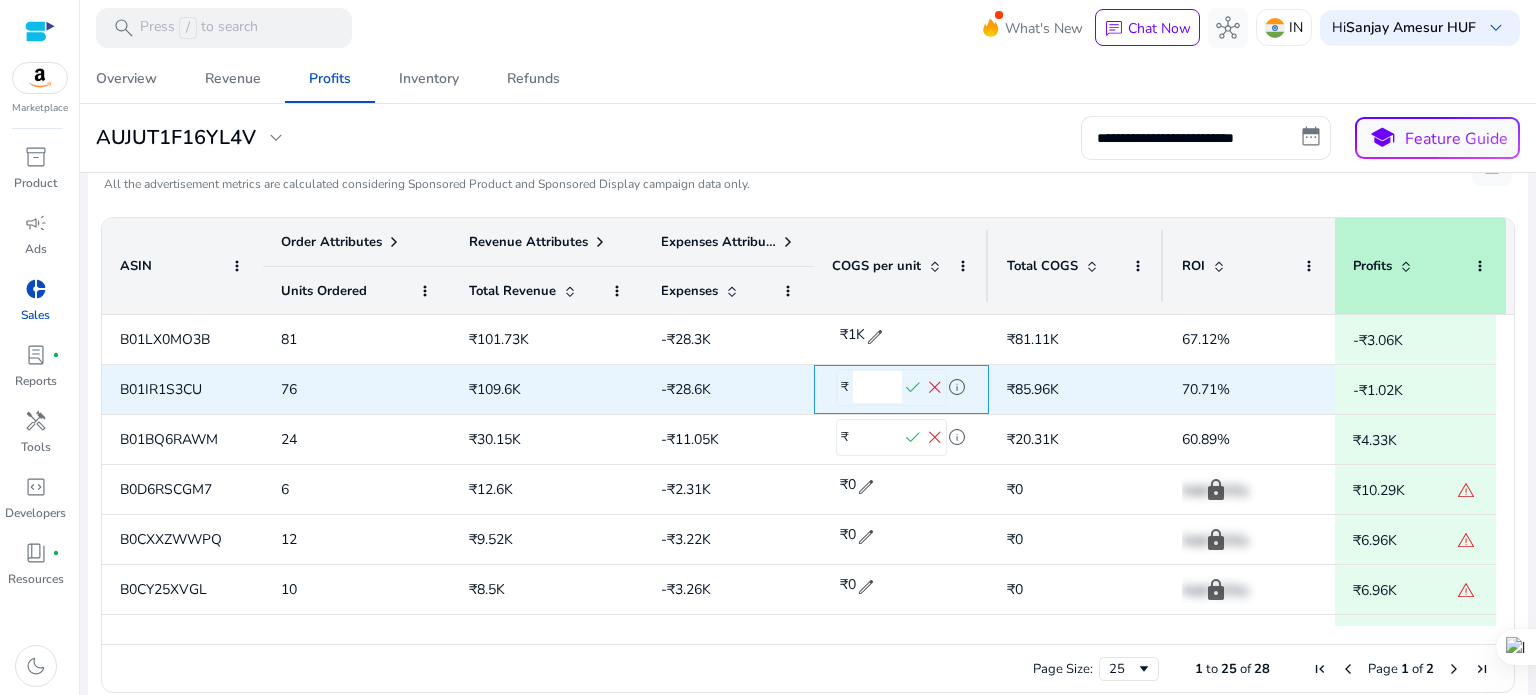 click on "****" 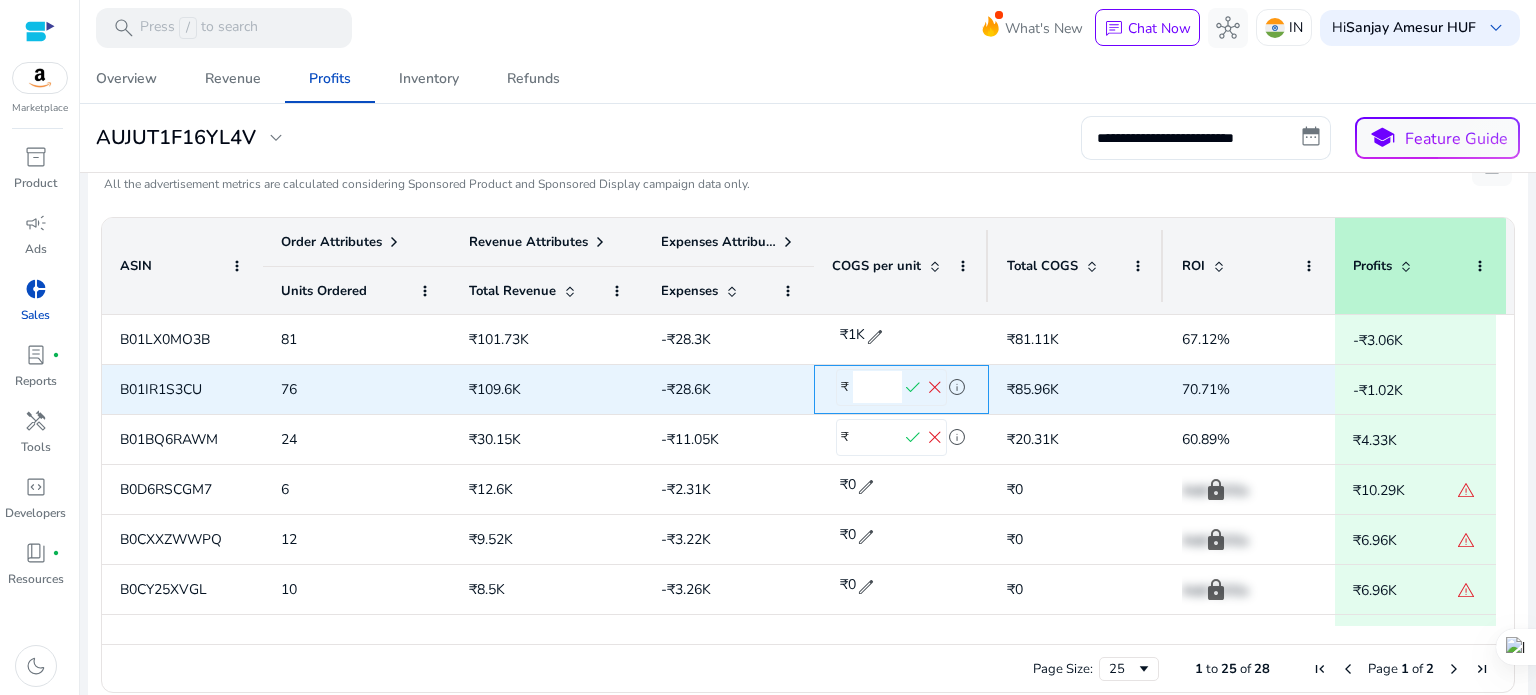 click on "****" 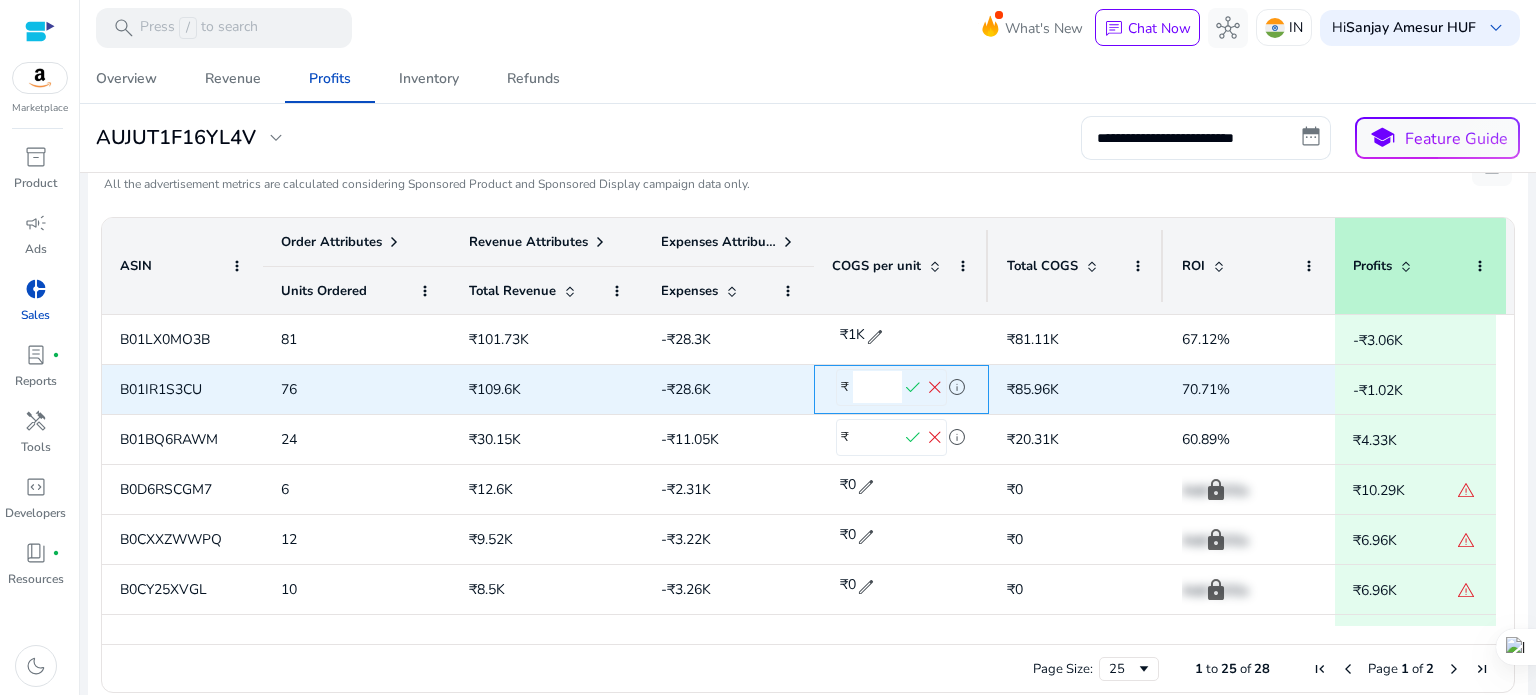 click on "****" 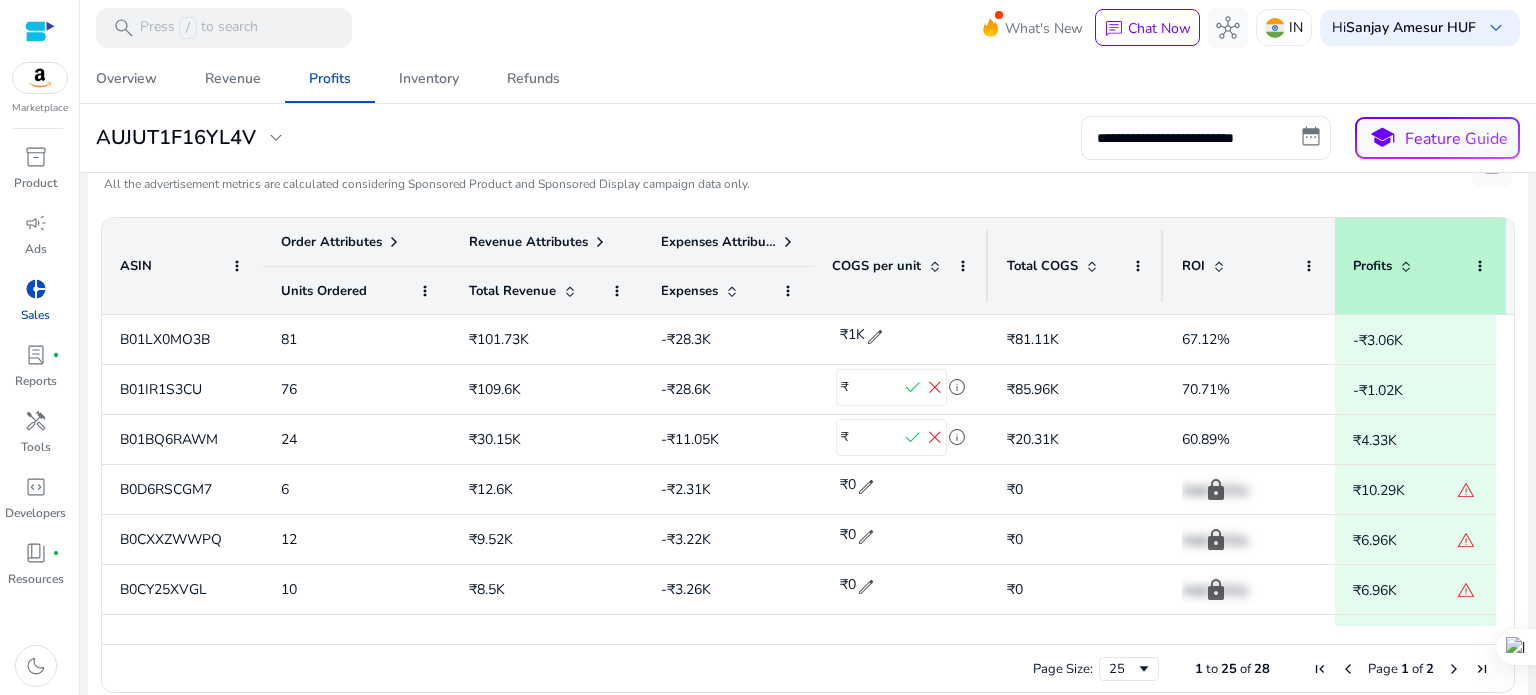 click on "**********" 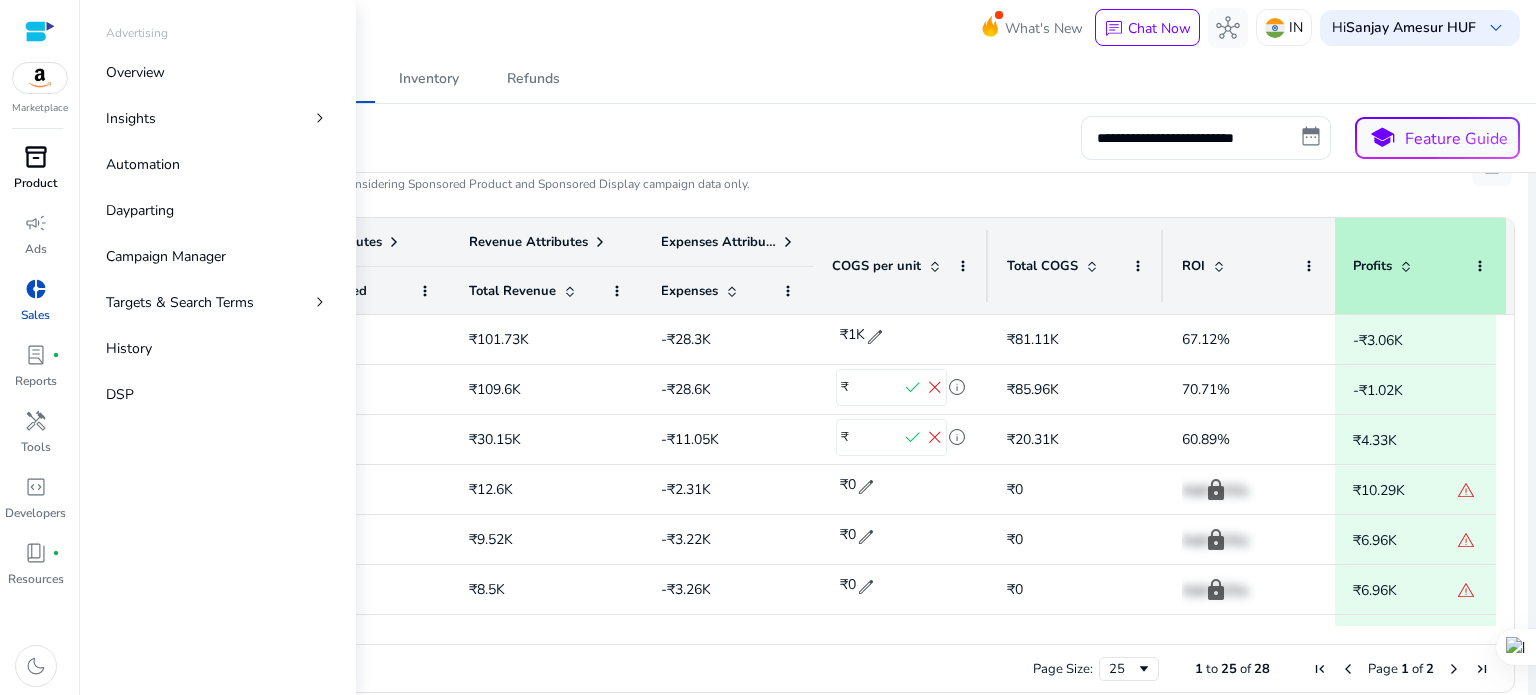 click on "inventory_2" at bounding box center [36, 157] 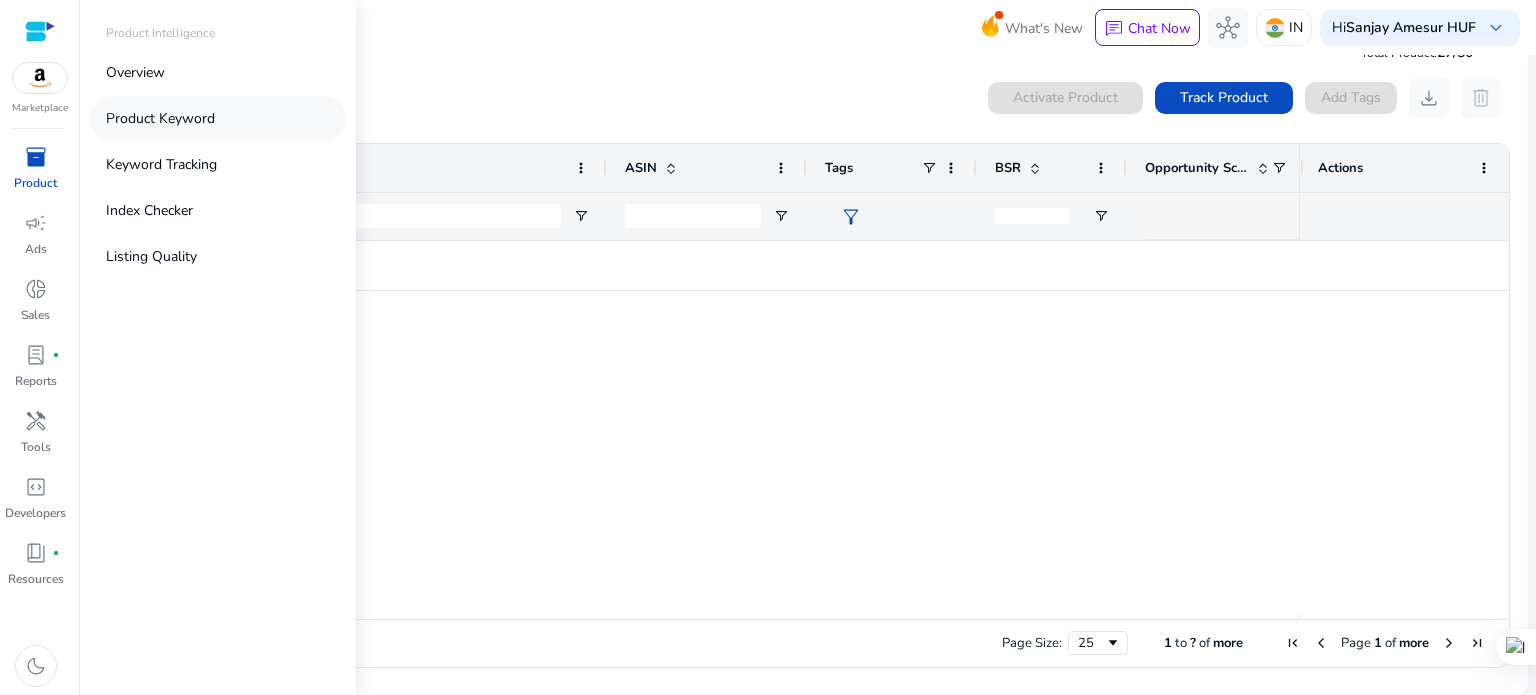 scroll, scrollTop: 0, scrollLeft: 0, axis: both 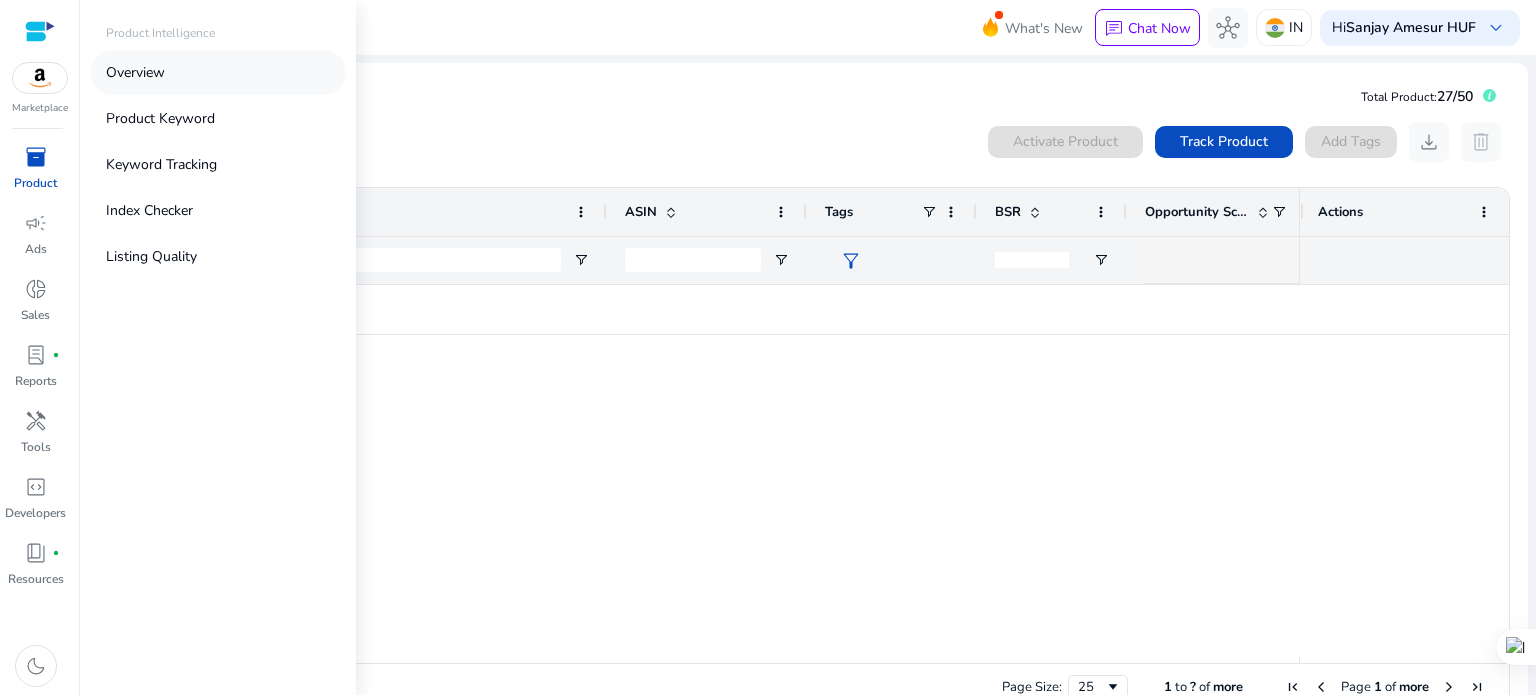 click on "Overview" at bounding box center (135, 72) 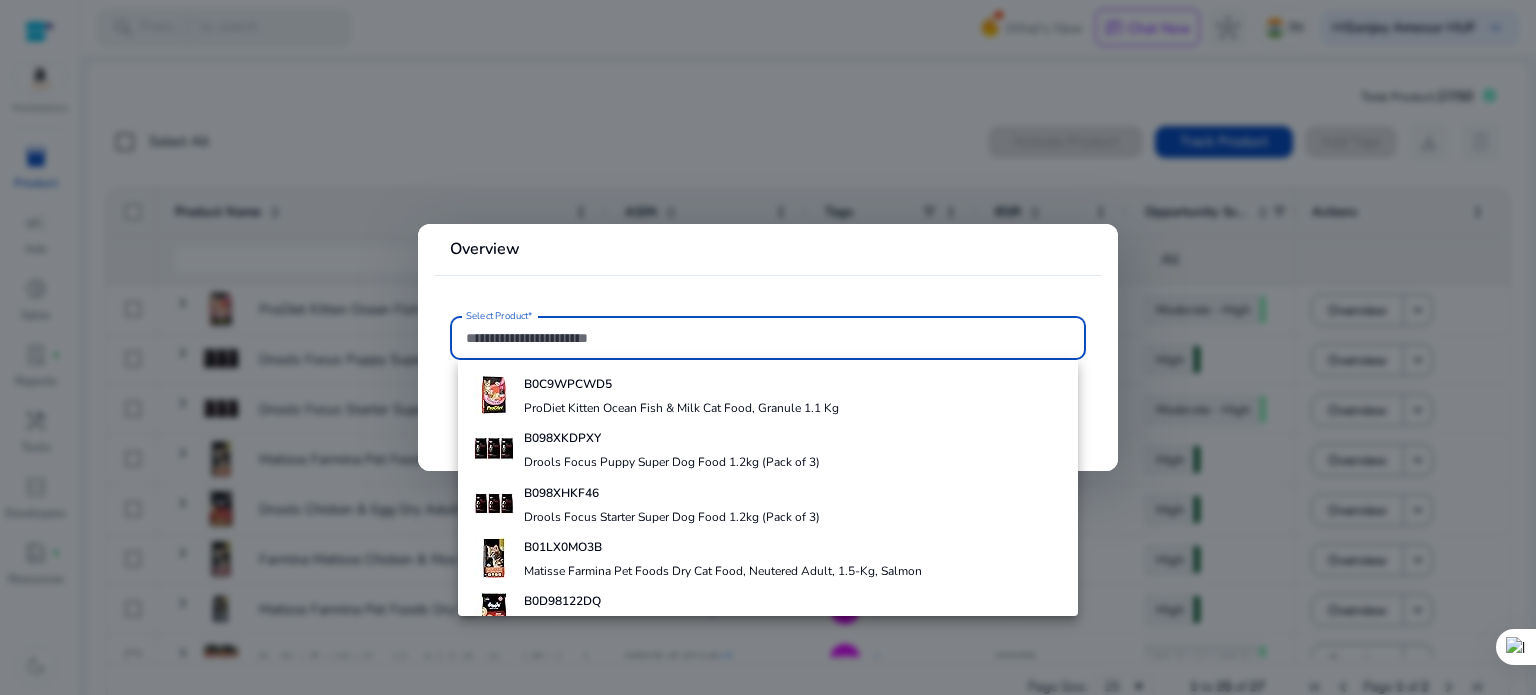 click at bounding box center [768, 347] 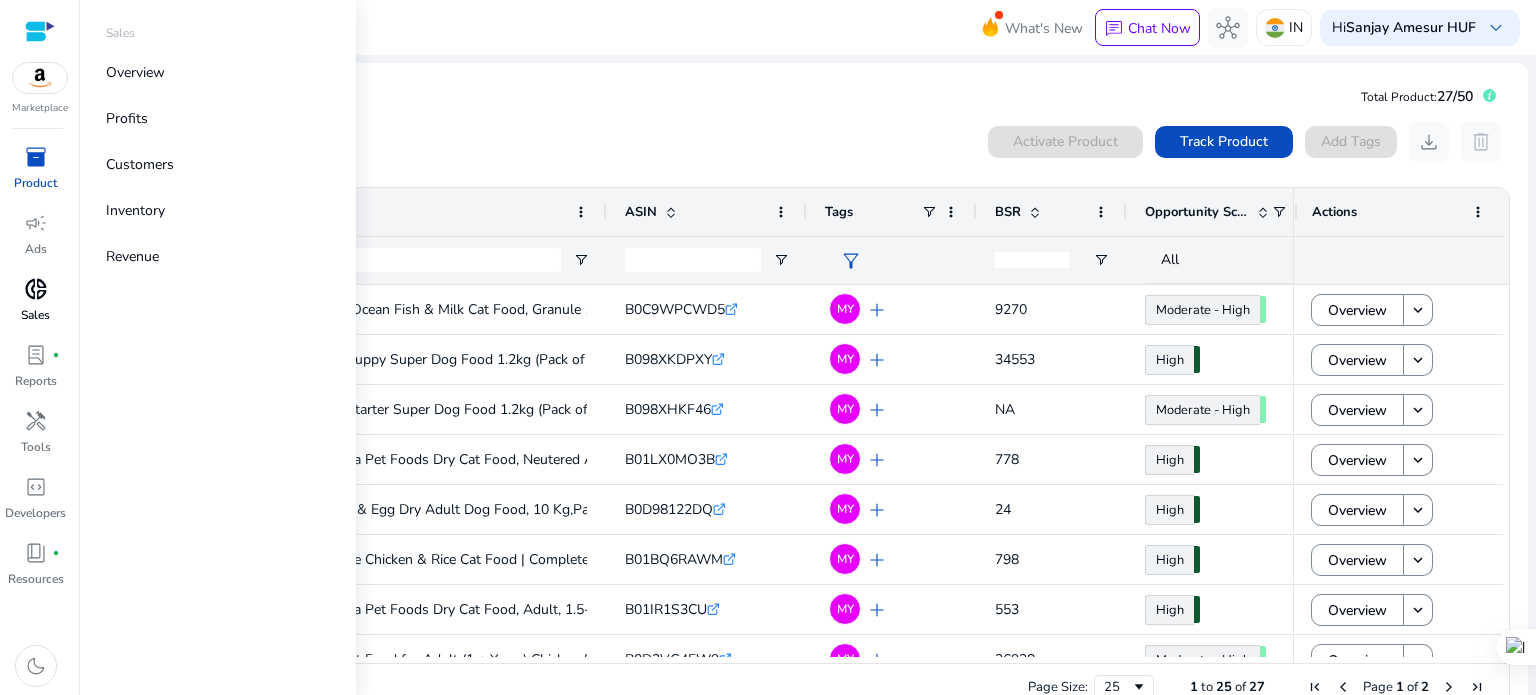 click on "donut_small" at bounding box center (36, 289) 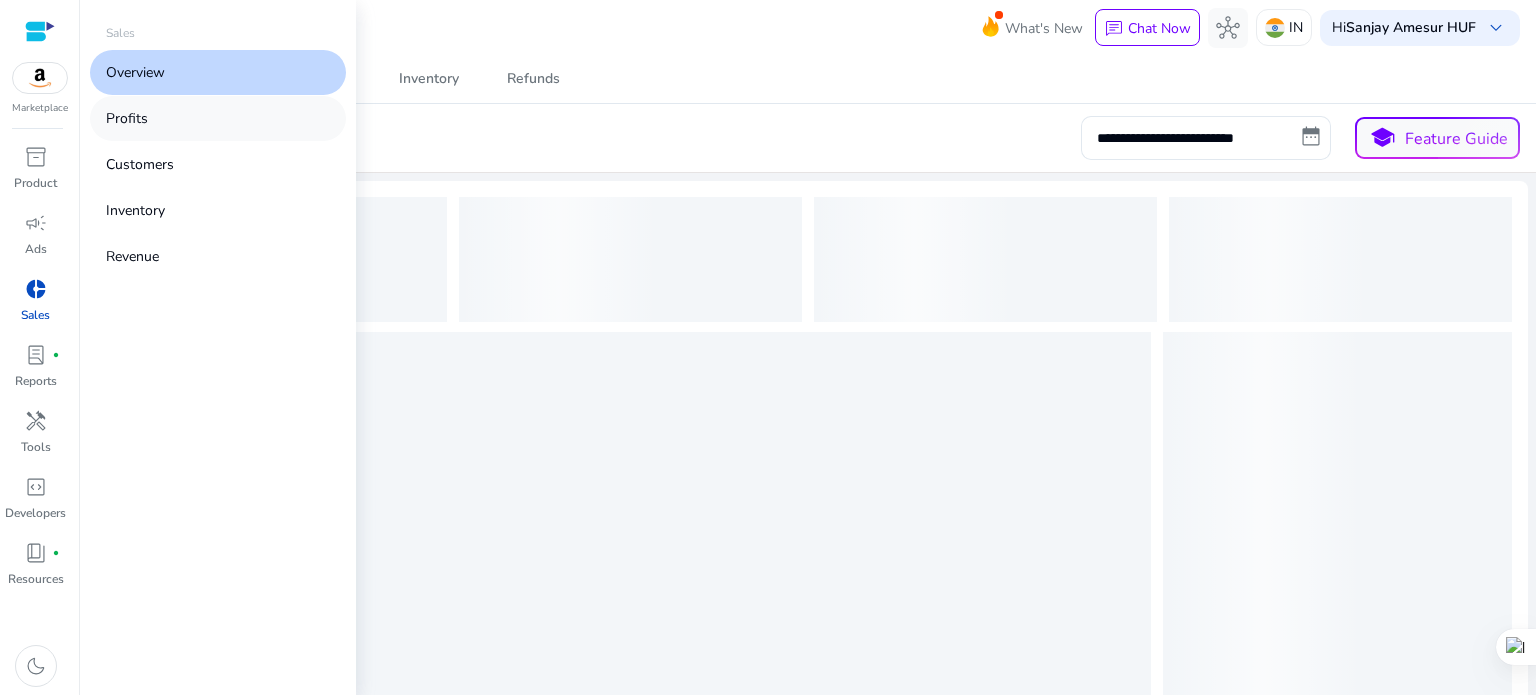 click on "Profits" at bounding box center (127, 118) 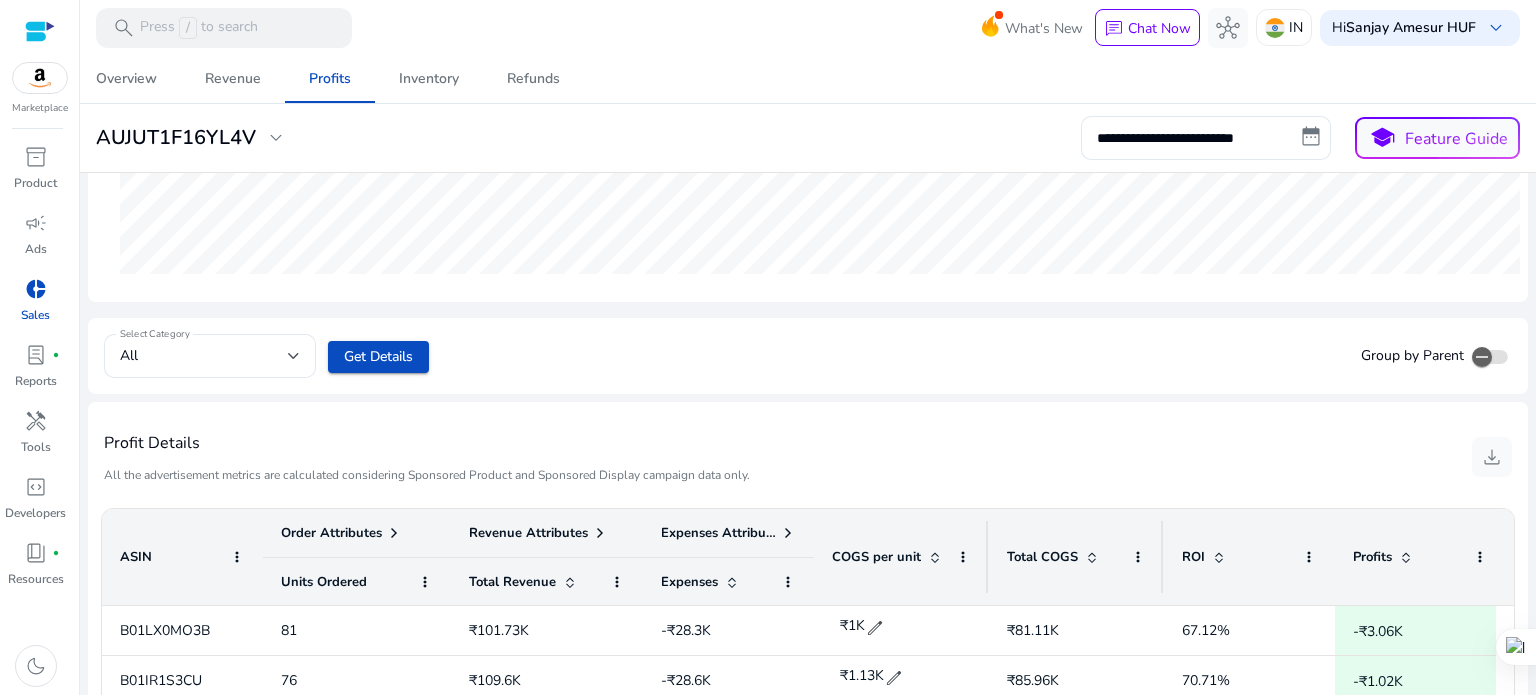 scroll, scrollTop: 600, scrollLeft: 0, axis: vertical 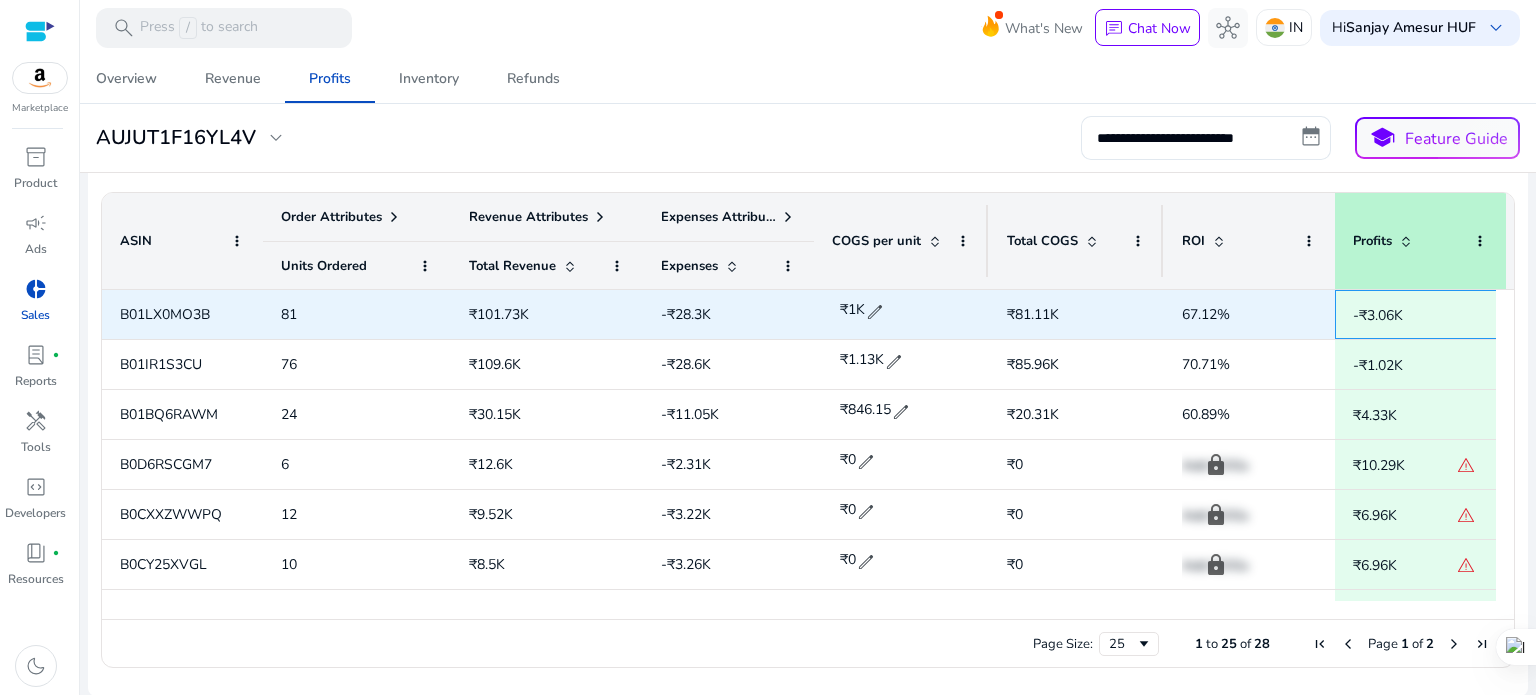 click on "-₹3.06K" 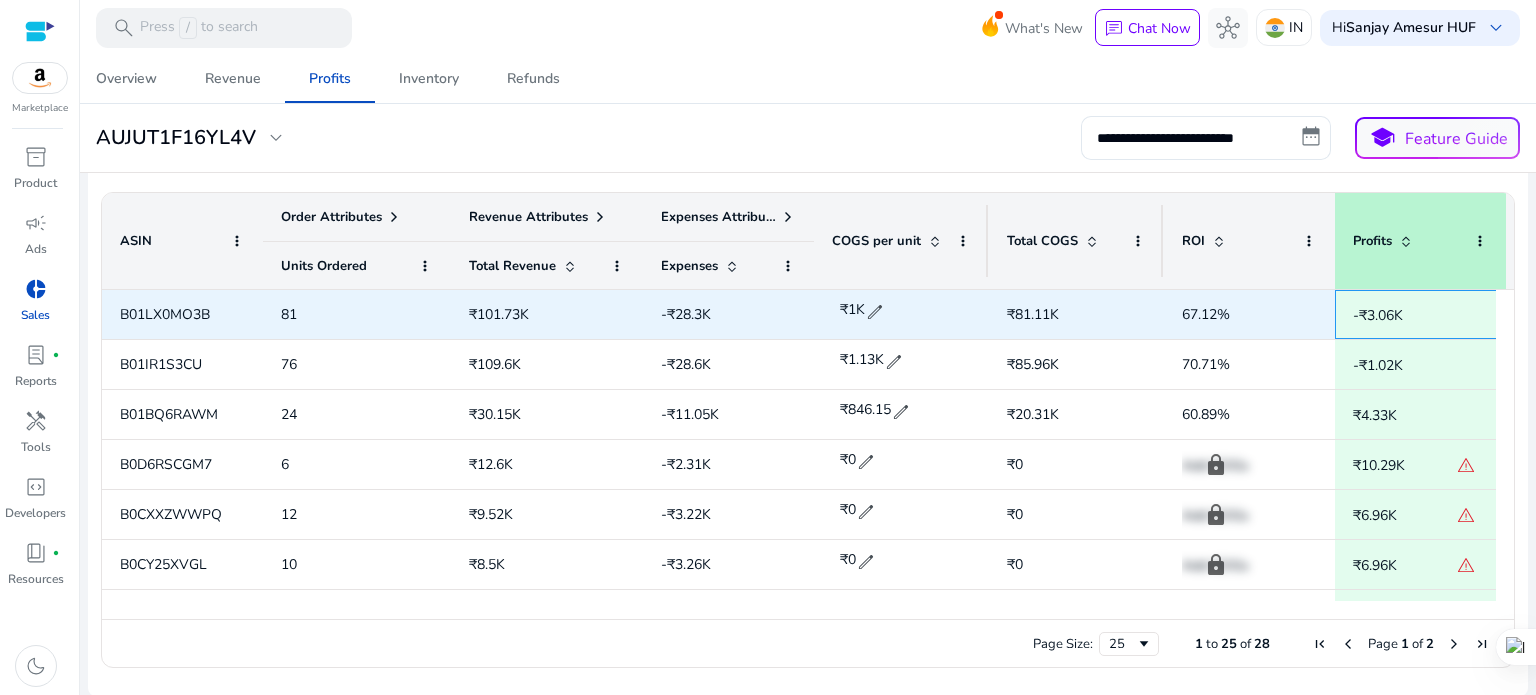 click on "-₹3.06K" 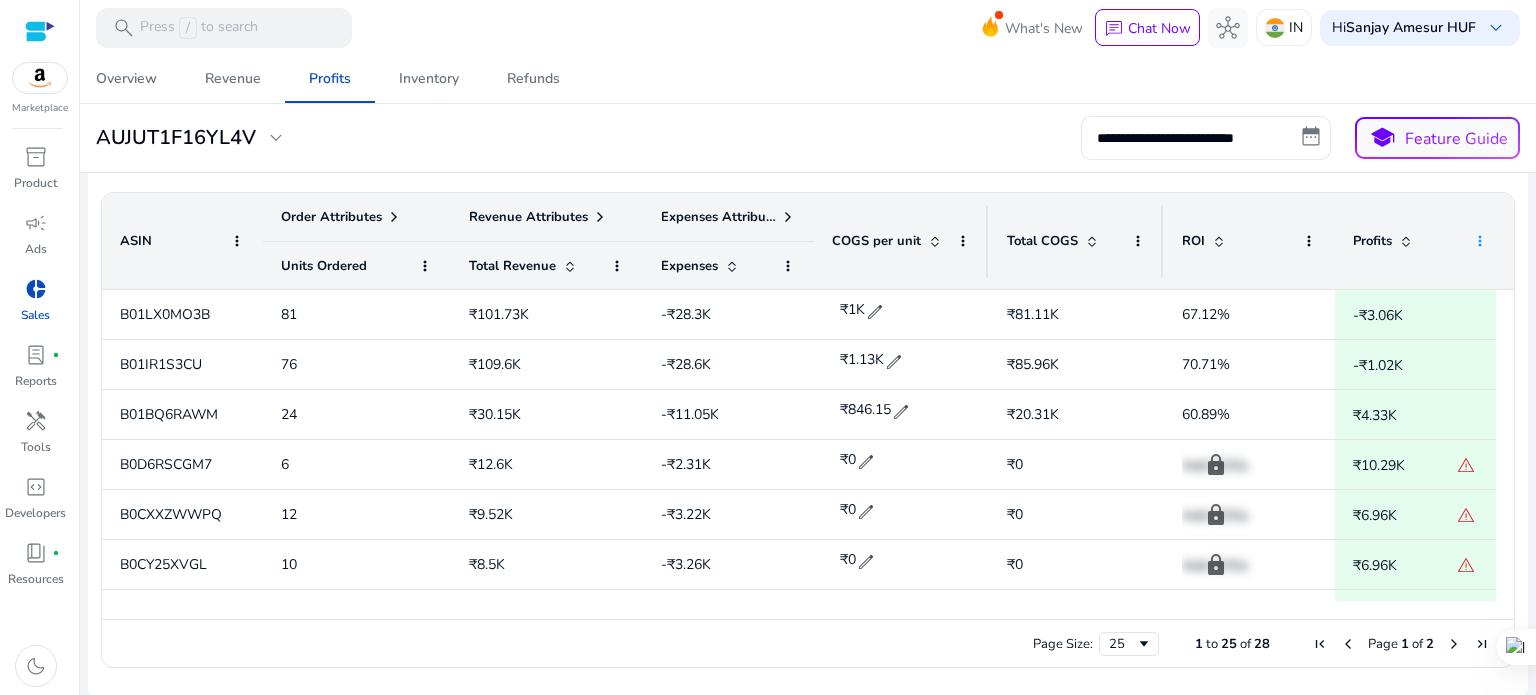 click 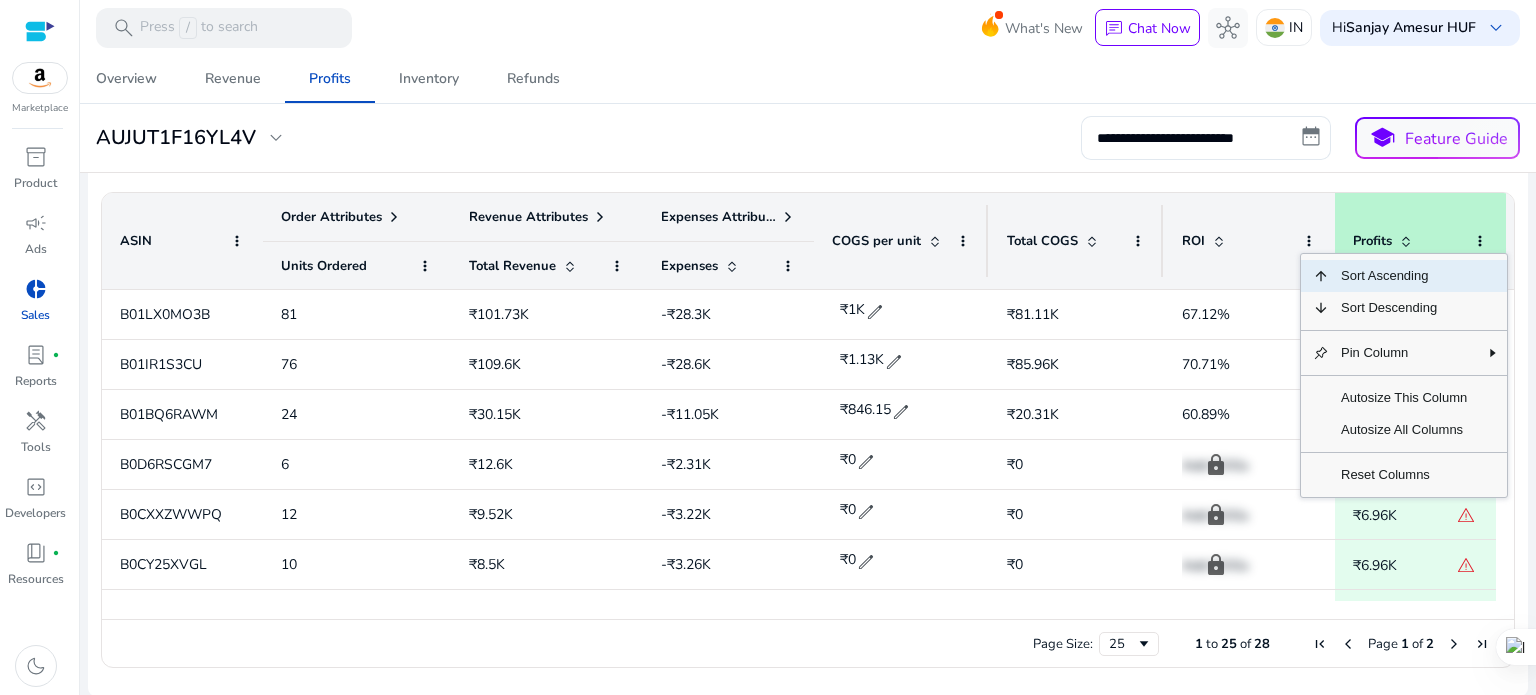 click on "**********" 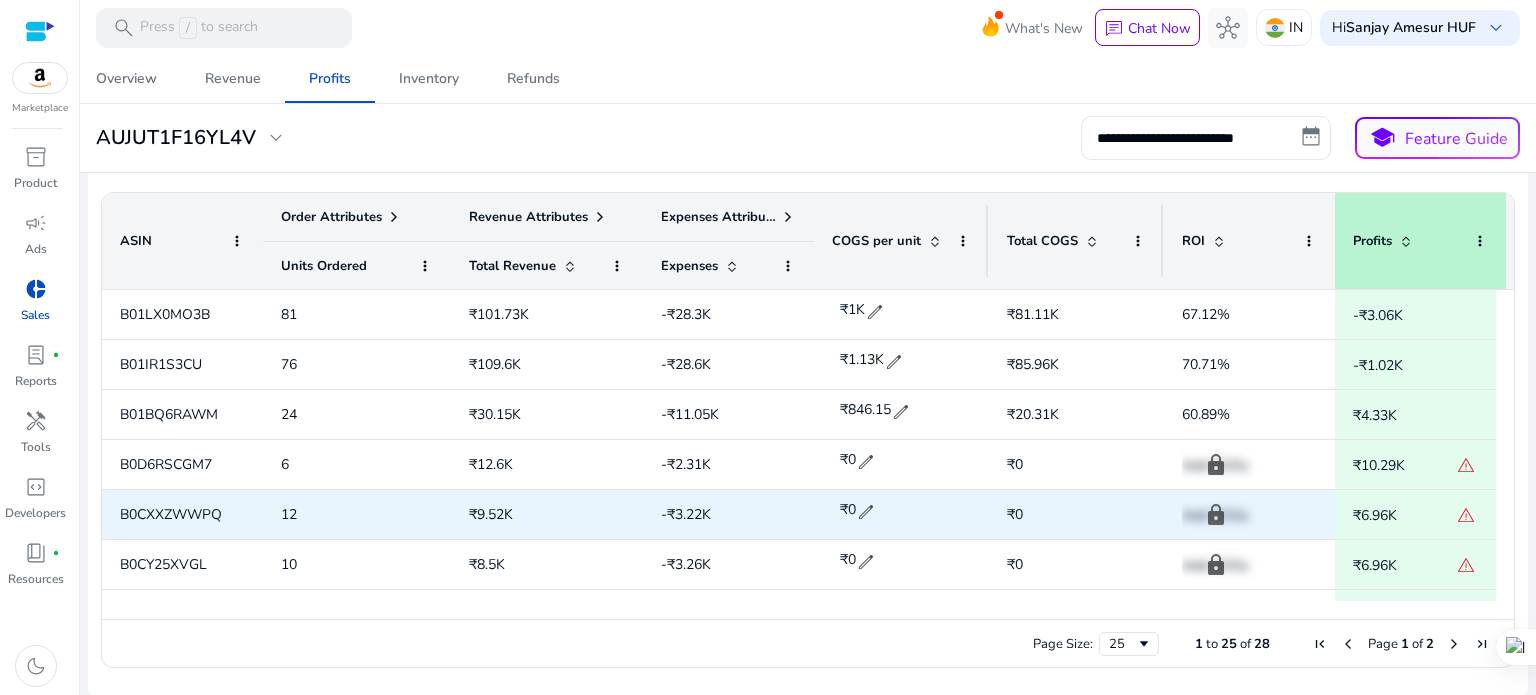 click on "B0CXXZWWPQ" 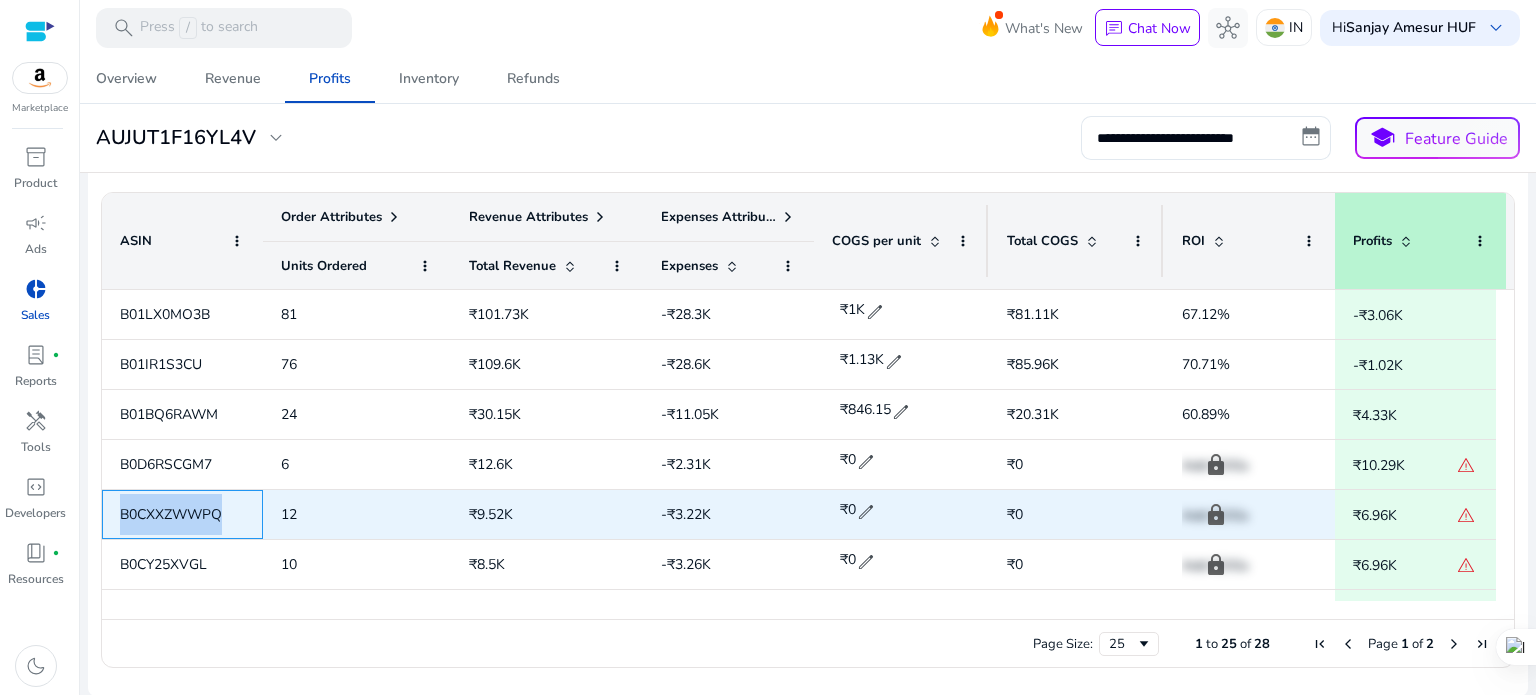 click on "B0CXXZWWPQ" 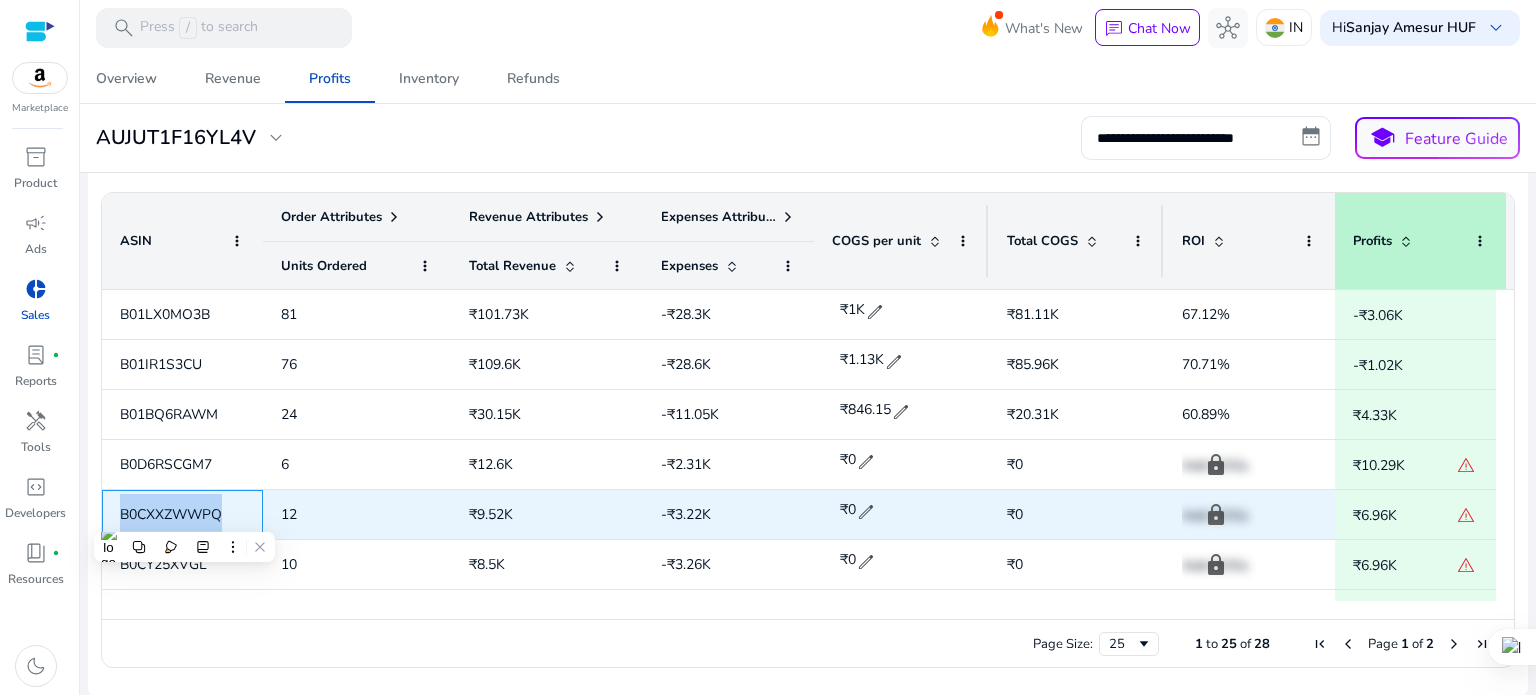 copy on "B0CXXZWWPQ" 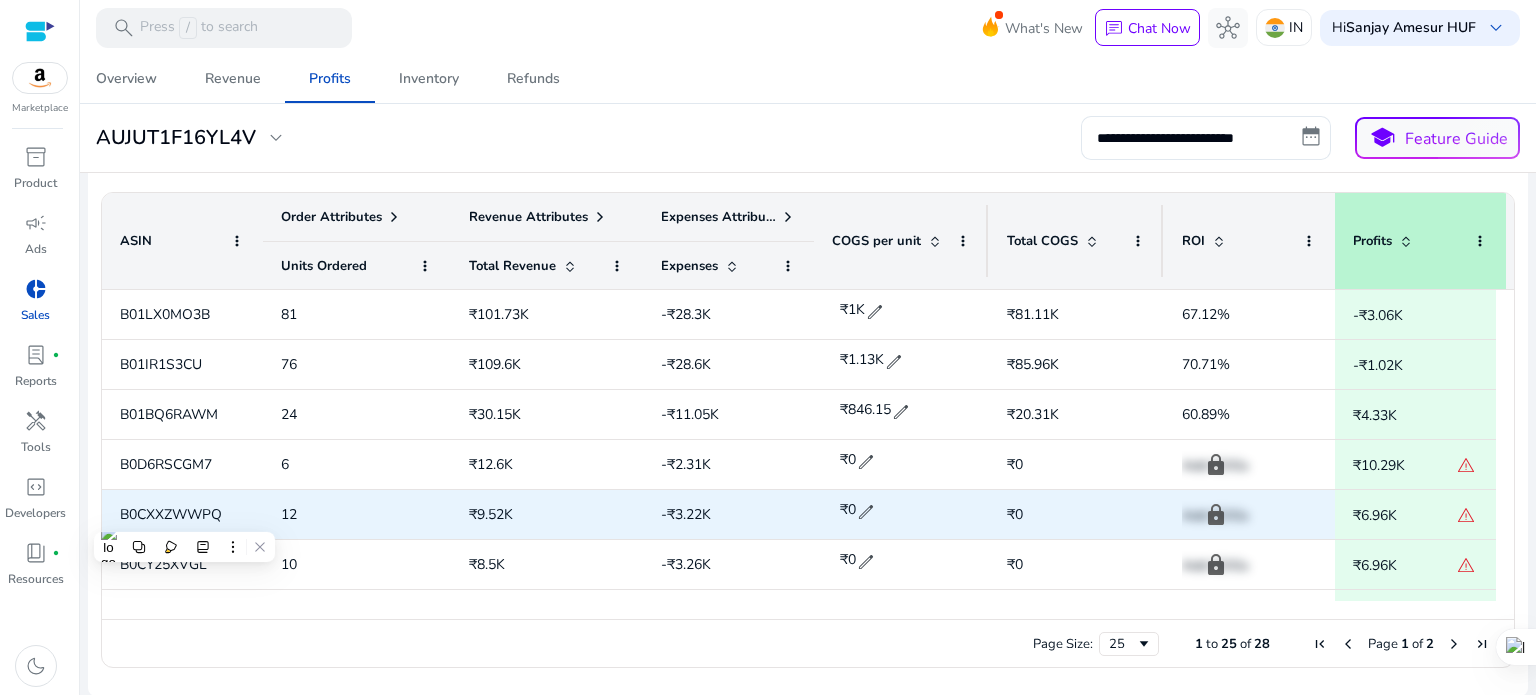 click on "edit" 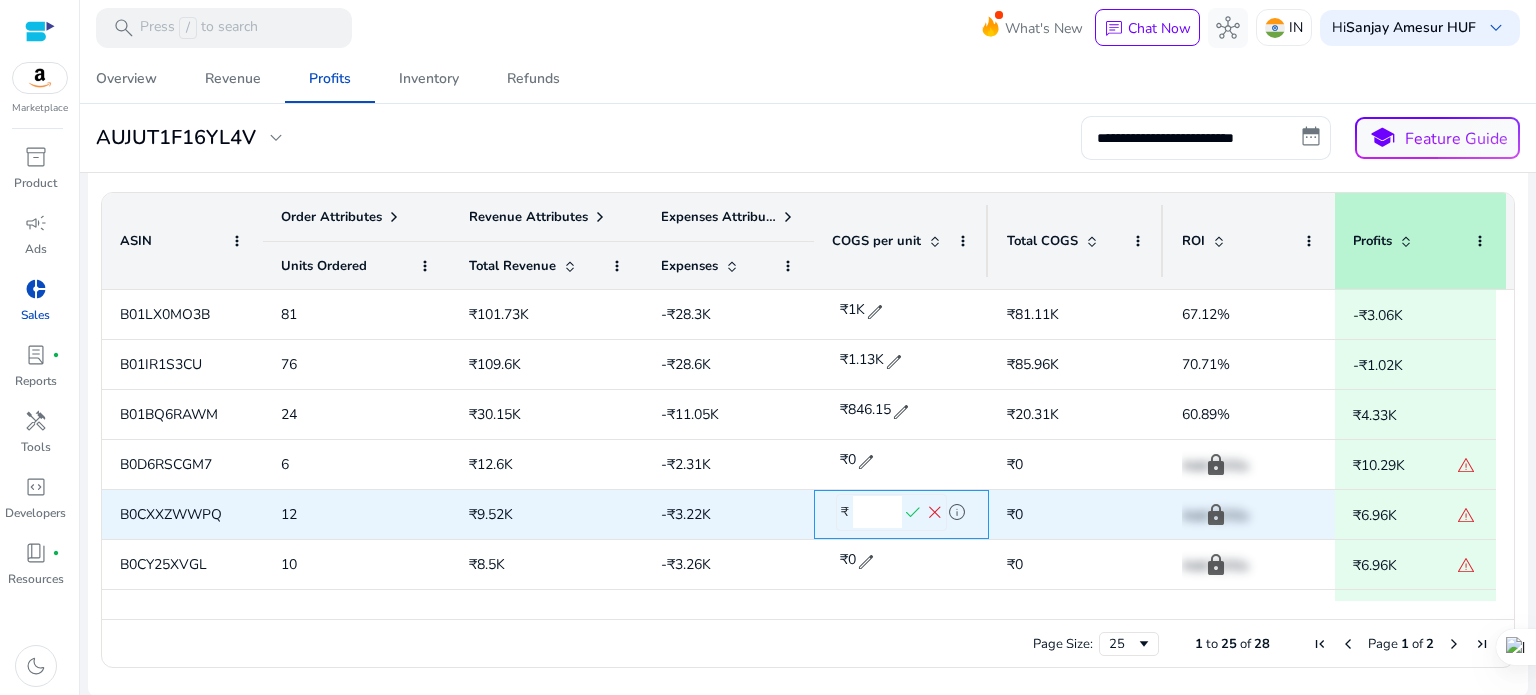 drag, startPoint x: 876, startPoint y: 513, endPoint x: 852, endPoint y: 515, distance: 24.083189 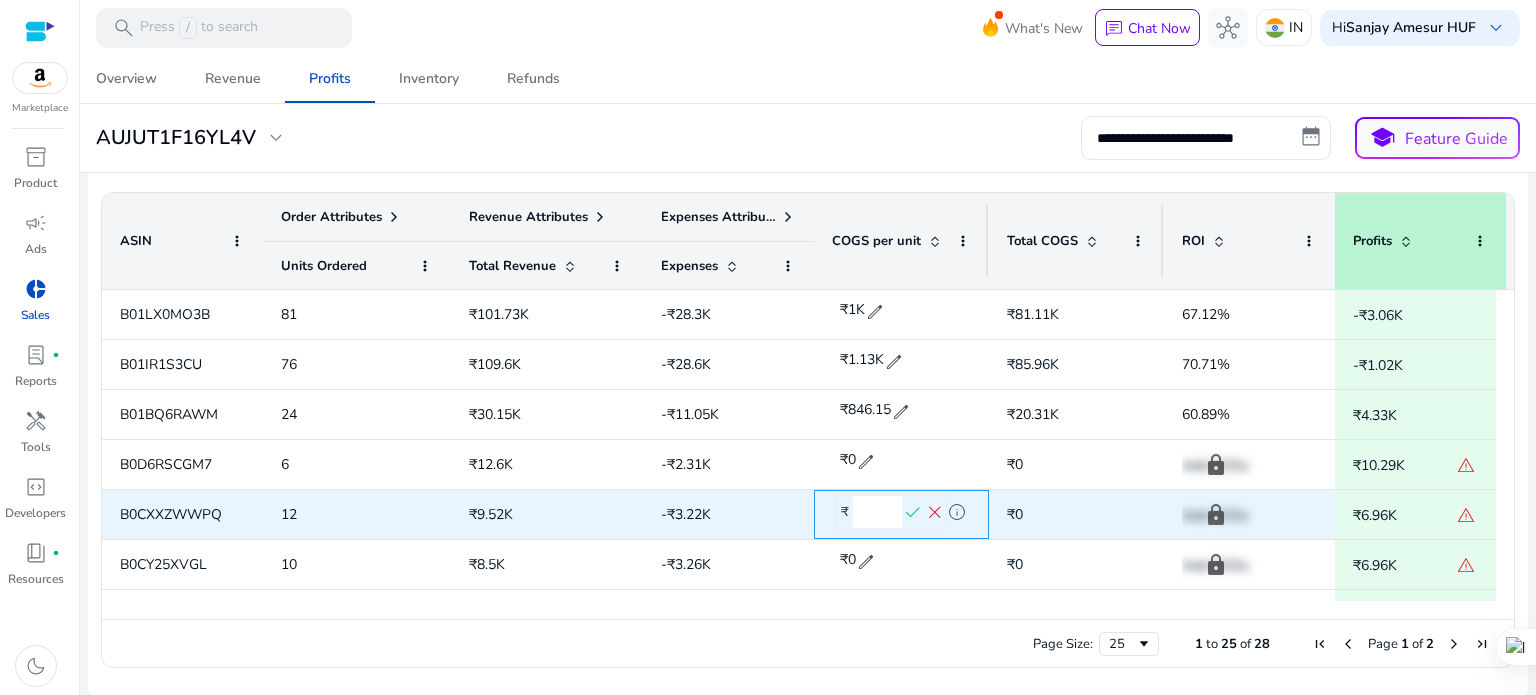 scroll, scrollTop: 0, scrollLeft: 1, axis: horizontal 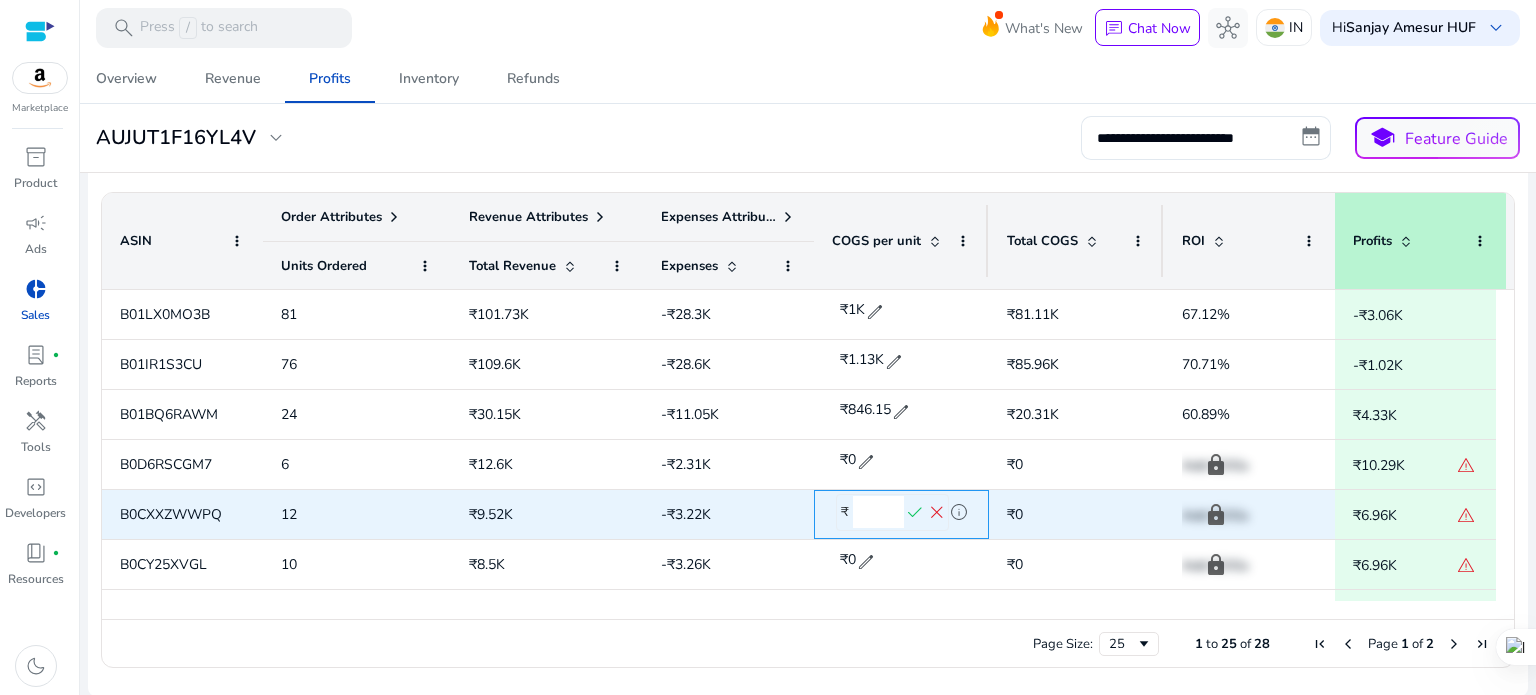 type on "******" 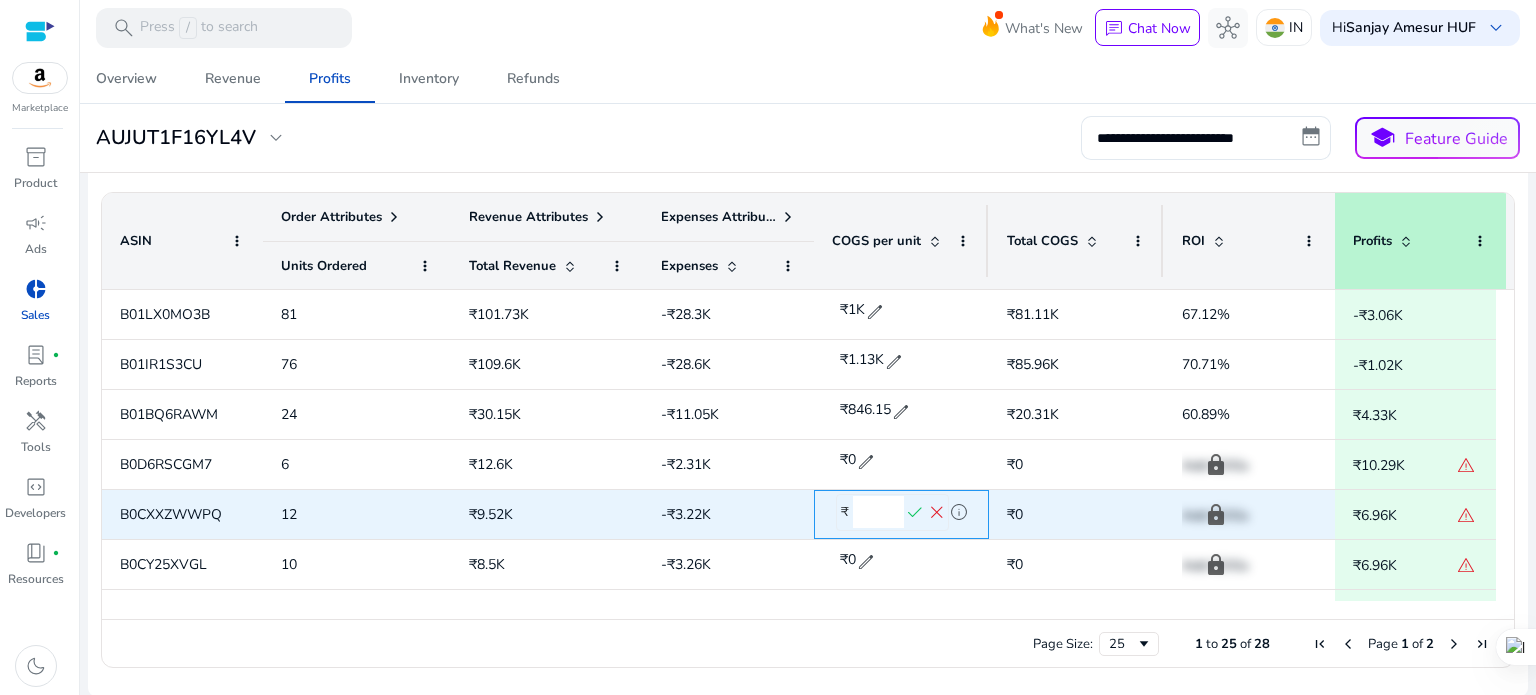 scroll, scrollTop: 0, scrollLeft: 0, axis: both 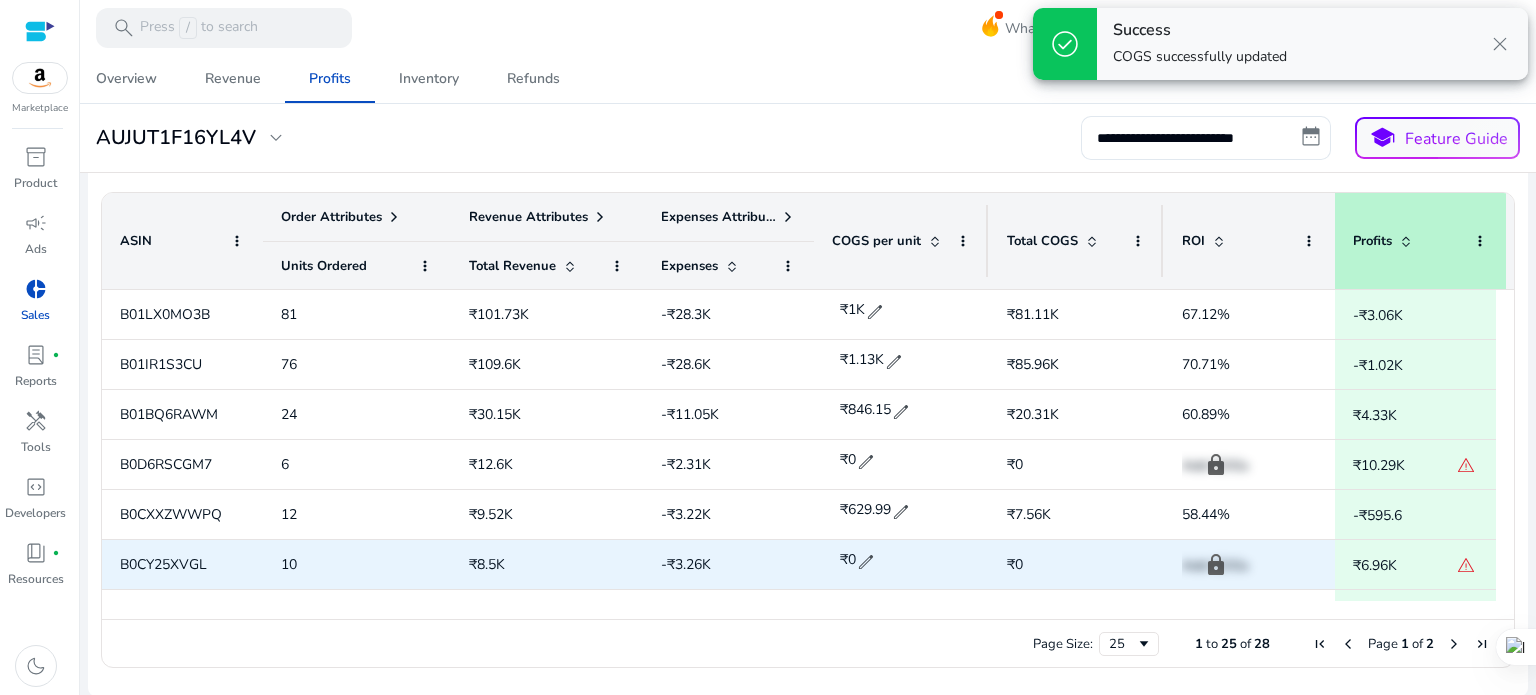 click on "B0CY25XVGL" 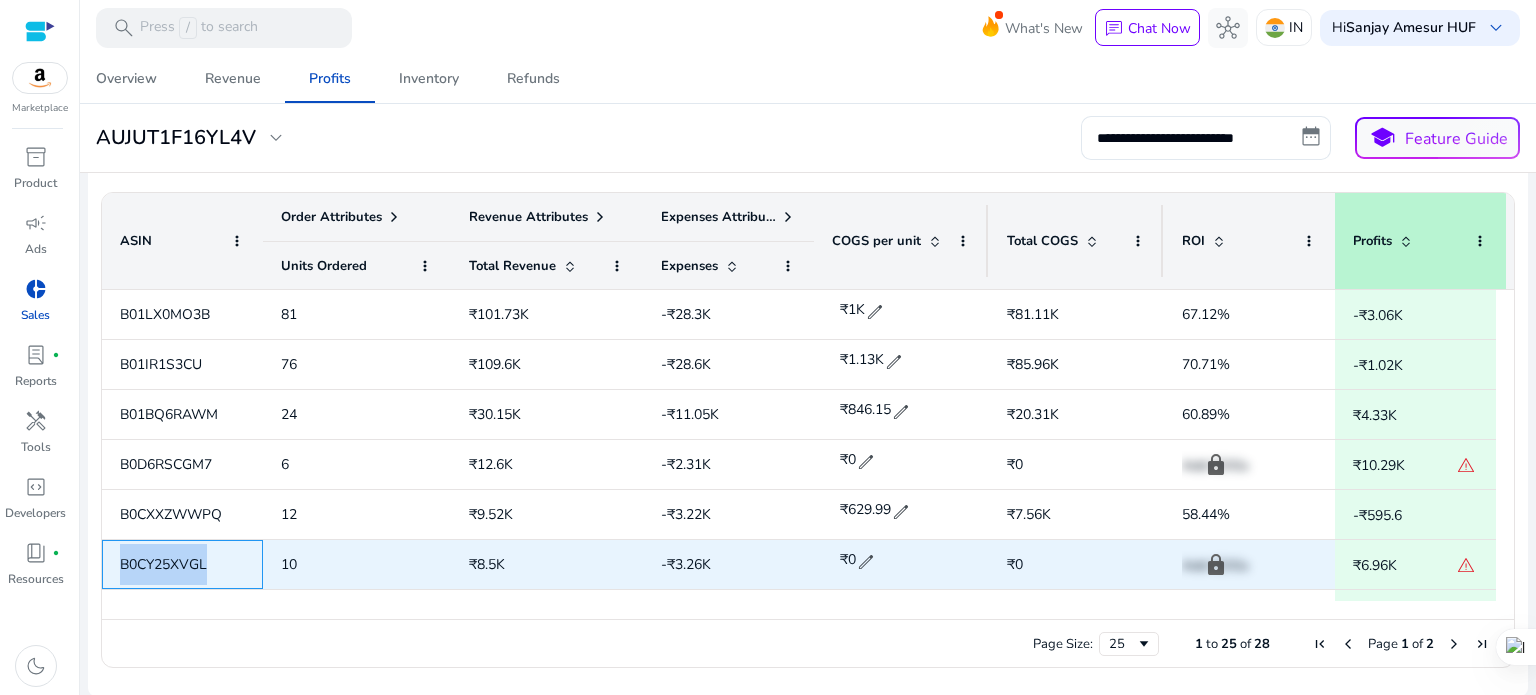 click on "B0CY25XVGL" 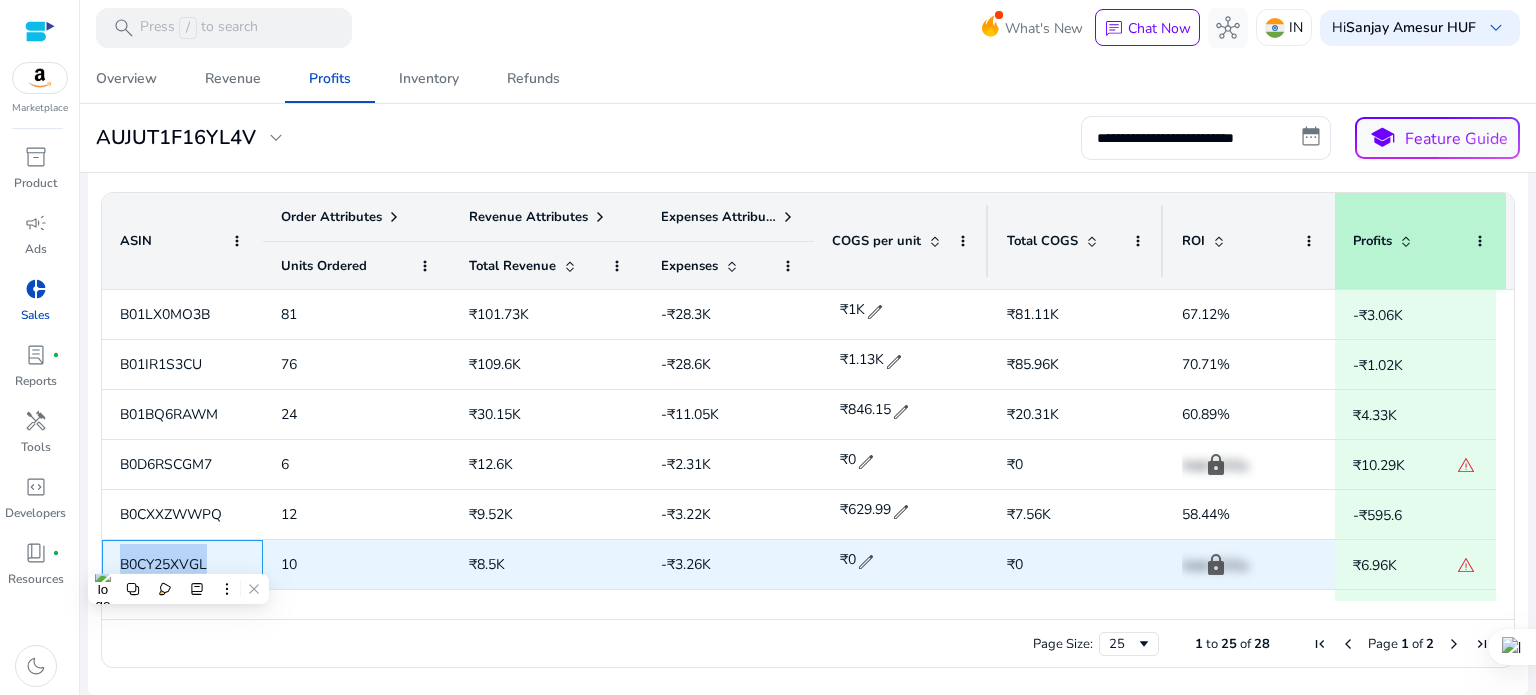 copy on "B0CY25XVGL" 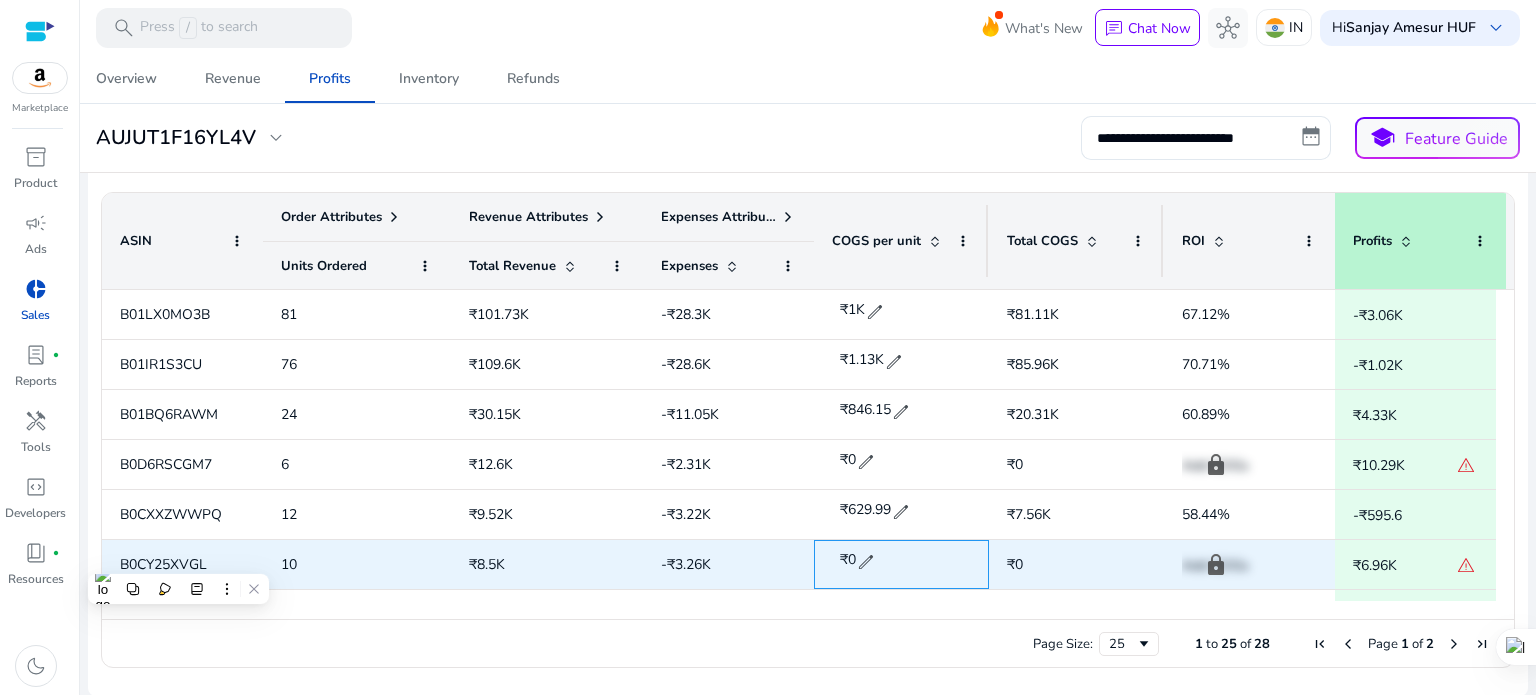 click on "edit" 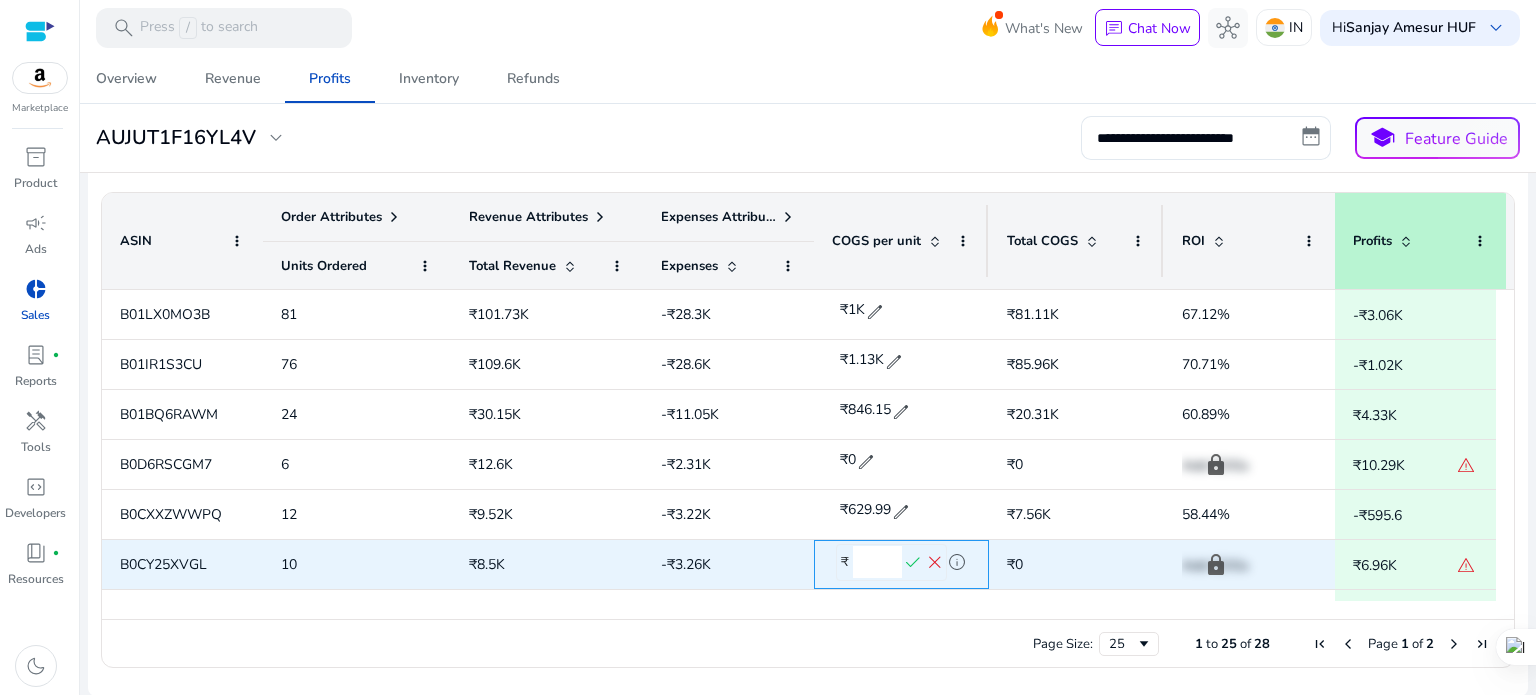 click on "*" 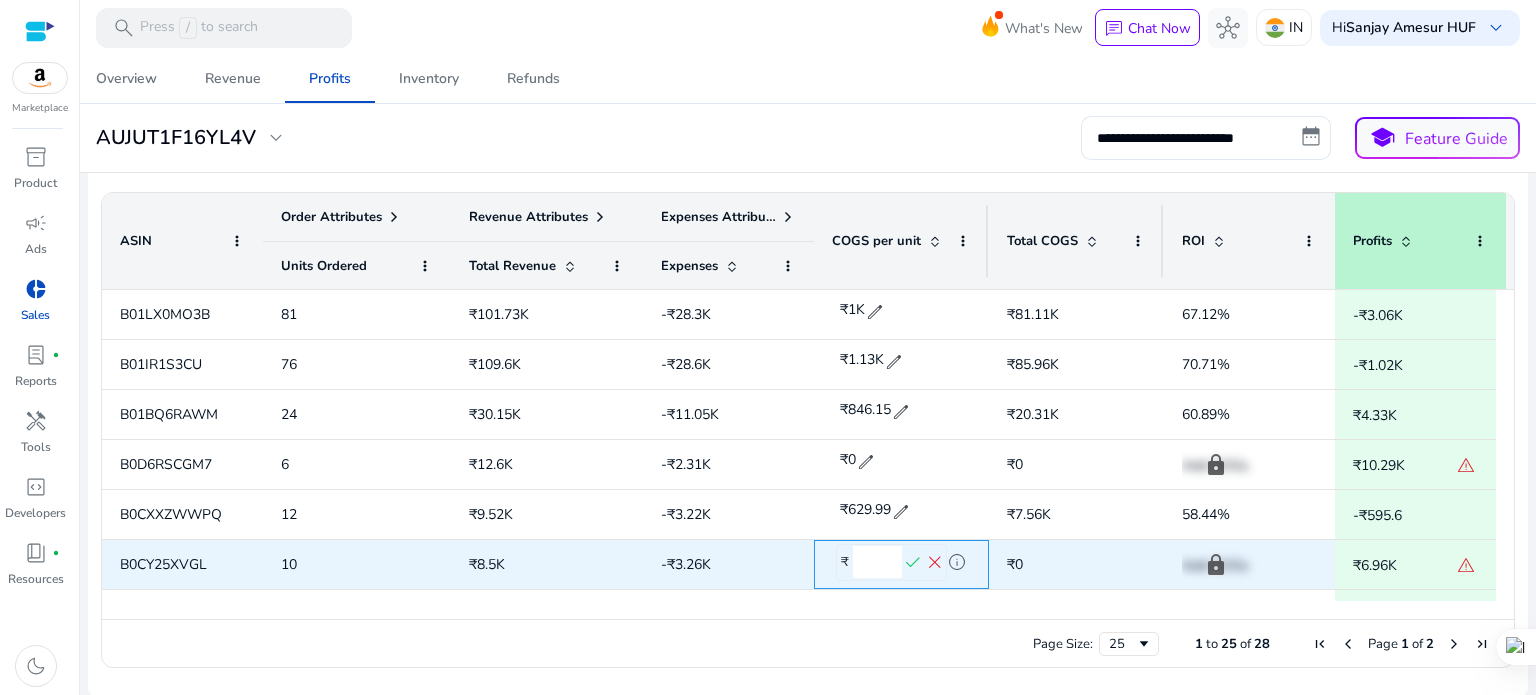 paste on "******" 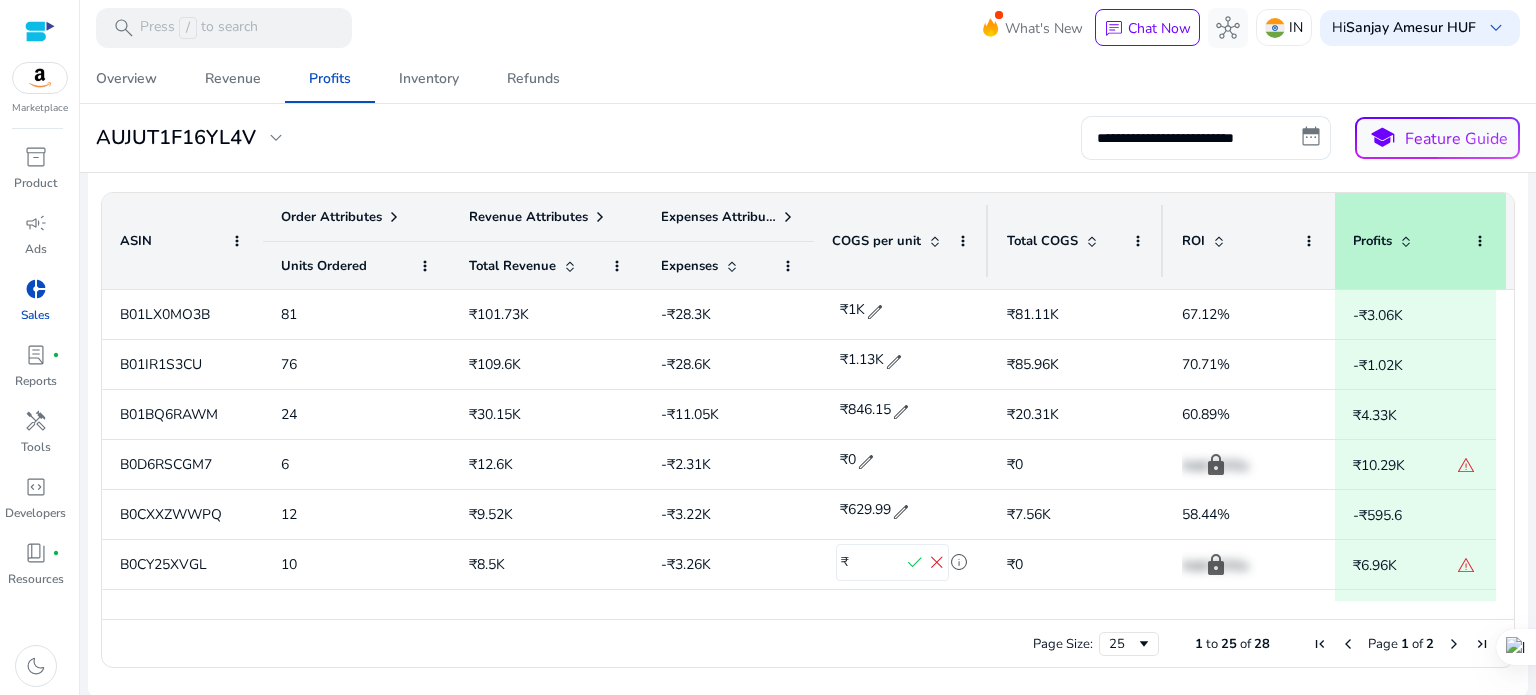 scroll, scrollTop: 0, scrollLeft: 0, axis: both 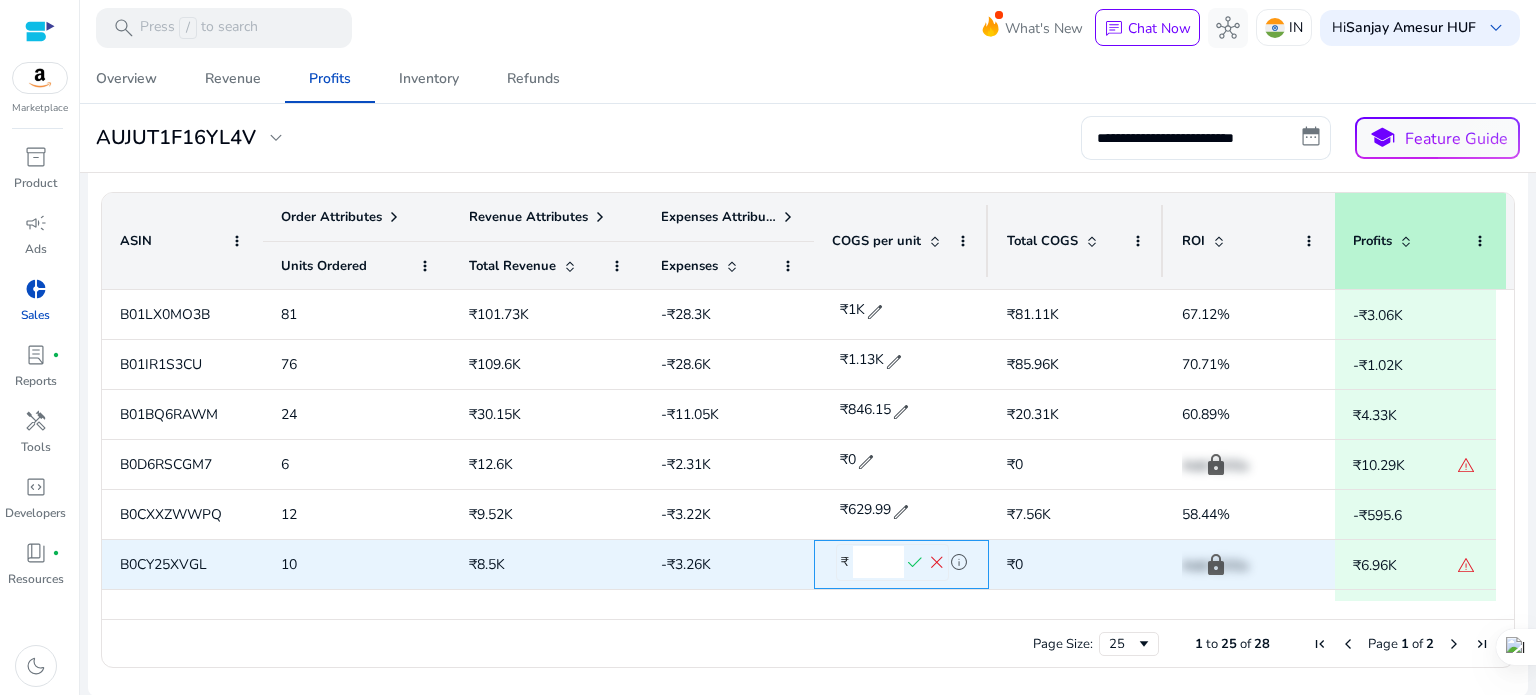 click on "*******" 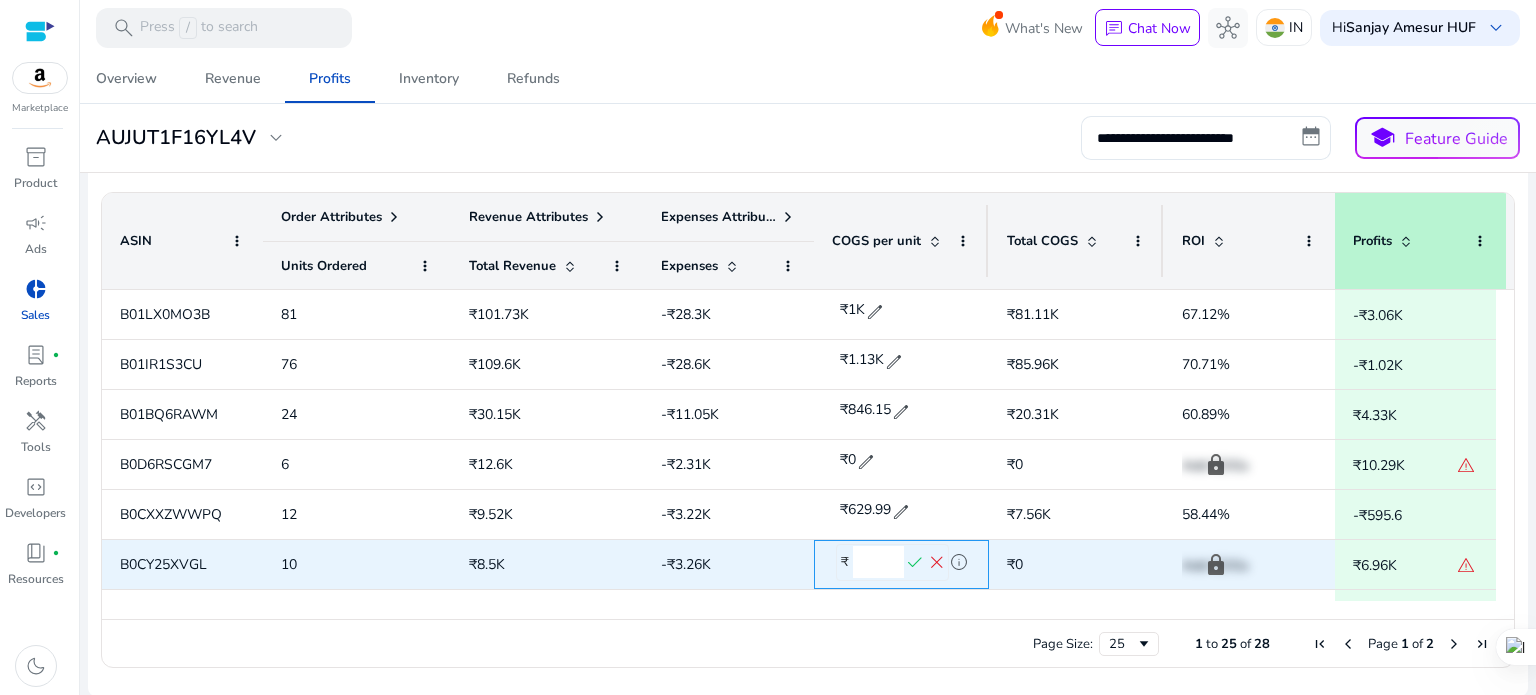 type on "******" 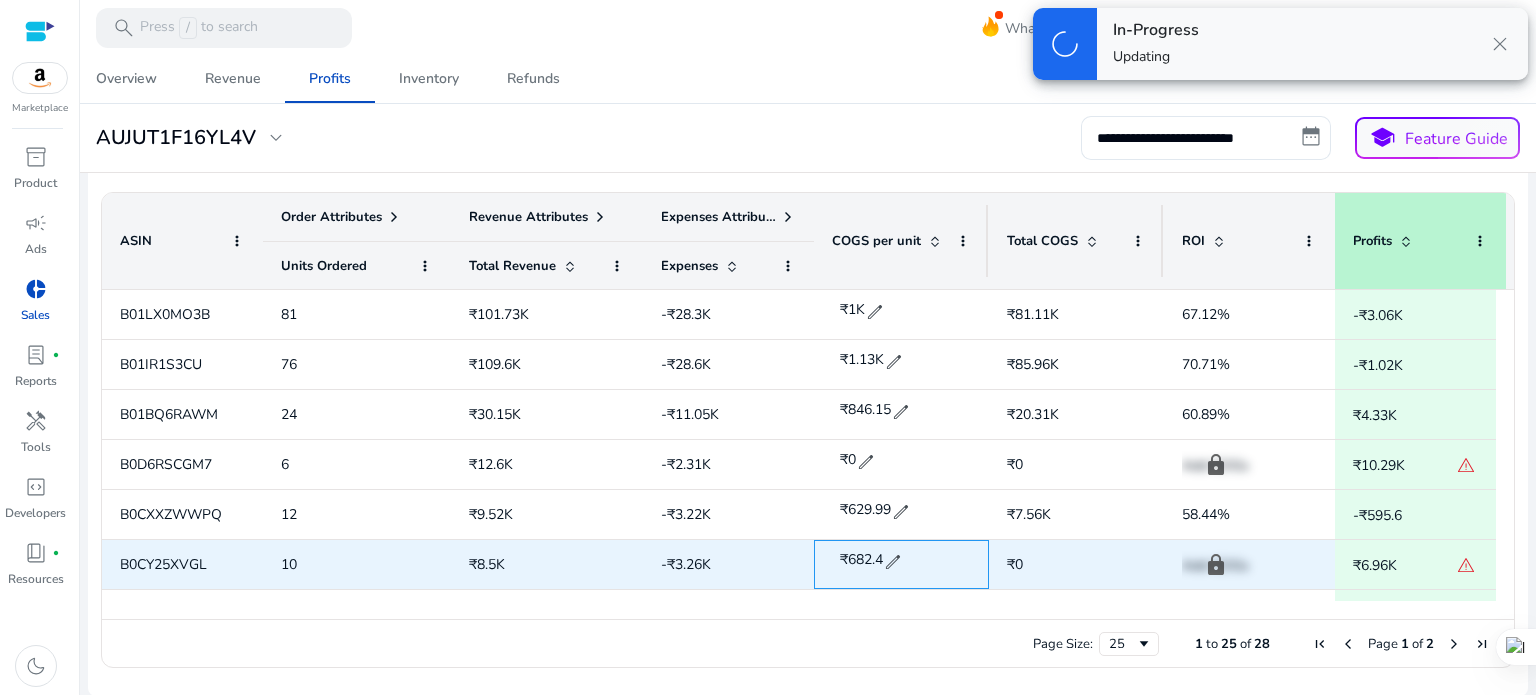 scroll, scrollTop: 200, scrollLeft: 0, axis: vertical 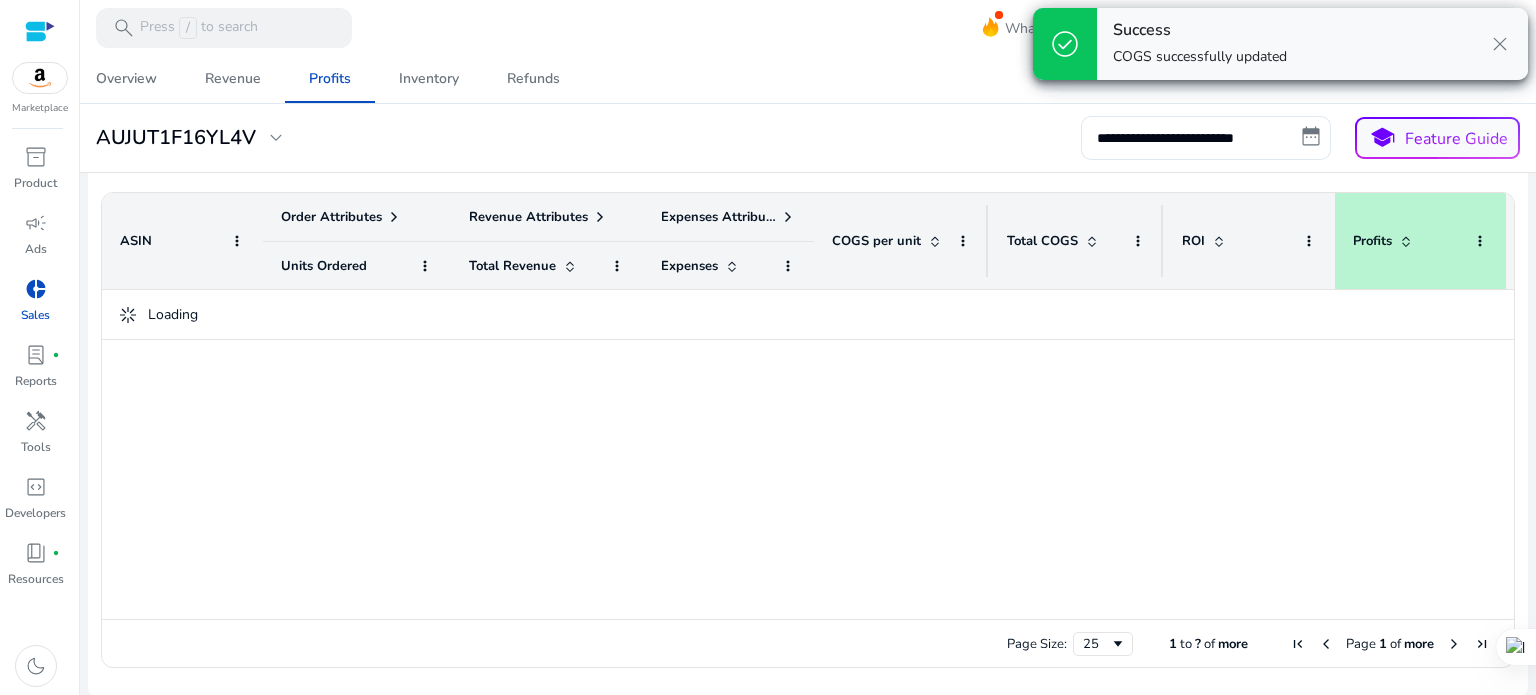 click 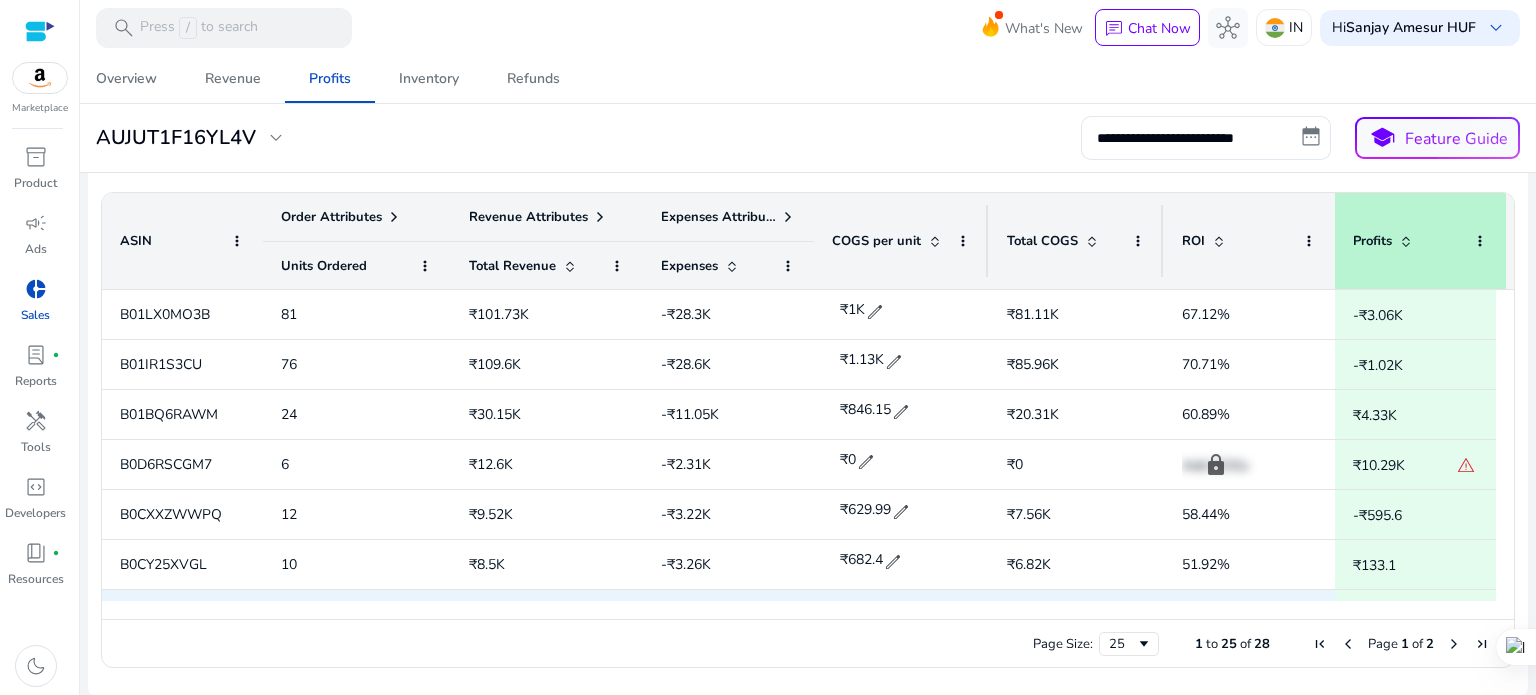 scroll, scrollTop: 200, scrollLeft: 0, axis: vertical 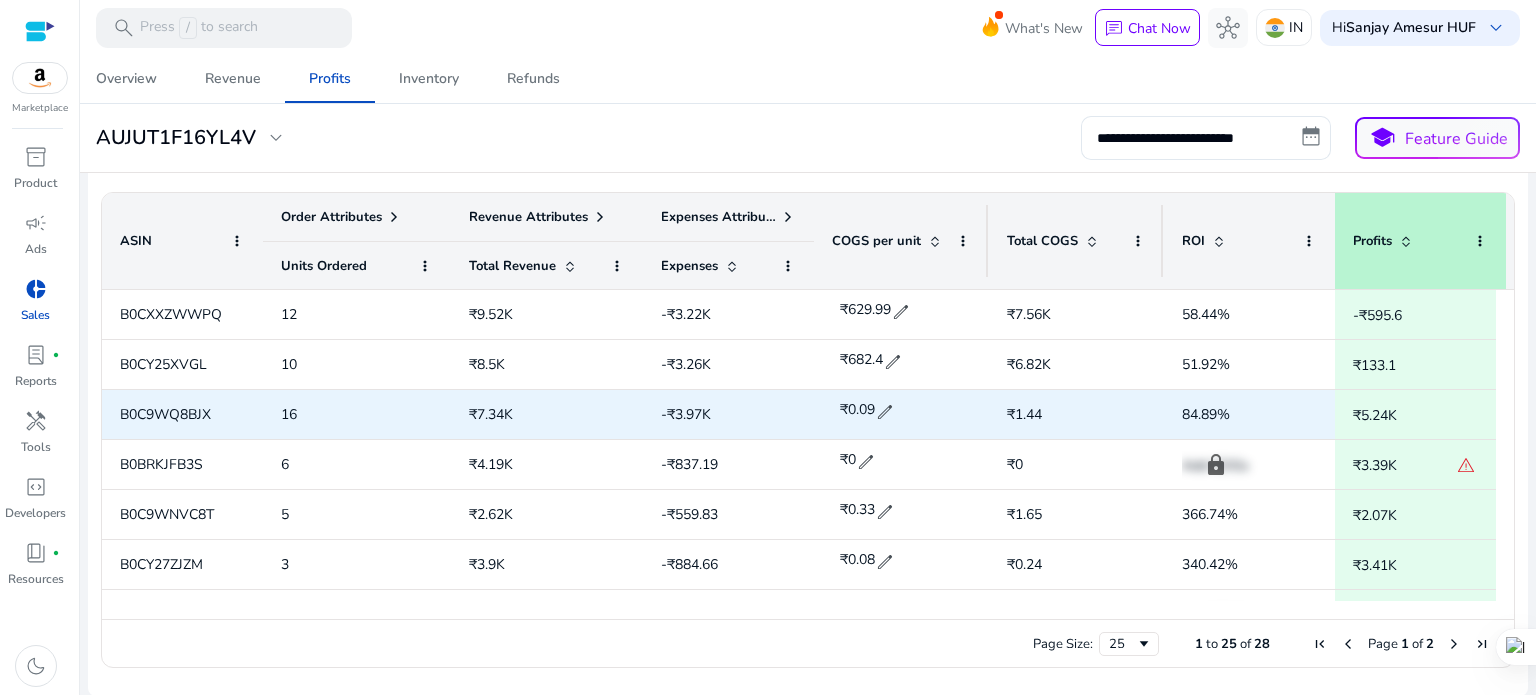 click on "B0C9WQ8BJX" 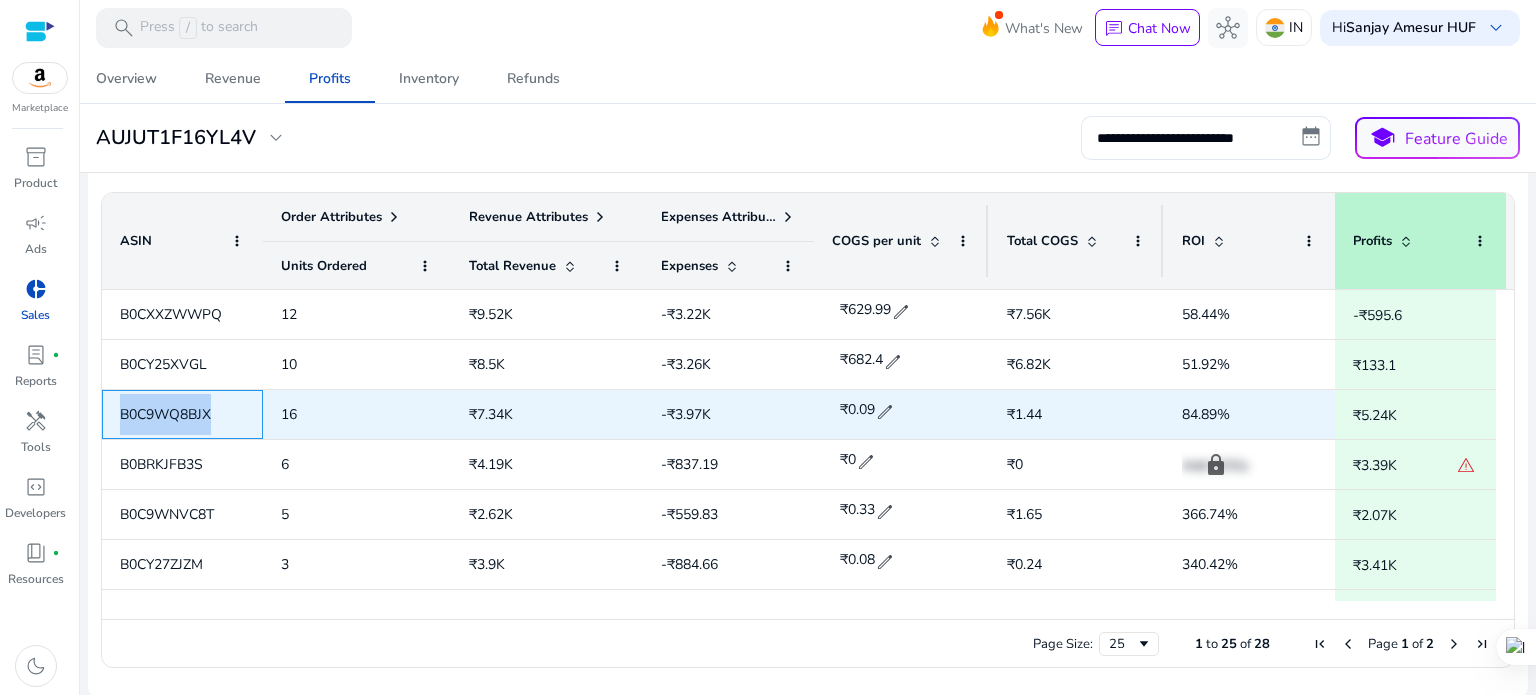 click on "B0C9WQ8BJX" 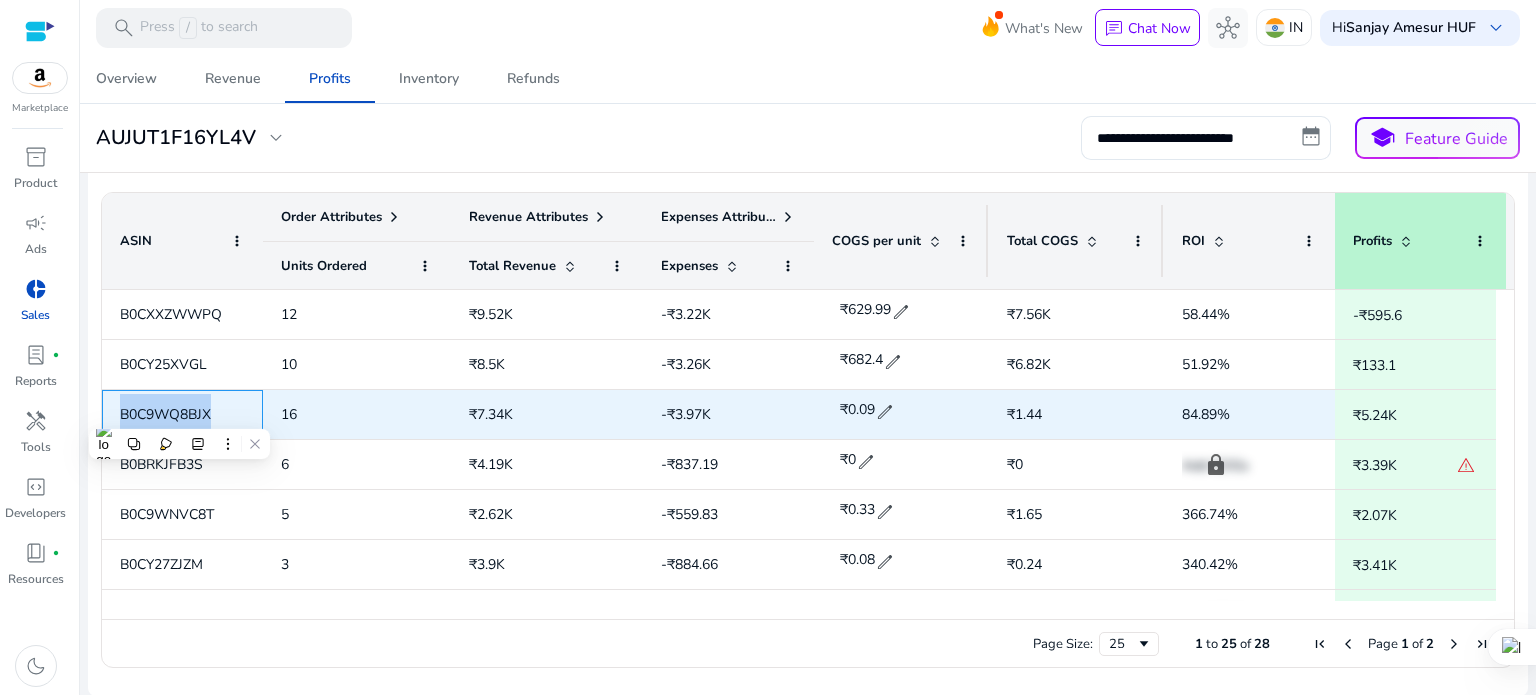 copy on "B0C9WQ8BJX" 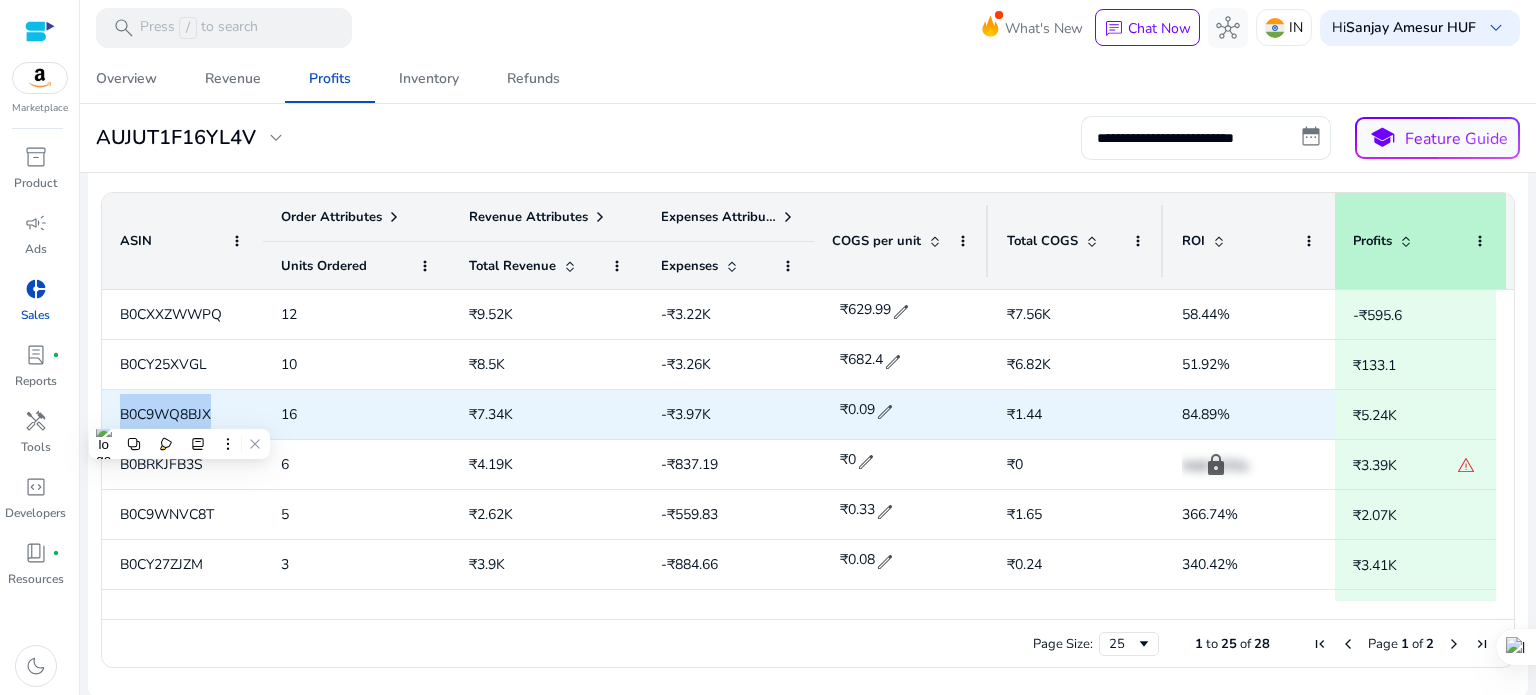click on "edit" 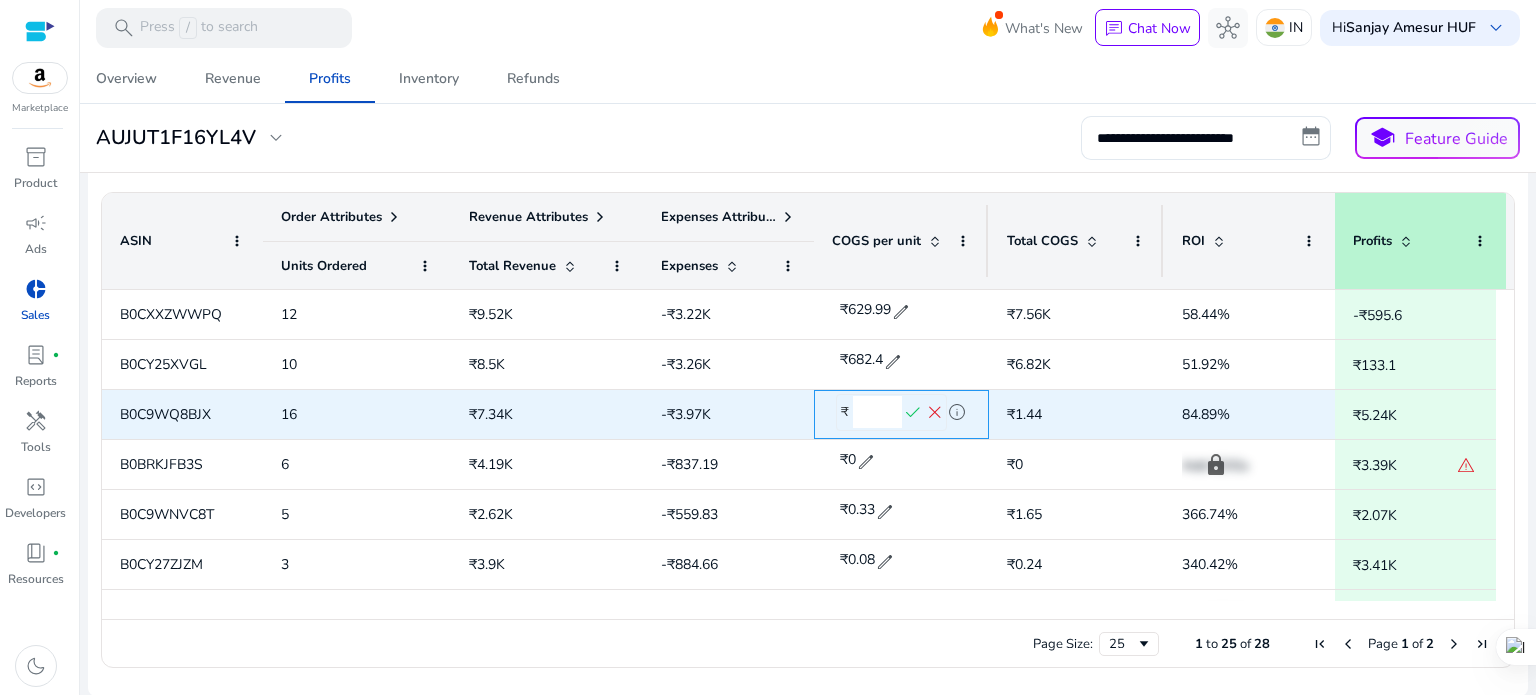 drag, startPoint x: 895, startPoint y: 411, endPoint x: 853, endPoint y: 415, distance: 42.190044 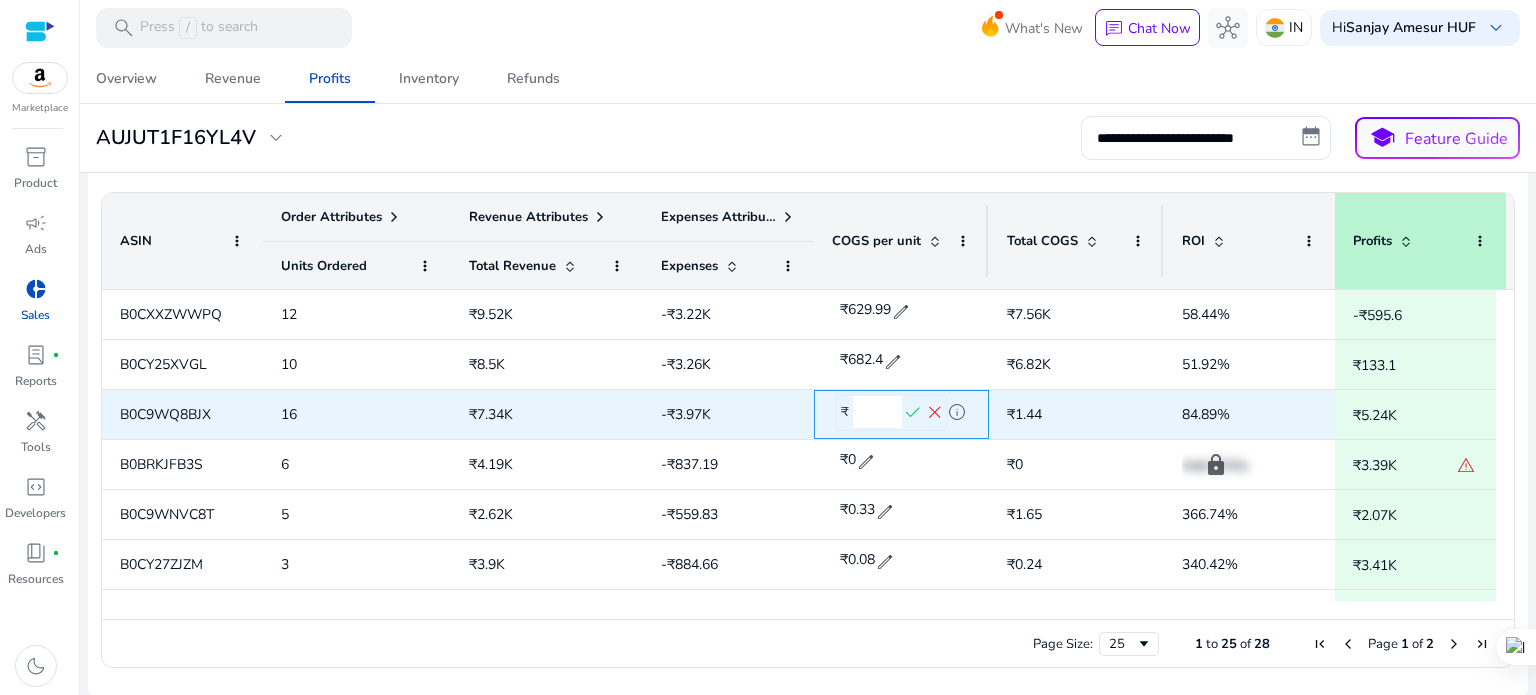 paste on "**" 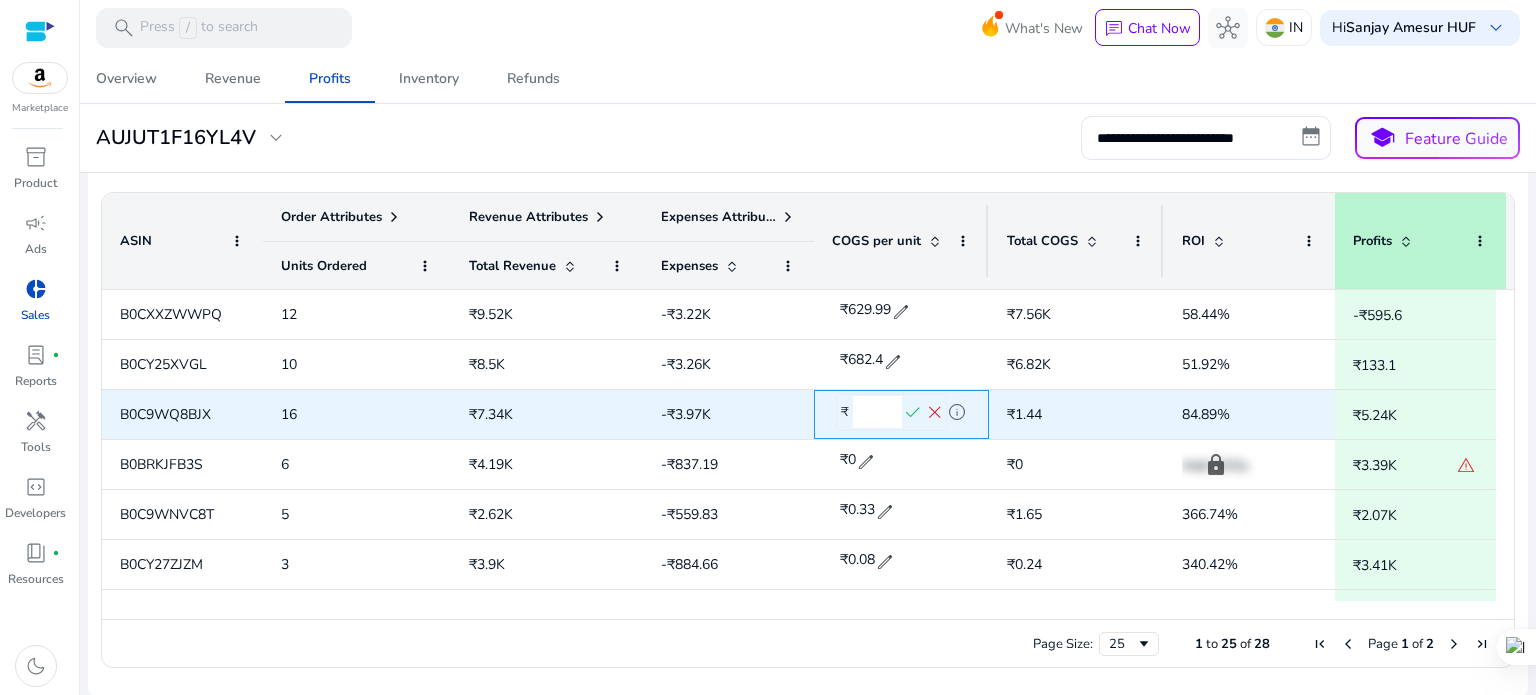 scroll, scrollTop: 0, scrollLeft: 1, axis: horizontal 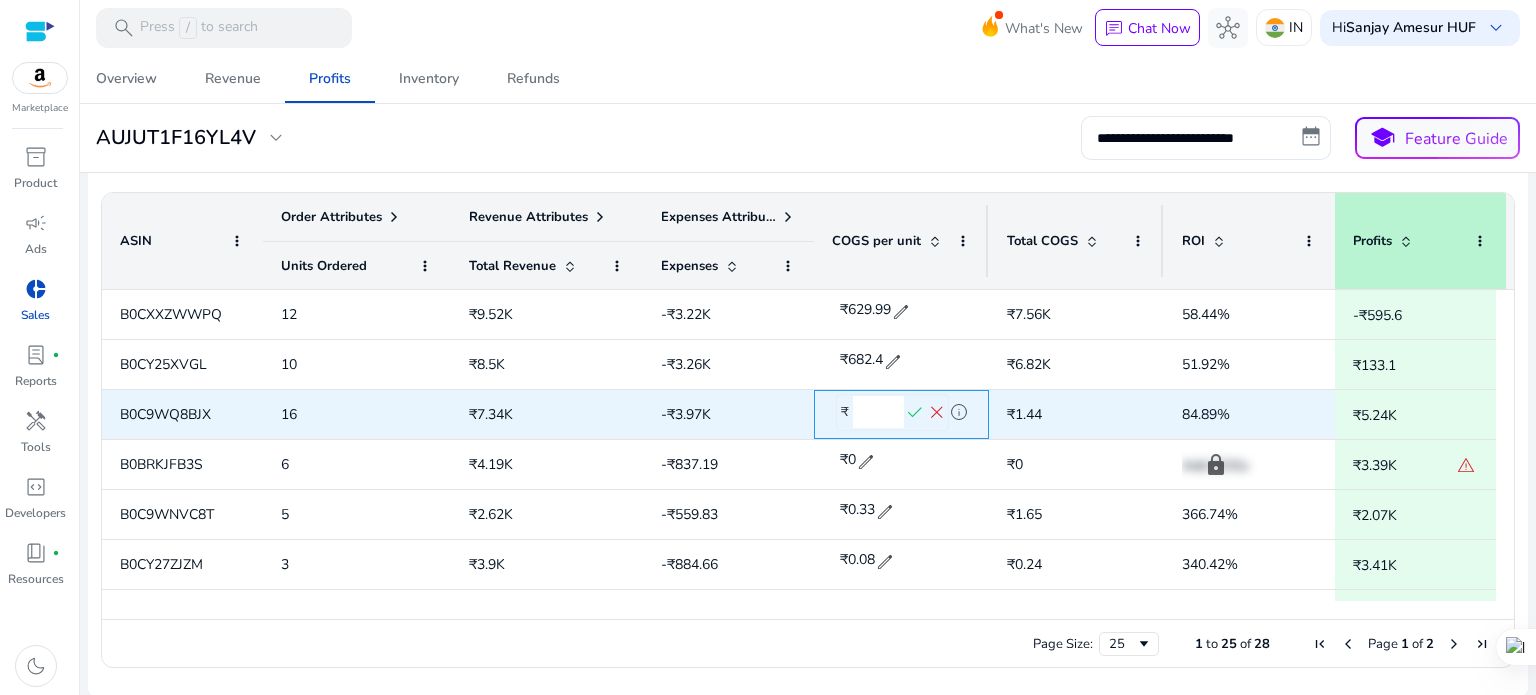 type on "******" 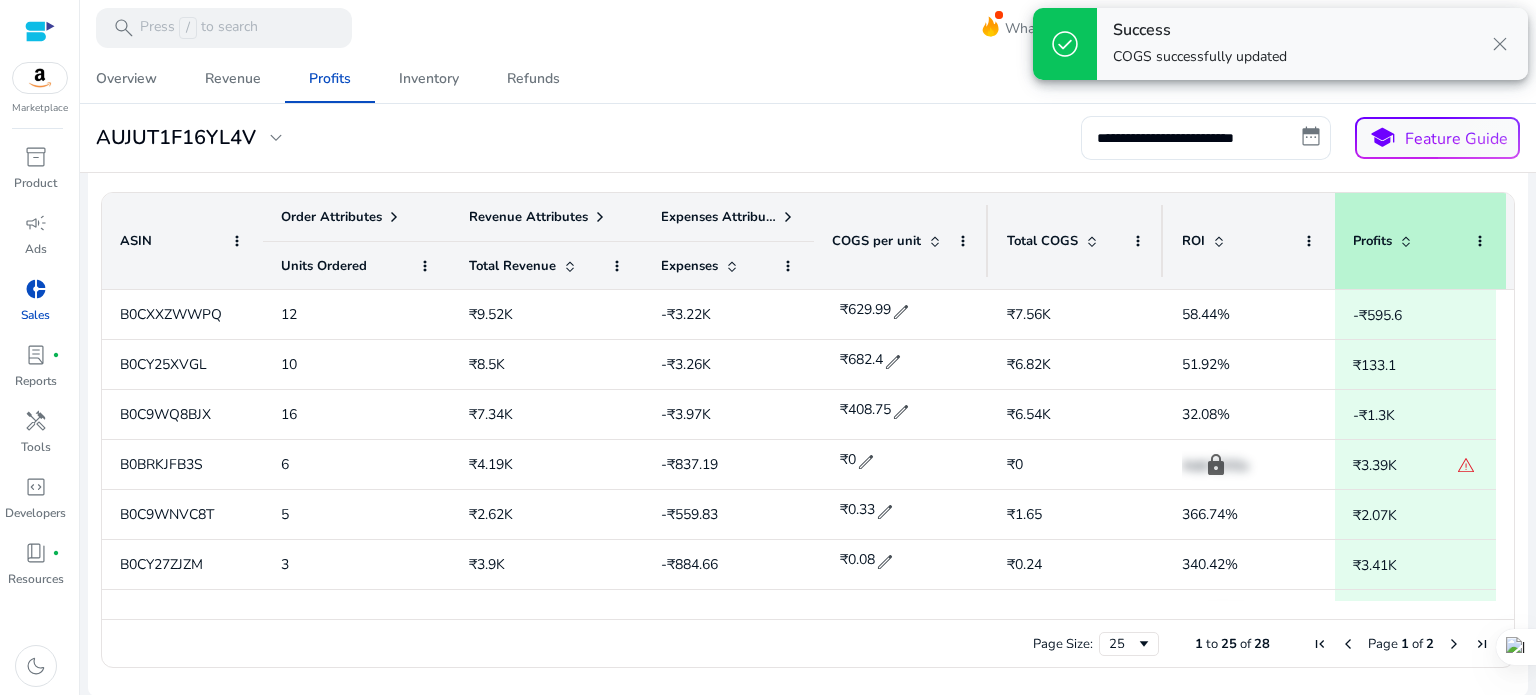 scroll, scrollTop: 0, scrollLeft: 0, axis: both 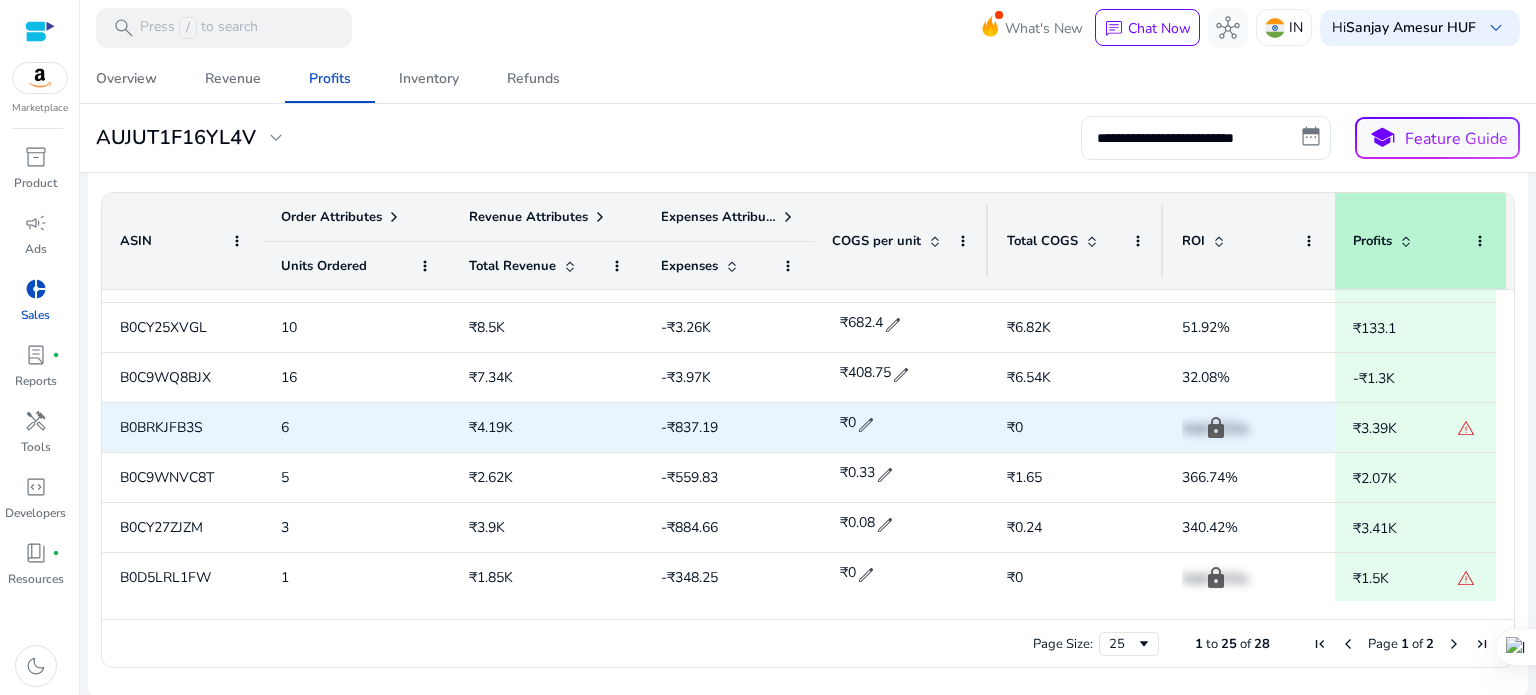 click on "B0BRKJFB3S" 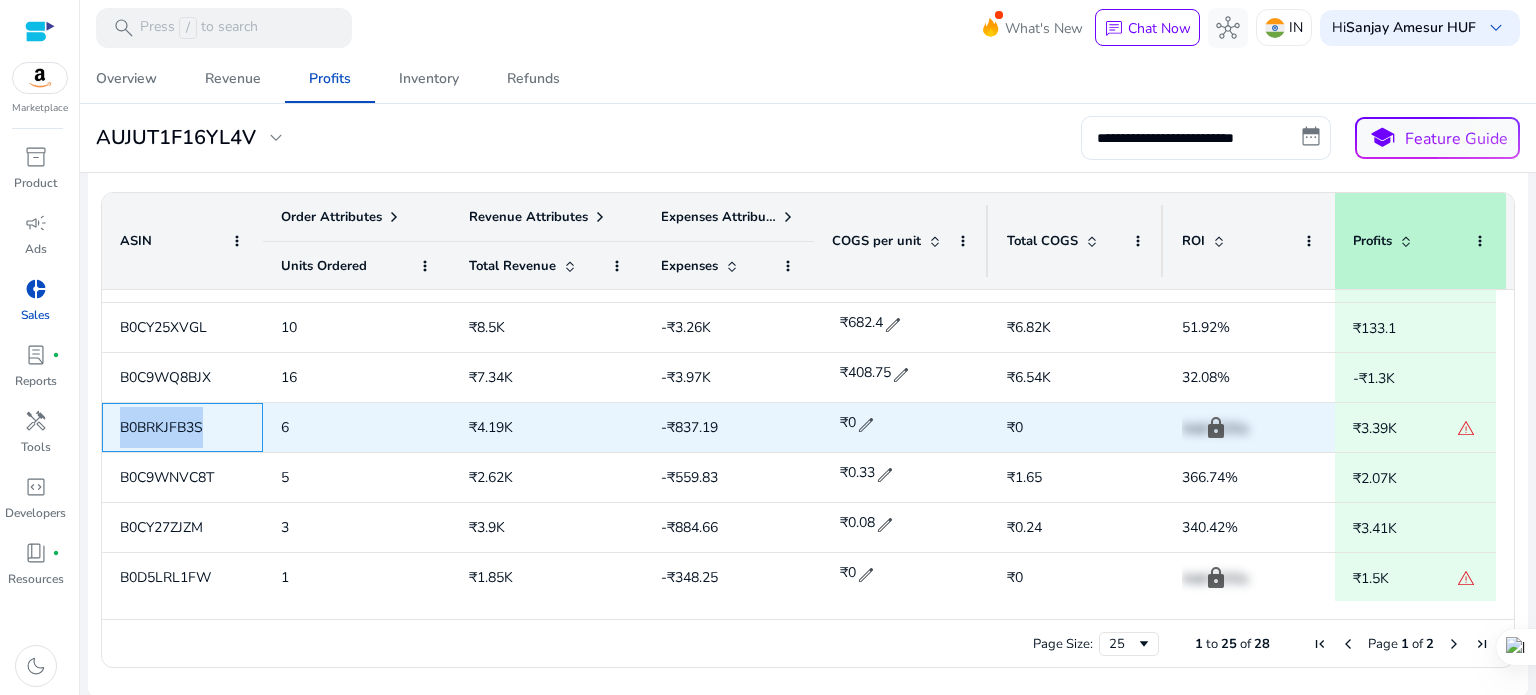 click on "B0BRKJFB3S" 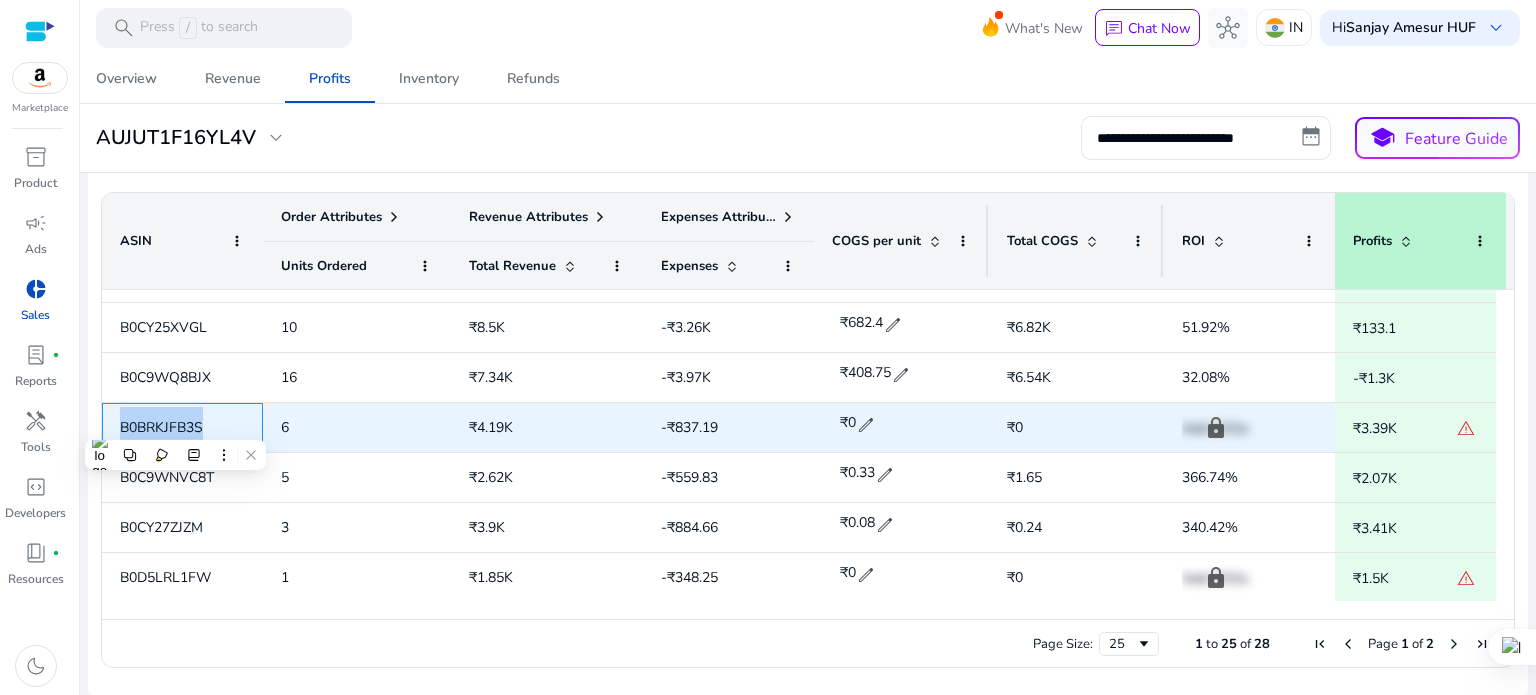 copy on "B0BRKJFB3S" 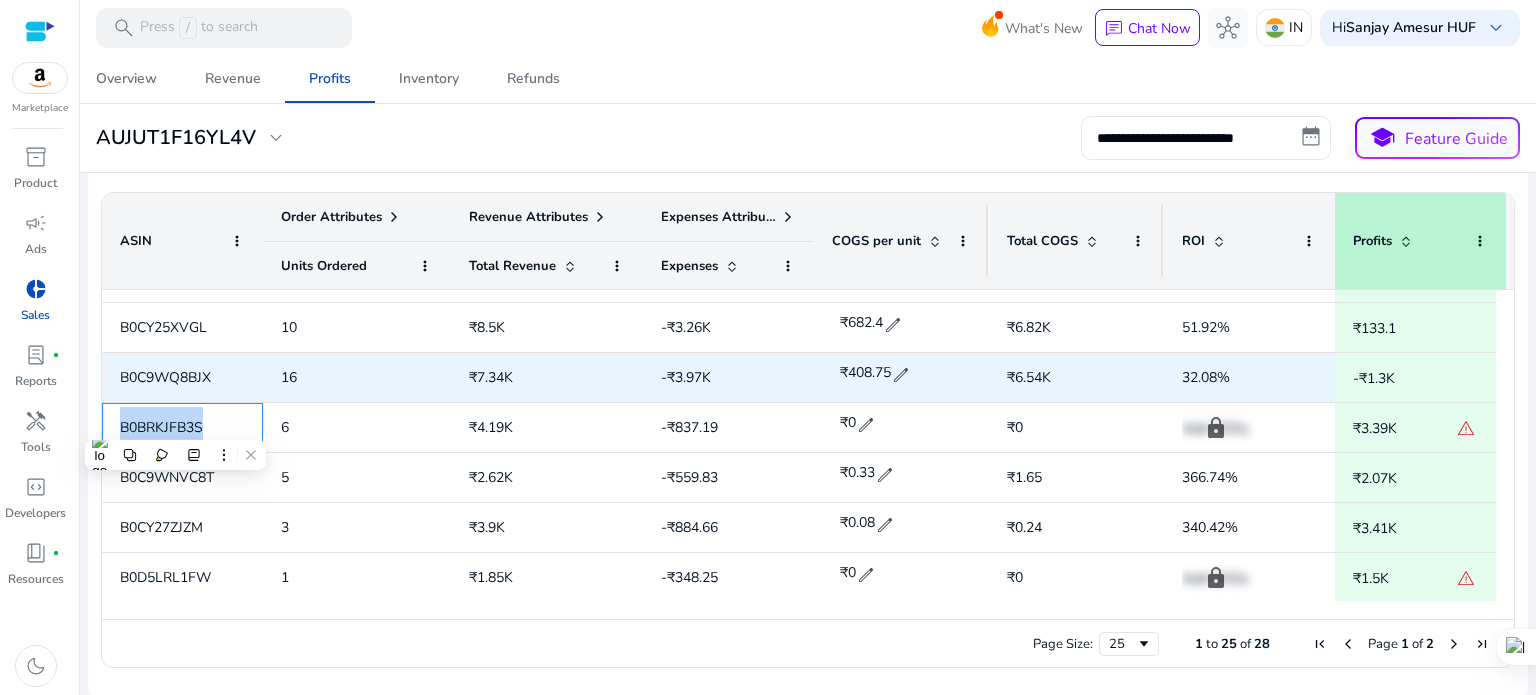 copy on "B0BRKJFB3S" 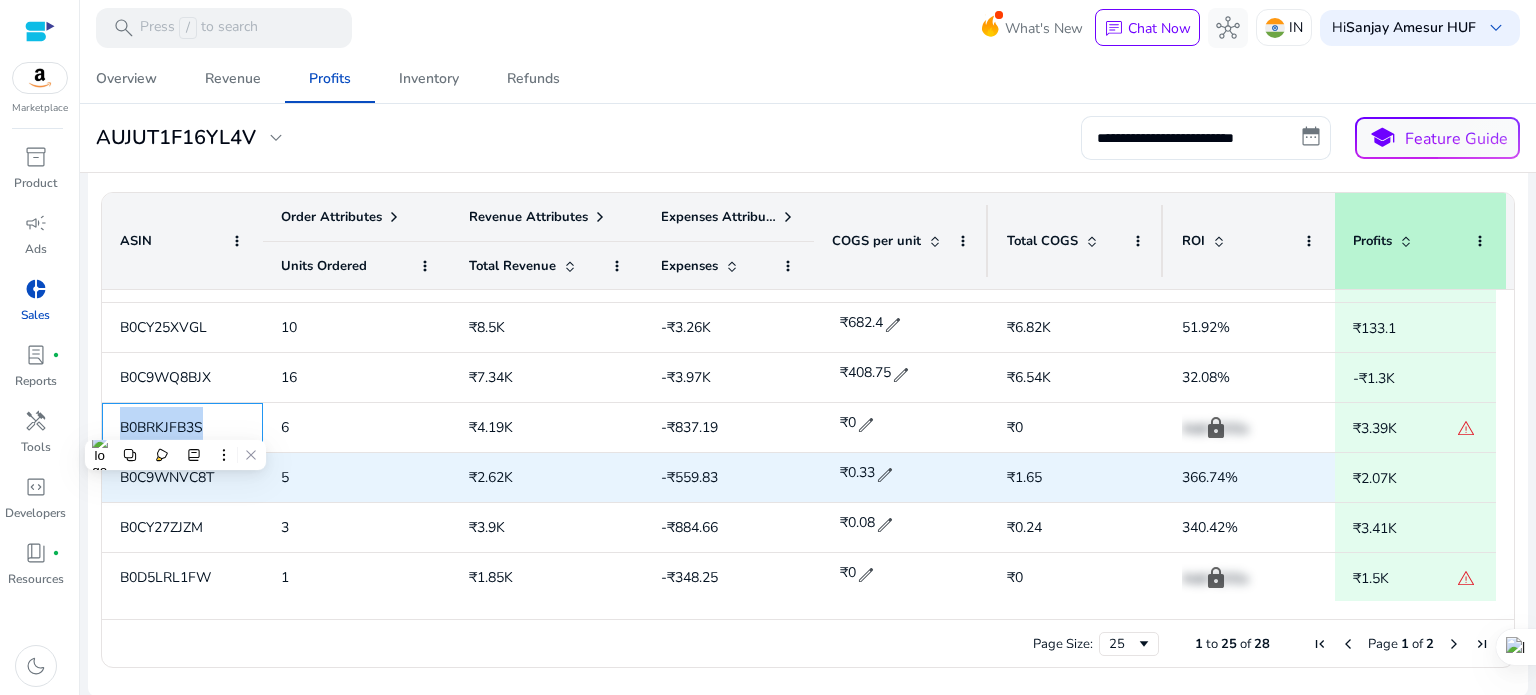 copy on "B0BRKJFB3S" 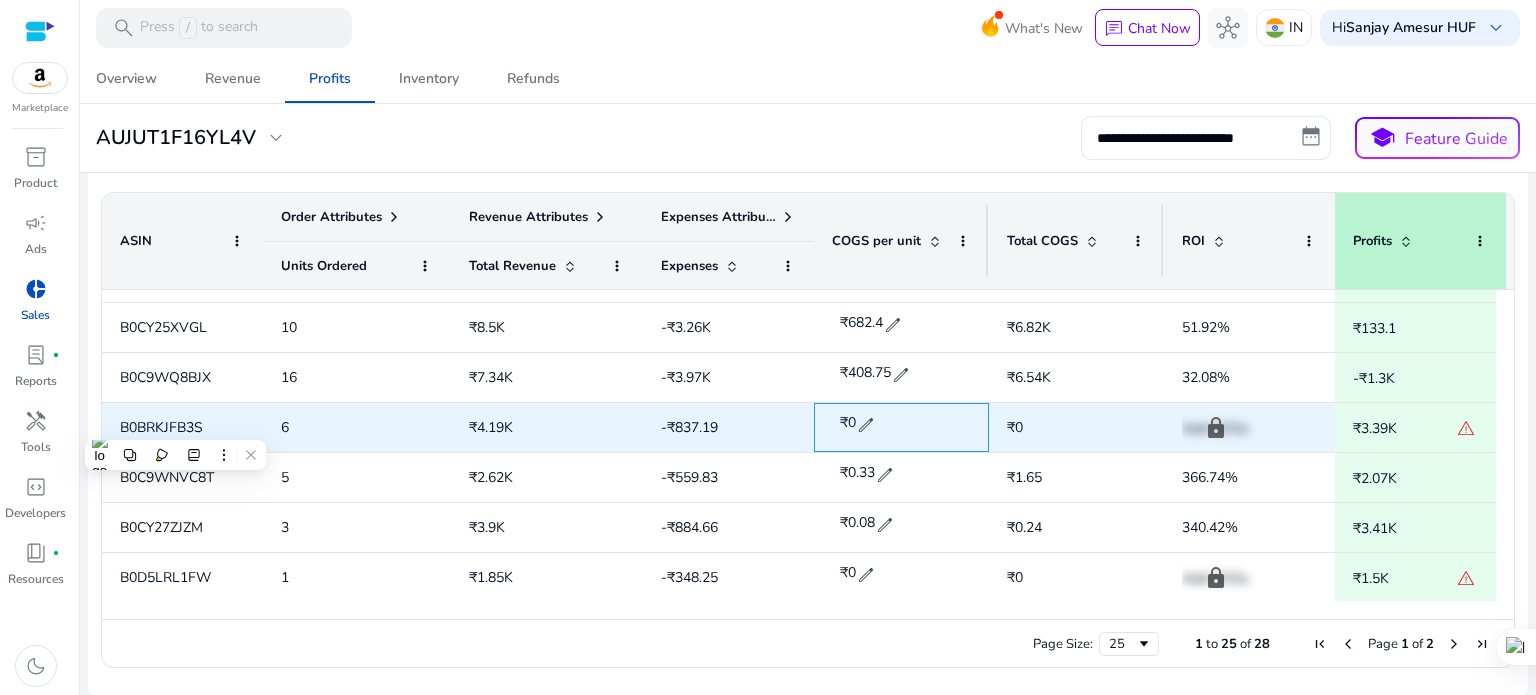 click on "edit" 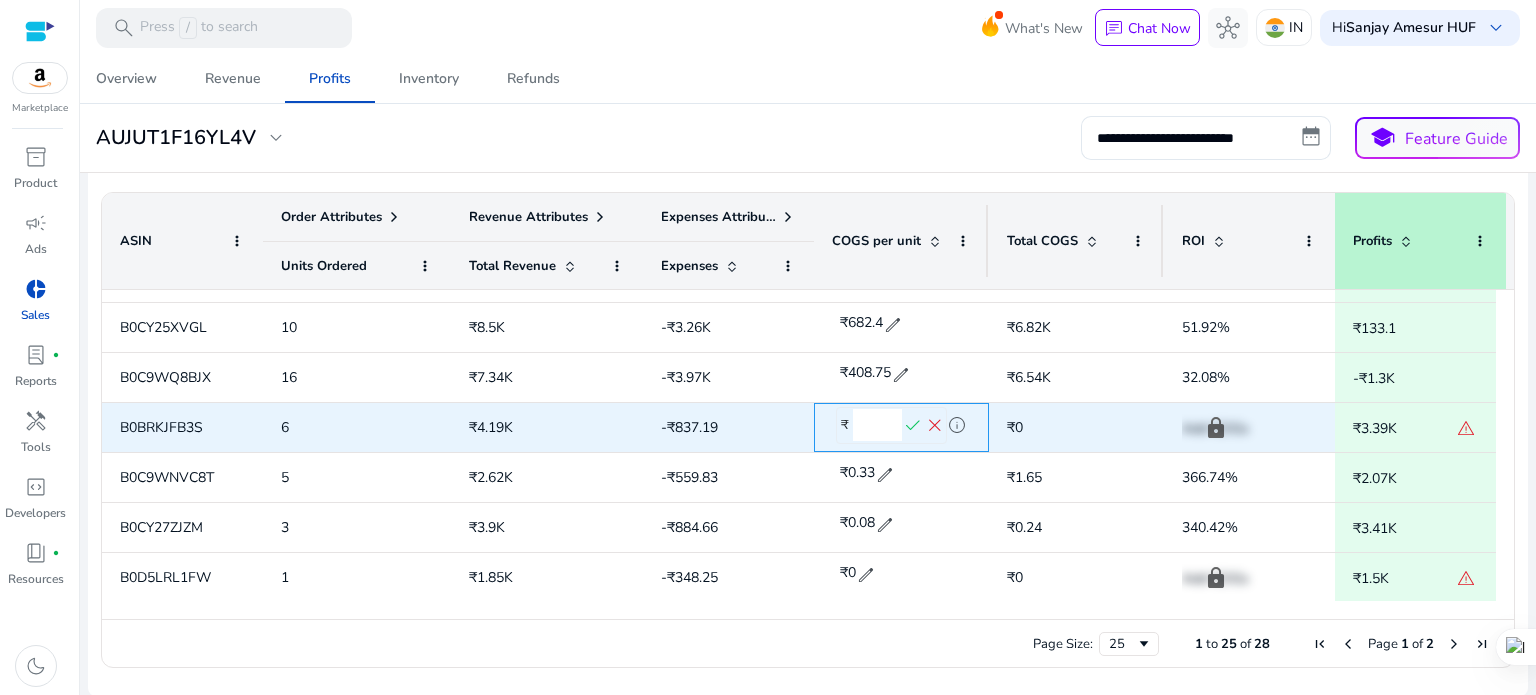 drag, startPoint x: 855, startPoint y: 419, endPoint x: 875, endPoint y: 419, distance: 20 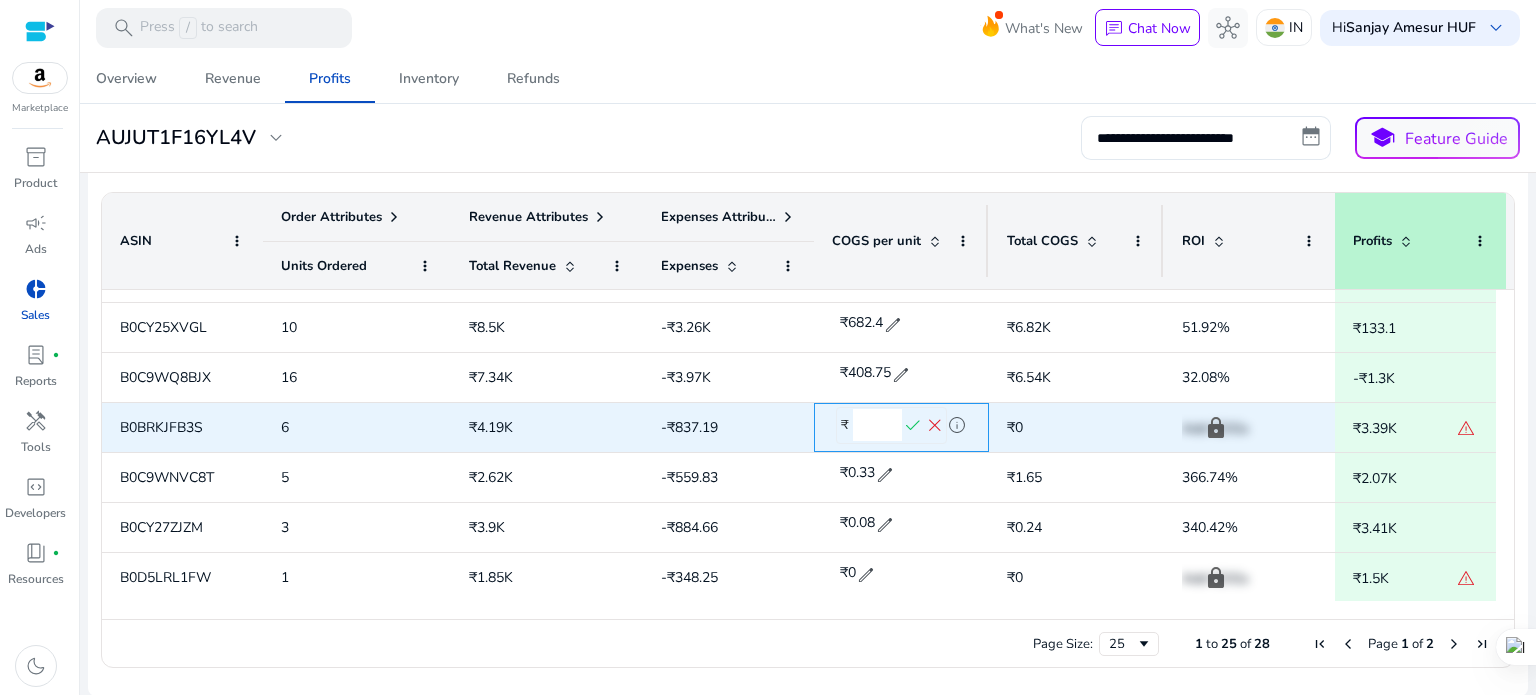 click on "*" 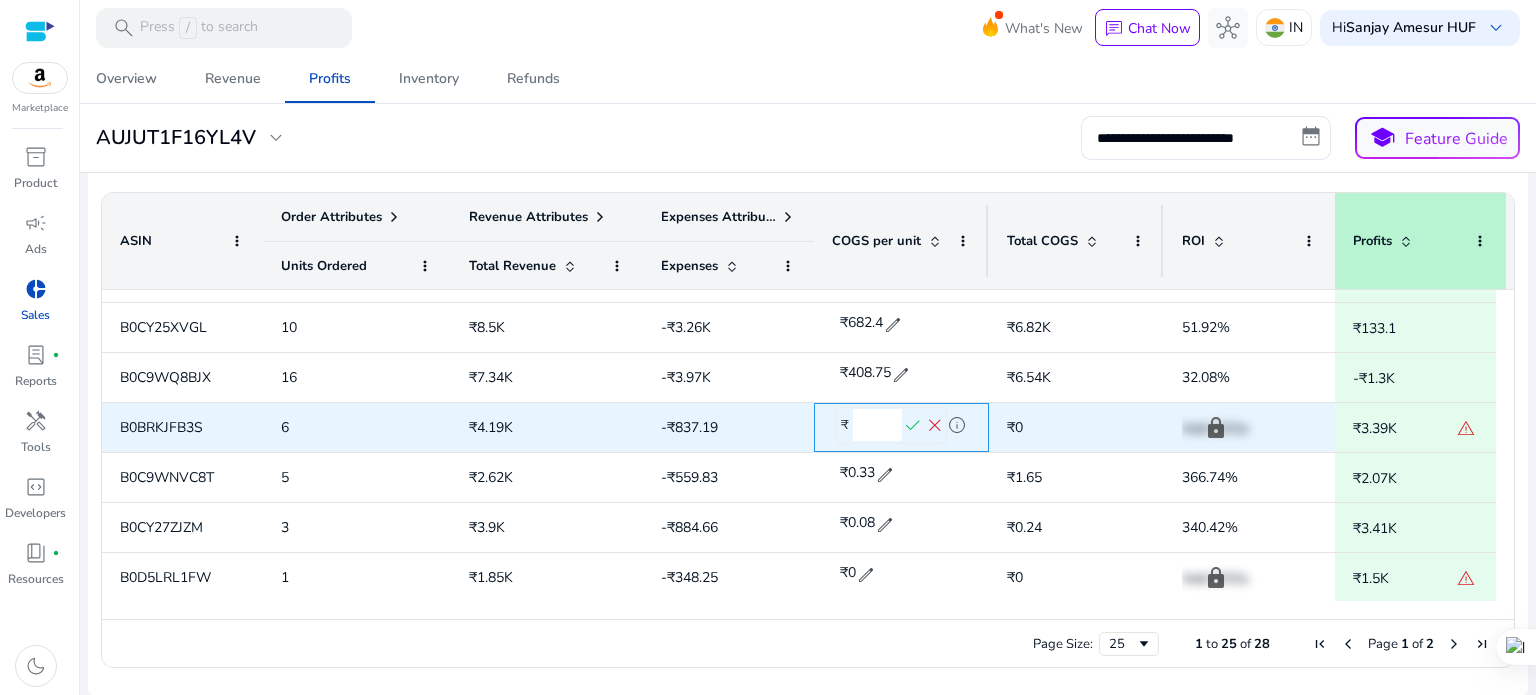 drag, startPoint x: 857, startPoint y: 426, endPoint x: 816, endPoint y: 427, distance: 41.01219 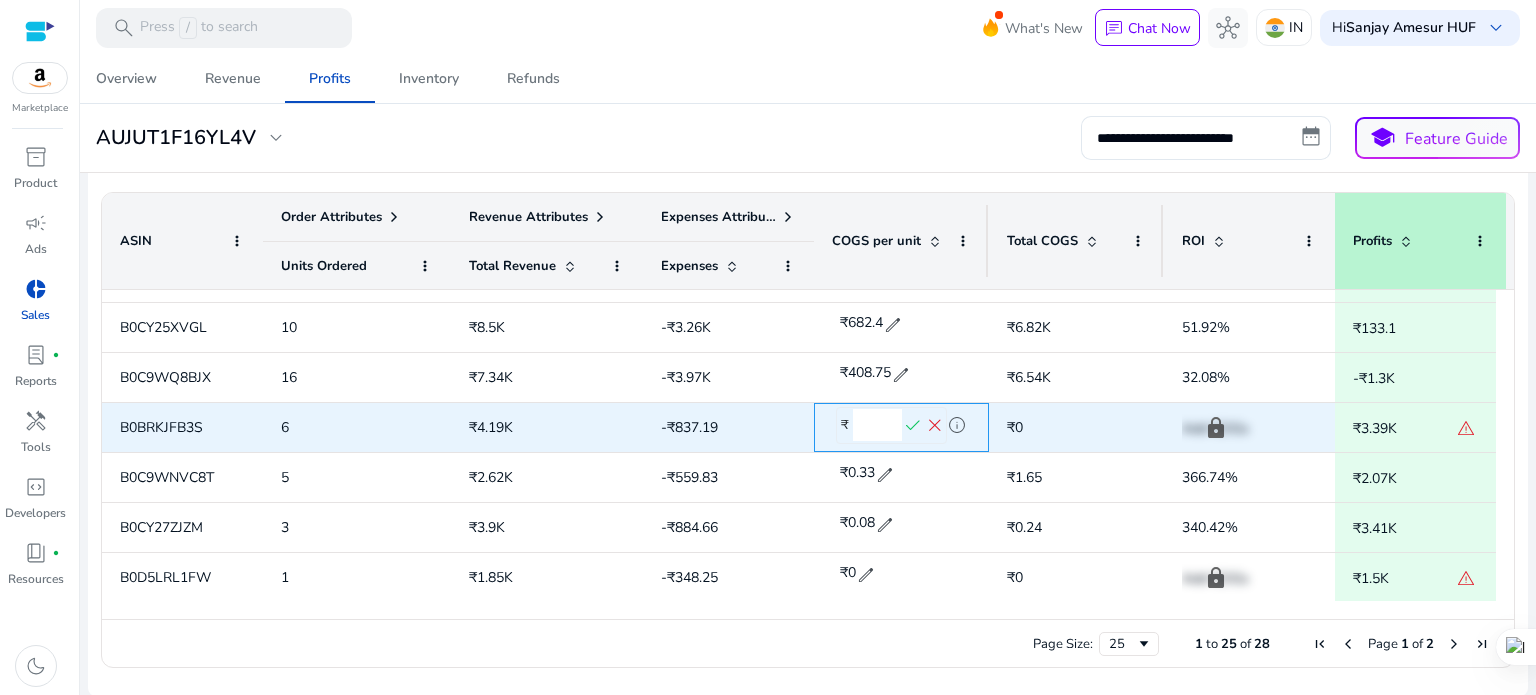 drag, startPoint x: 858, startPoint y: 418, endPoint x: 884, endPoint y: 423, distance: 26.476404 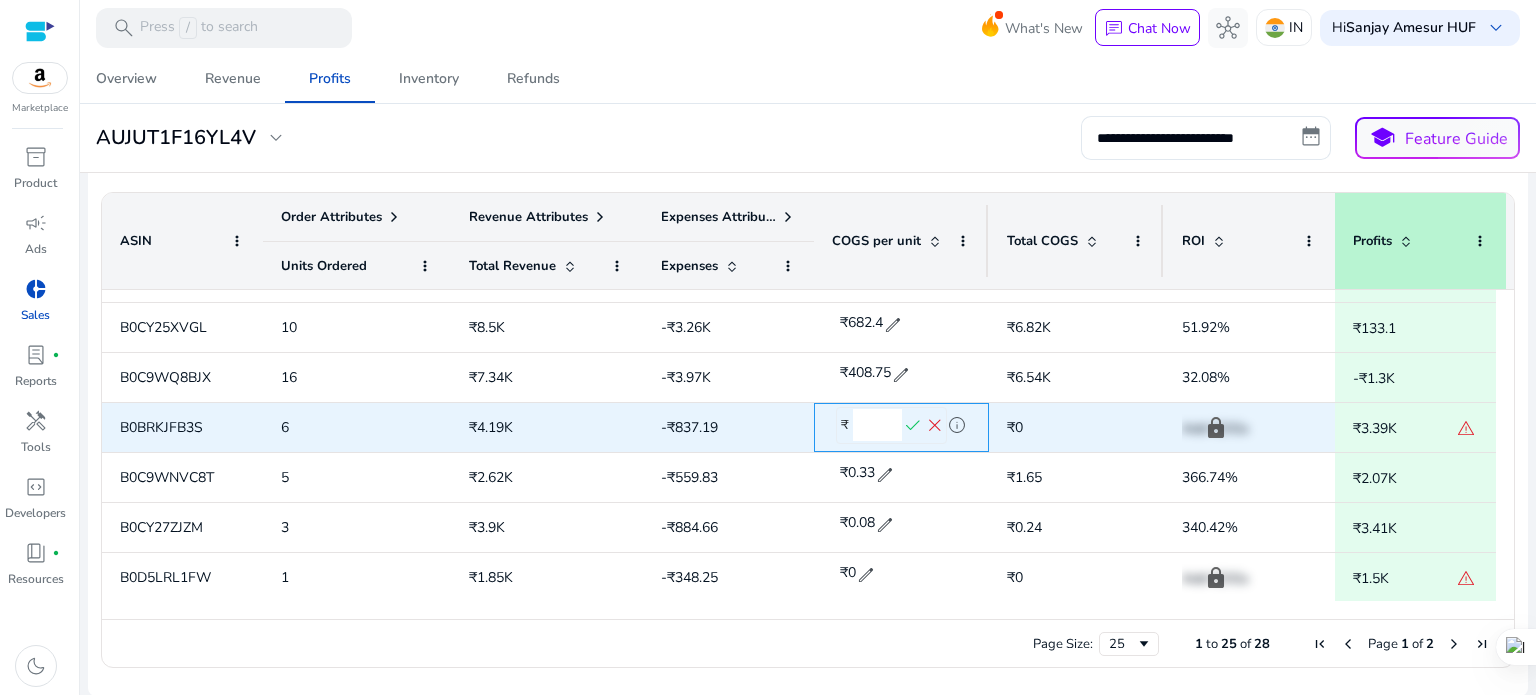click on "*" 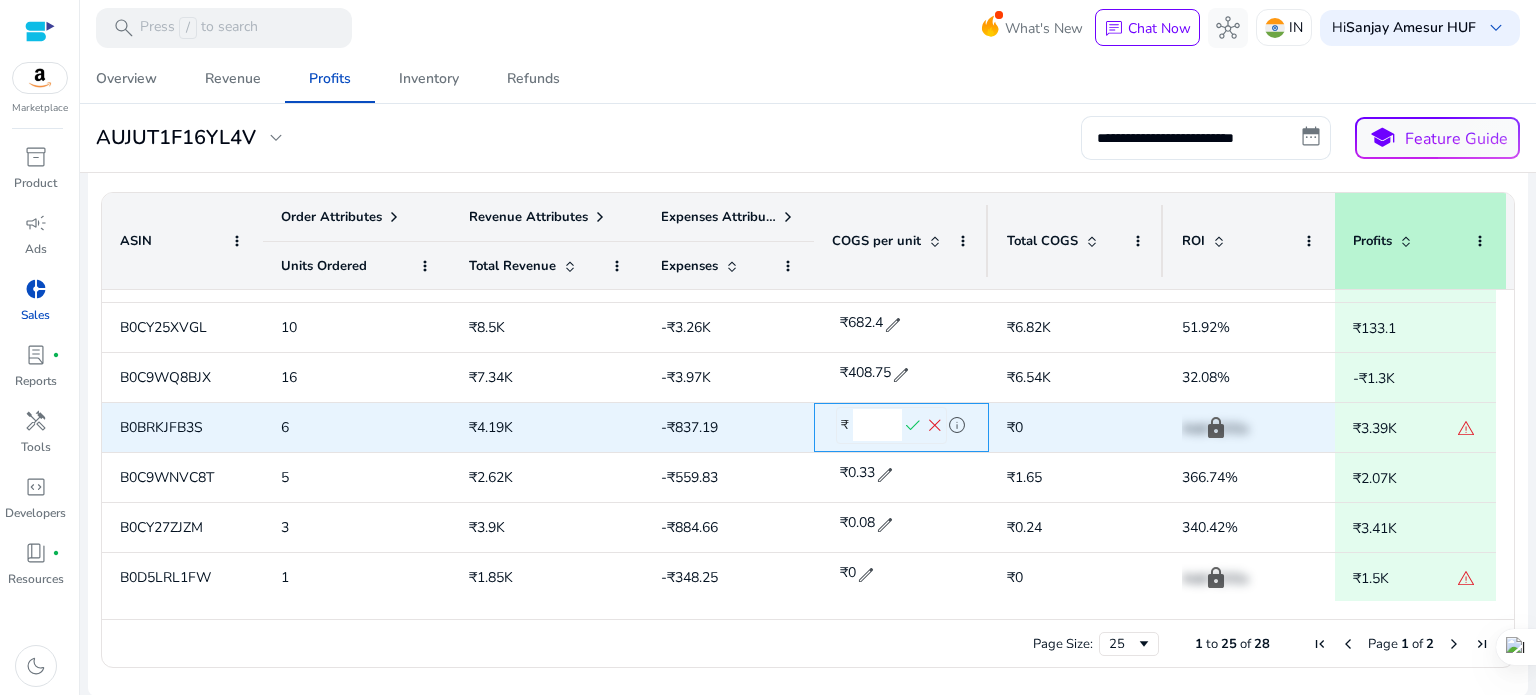 drag, startPoint x: 883, startPoint y: 417, endPoint x: 846, endPoint y: 423, distance: 37.48333 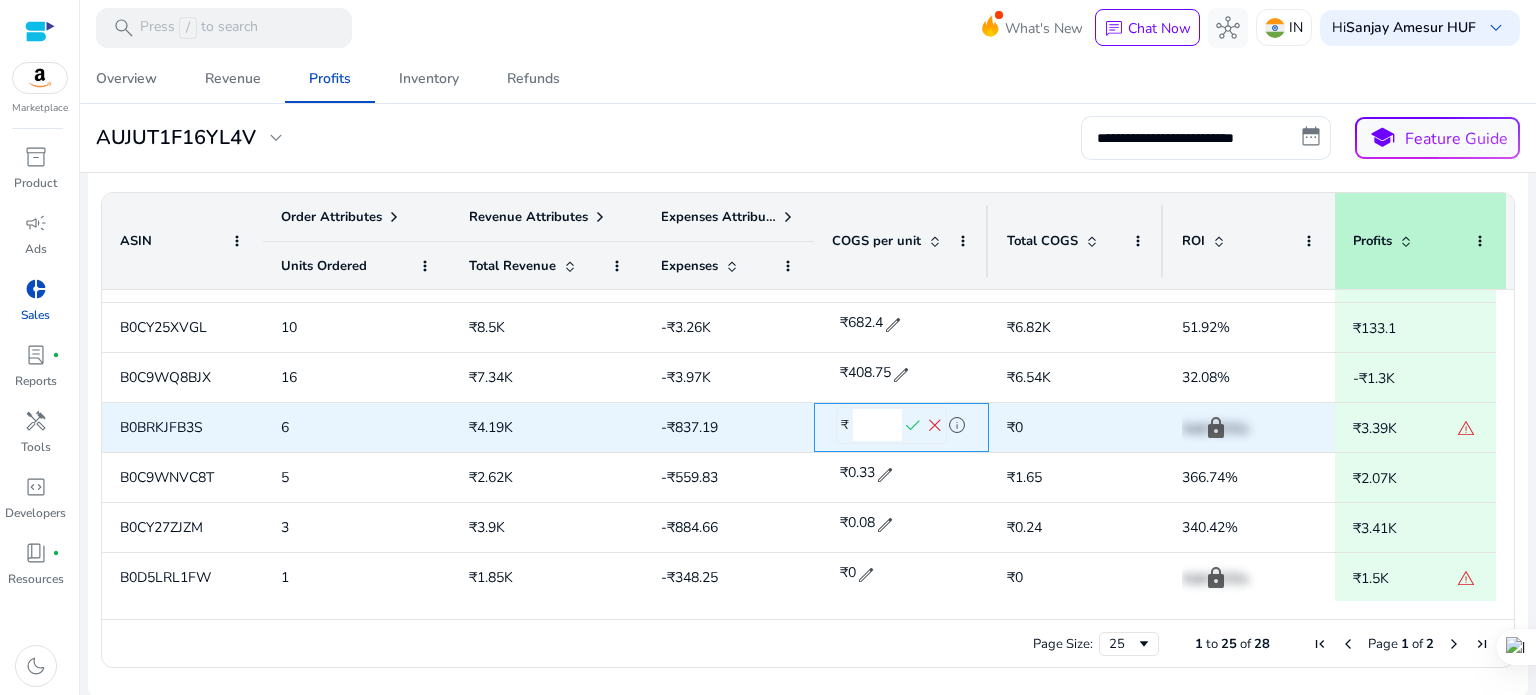 click on "*" 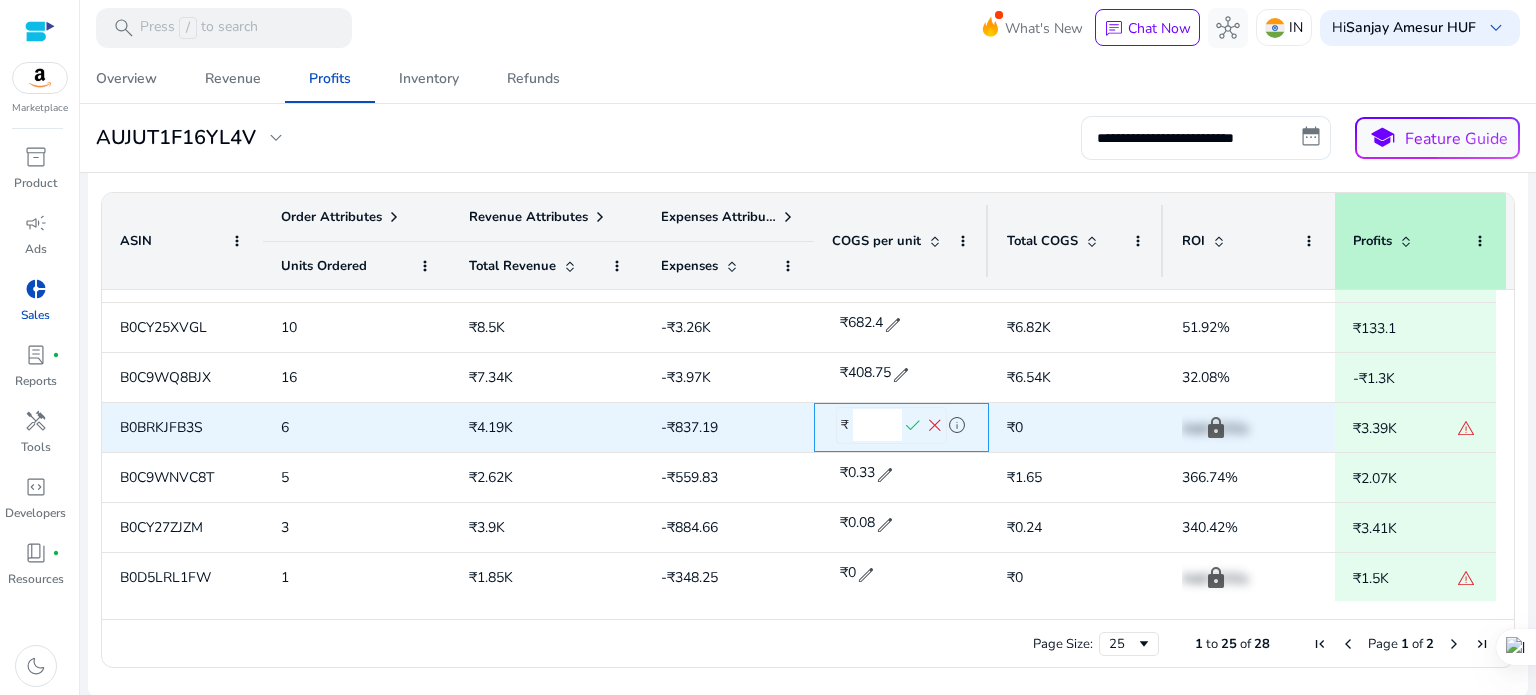 type on "***" 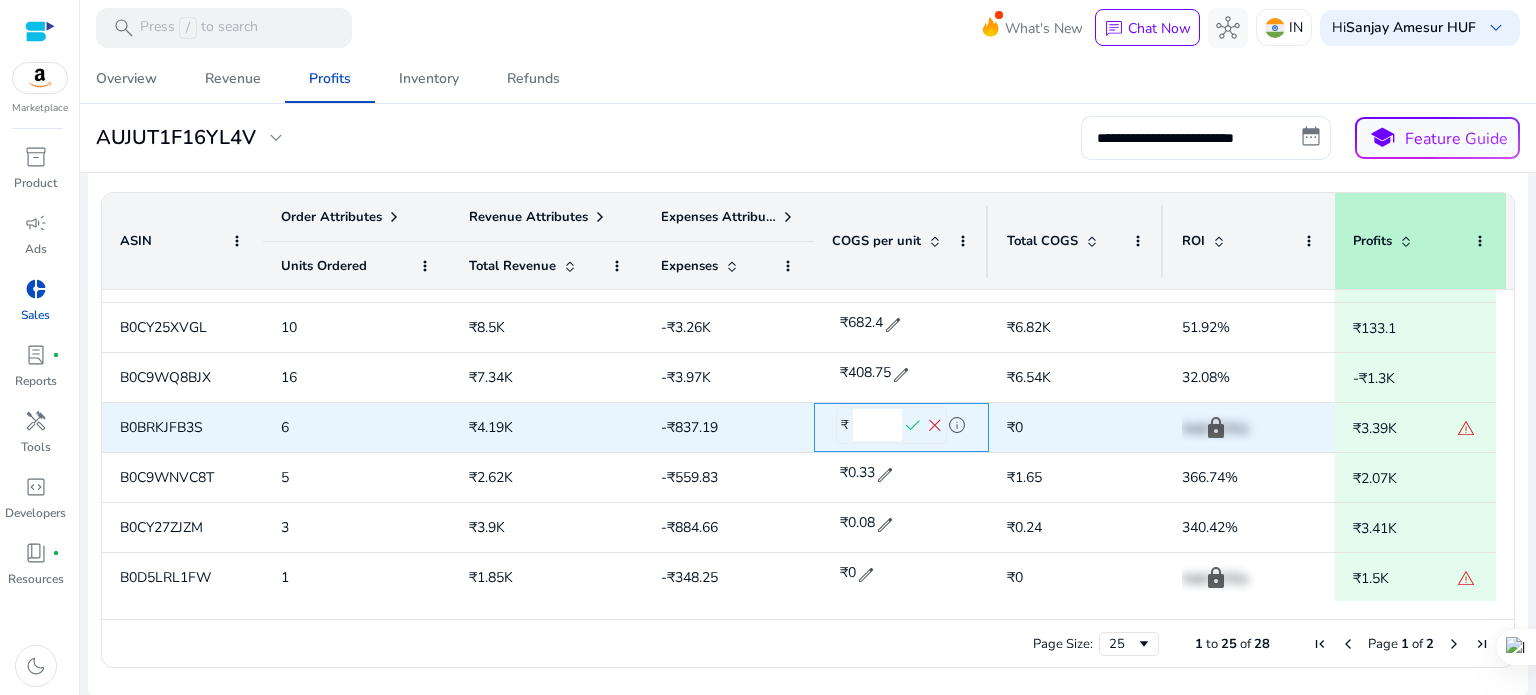 click on "check" 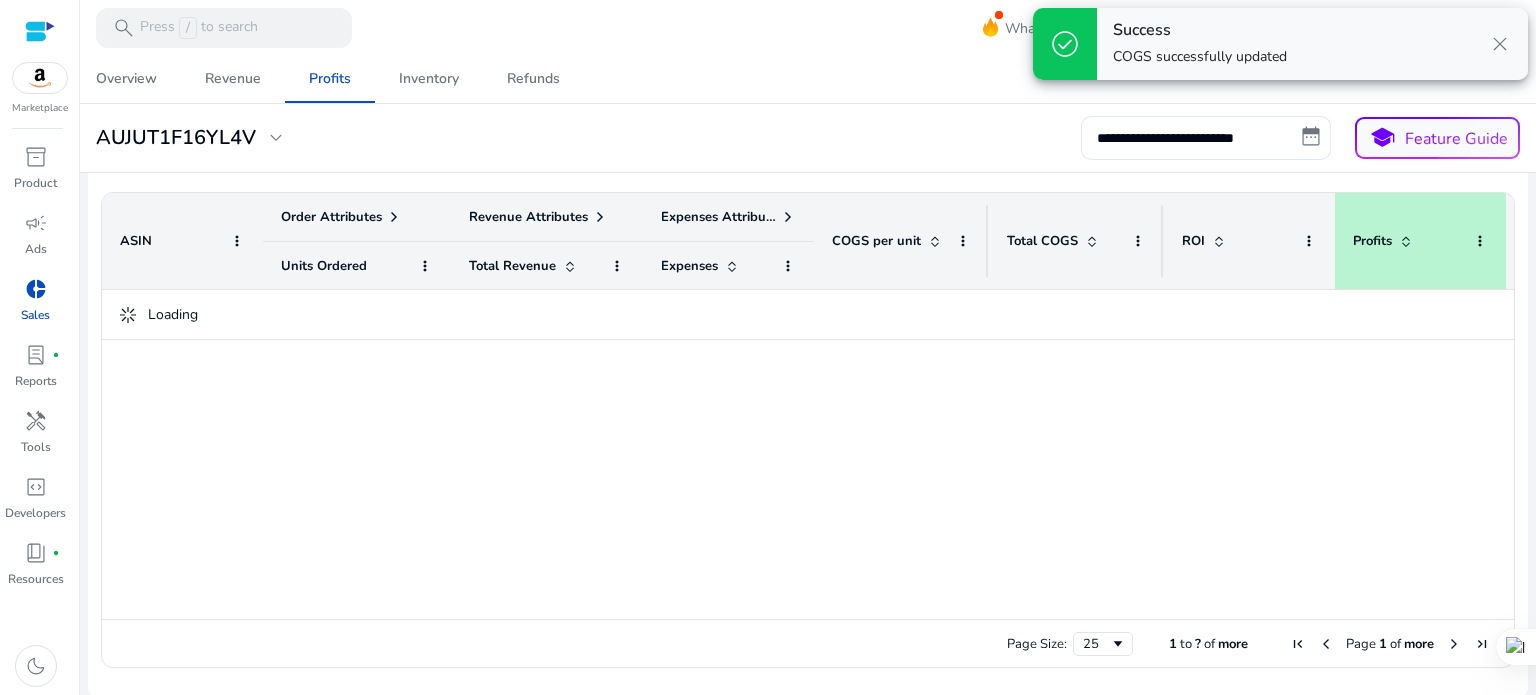 scroll, scrollTop: 0, scrollLeft: 0, axis: both 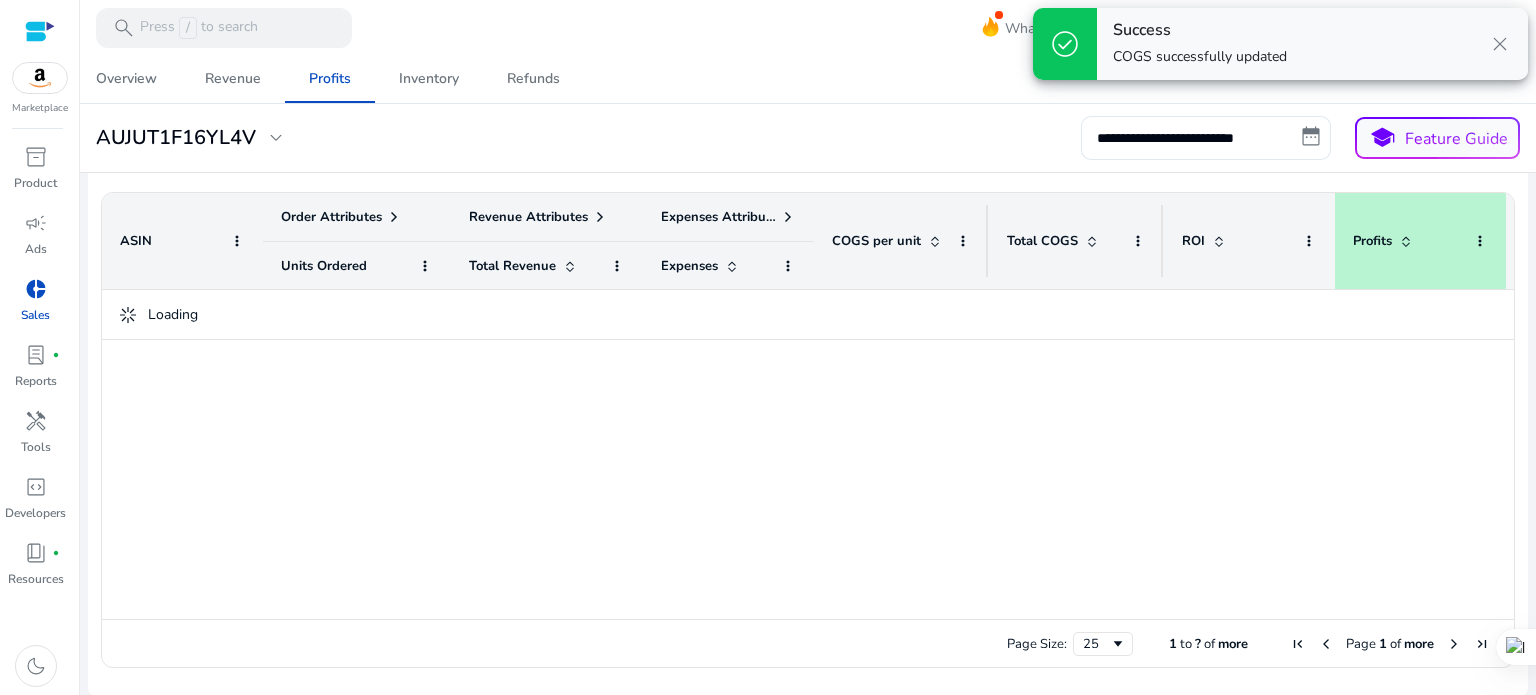 click 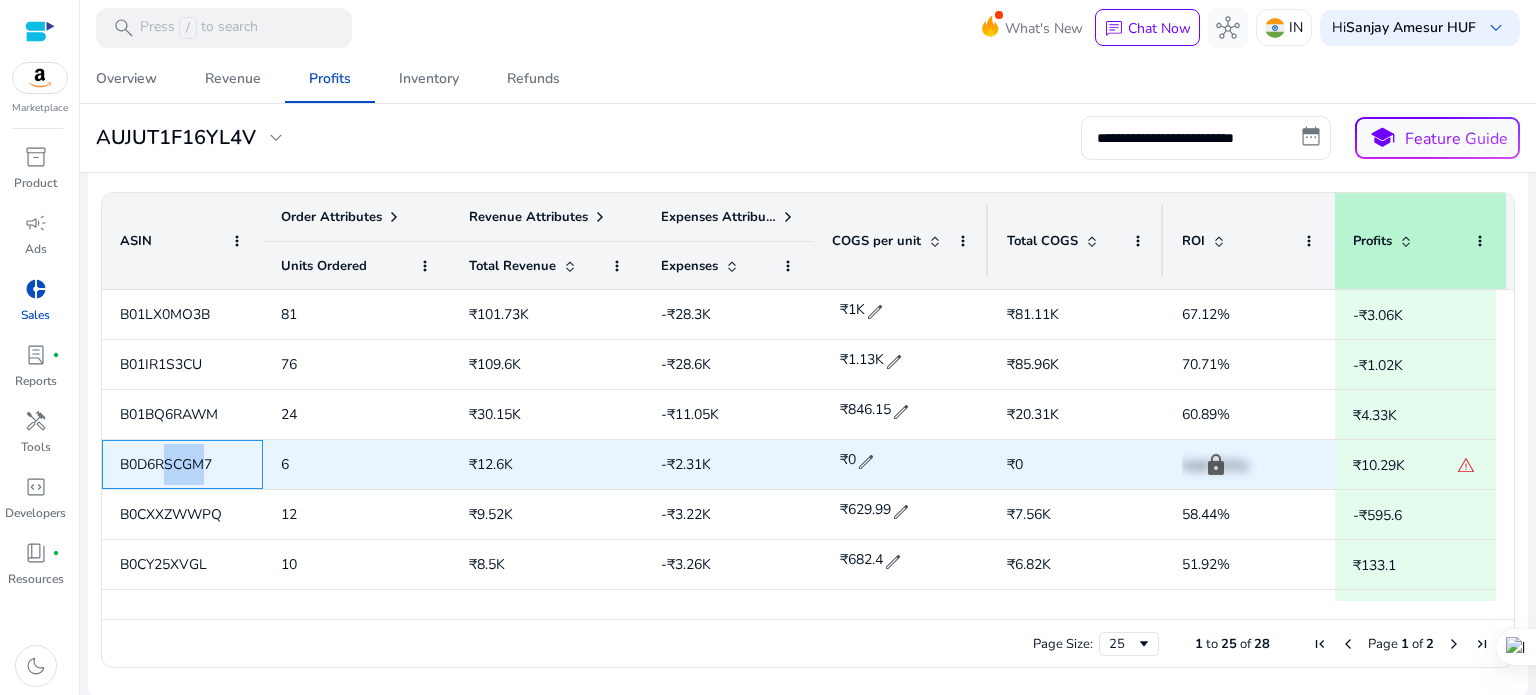 drag, startPoint x: 208, startPoint y: 459, endPoint x: 168, endPoint y: 460, distance: 40.012497 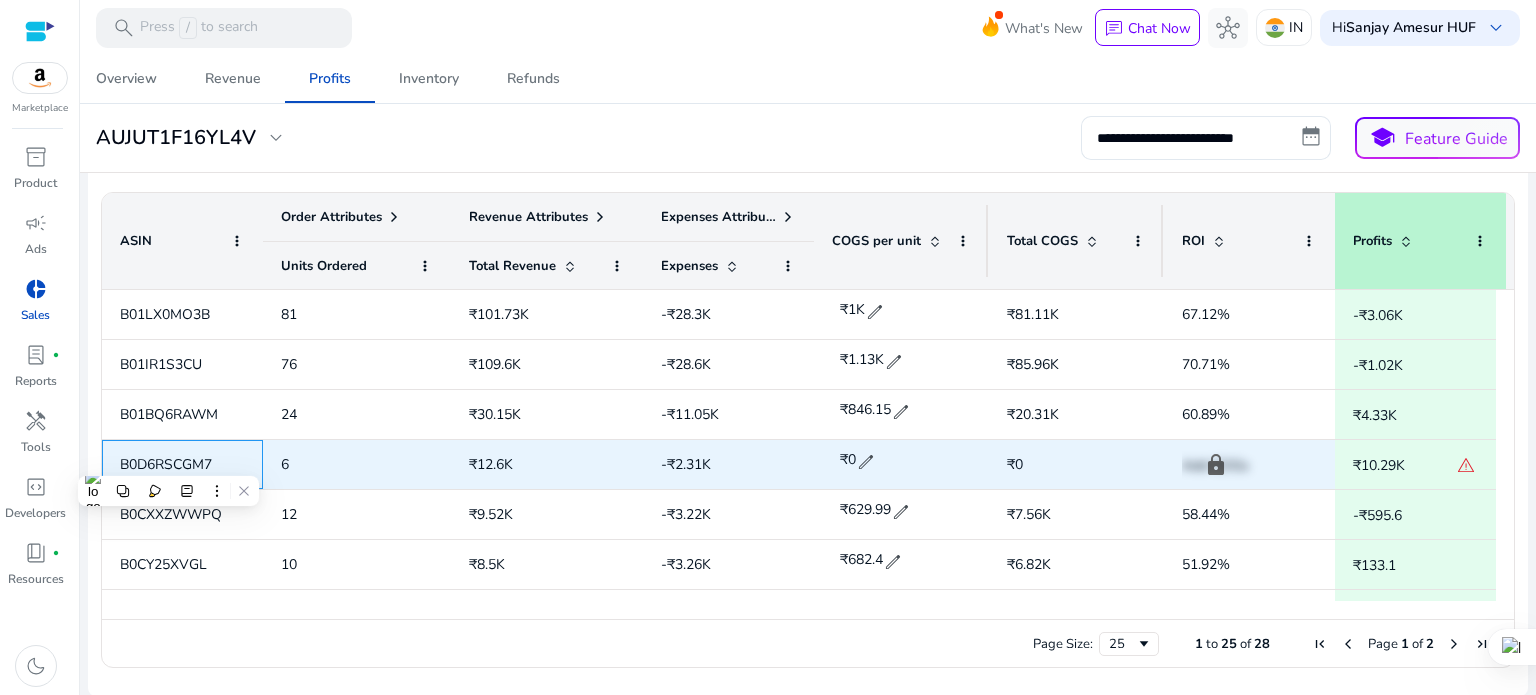 click on "B0D6RSCGM7" 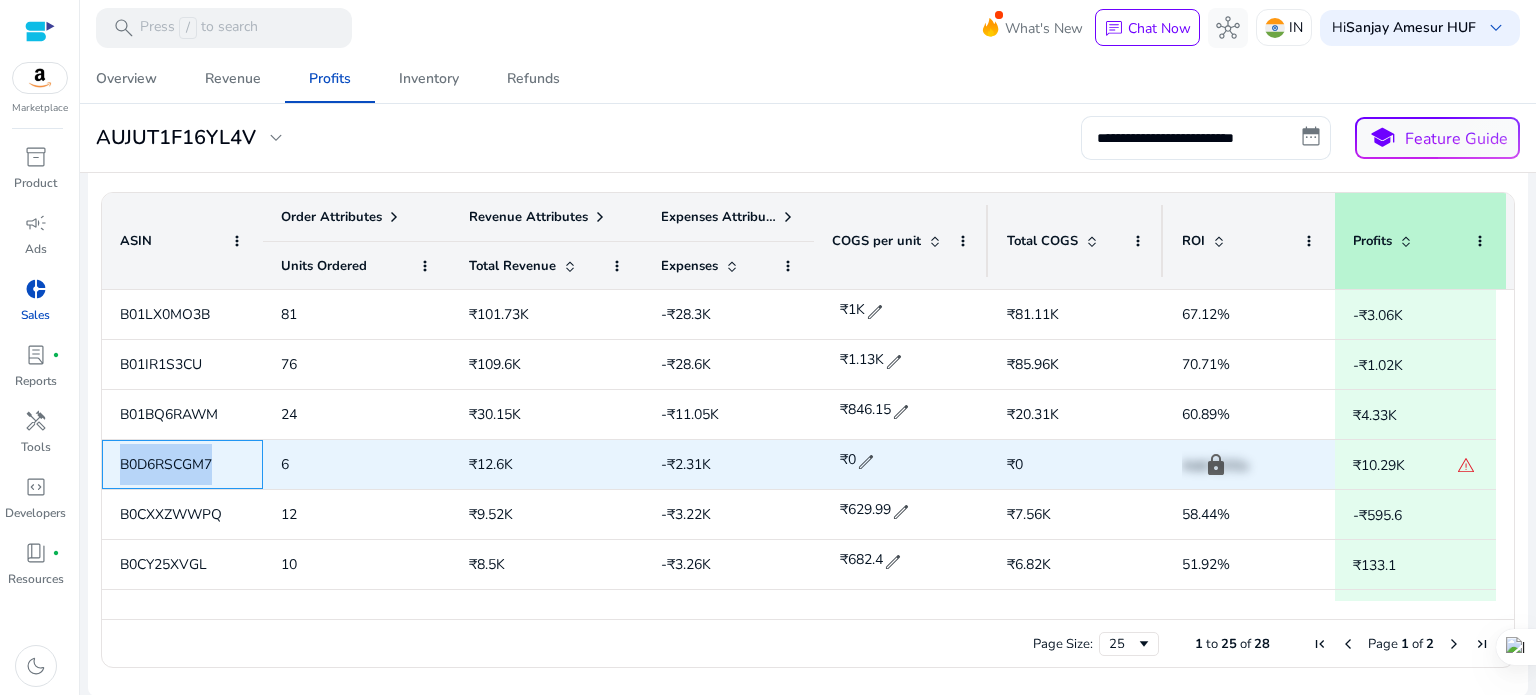 drag, startPoint x: 213, startPoint y: 457, endPoint x: 114, endPoint y: 475, distance: 100.62306 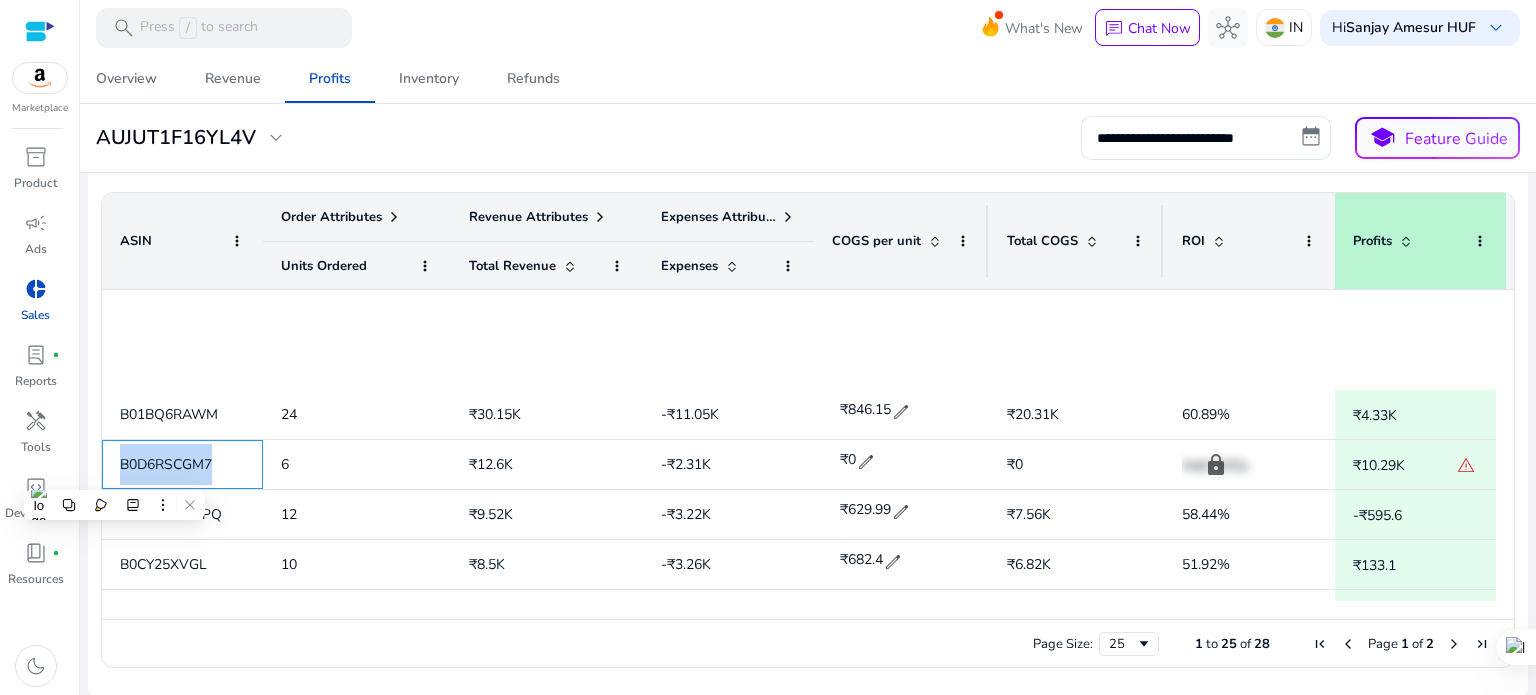 scroll, scrollTop: 600, scrollLeft: 0, axis: vertical 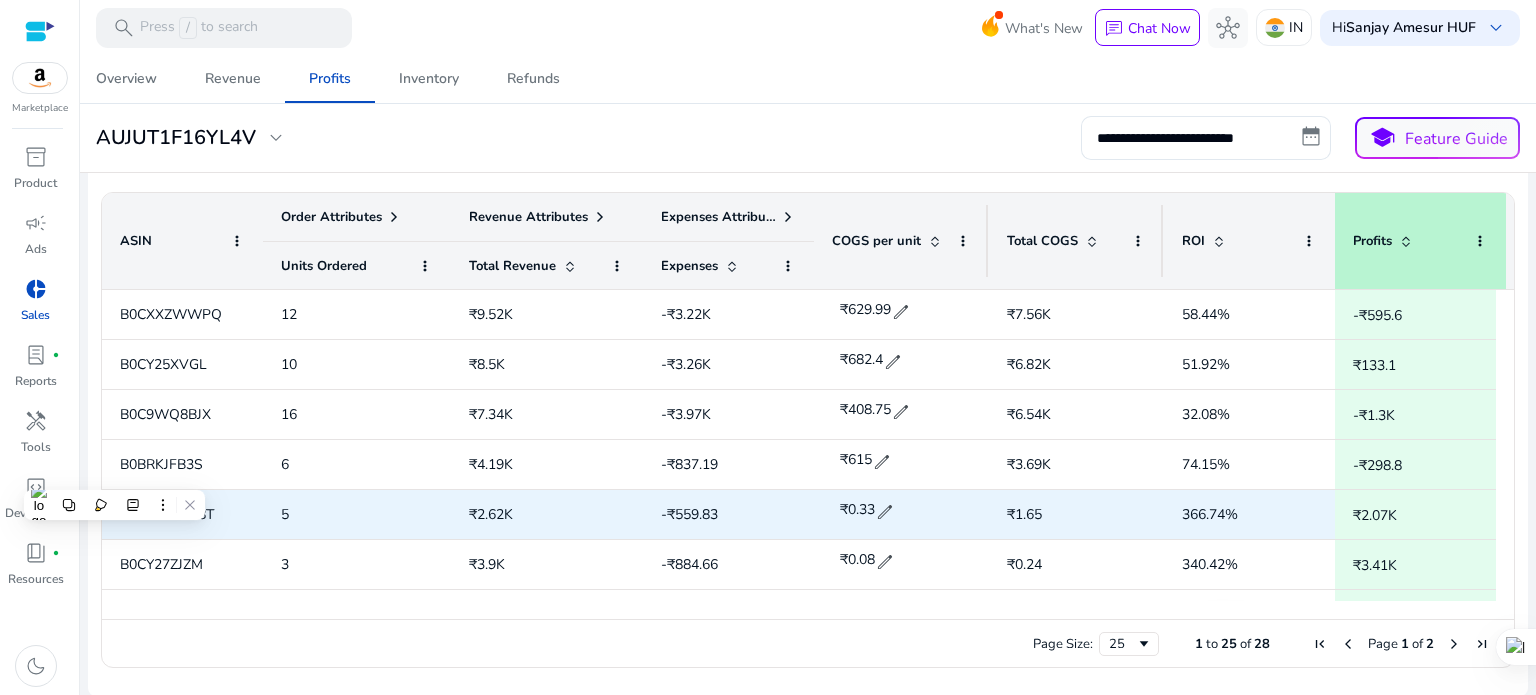 click on "B0C9WNVC8T" 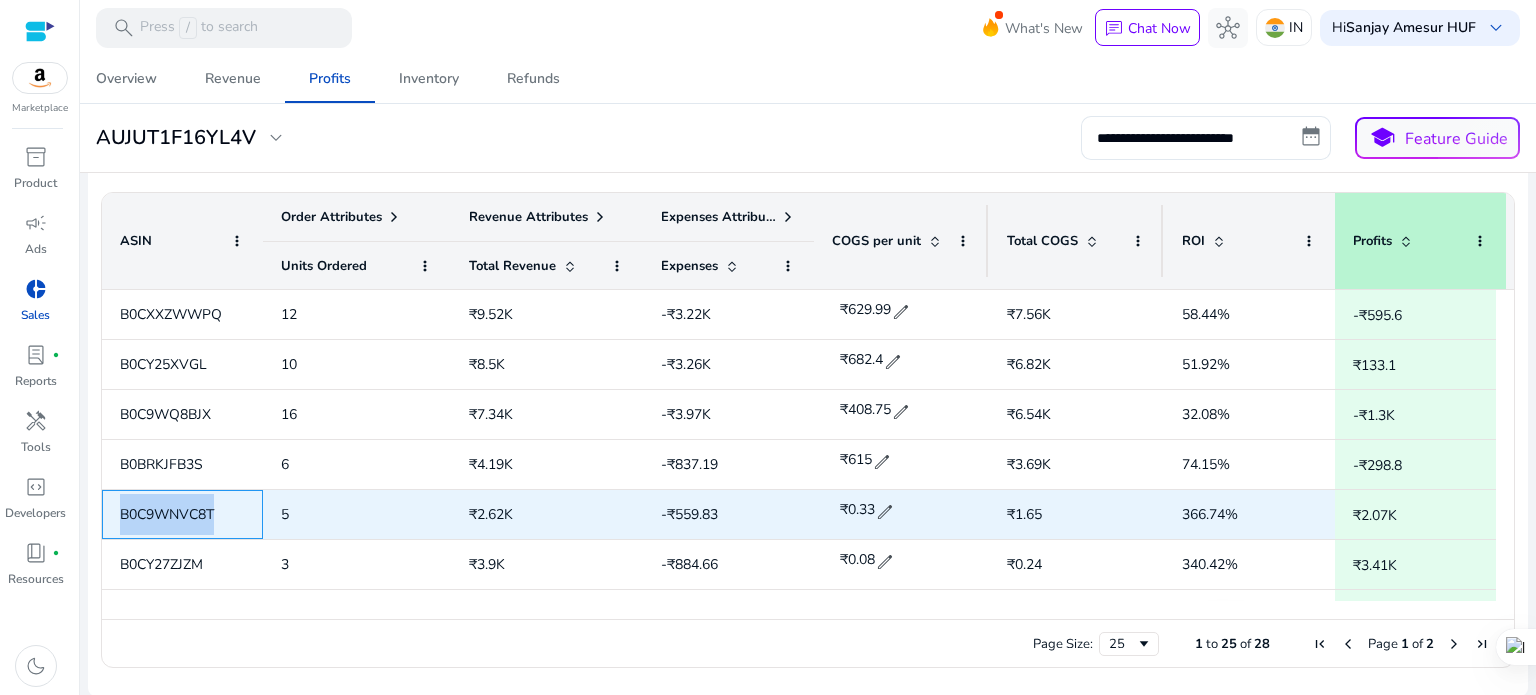 drag, startPoint x: 222, startPoint y: 512, endPoint x: 108, endPoint y: 527, distance: 114.982605 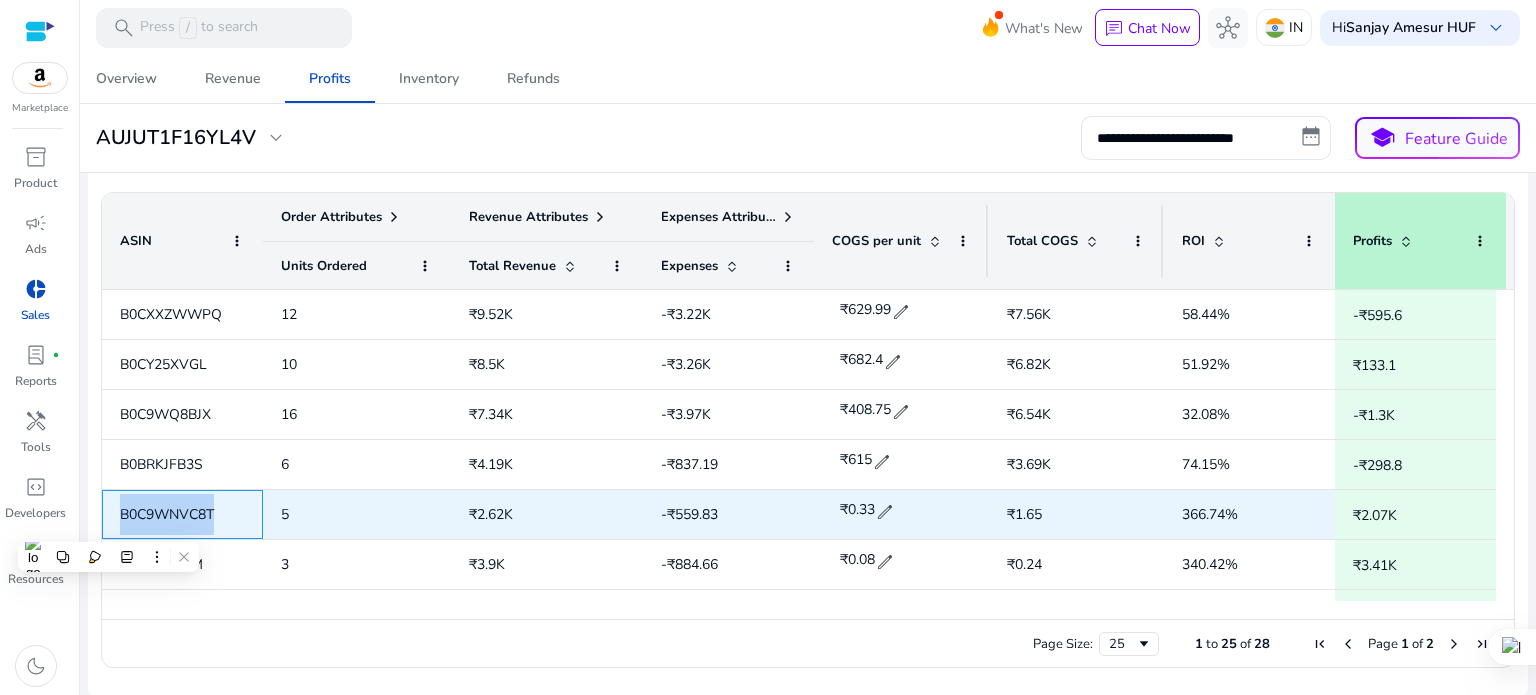 copy on "B0C9WNVC8T" 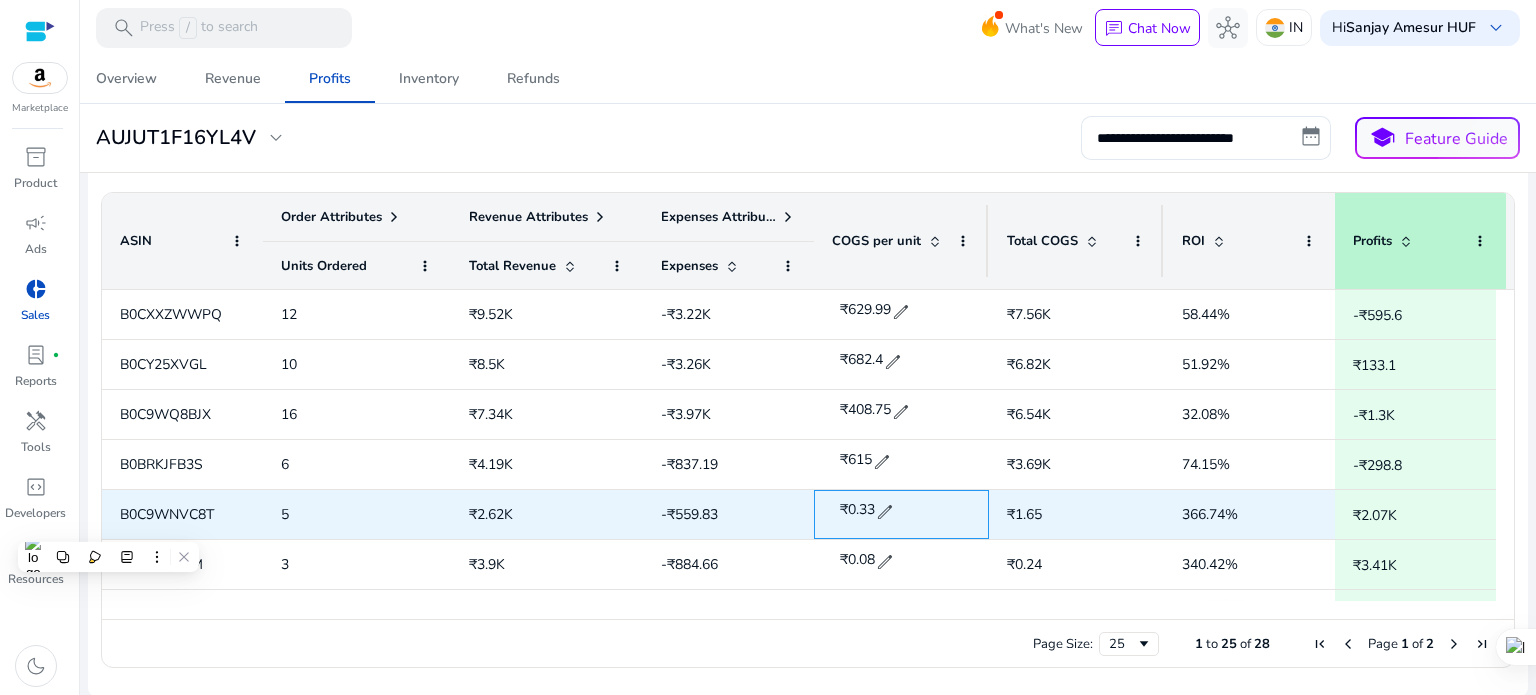 click on "edit" 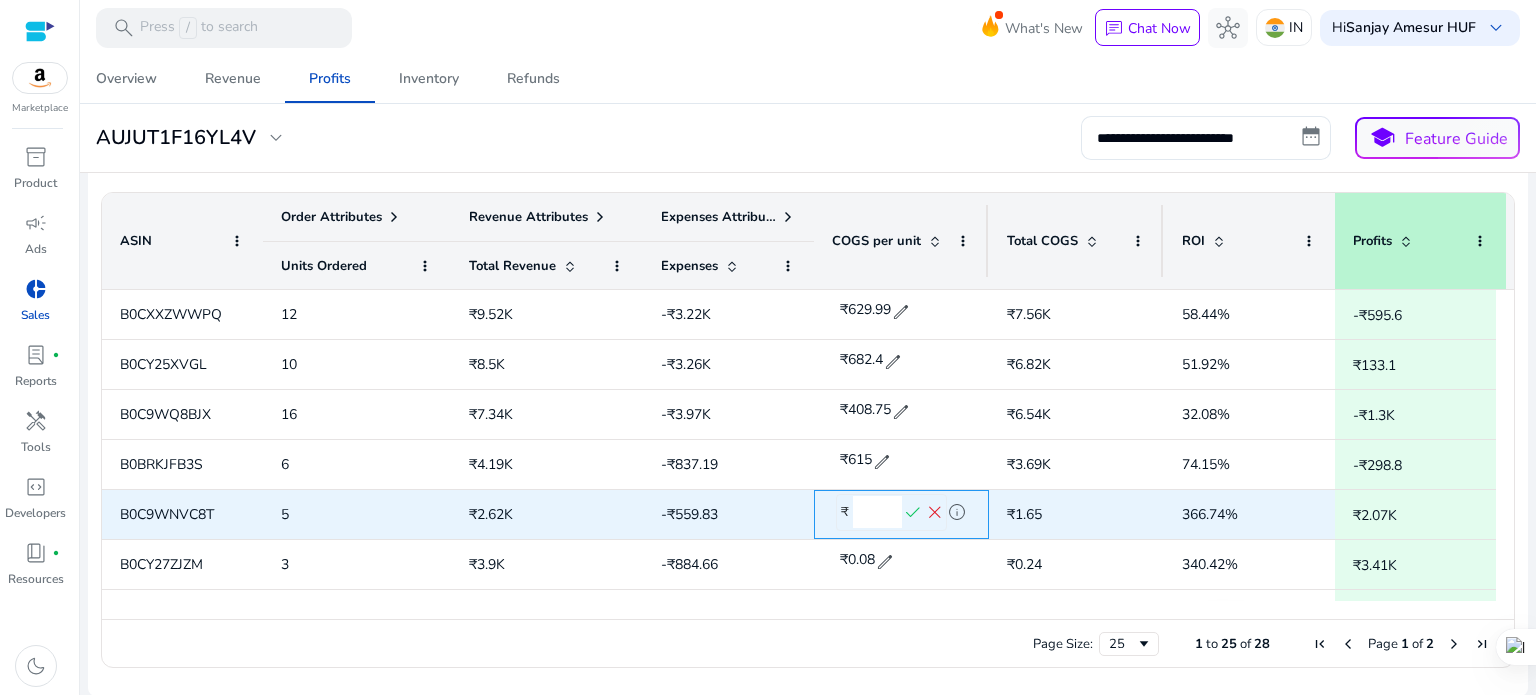 drag, startPoint x: 859, startPoint y: 509, endPoint x: 892, endPoint y: 507, distance: 33.06055 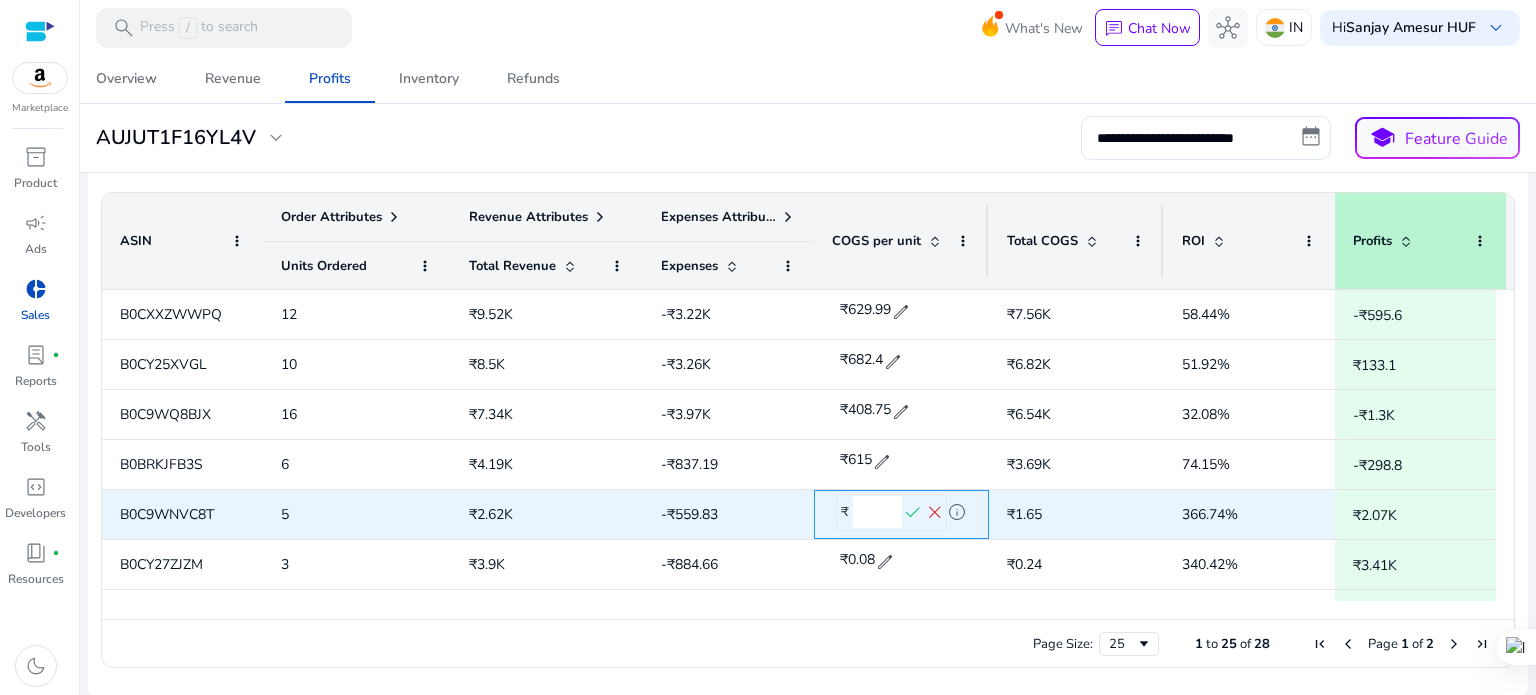 drag, startPoint x: 892, startPoint y: 507, endPoint x: 840, endPoint y: 511, distance: 52.153618 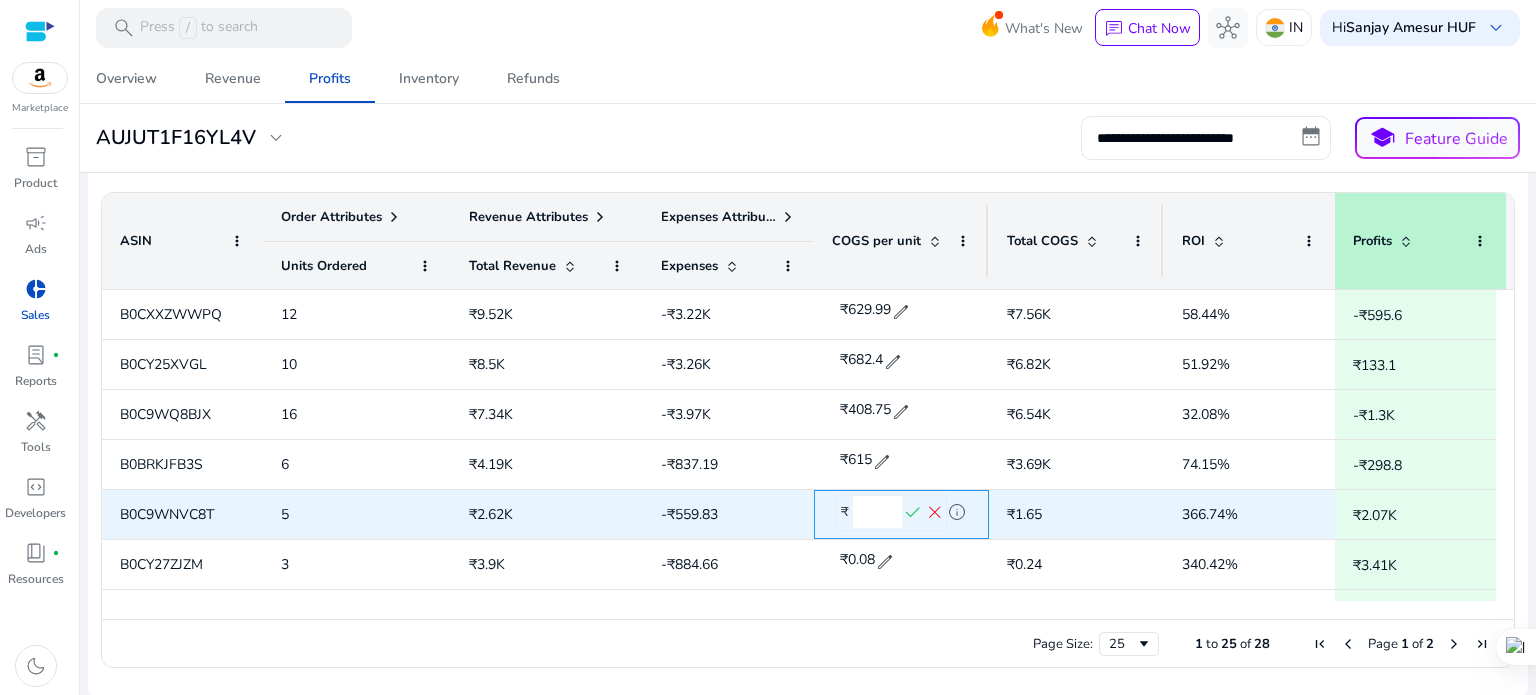 drag, startPoint x: 860, startPoint y: 513, endPoint x: 895, endPoint y: 511, distance: 35.057095 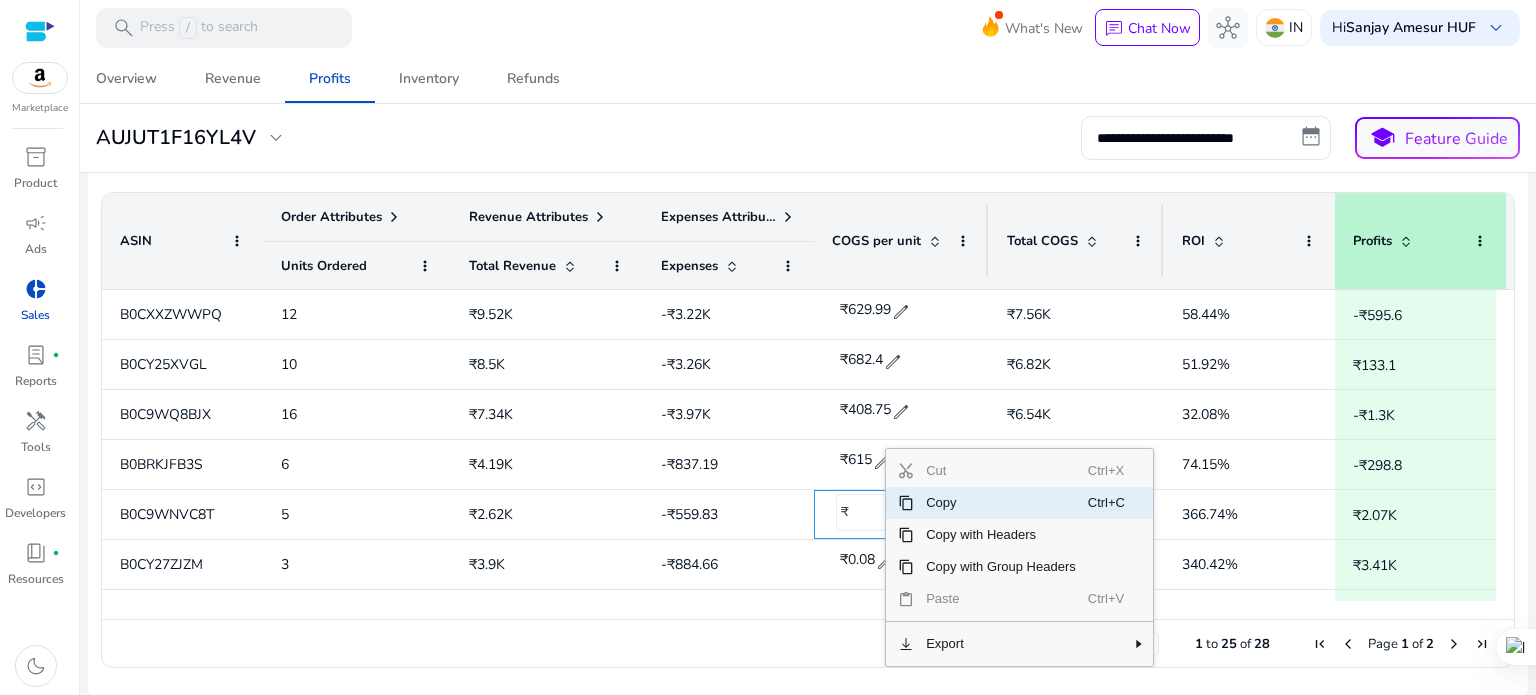 click on "Copy" 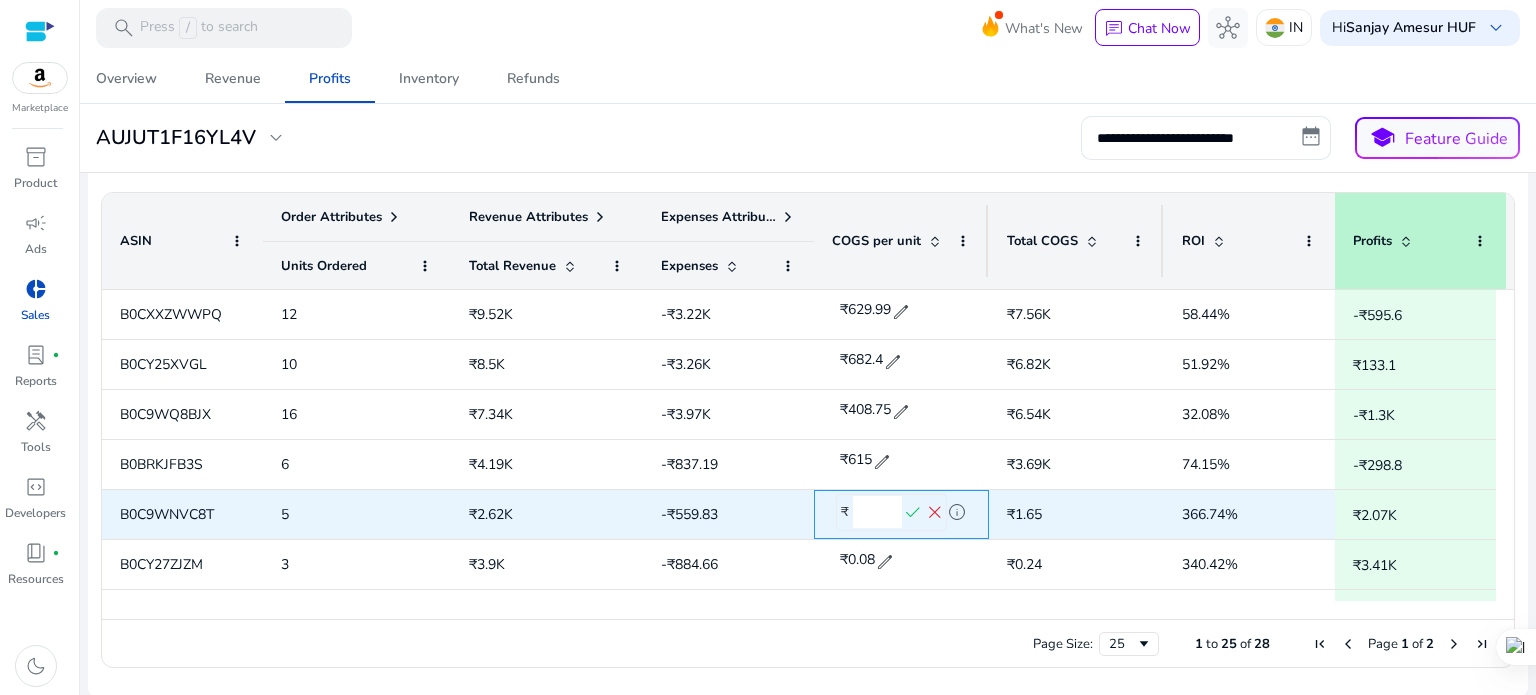 click 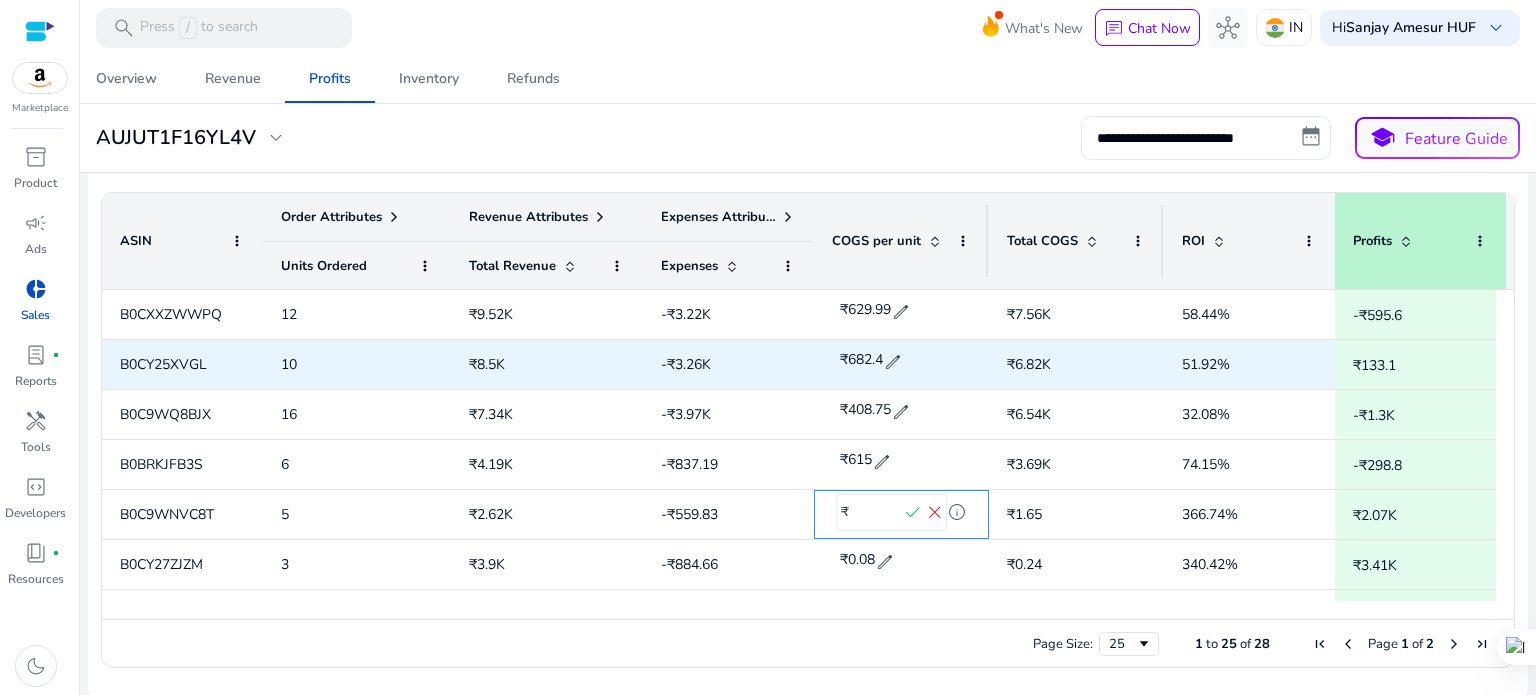 scroll, scrollTop: 0, scrollLeft: 1, axis: horizontal 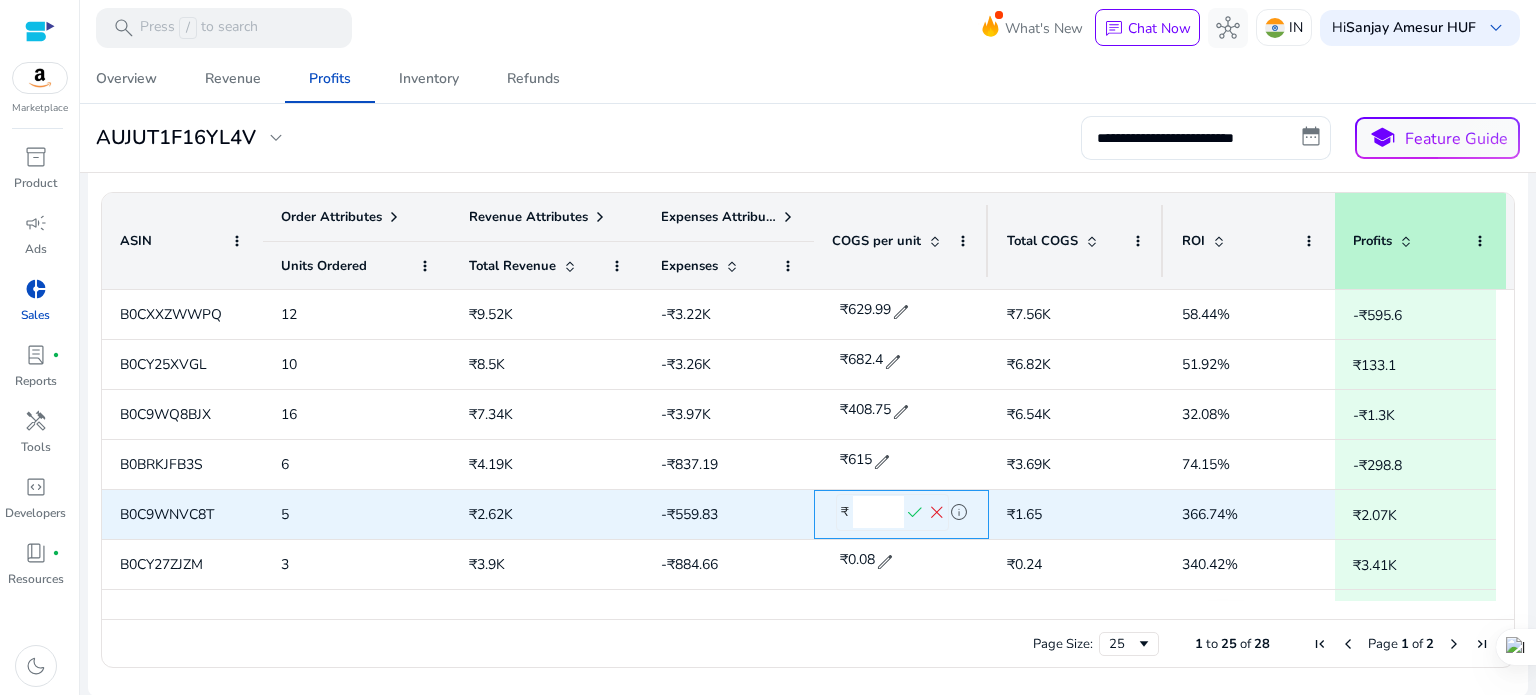 type on "******" 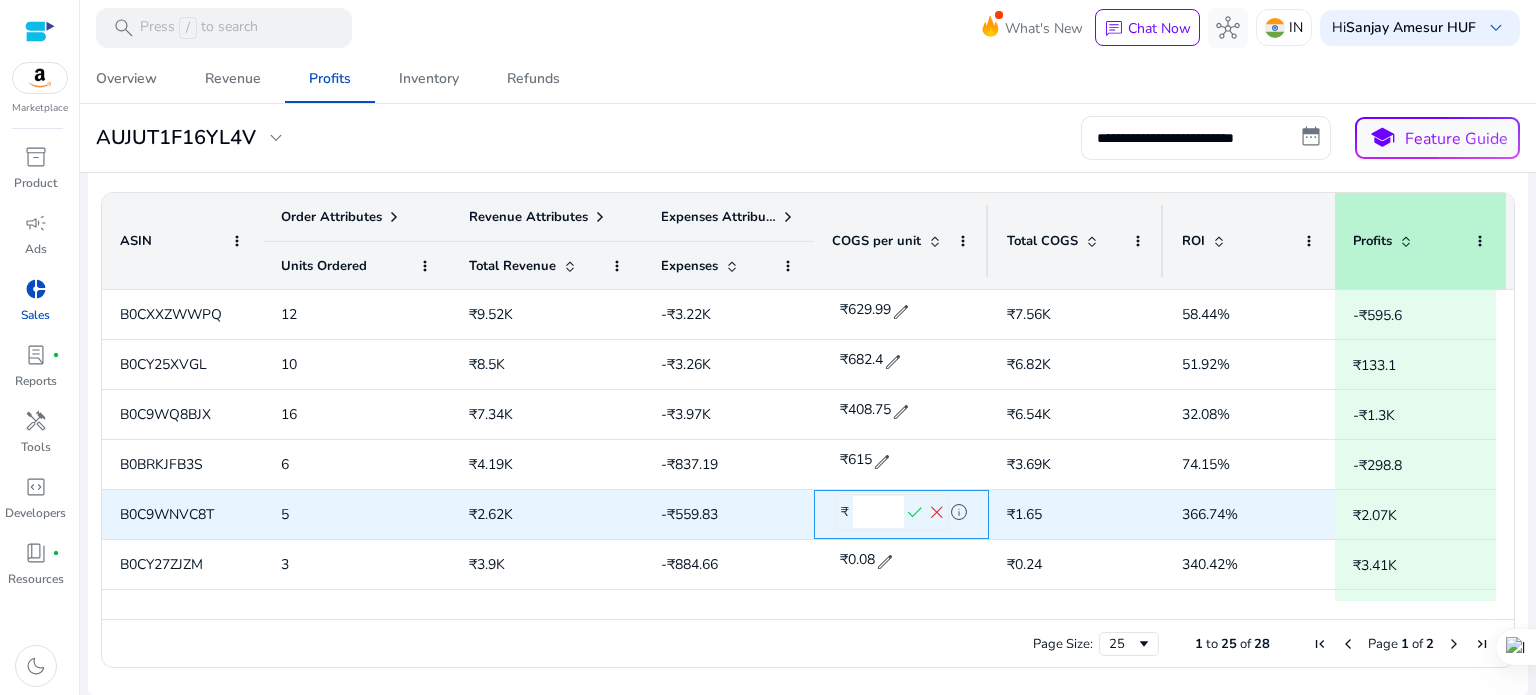 scroll, scrollTop: 0, scrollLeft: 0, axis: both 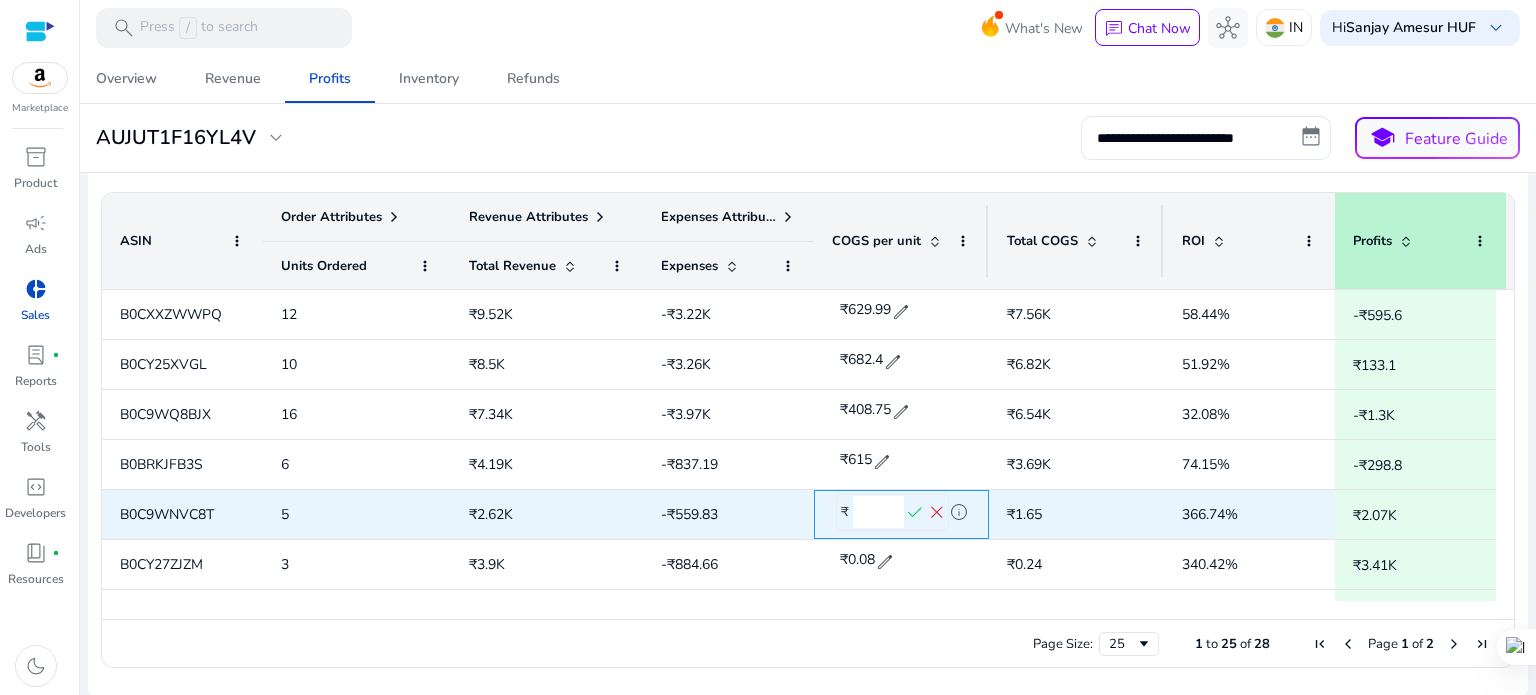 click on "check" 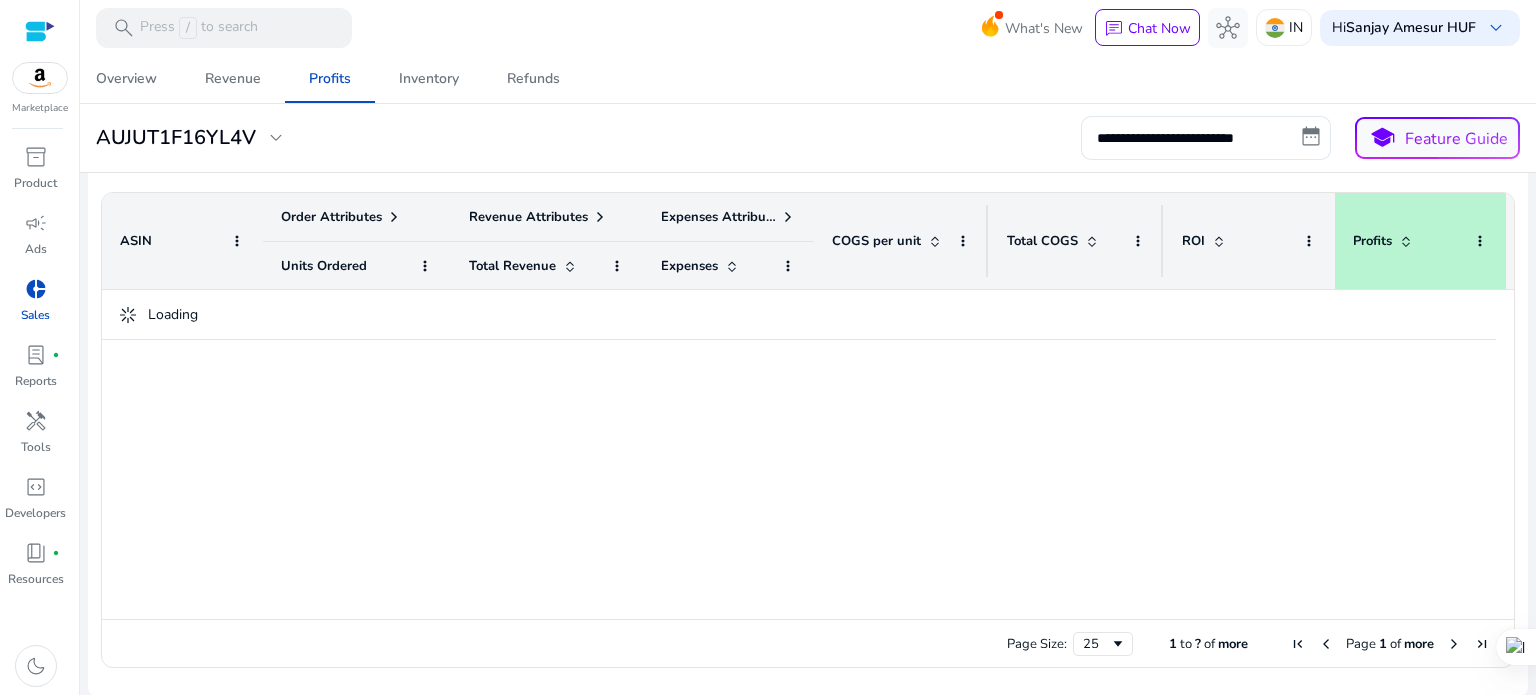 scroll, scrollTop: 0, scrollLeft: 0, axis: both 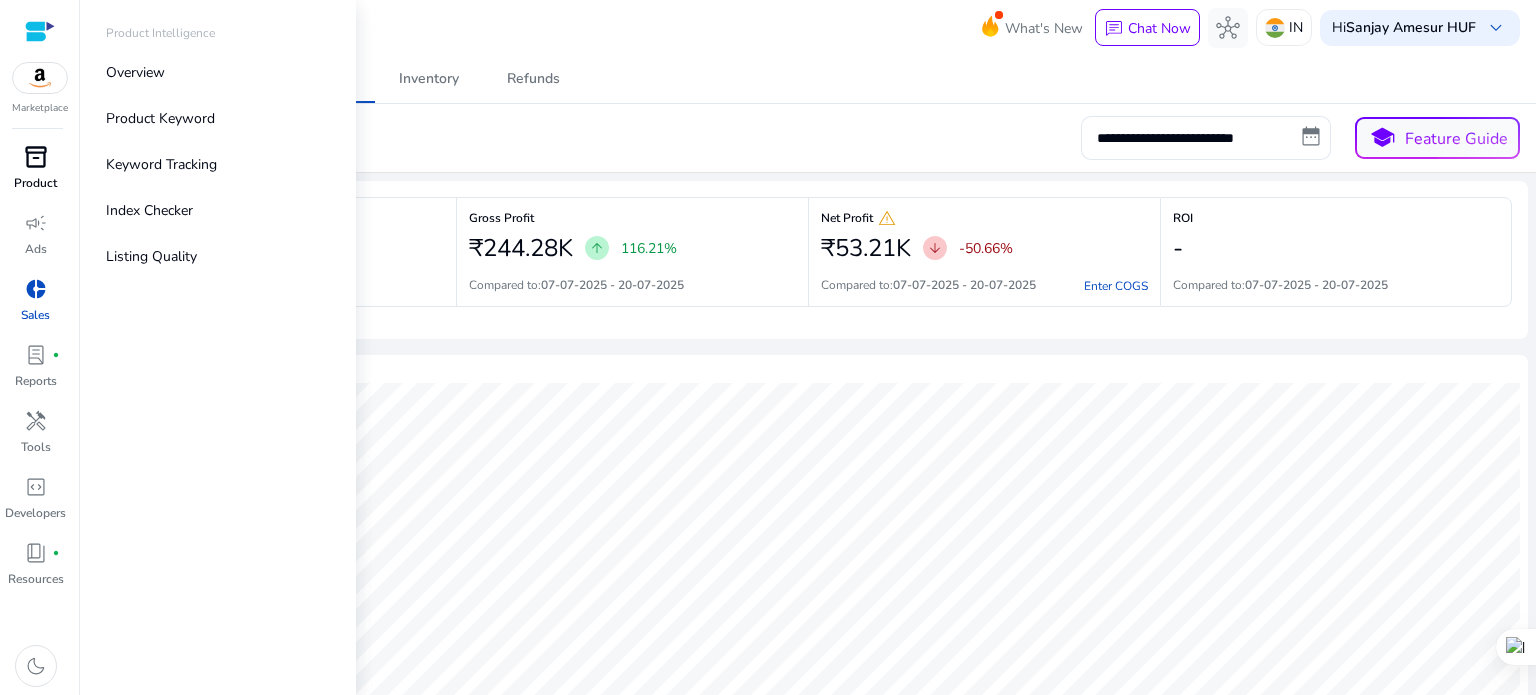click on "Product" at bounding box center [35, 183] 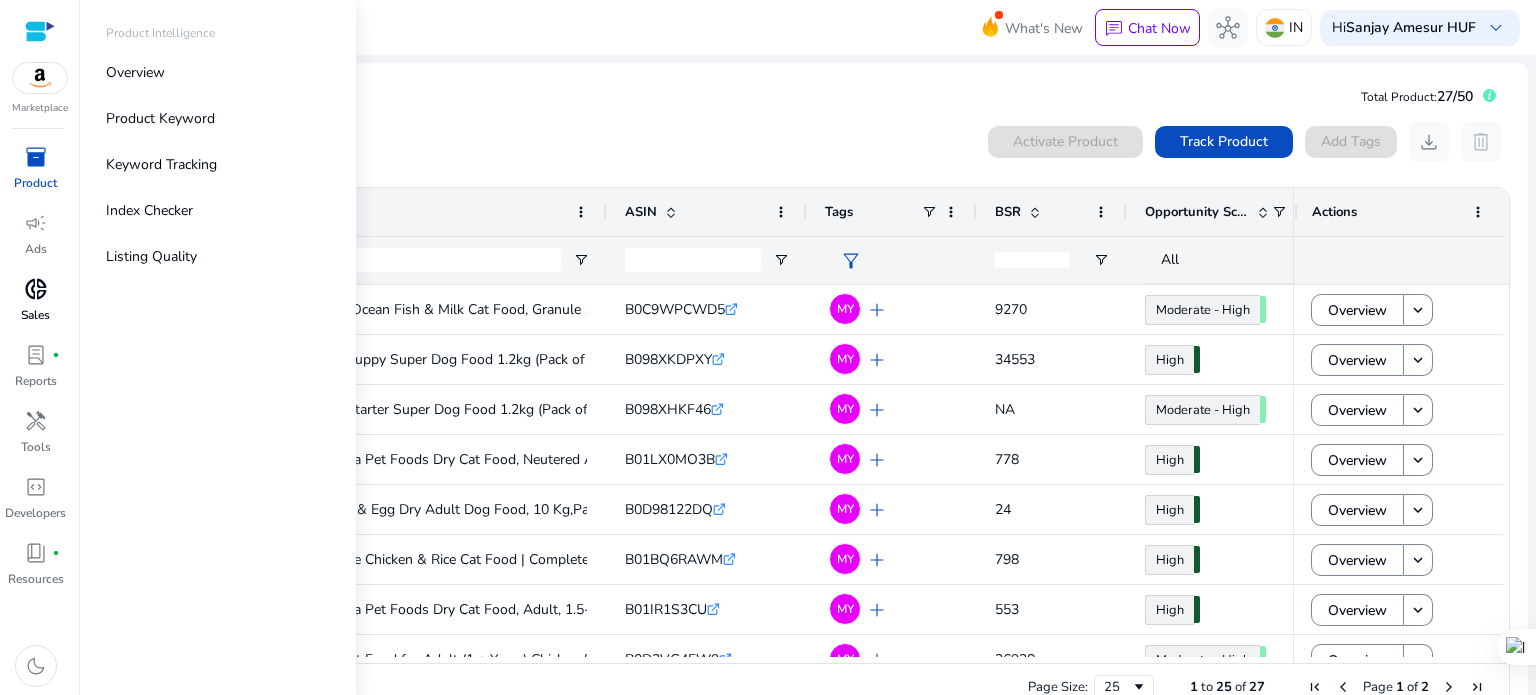 click on "donut_small" at bounding box center [36, 289] 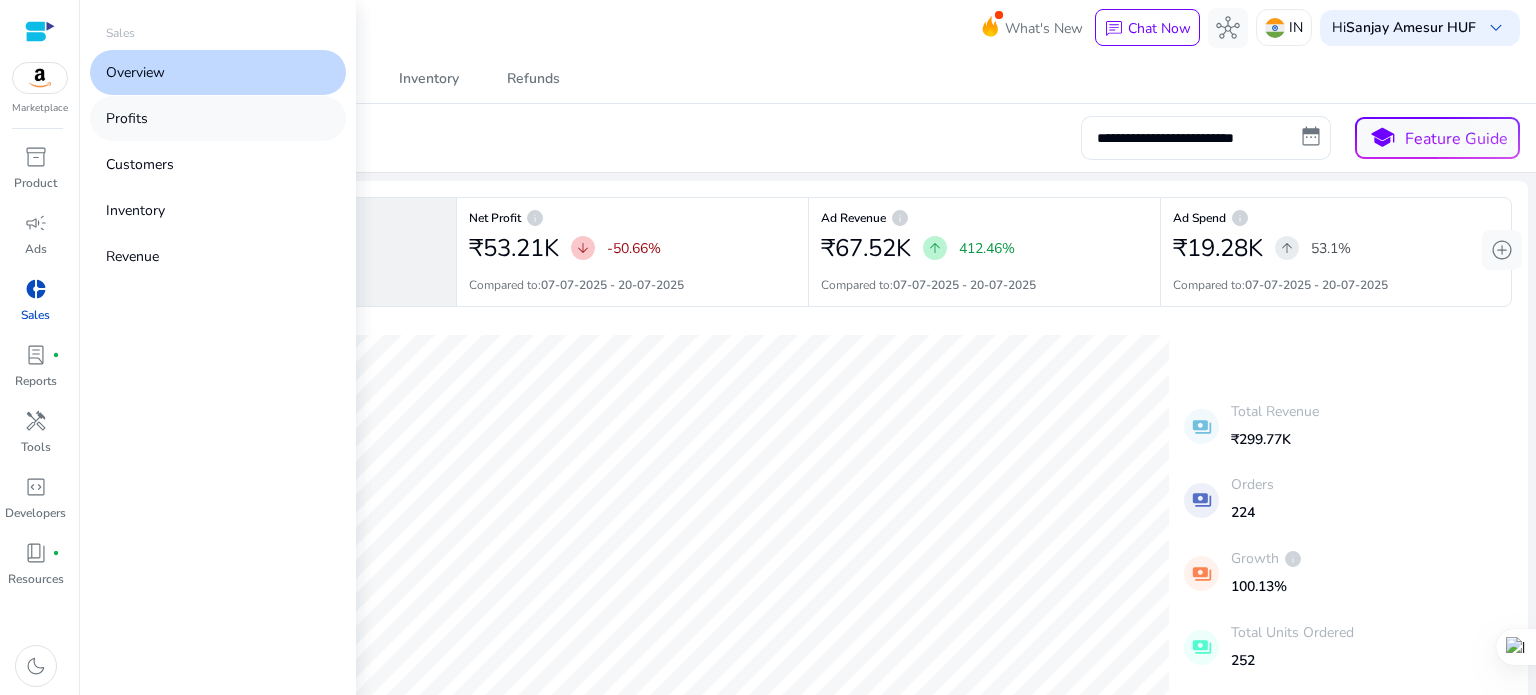 click on "Profits" at bounding box center [127, 118] 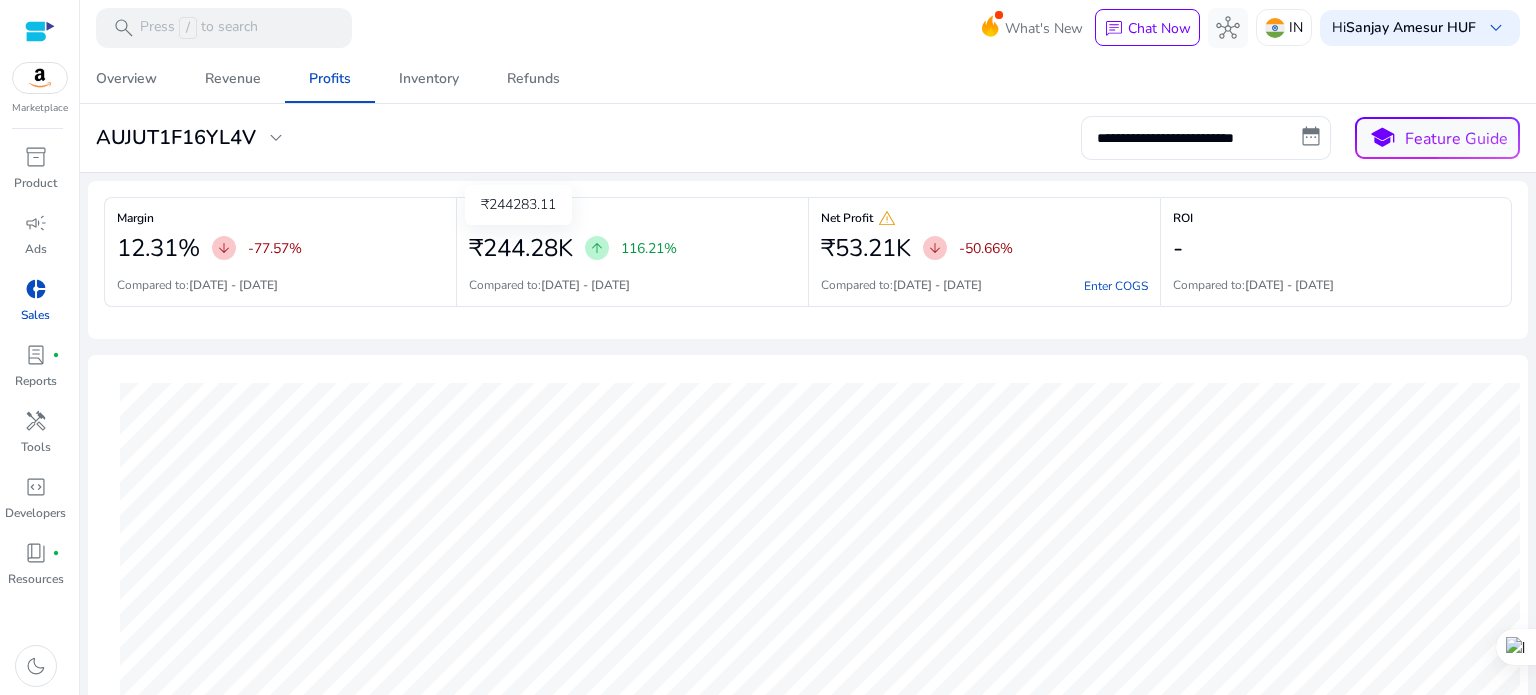 scroll, scrollTop: 0, scrollLeft: 0, axis: both 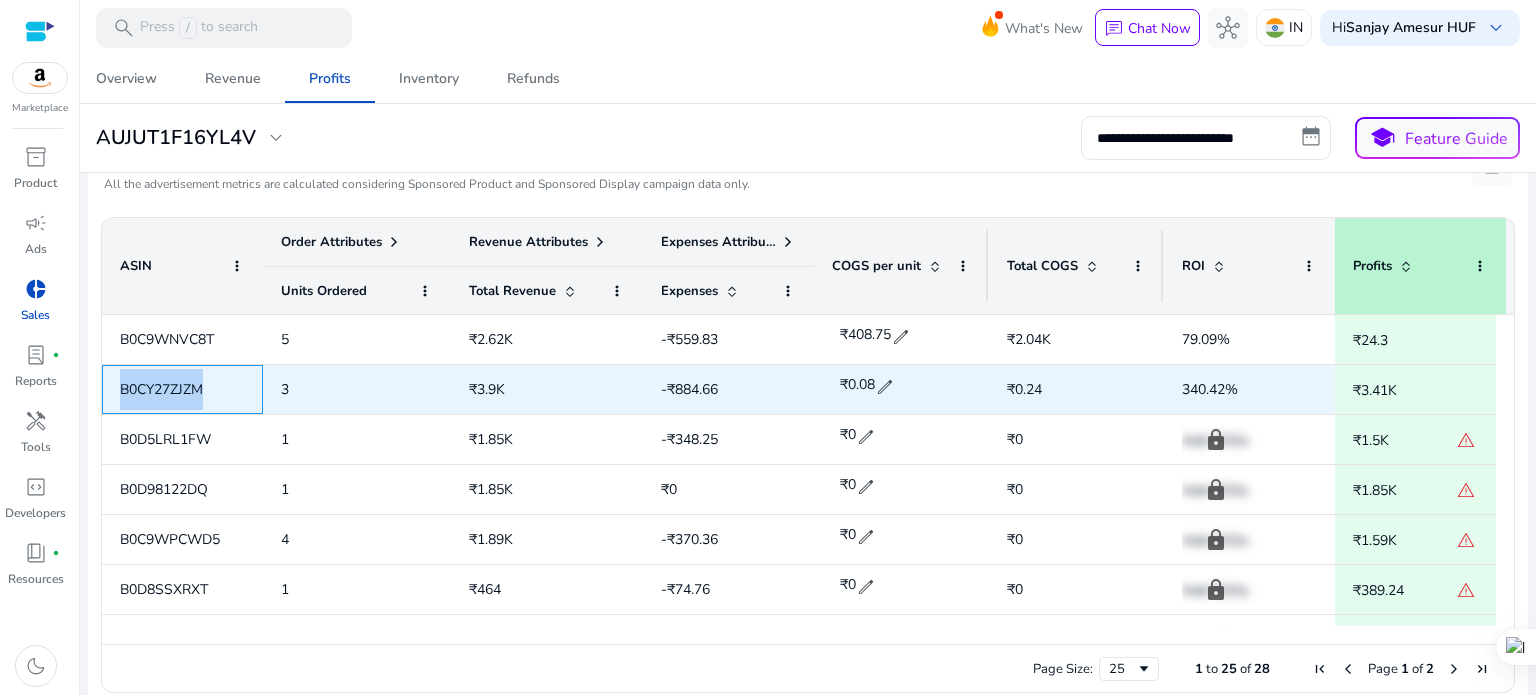 drag, startPoint x: 116, startPoint y: 386, endPoint x: 224, endPoint y: 379, distance: 108.226616 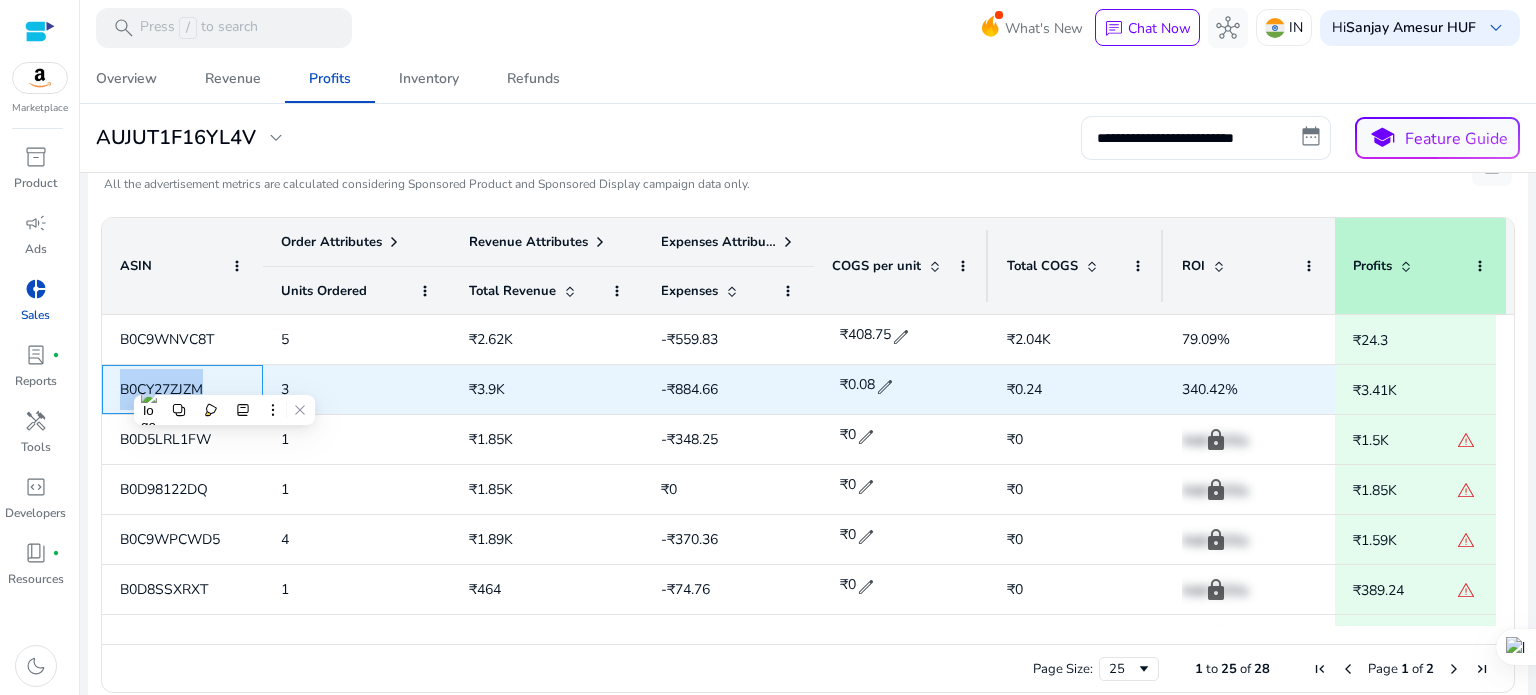 copy on "B0CY27ZJZM" 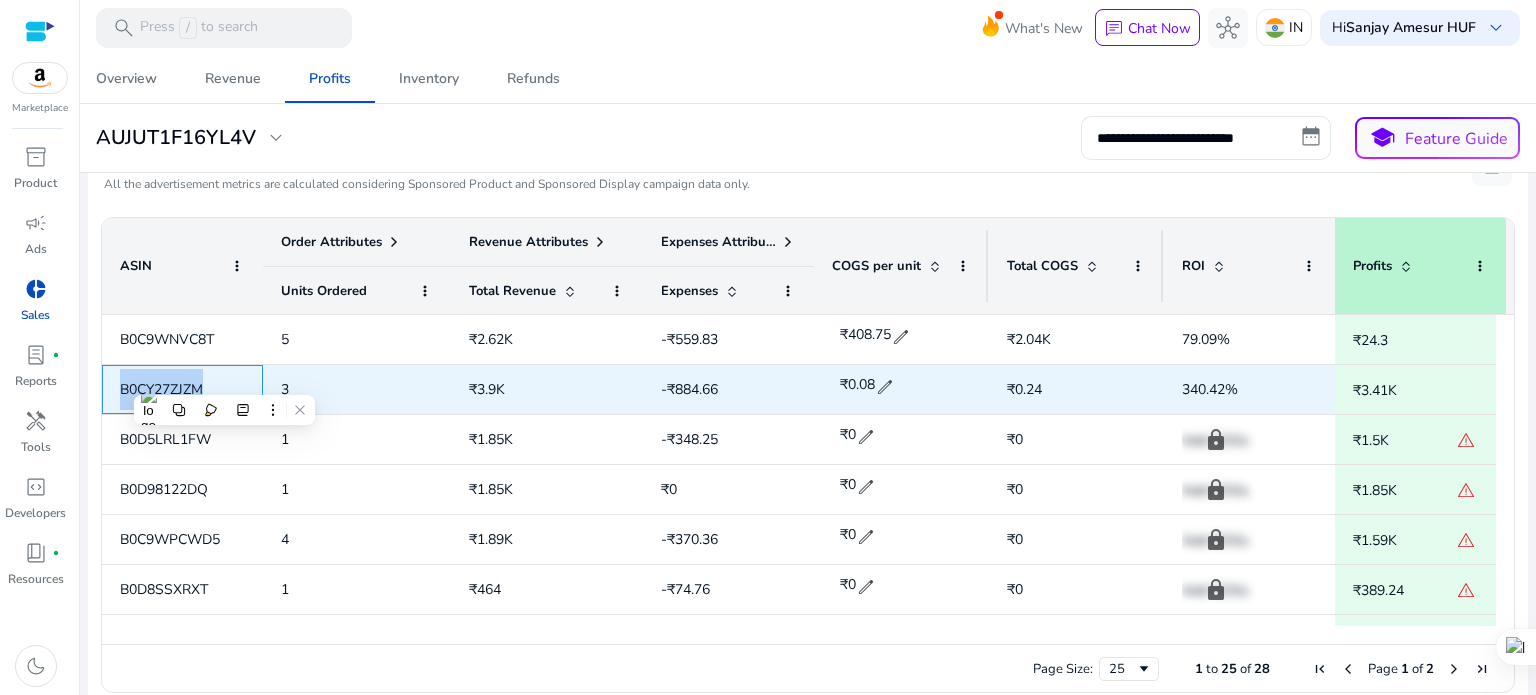 copy on "B0CY27ZJZM" 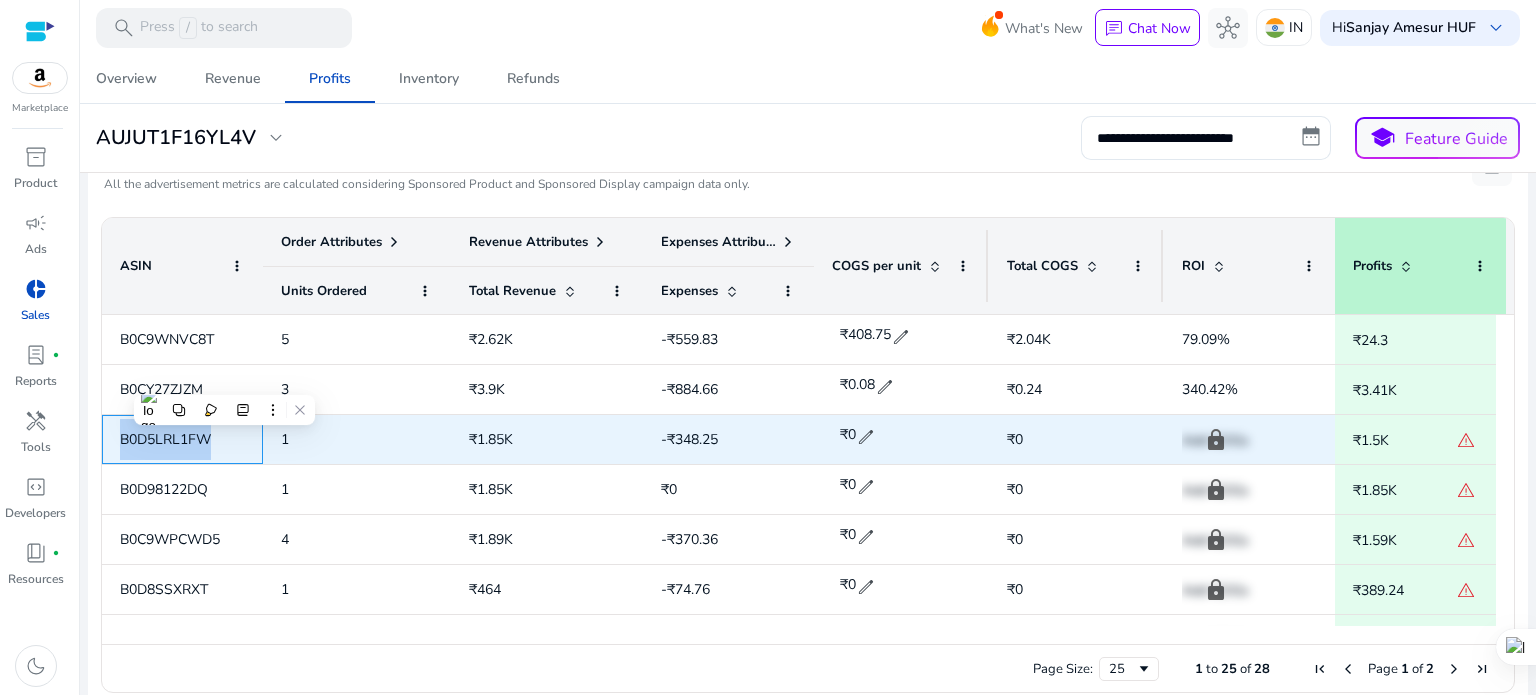 drag, startPoint x: 109, startPoint y: 435, endPoint x: 220, endPoint y: 441, distance: 111.16204 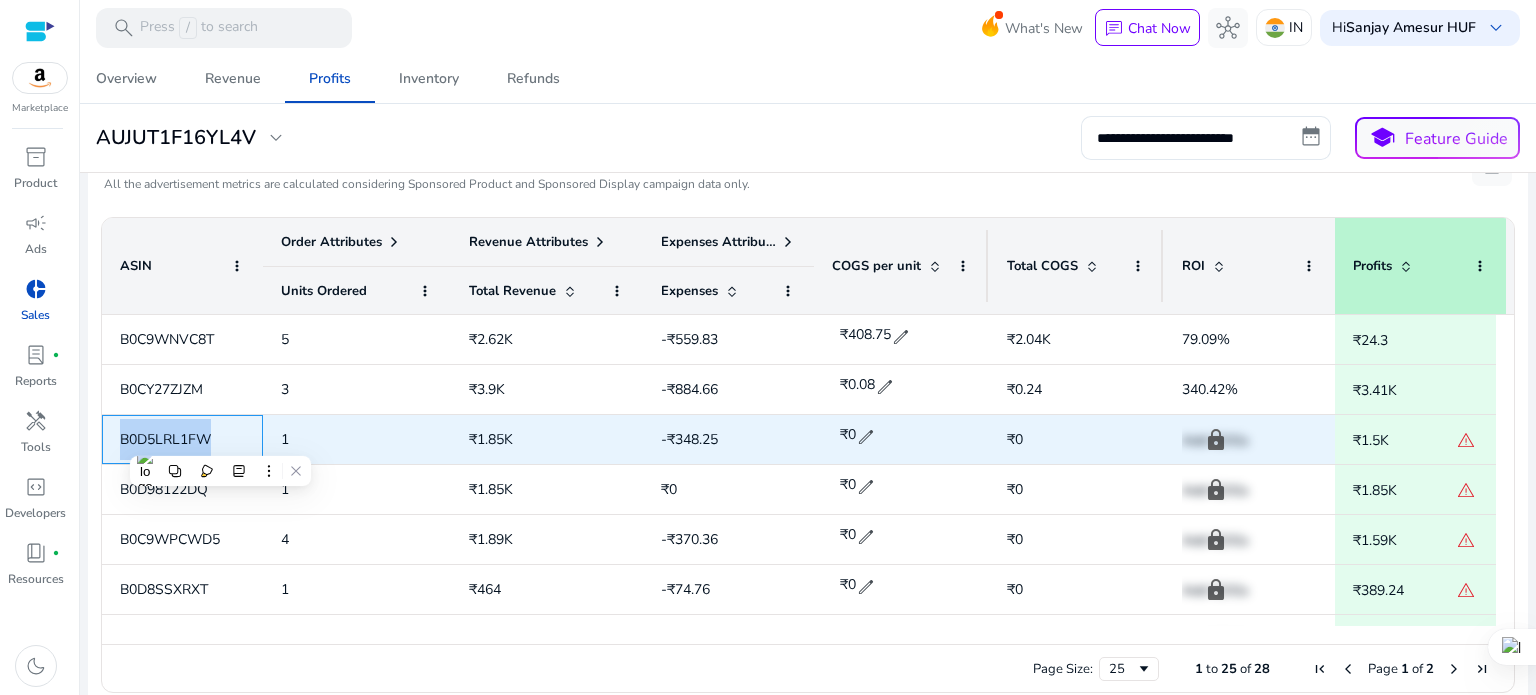copy on "B0D5LRL1FW" 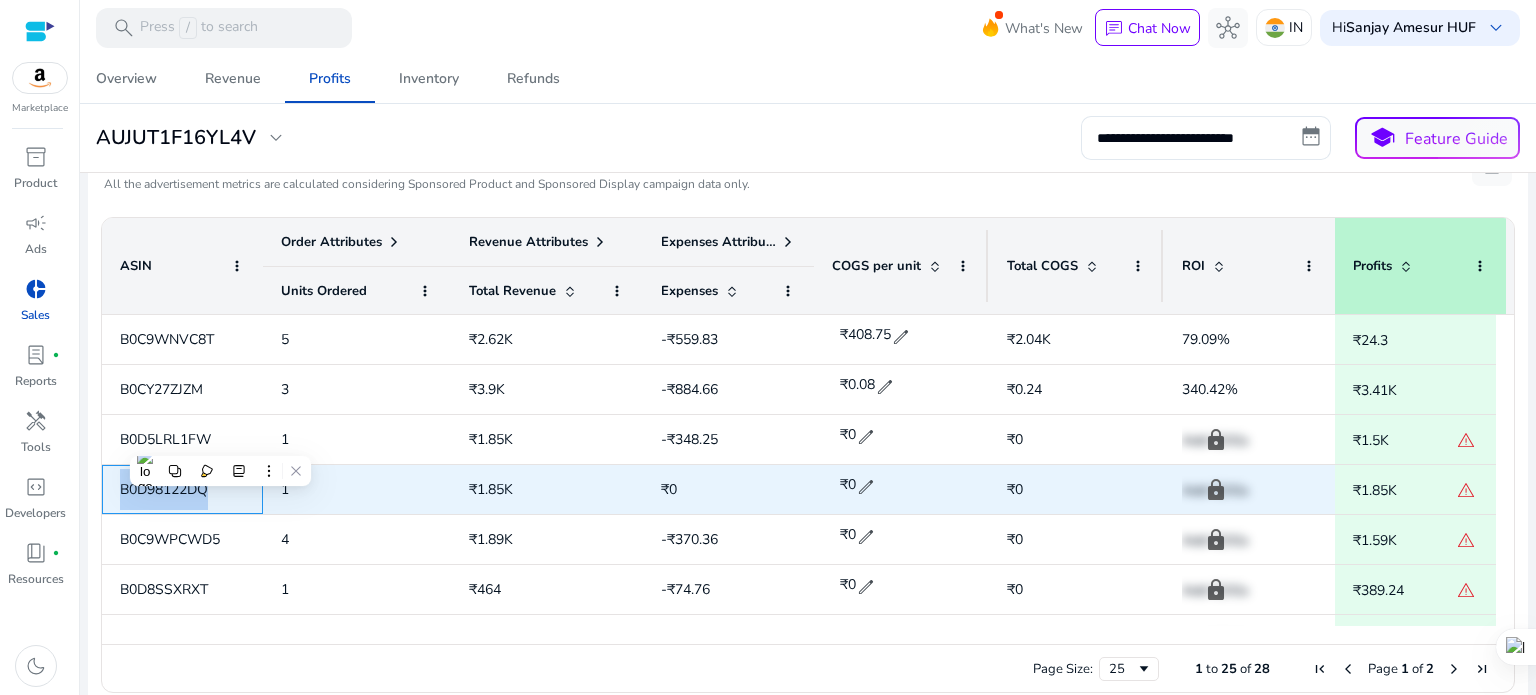 drag, startPoint x: 118, startPoint y: 488, endPoint x: 228, endPoint y: 487, distance: 110.00455 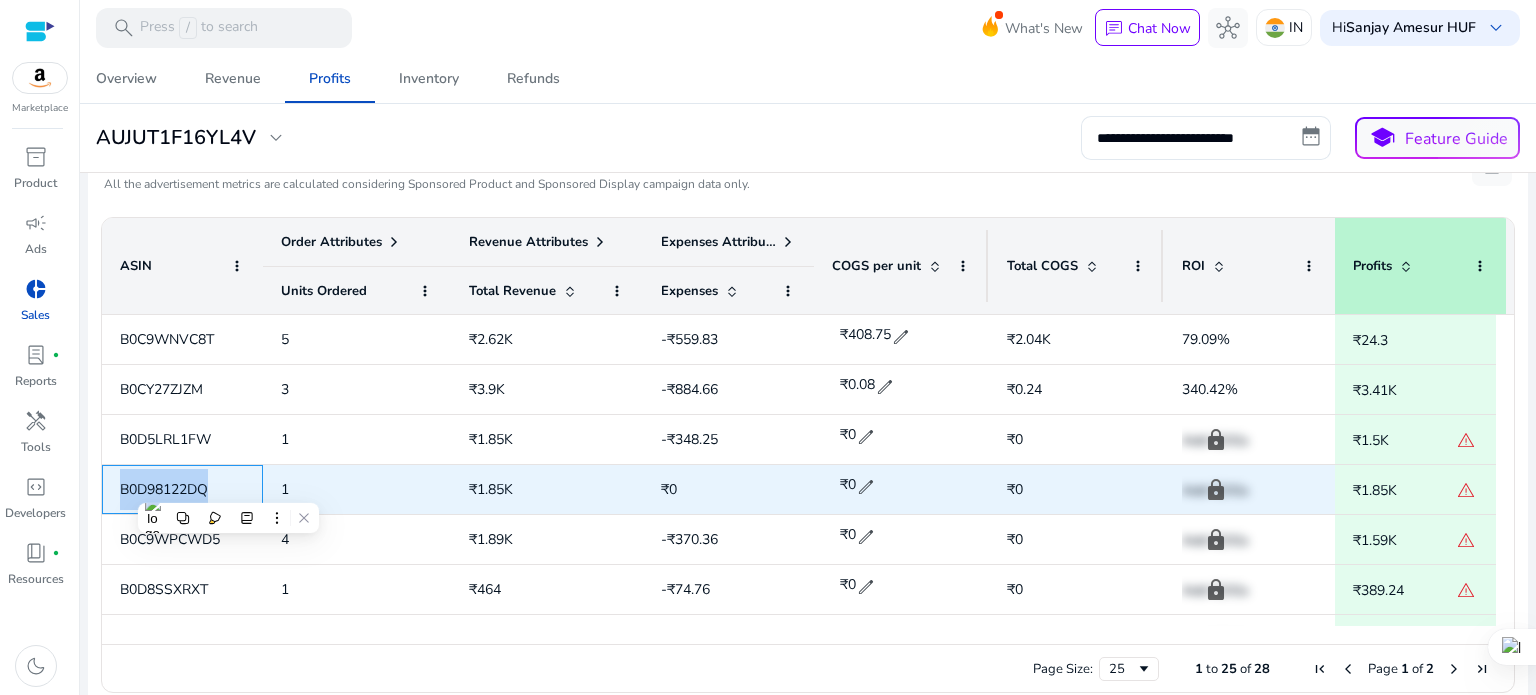 copy on "B0D98122DQ" 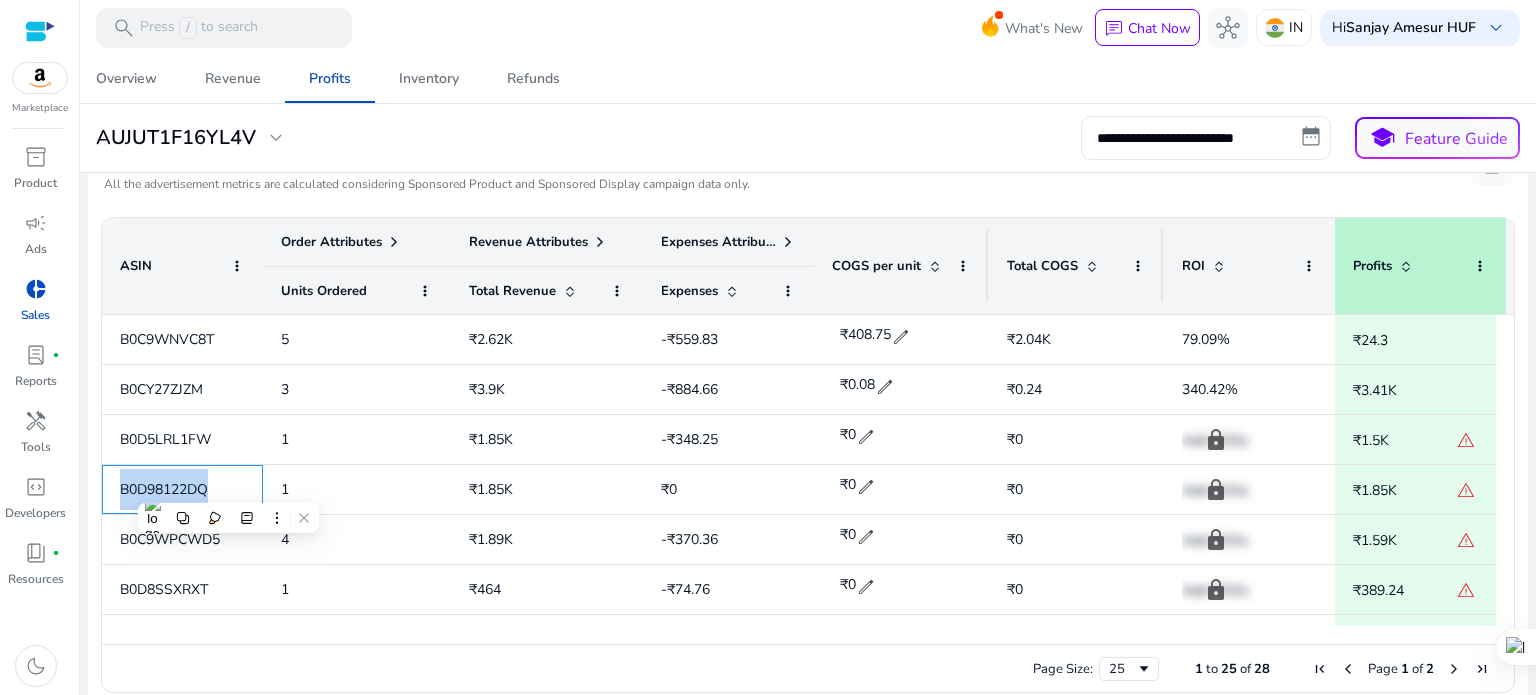 scroll, scrollTop: 825, scrollLeft: 0, axis: vertical 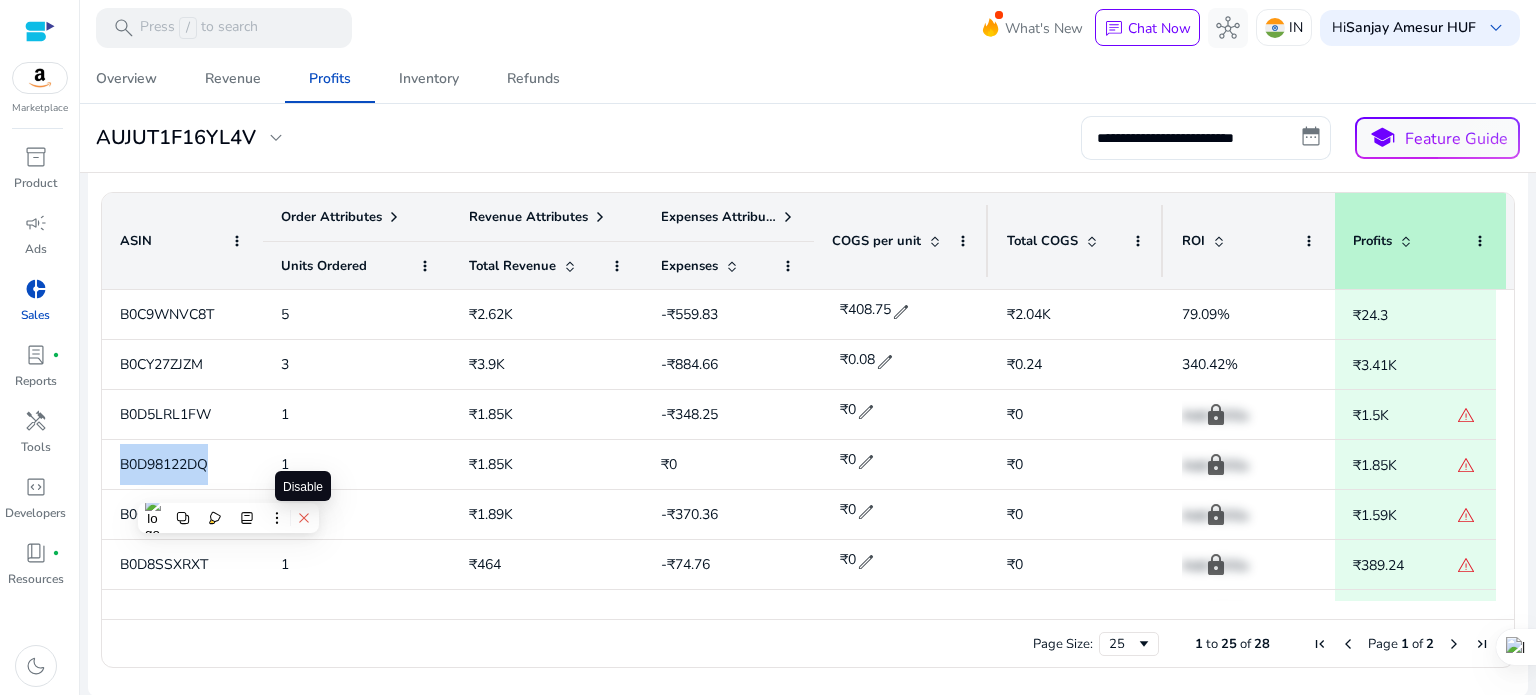 click 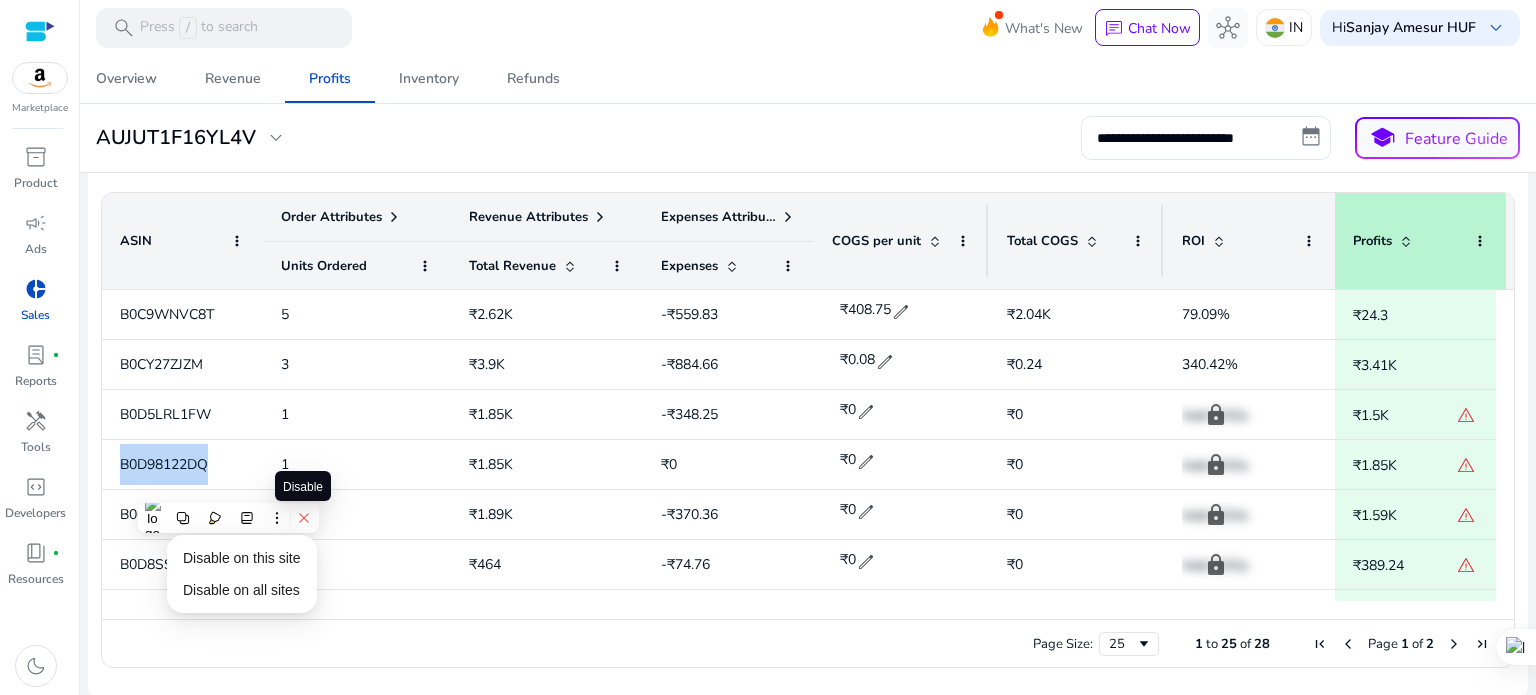 click 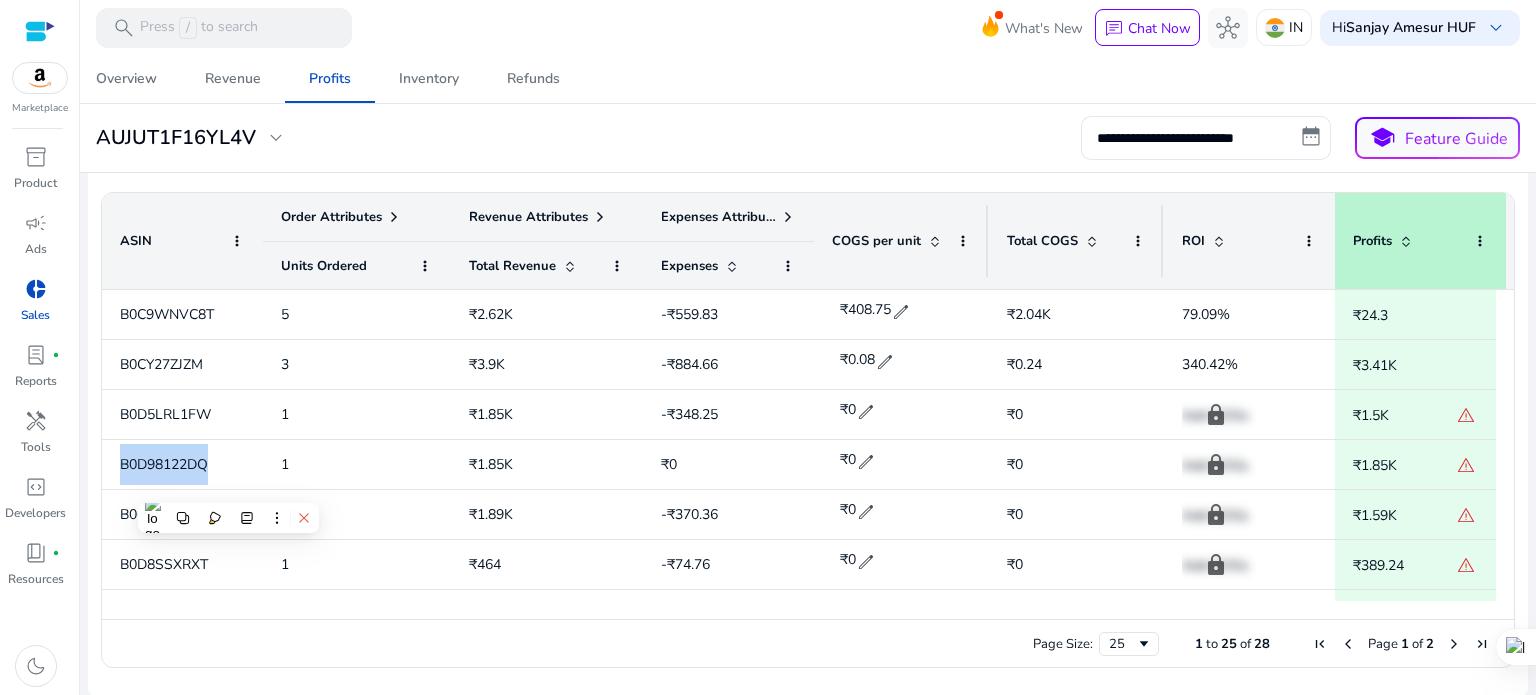 click 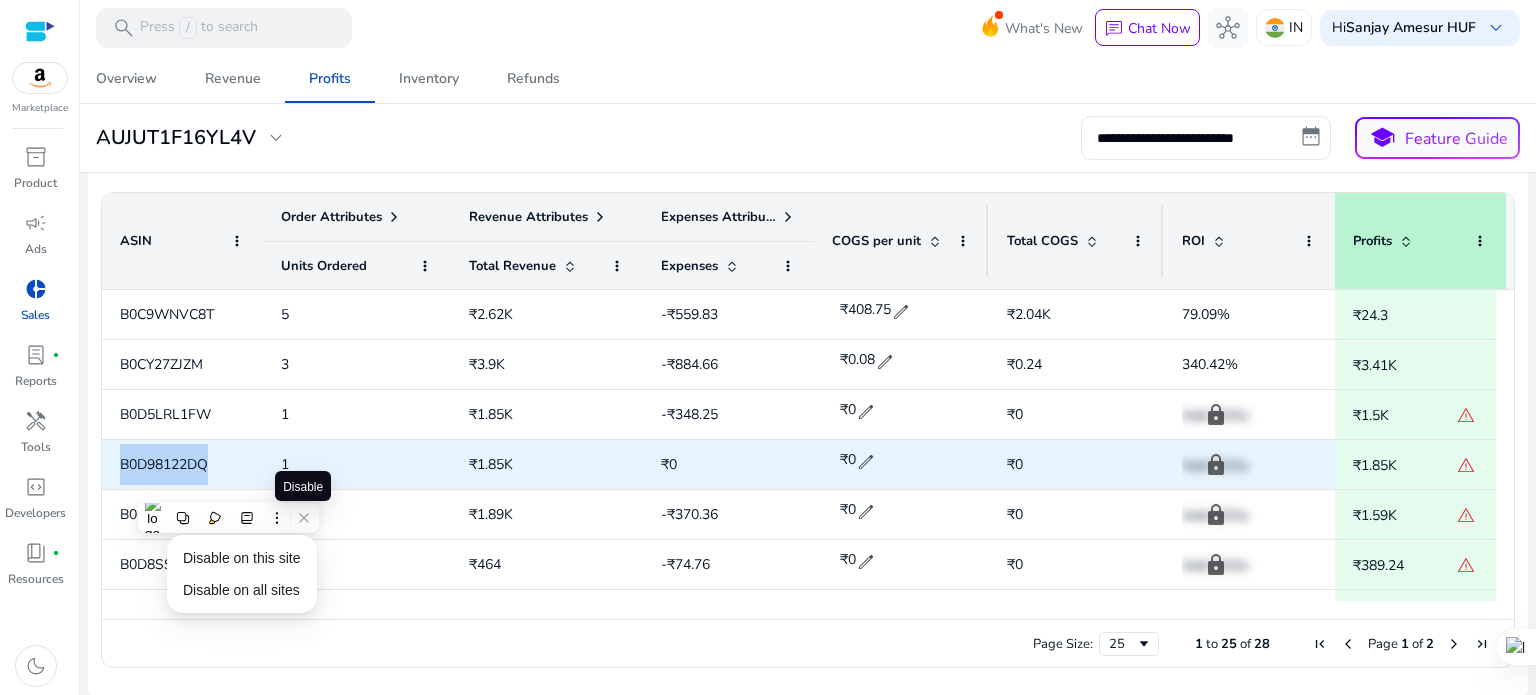 click on "1" 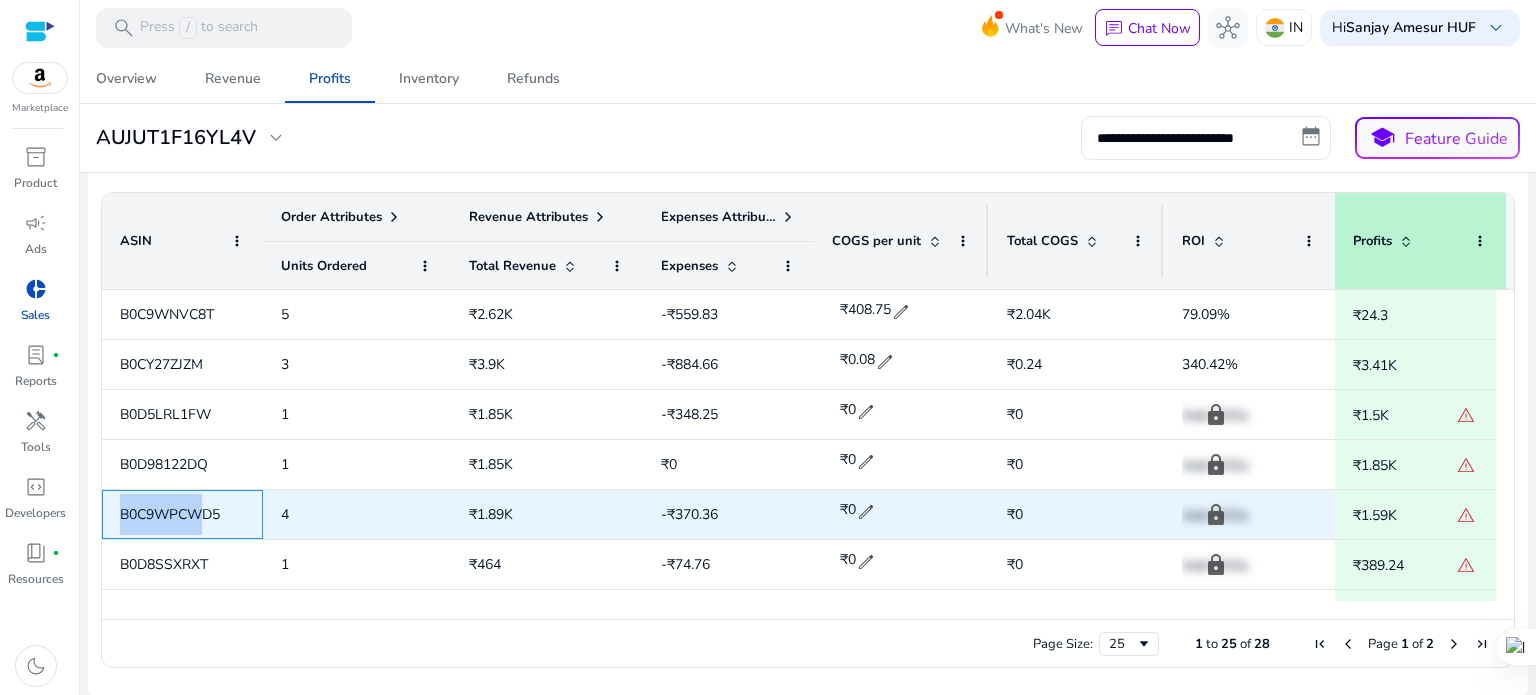 drag, startPoint x: 115, startPoint y: 512, endPoint x: 204, endPoint y: 519, distance: 89.27486 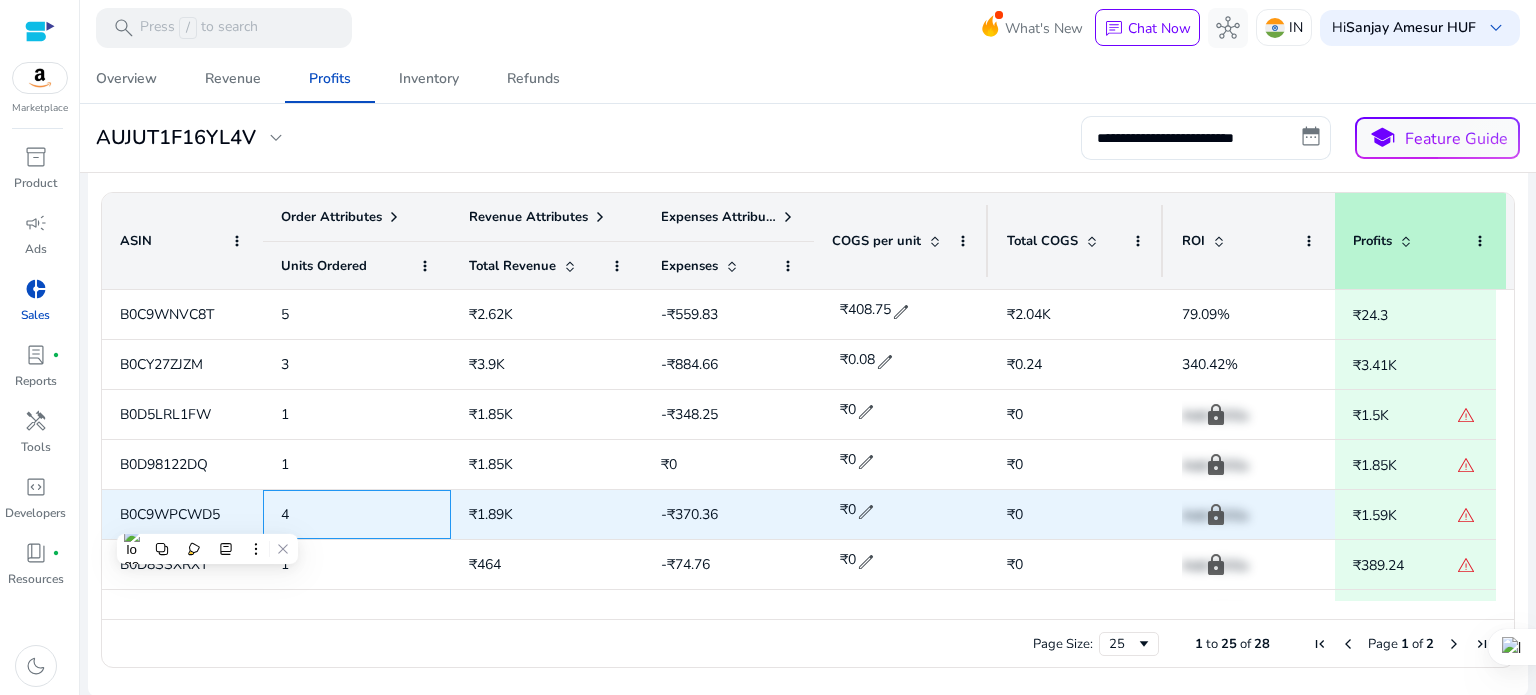 click on "4" 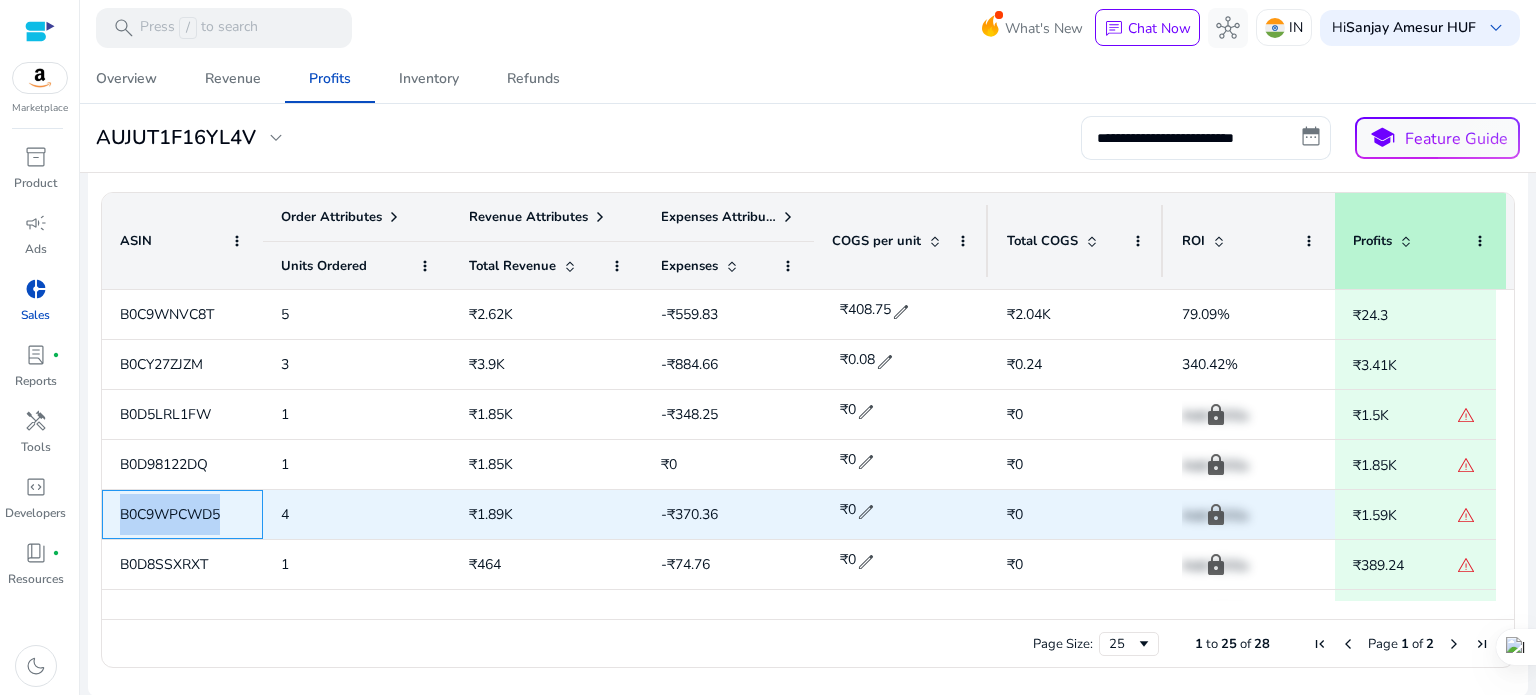 drag, startPoint x: 119, startPoint y: 507, endPoint x: 226, endPoint y: 520, distance: 107.78683 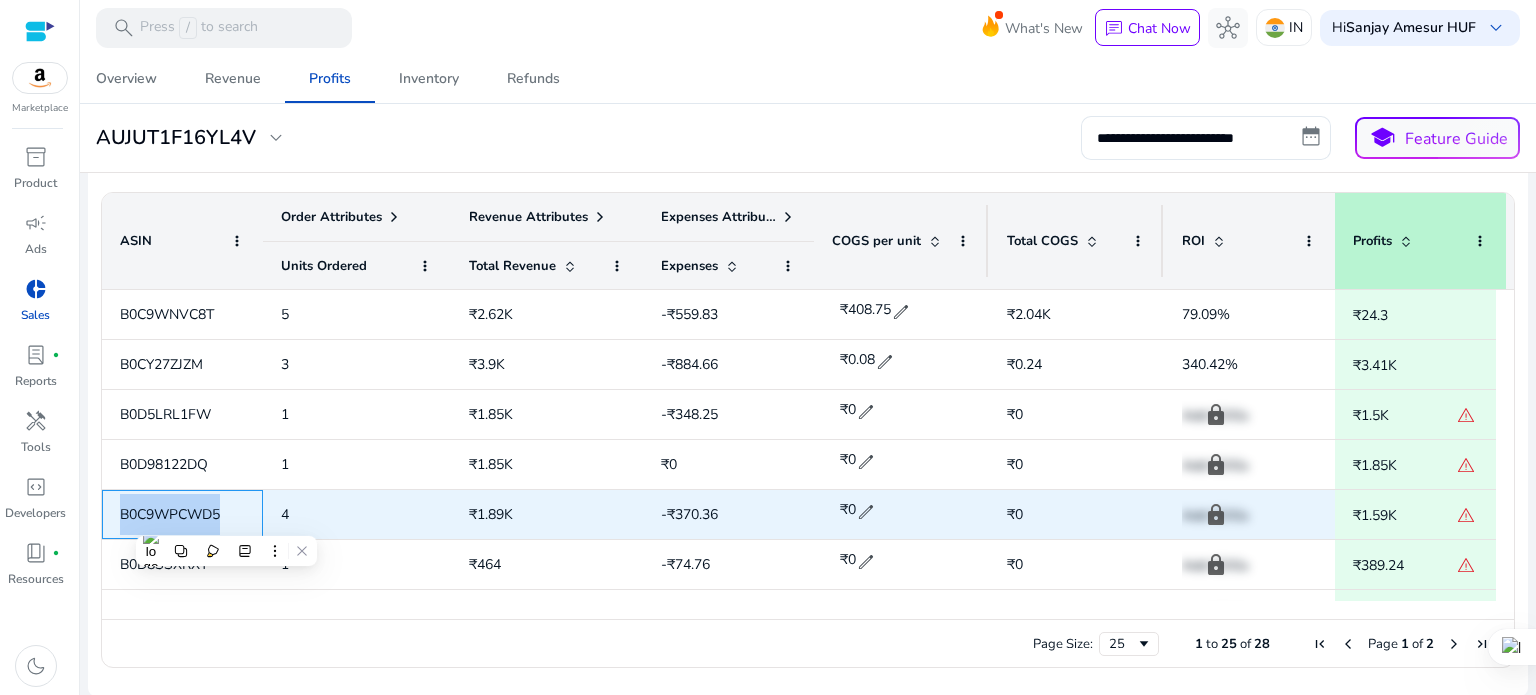 copy on "B0C9WPCWD5" 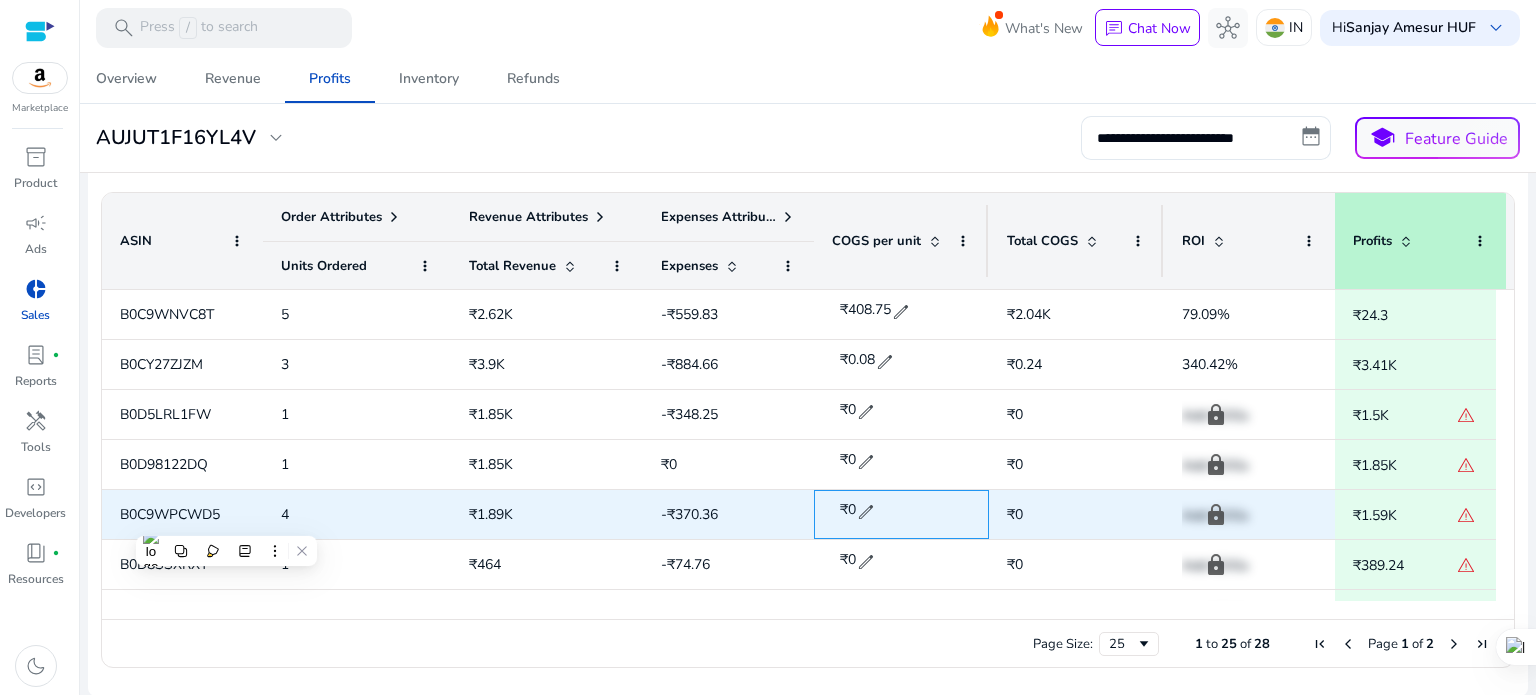 click on "edit" 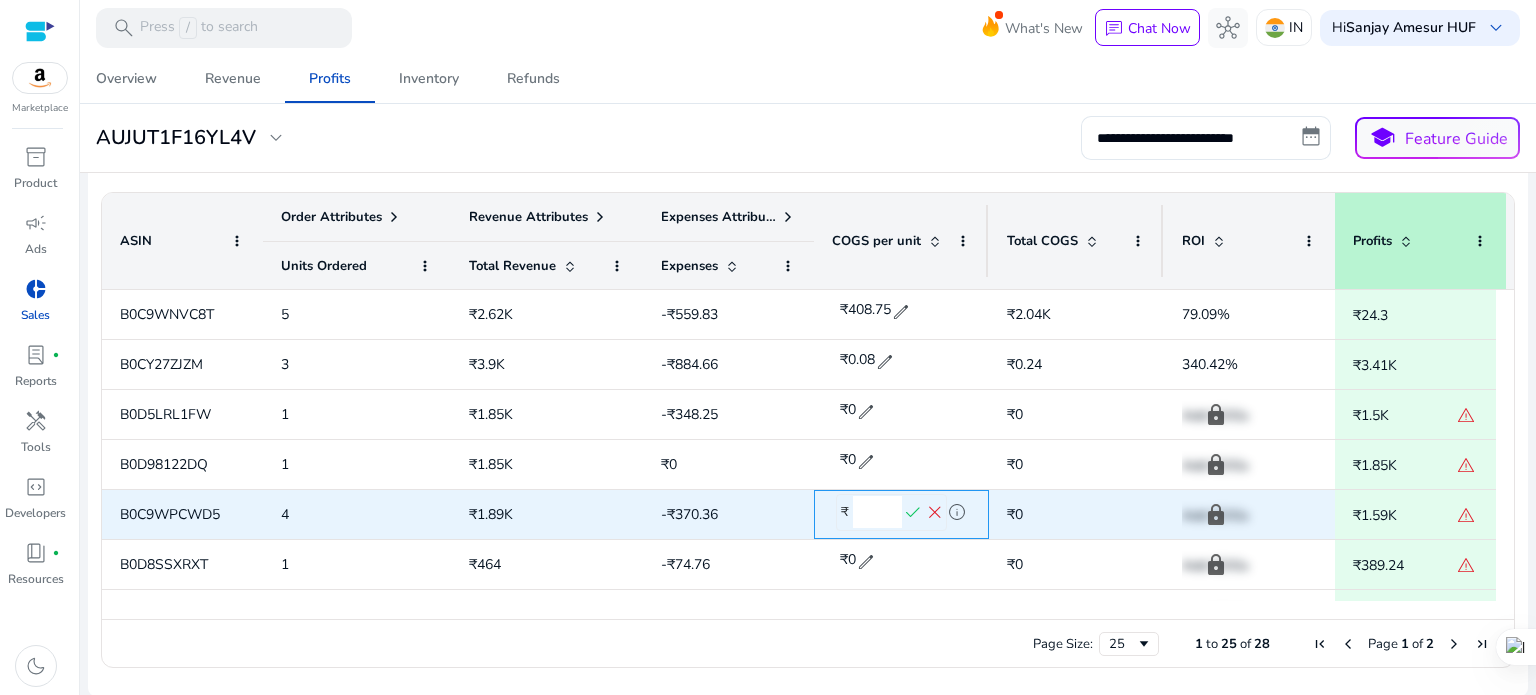 drag, startPoint x: 856, startPoint y: 512, endPoint x: 884, endPoint y: 510, distance: 28.071337 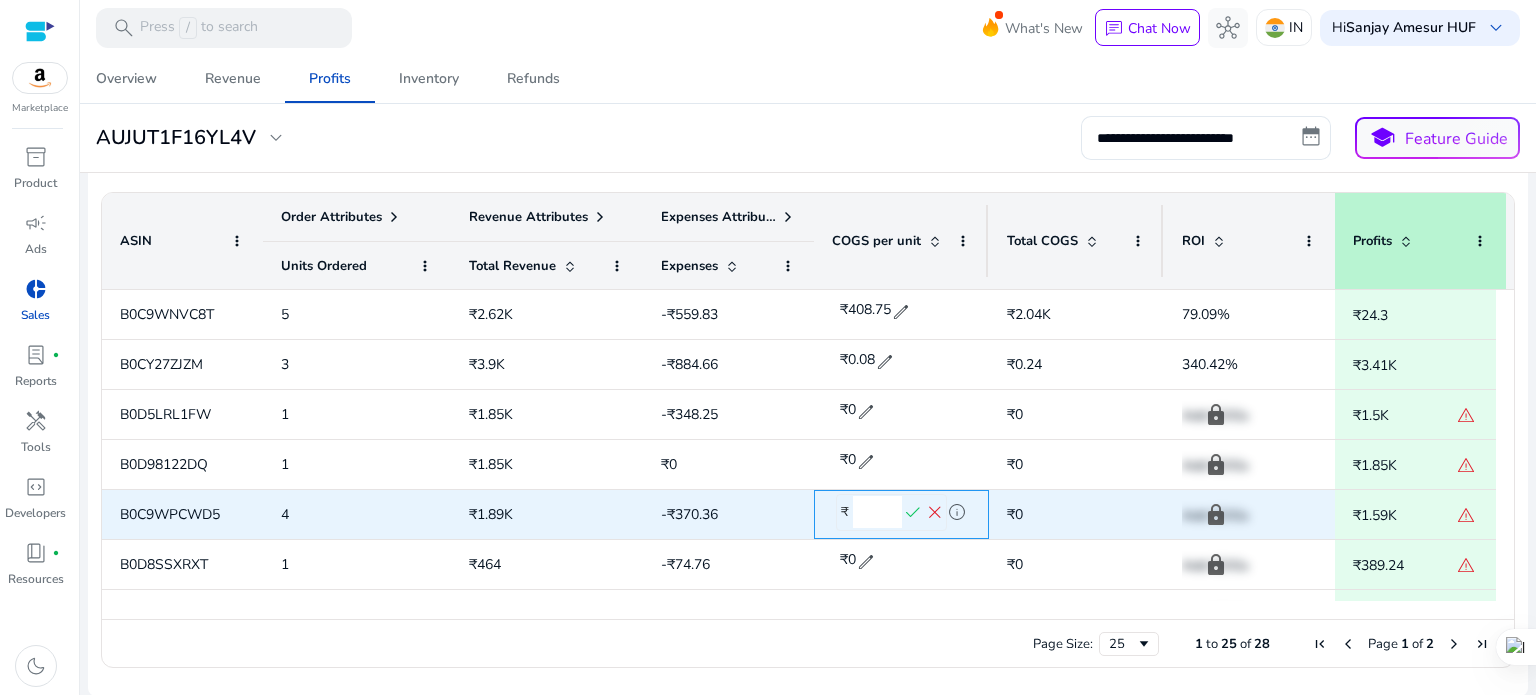 paste on "*****" 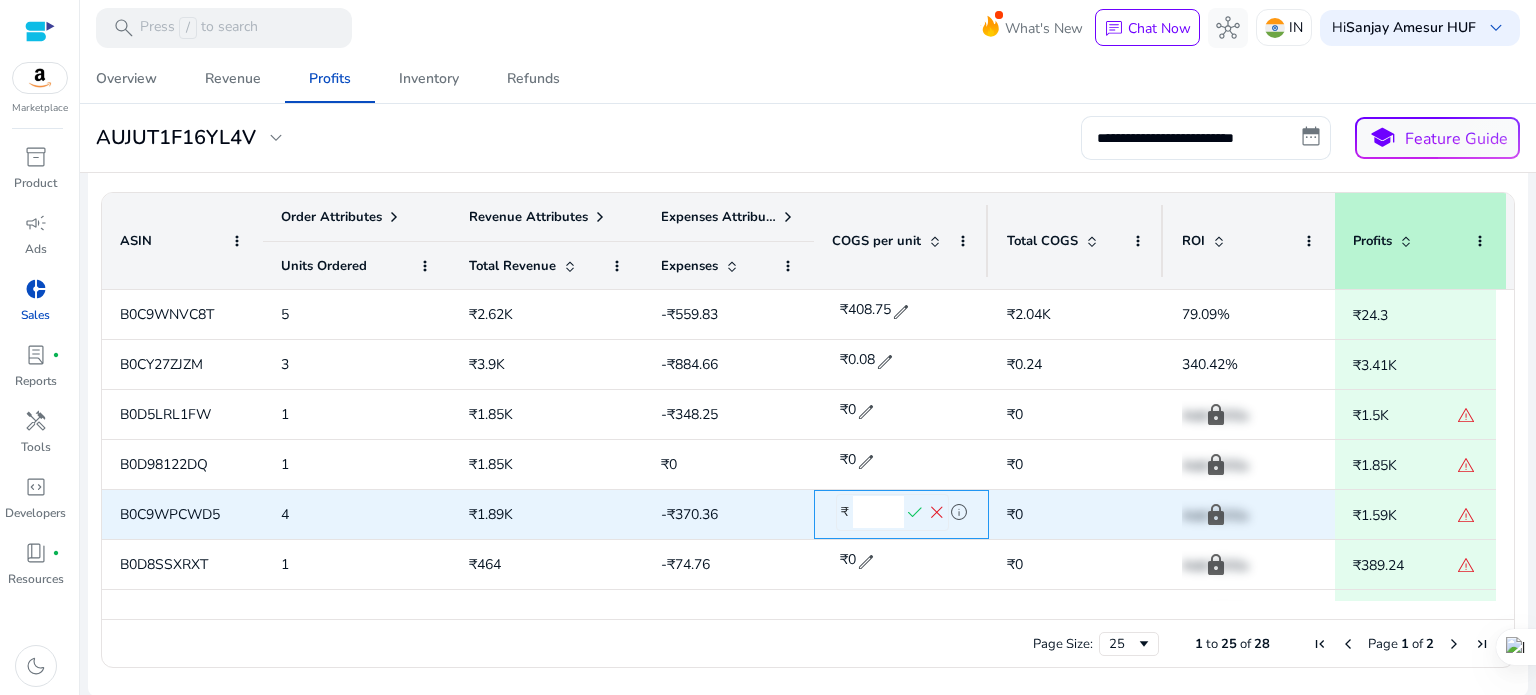 type on "******" 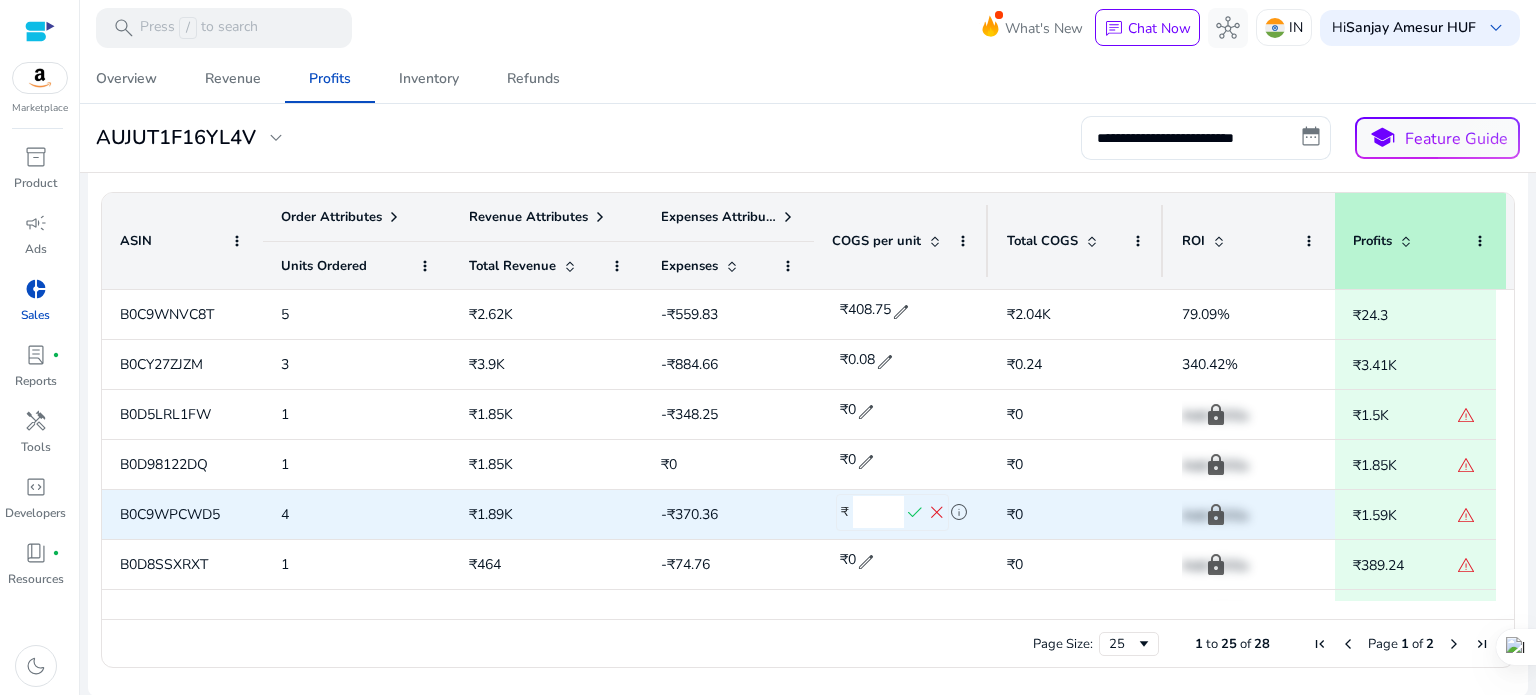 scroll, scrollTop: 0, scrollLeft: 0, axis: both 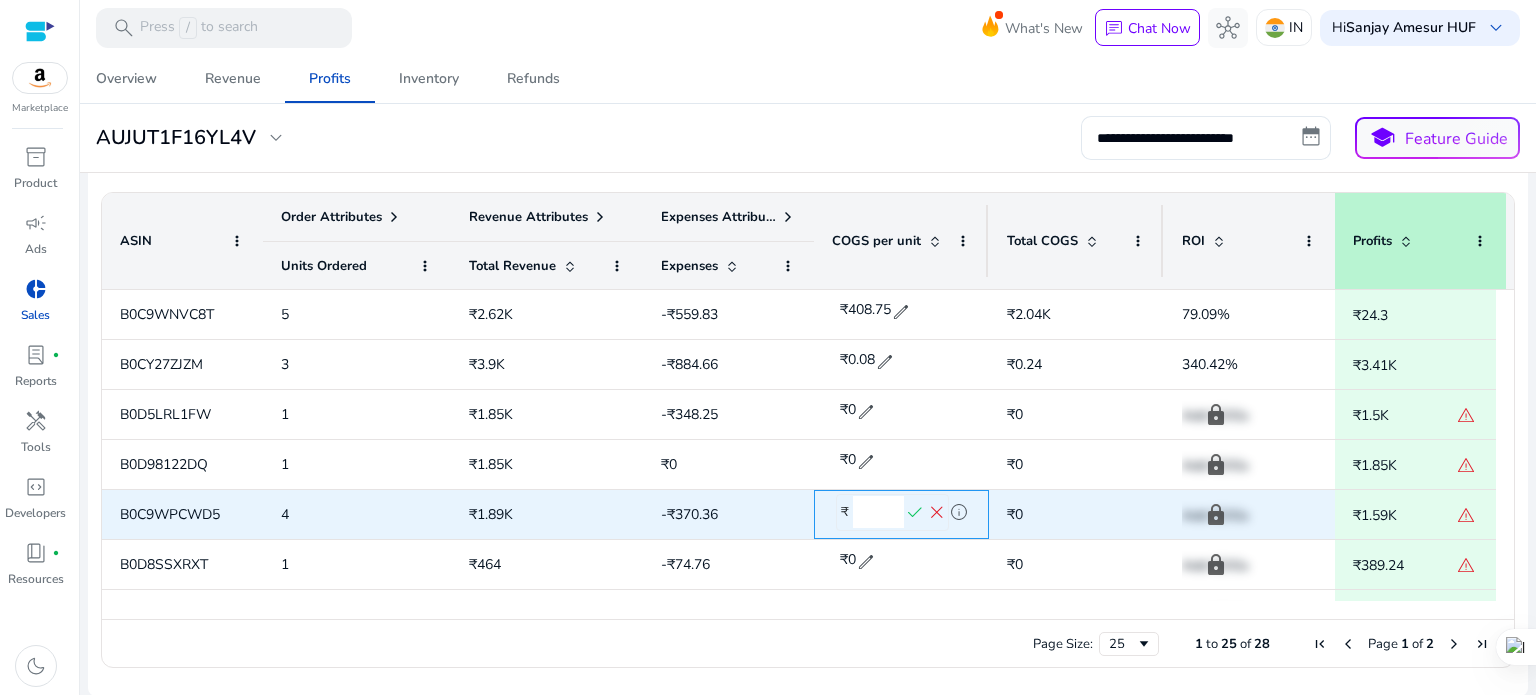 click on "check" 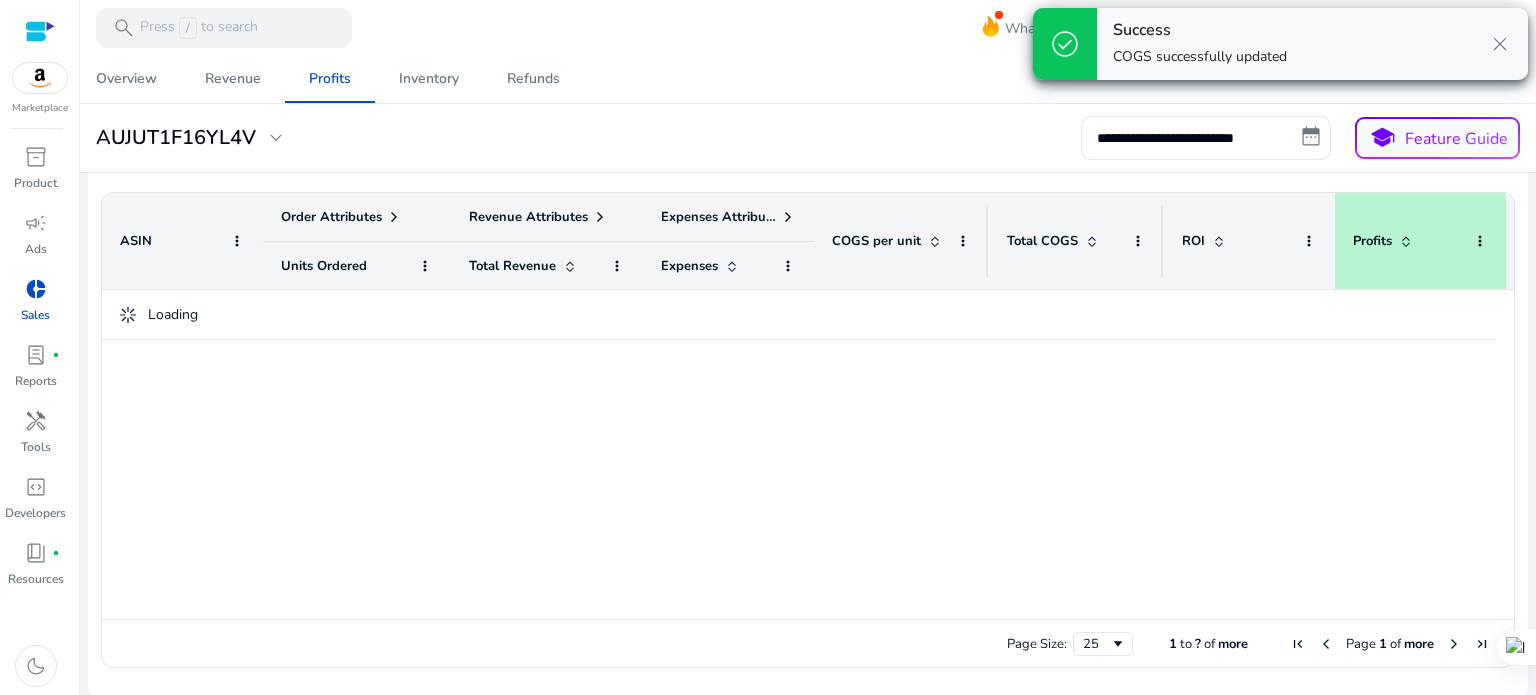 scroll, scrollTop: 0, scrollLeft: 0, axis: both 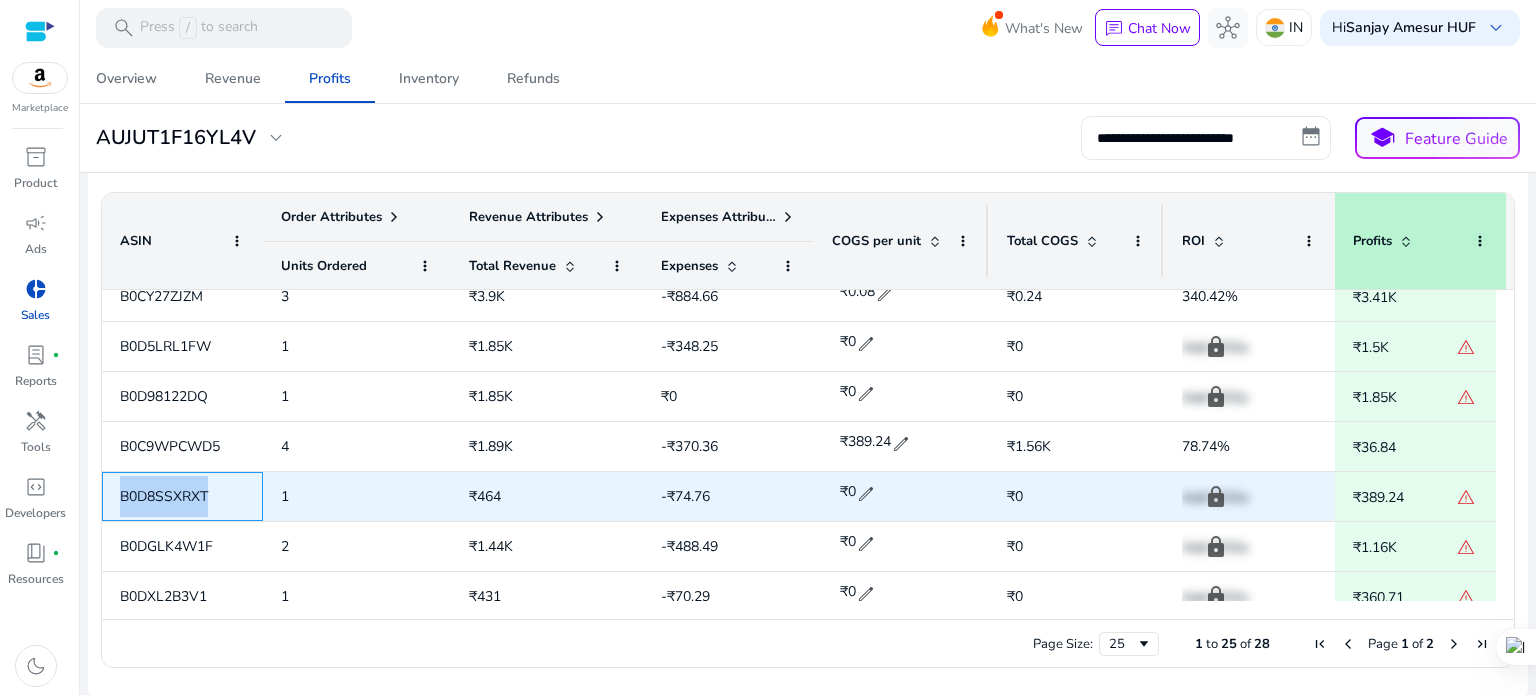 drag, startPoint x: 112, startPoint y: 495, endPoint x: 239, endPoint y: 495, distance: 127 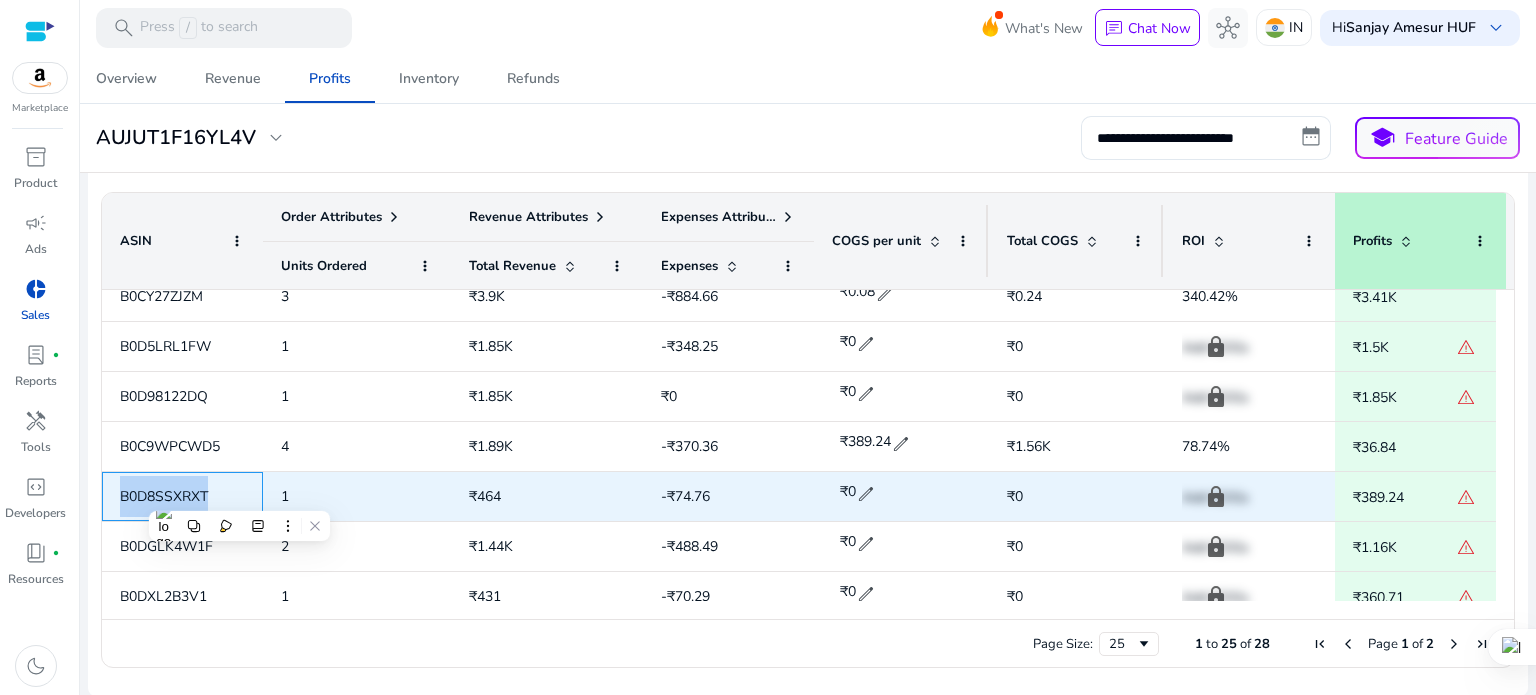 copy on "B0D8SSXRXT" 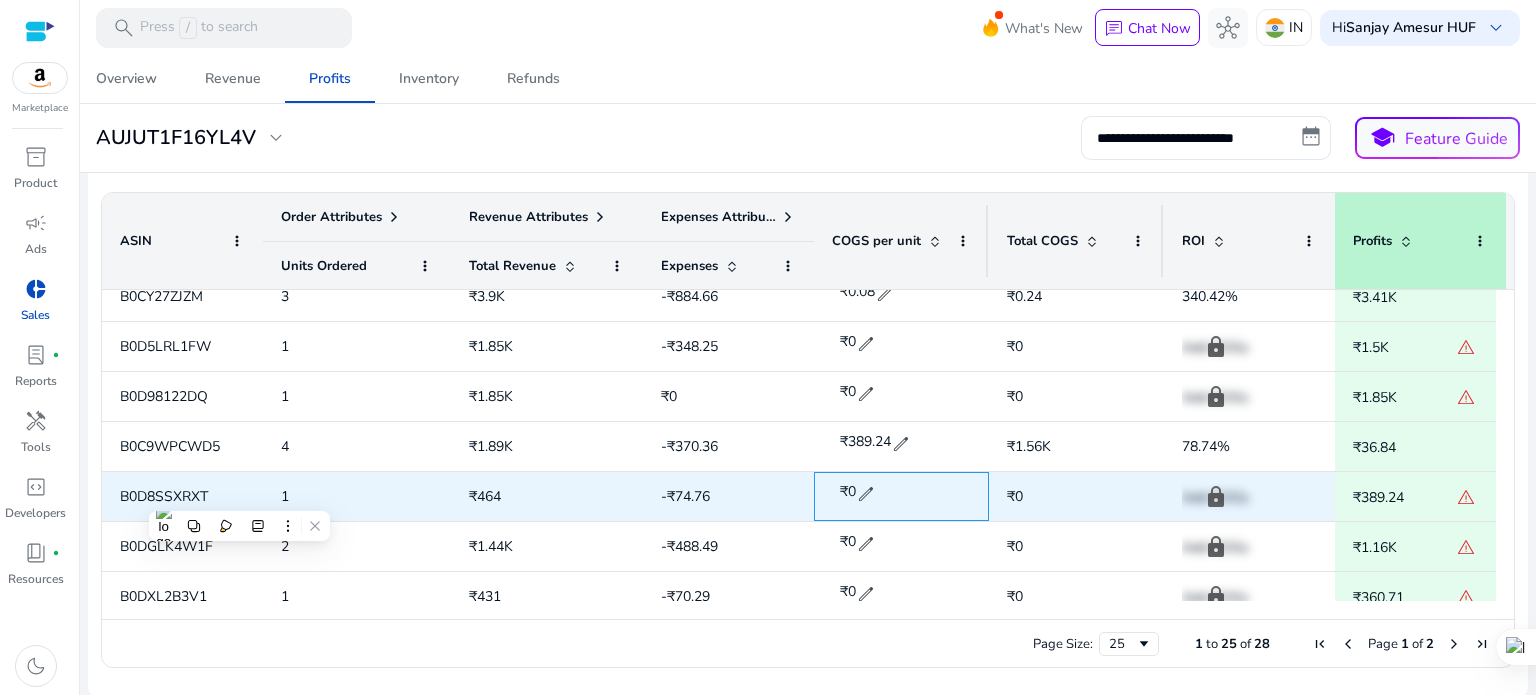 click on "edit" 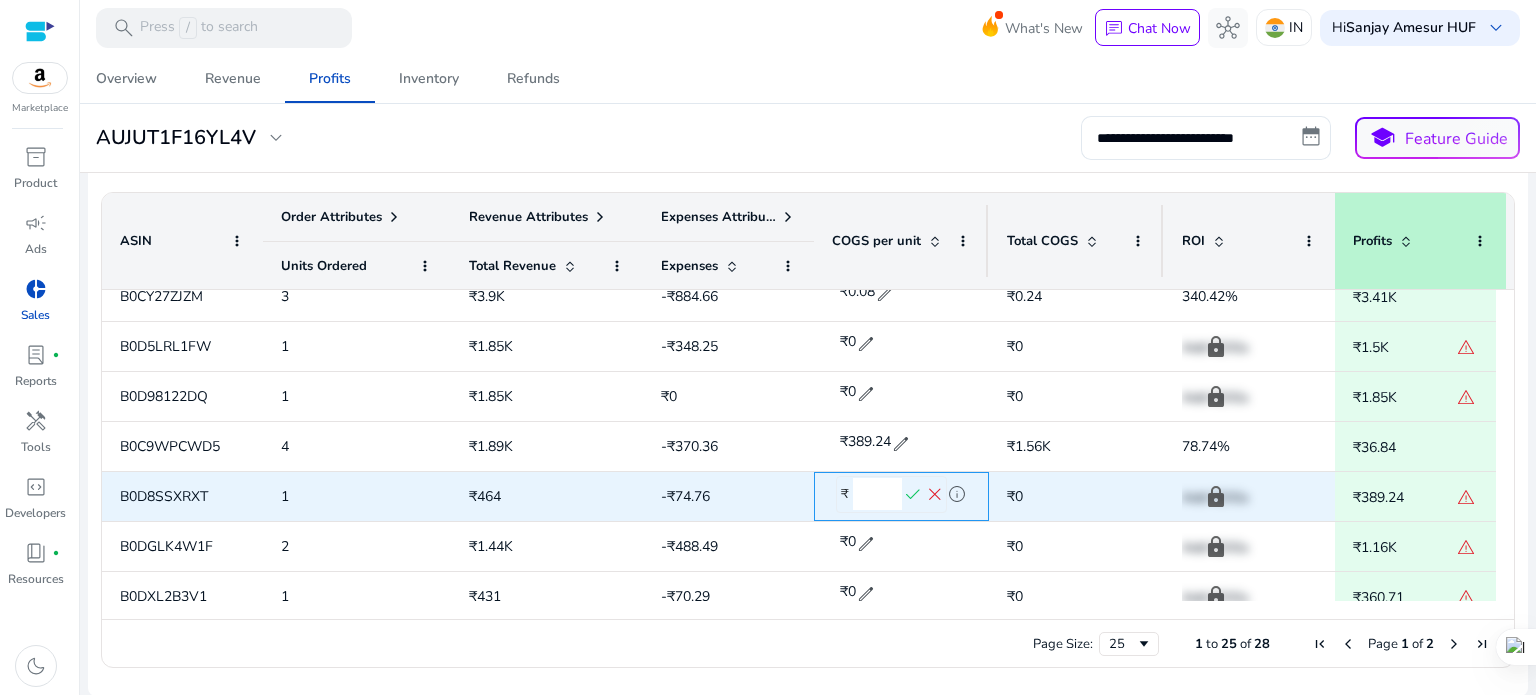 drag, startPoint x: 856, startPoint y: 489, endPoint x: 883, endPoint y: 489, distance: 27 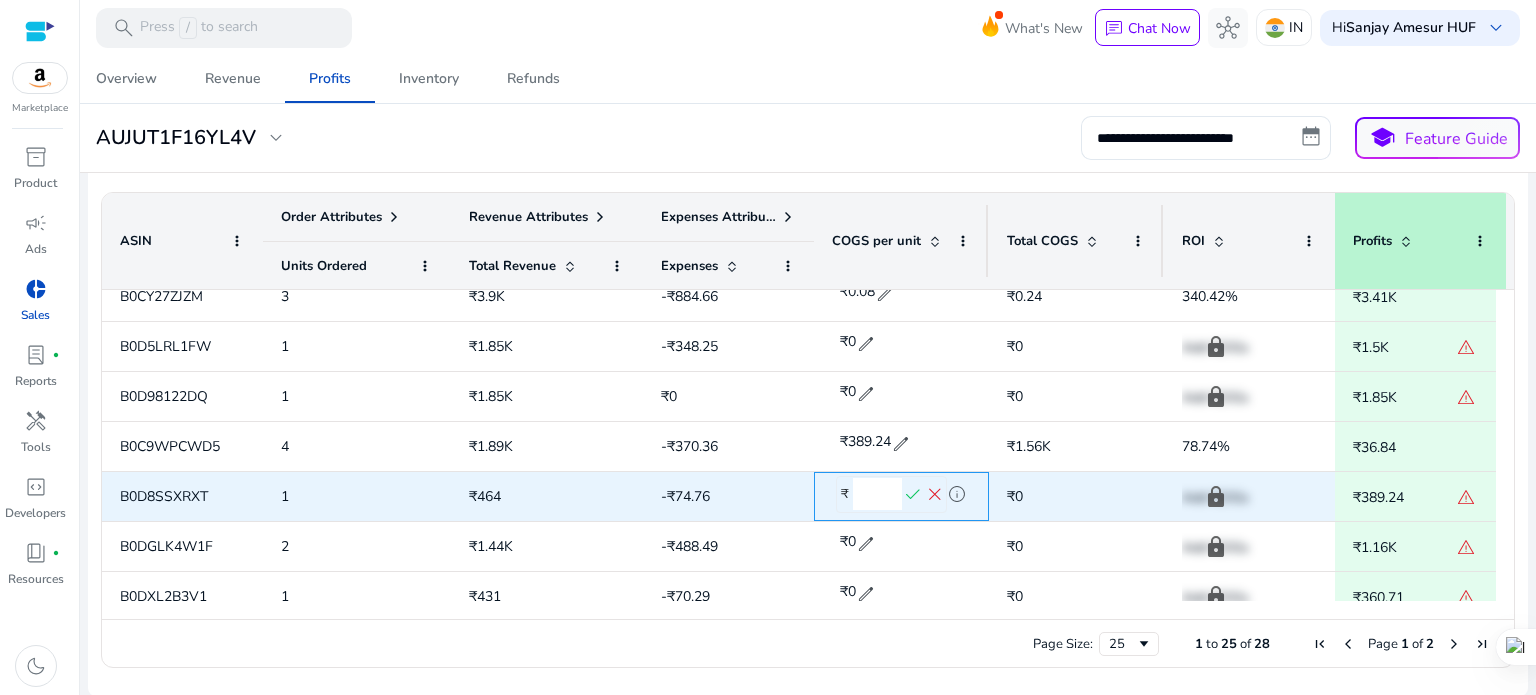 drag, startPoint x: 859, startPoint y: 488, endPoint x: 872, endPoint y: 491, distance: 13.341664 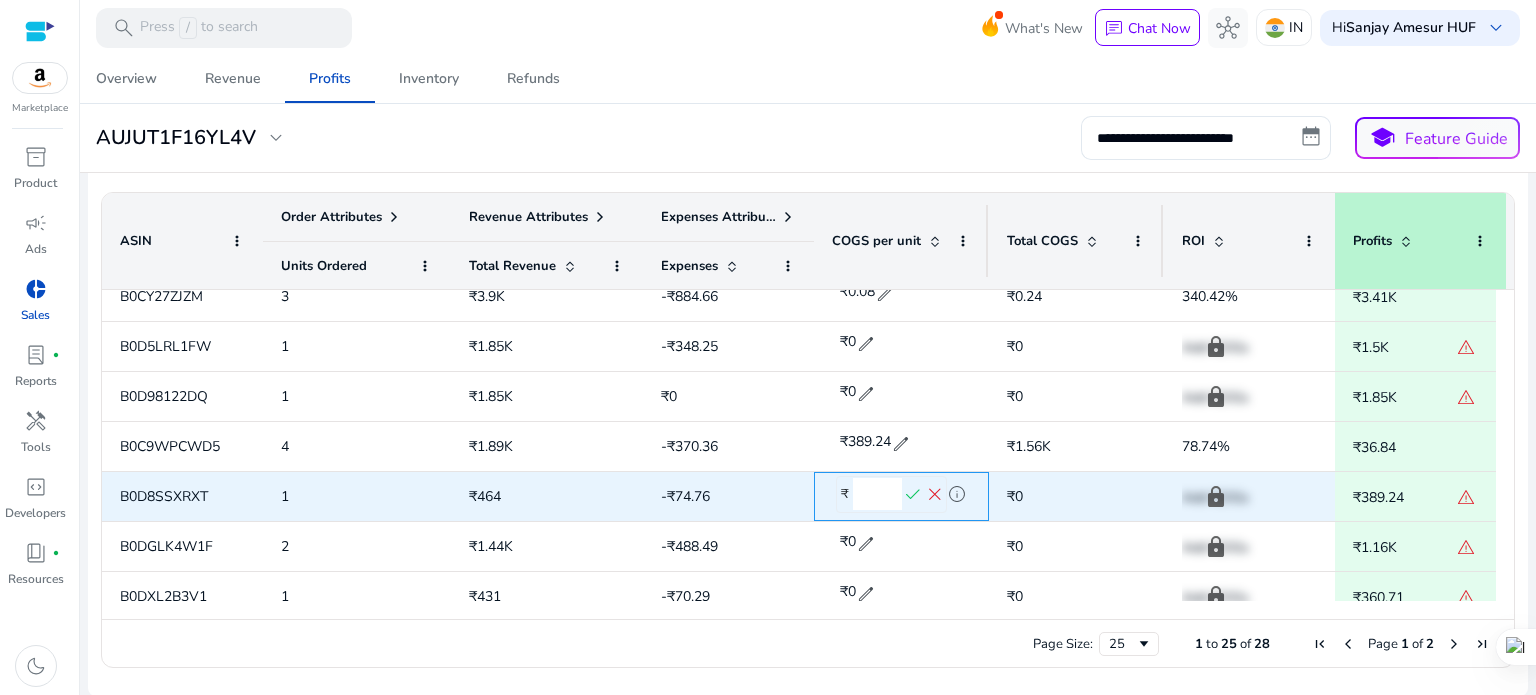 click 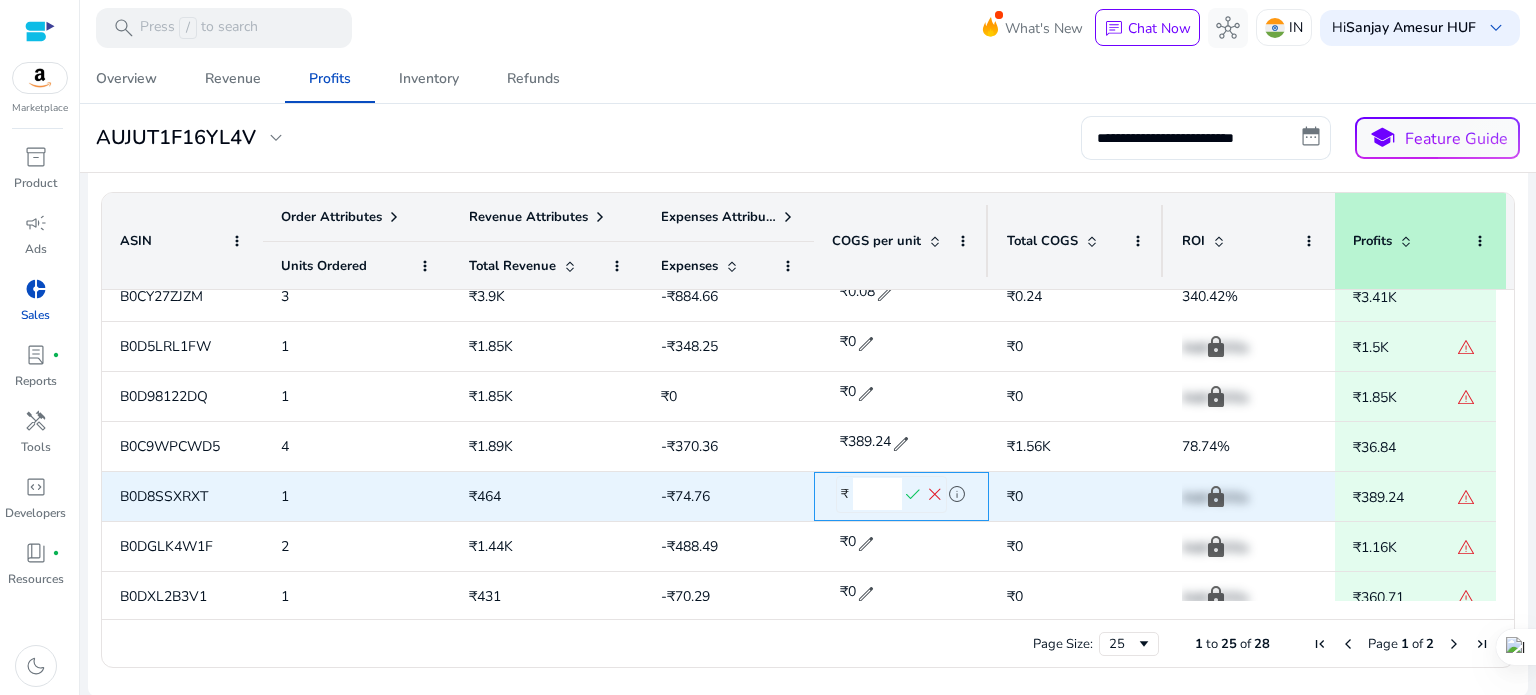 click 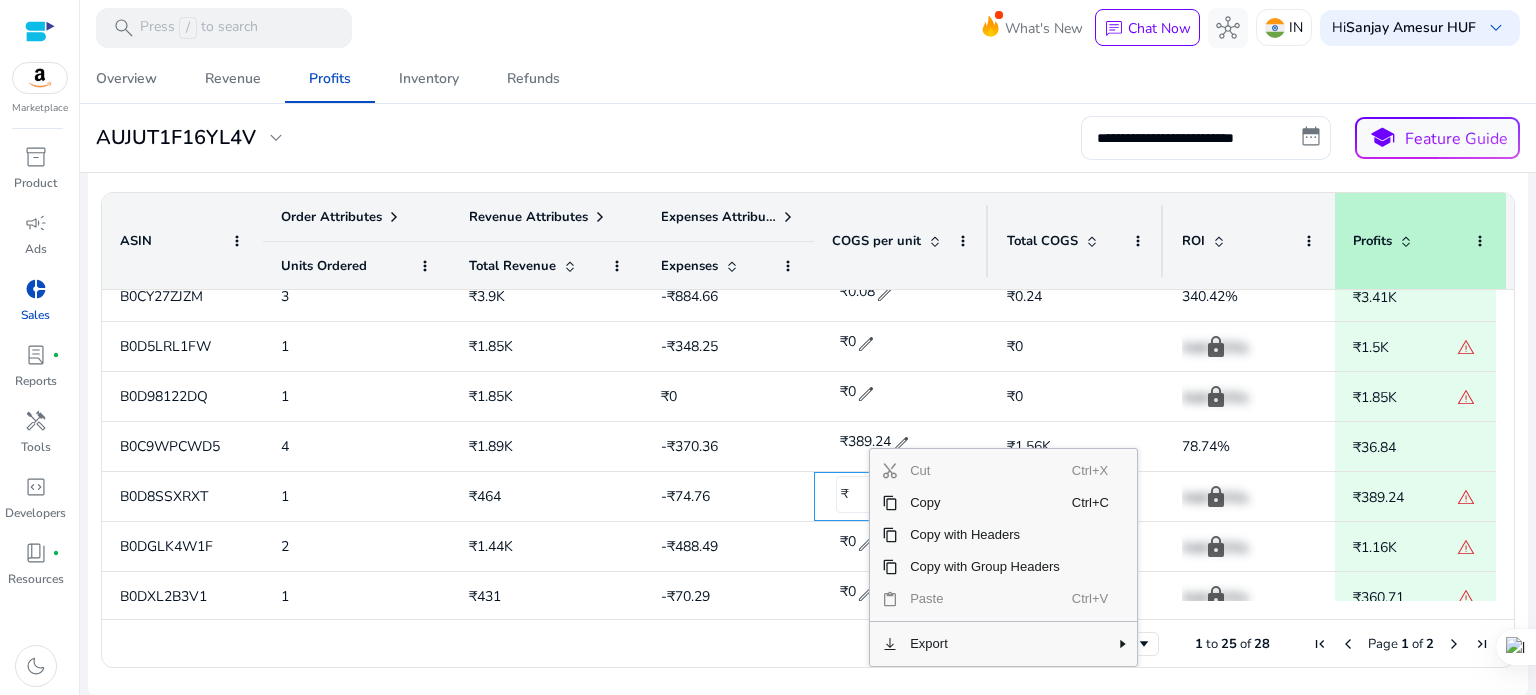 click on "Paste" 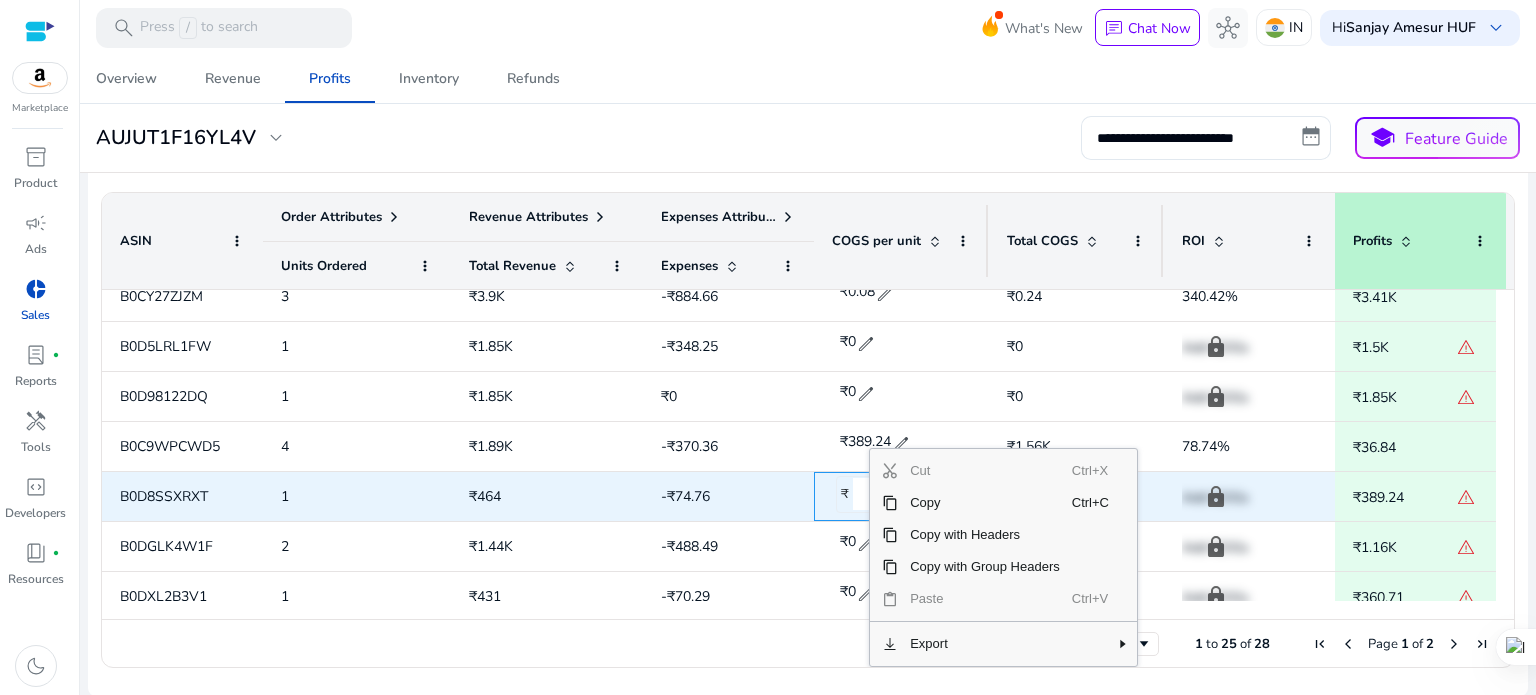 click 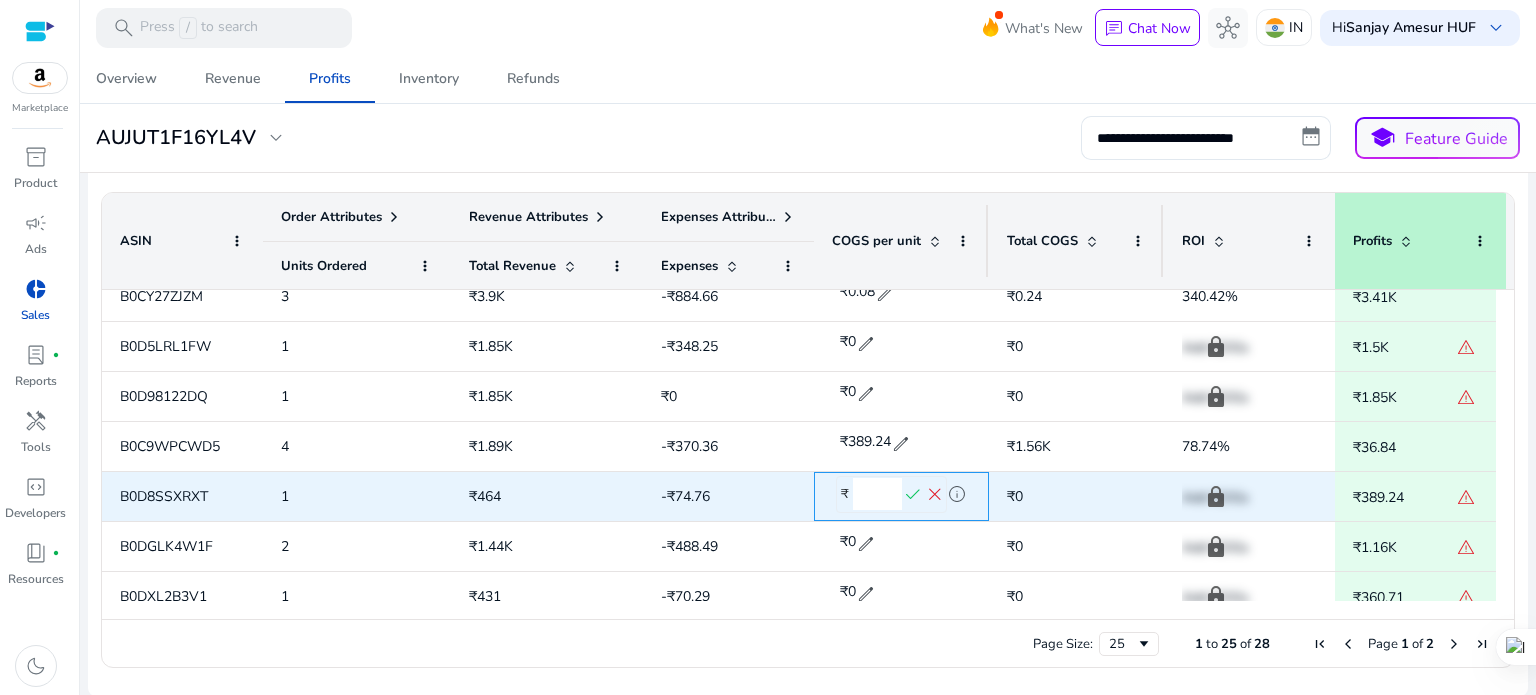 click 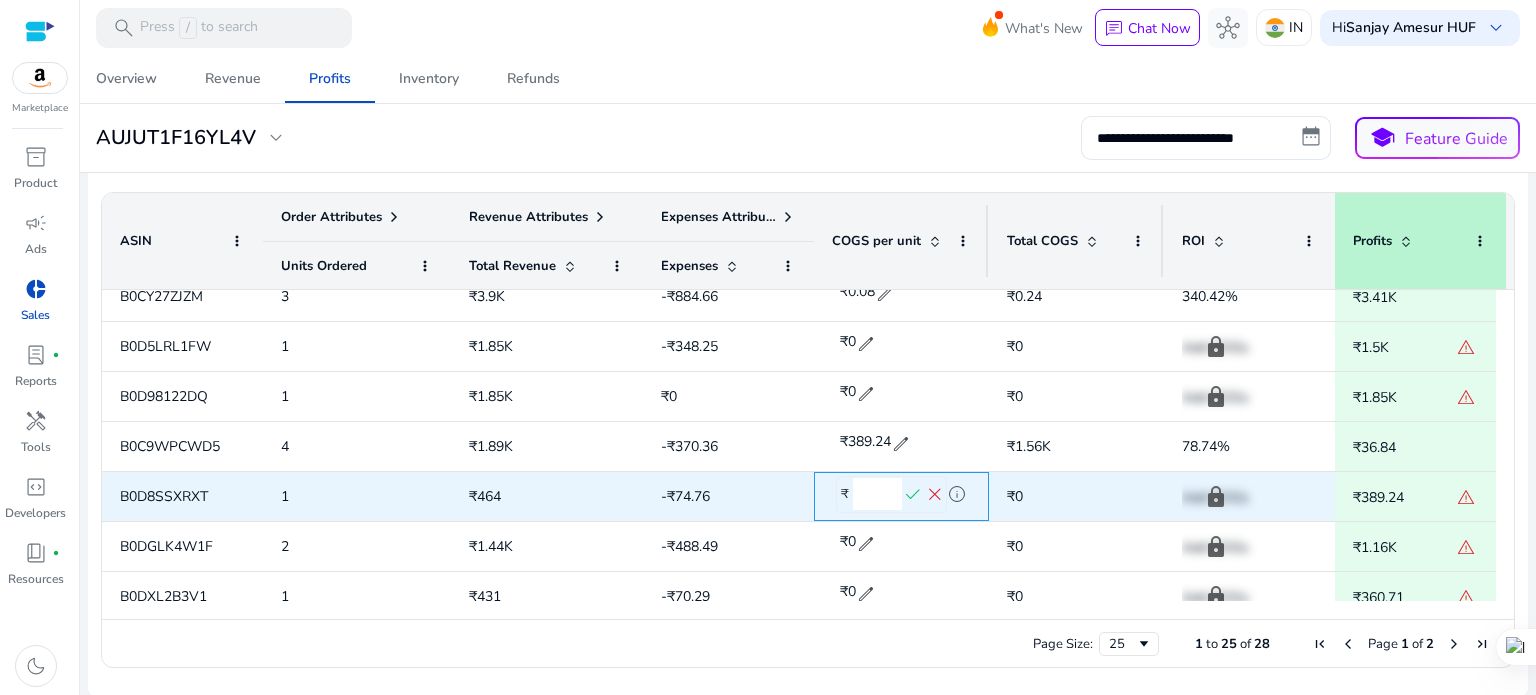 drag, startPoint x: 867, startPoint y: 487, endPoint x: 898, endPoint y: 491, distance: 31.257 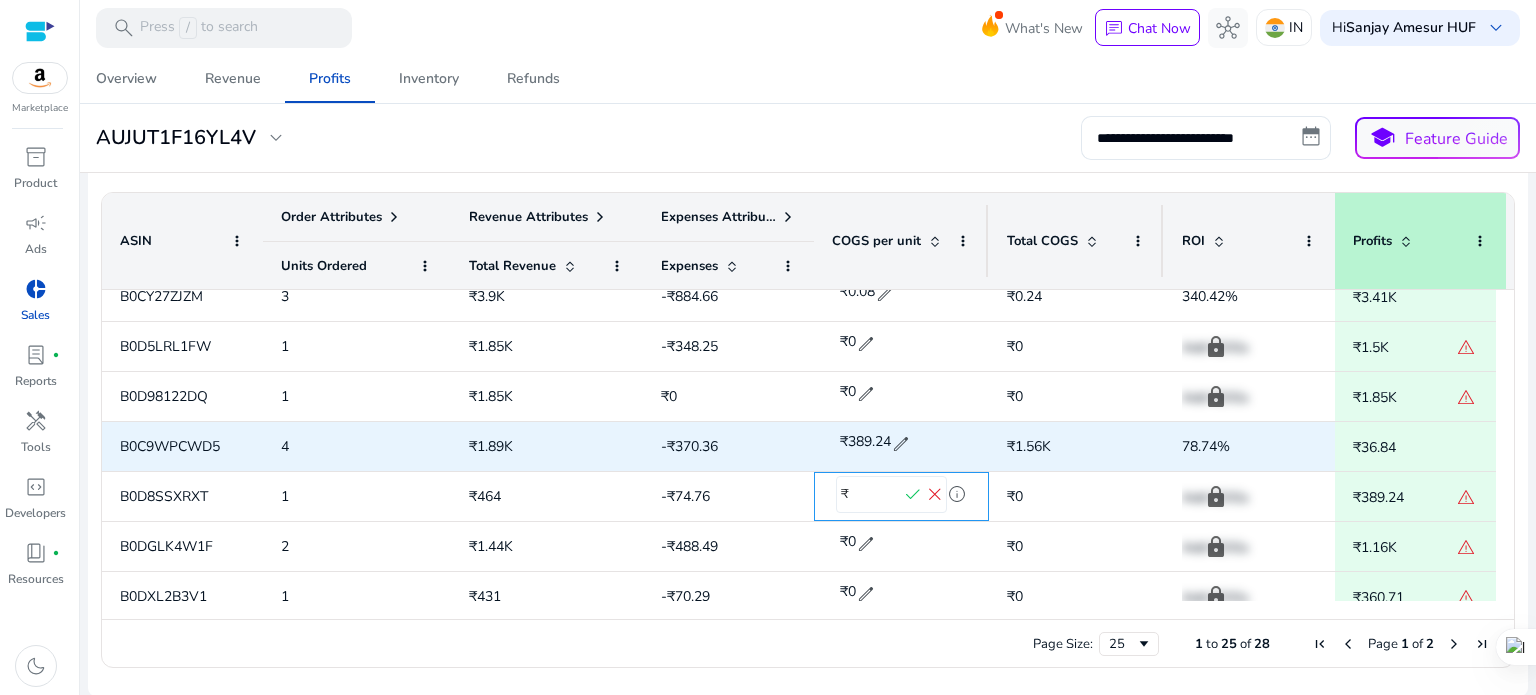 scroll, scrollTop: 0, scrollLeft: 1, axis: horizontal 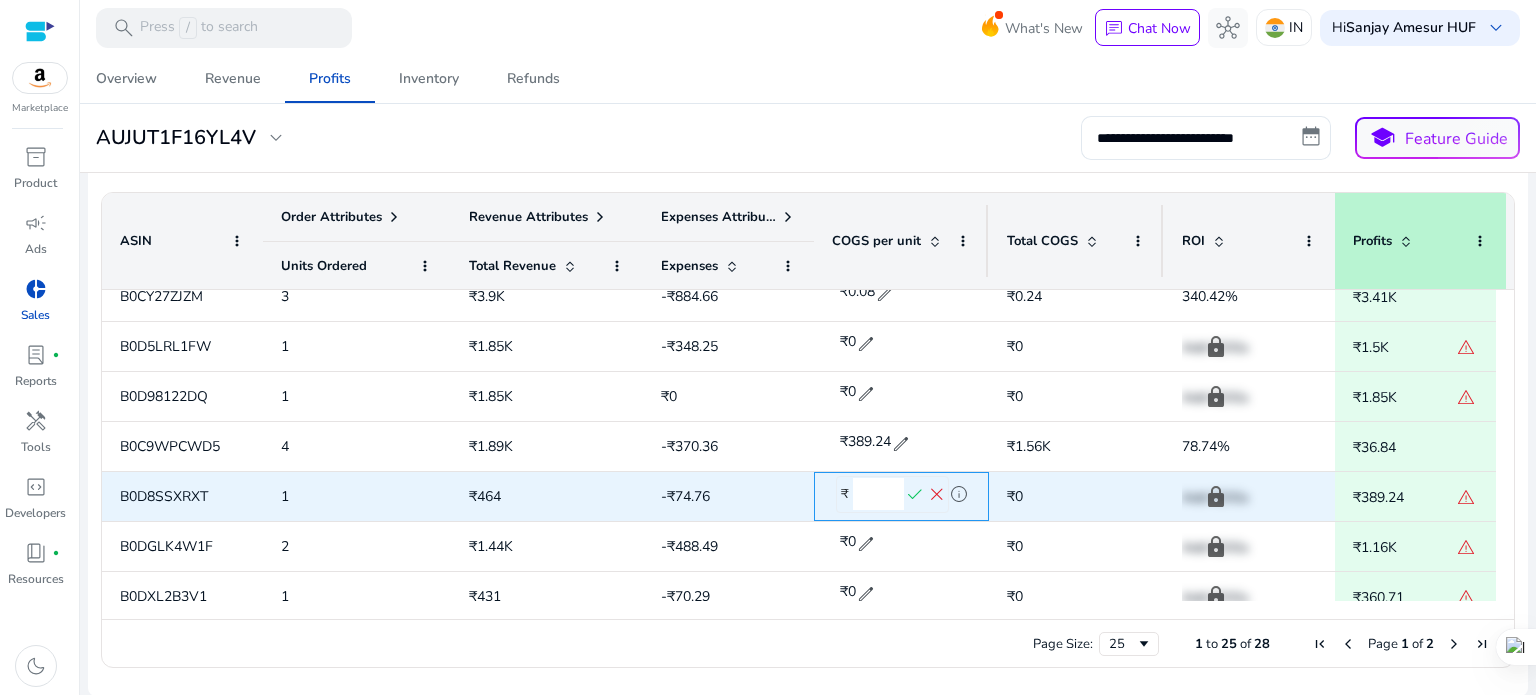type on "******" 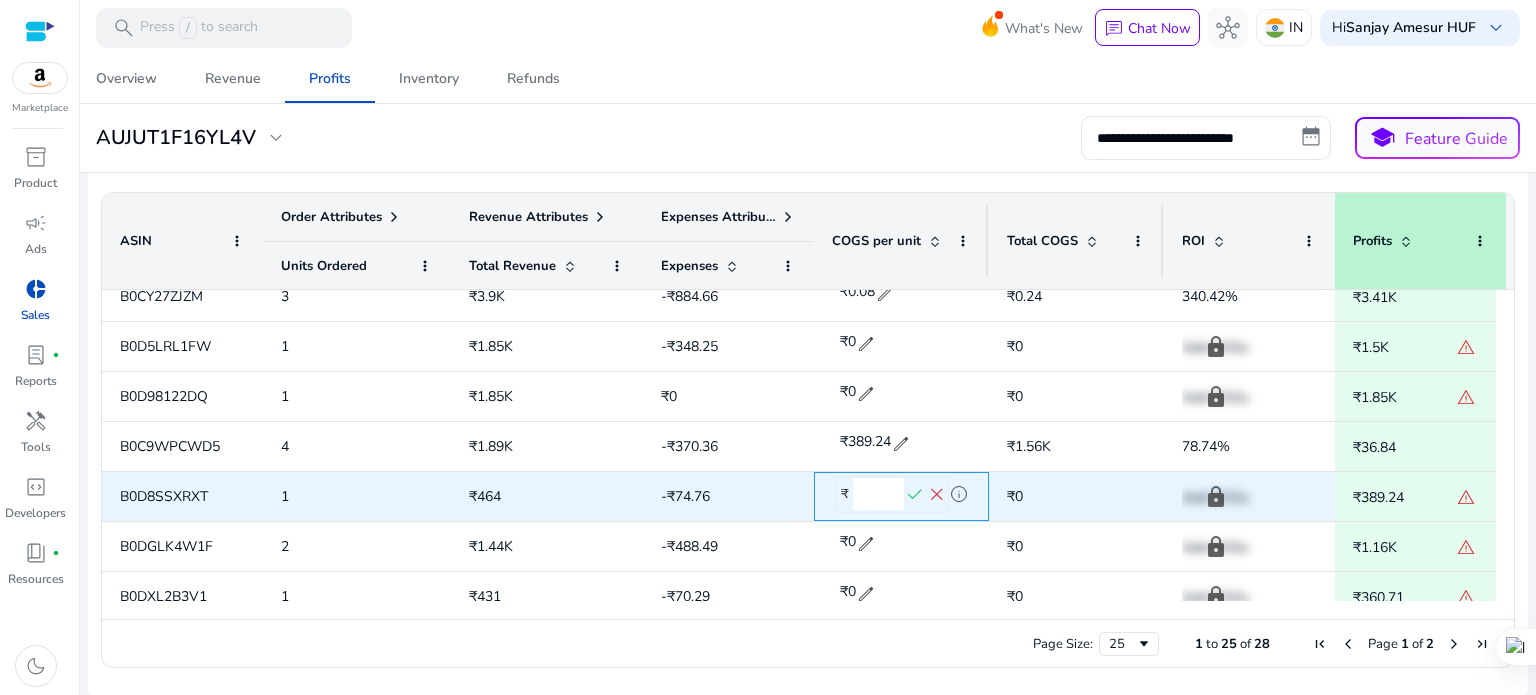 scroll, scrollTop: 0, scrollLeft: 0, axis: both 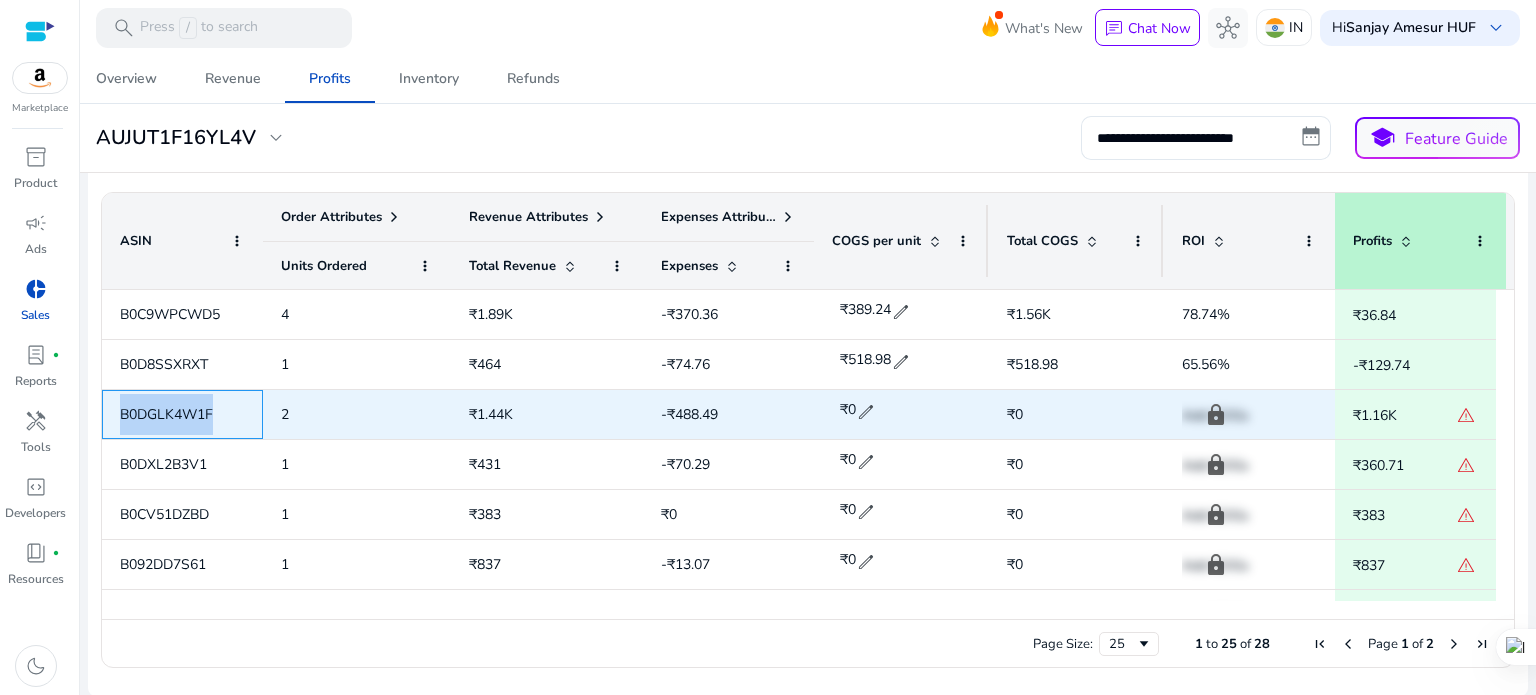drag, startPoint x: 117, startPoint y: 407, endPoint x: 254, endPoint y: 407, distance: 137 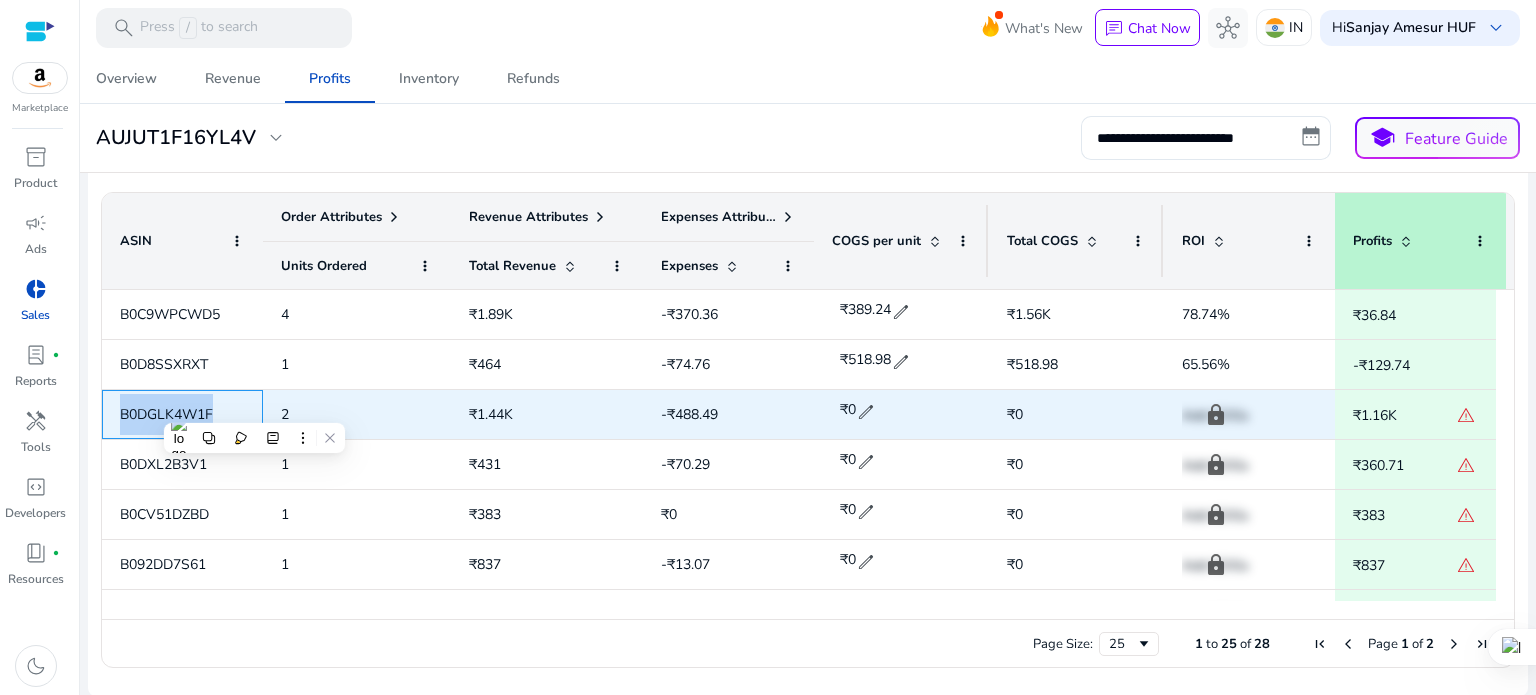 copy on "B0DGLK4W1F" 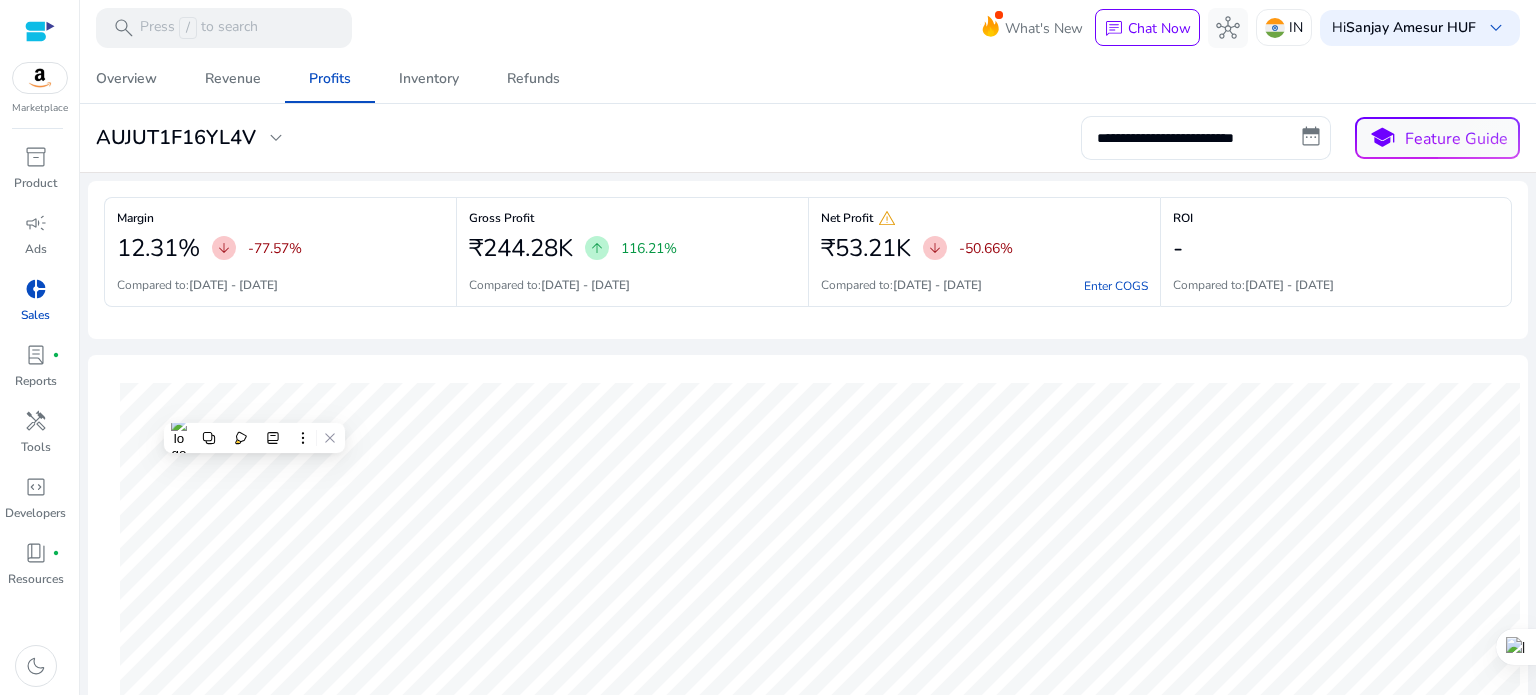 scroll, scrollTop: 0, scrollLeft: 0, axis: both 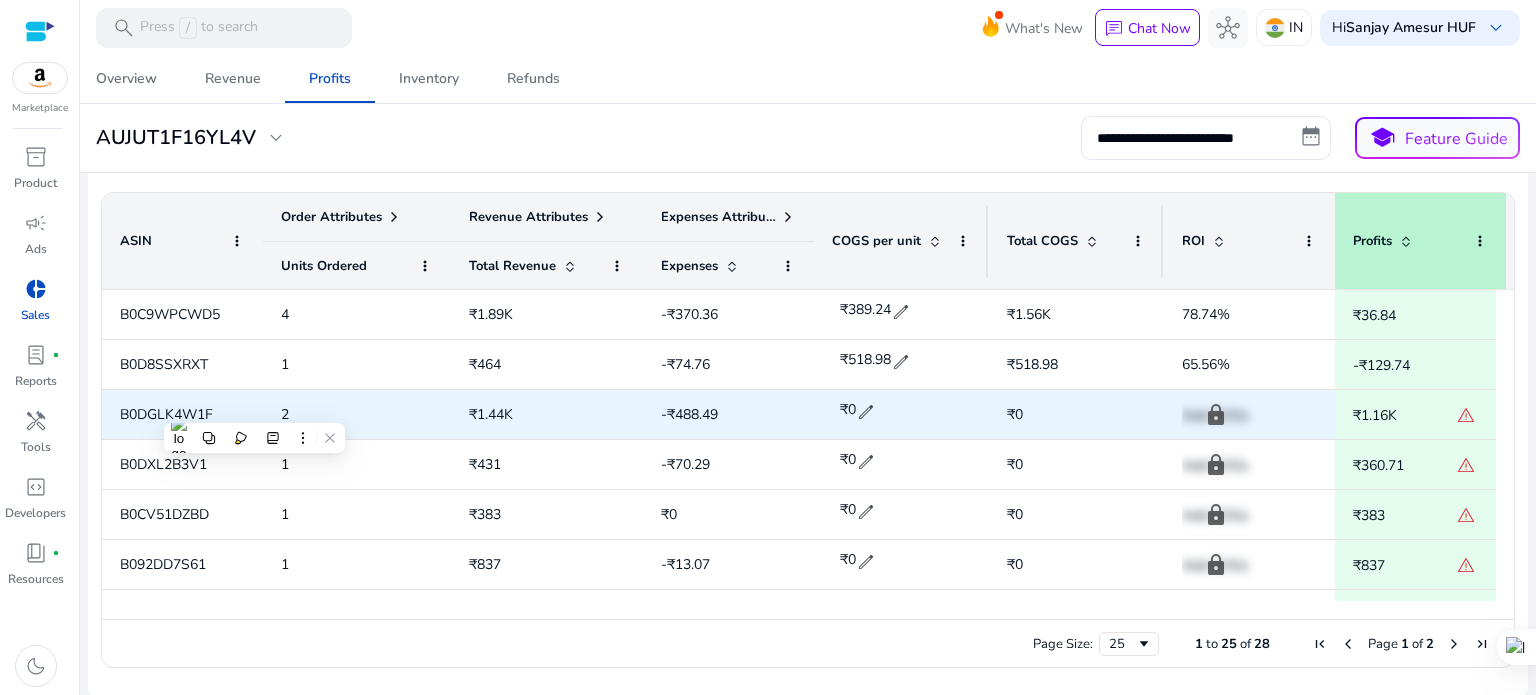 click on "edit" 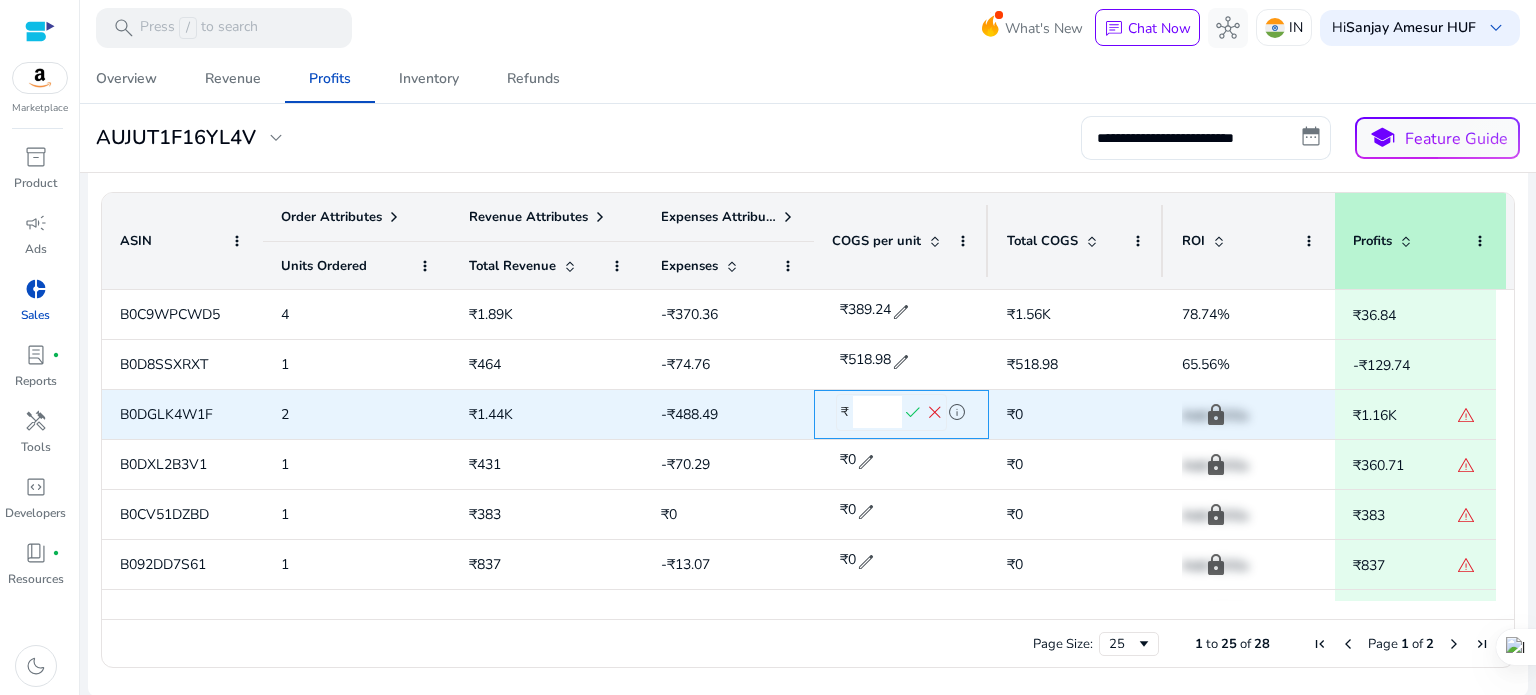 click on "*" 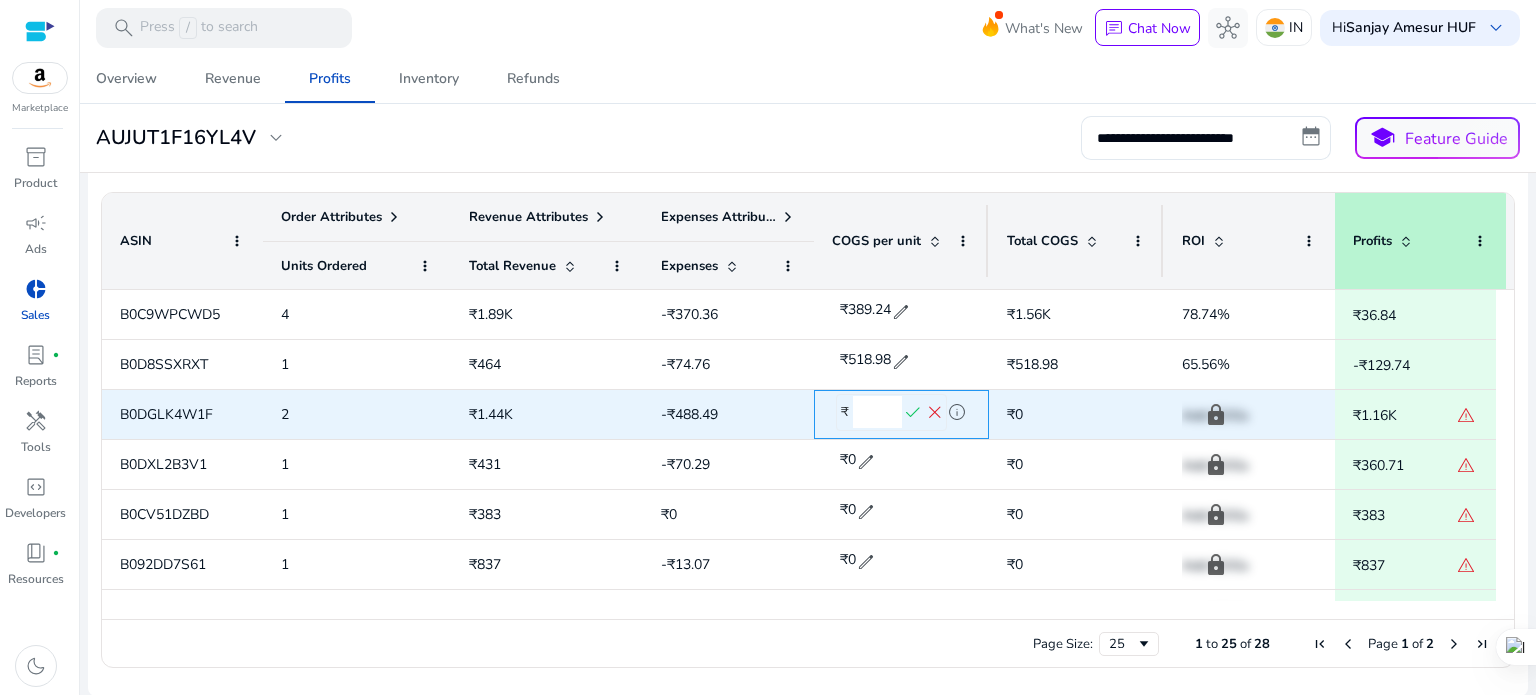 click on "*" 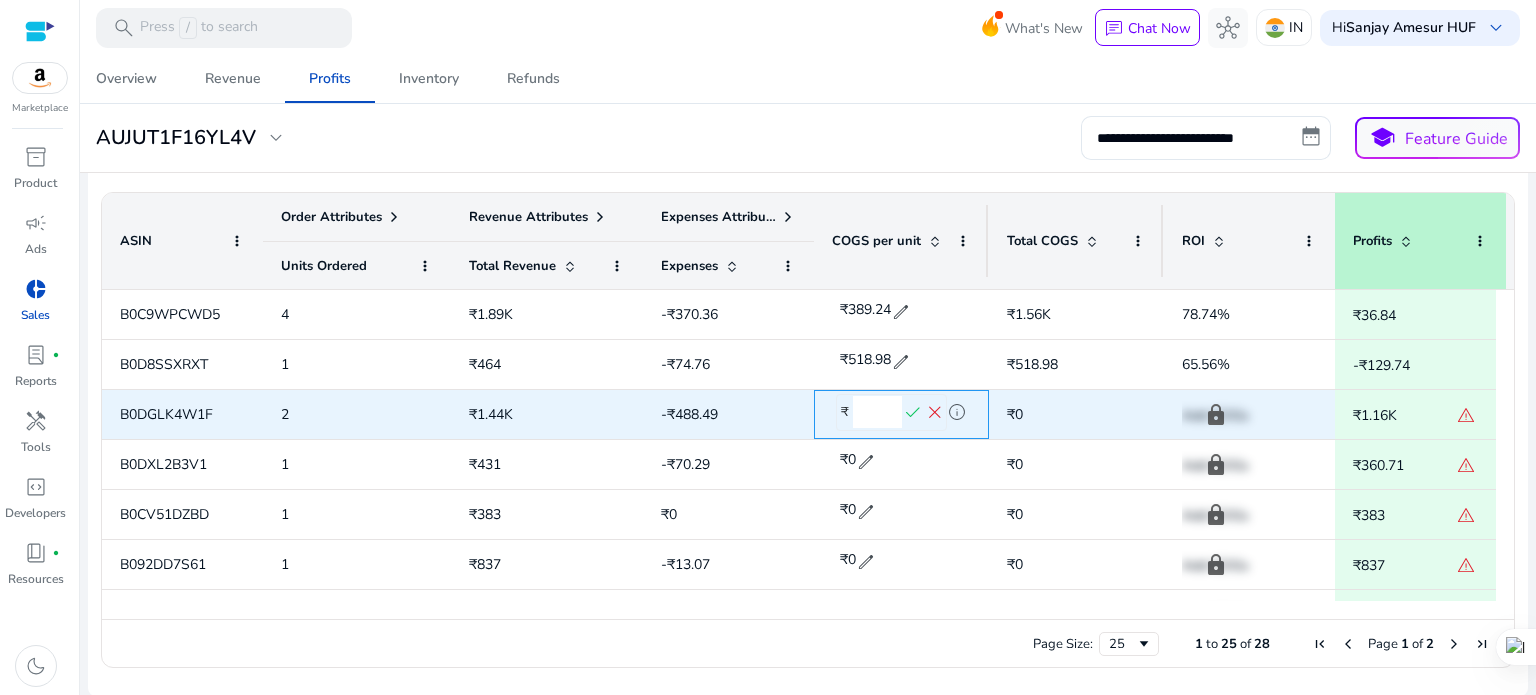 click on "*" 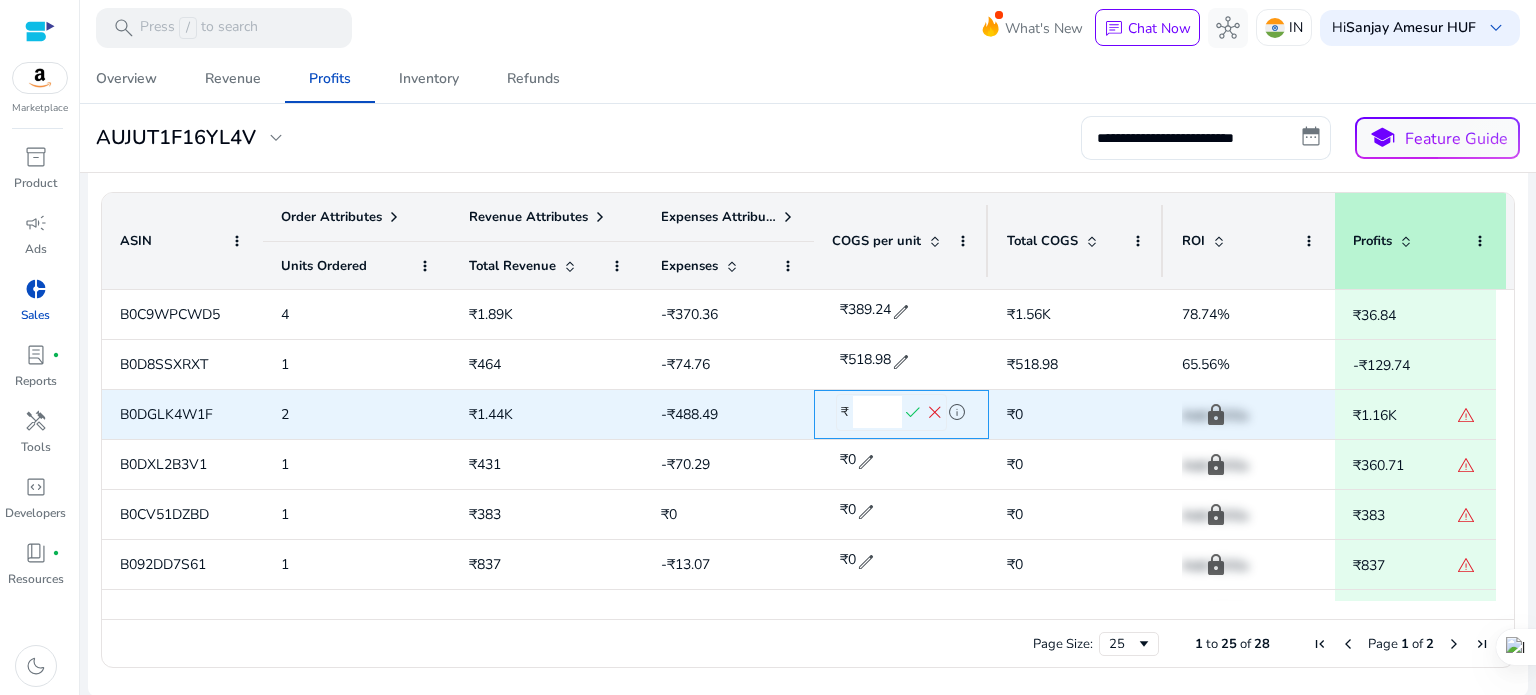 drag, startPoint x: 869, startPoint y: 414, endPoint x: 843, endPoint y: 414, distance: 26 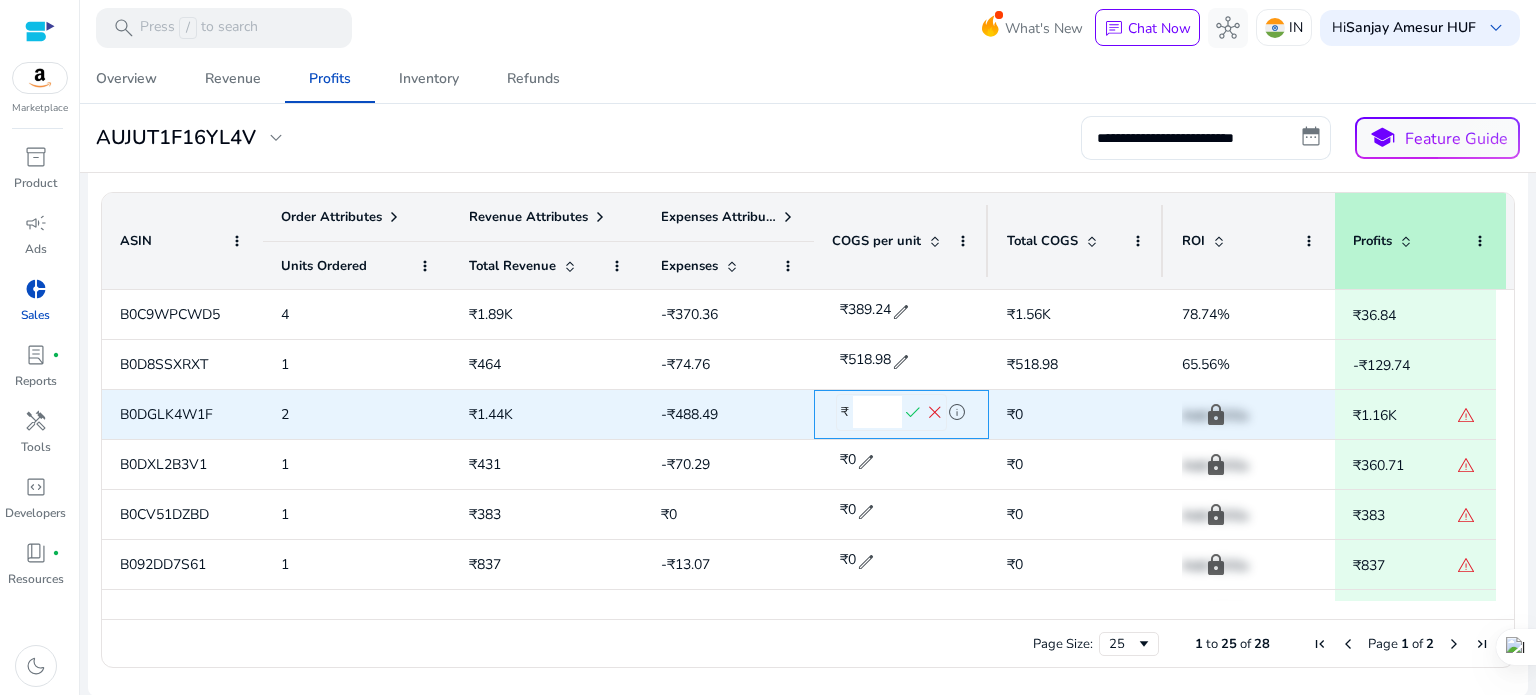 click 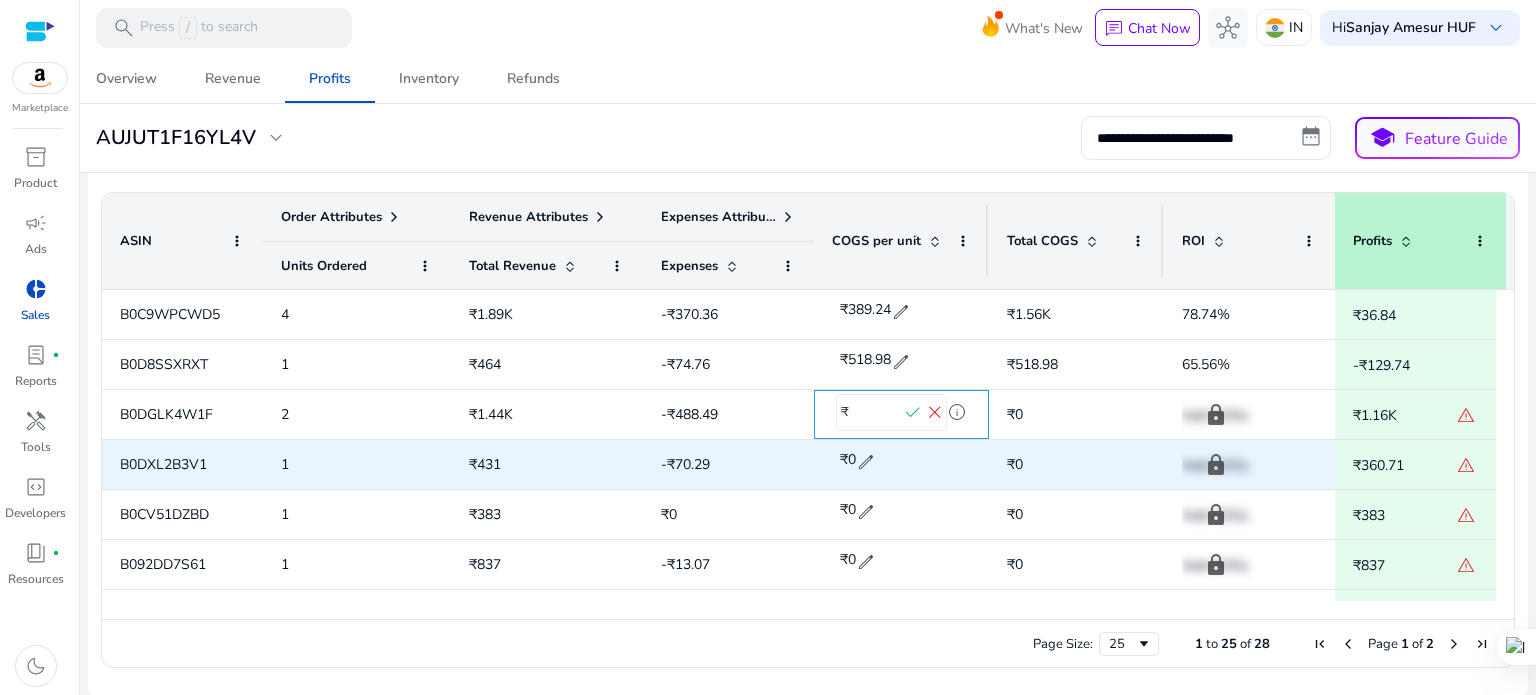 scroll, scrollTop: 0, scrollLeft: 1, axis: horizontal 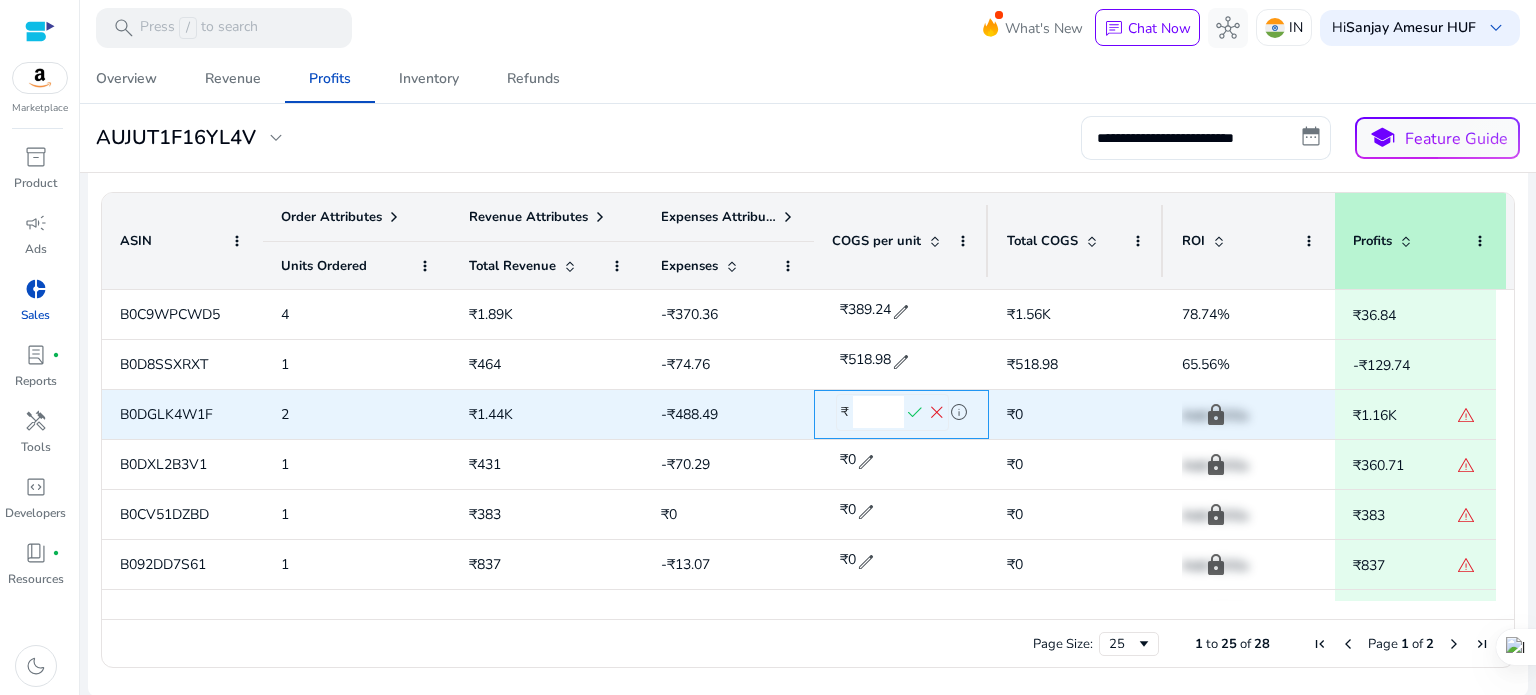type on "******" 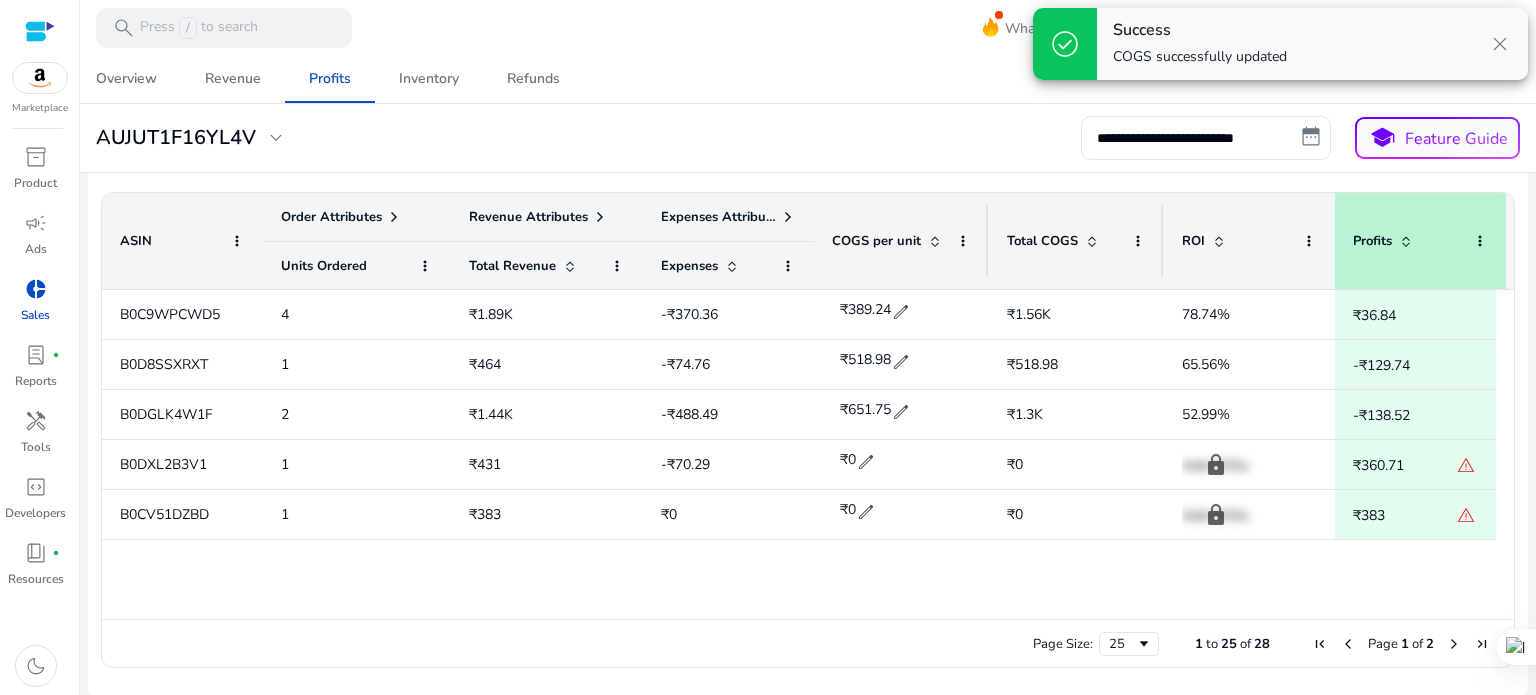 scroll, scrollTop: 0, scrollLeft: 0, axis: both 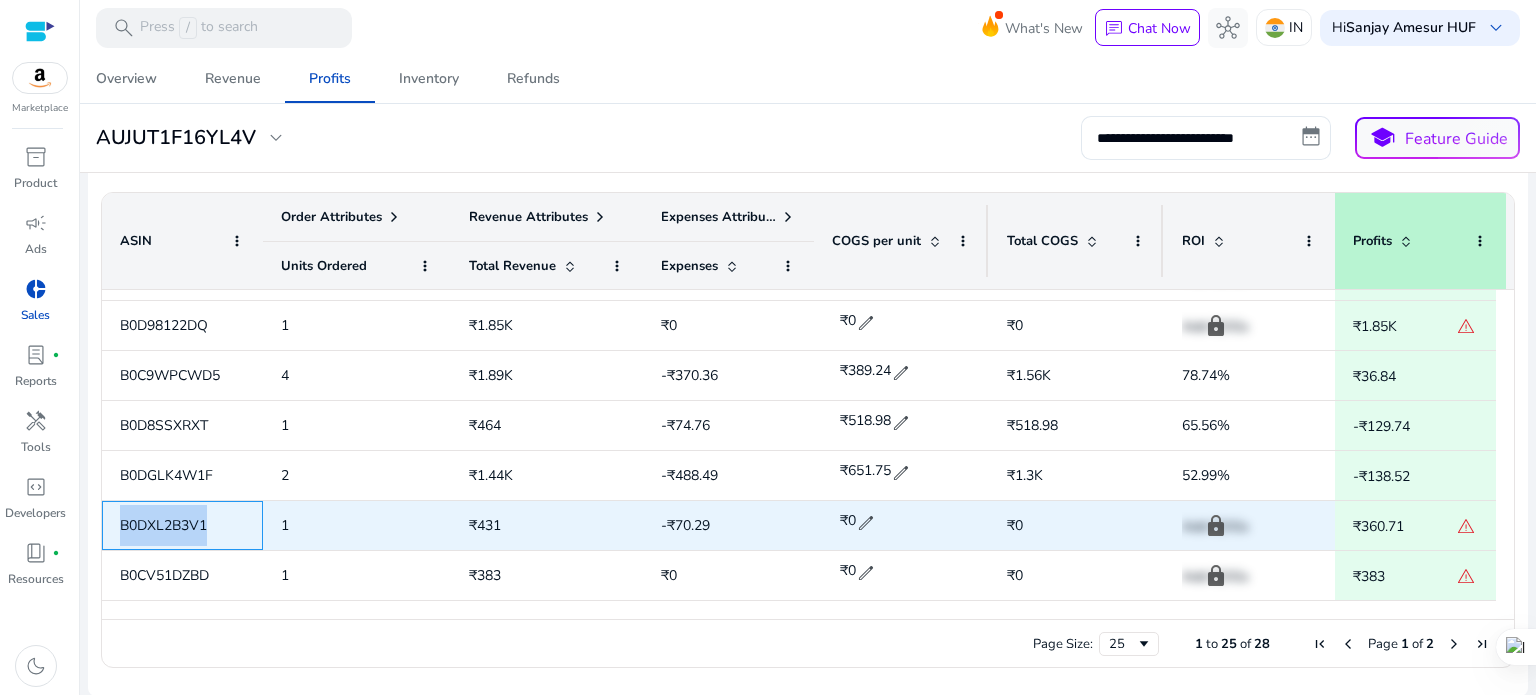 drag, startPoint x: 110, startPoint y: 517, endPoint x: 242, endPoint y: 519, distance: 132.01515 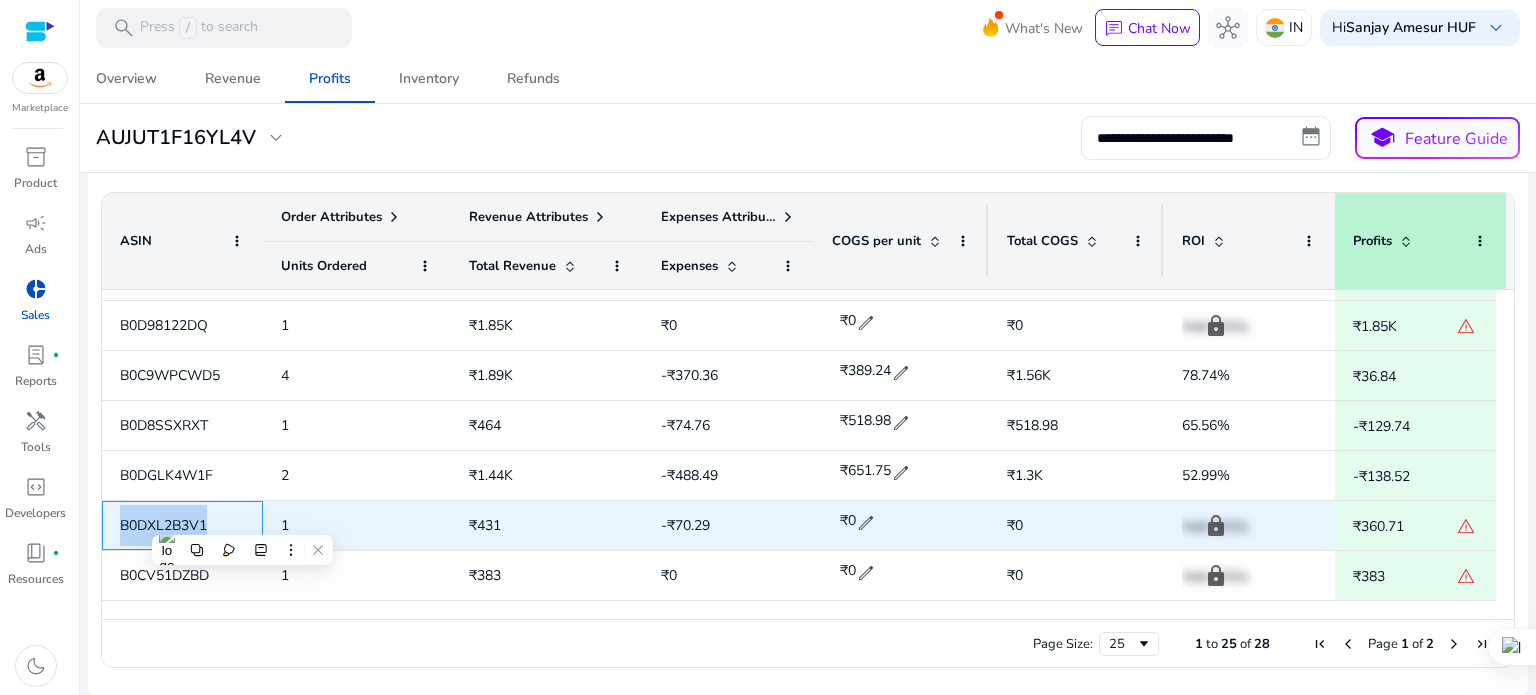 copy on "B0DXL2B3V1" 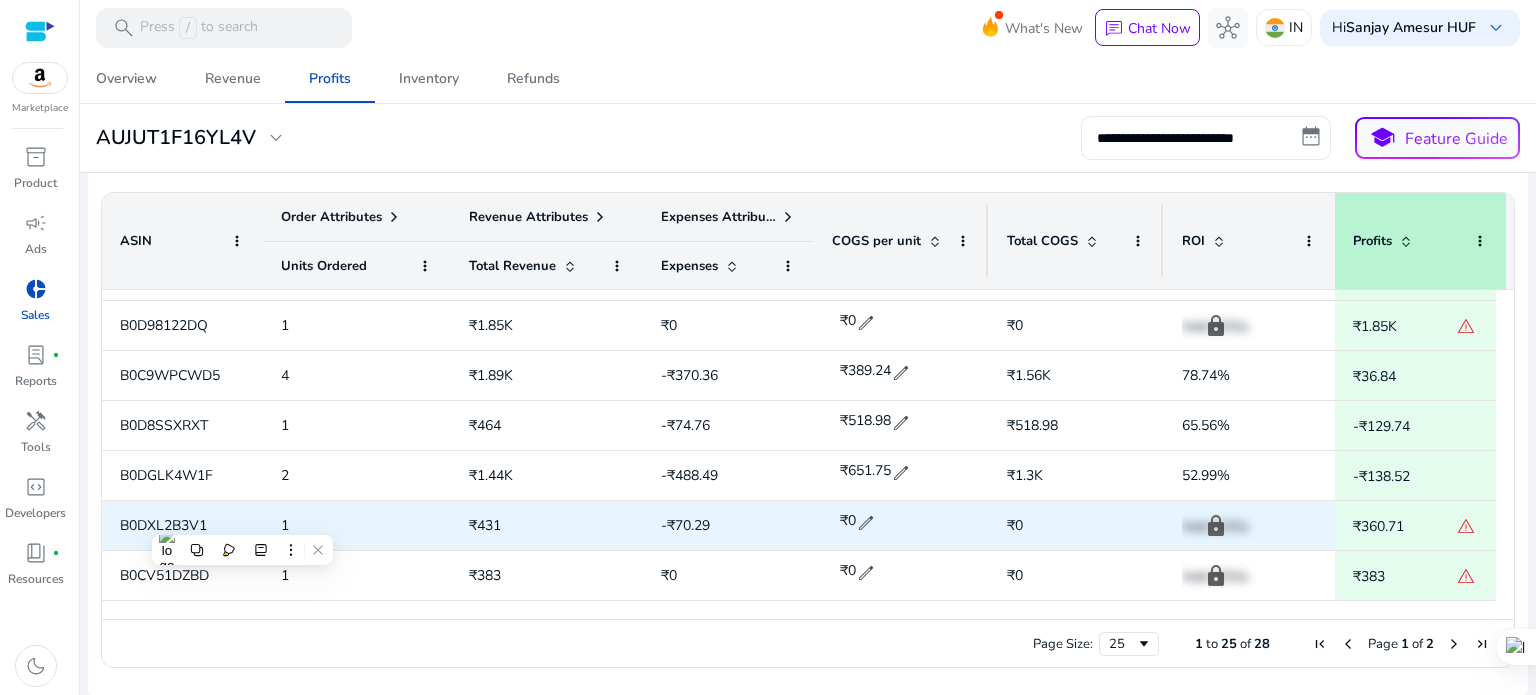 click on "edit" 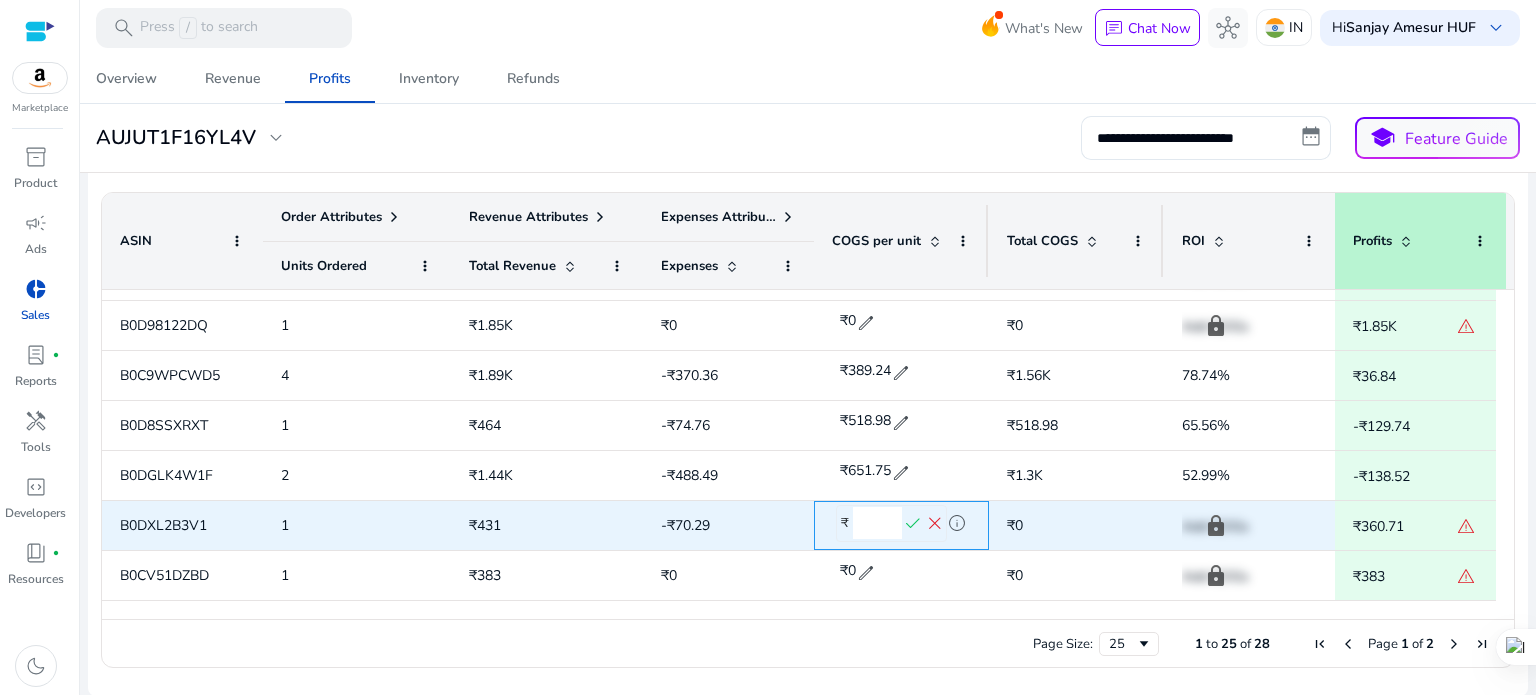 drag, startPoint x: 860, startPoint y: 523, endPoint x: 888, endPoint y: 520, distance: 28.160255 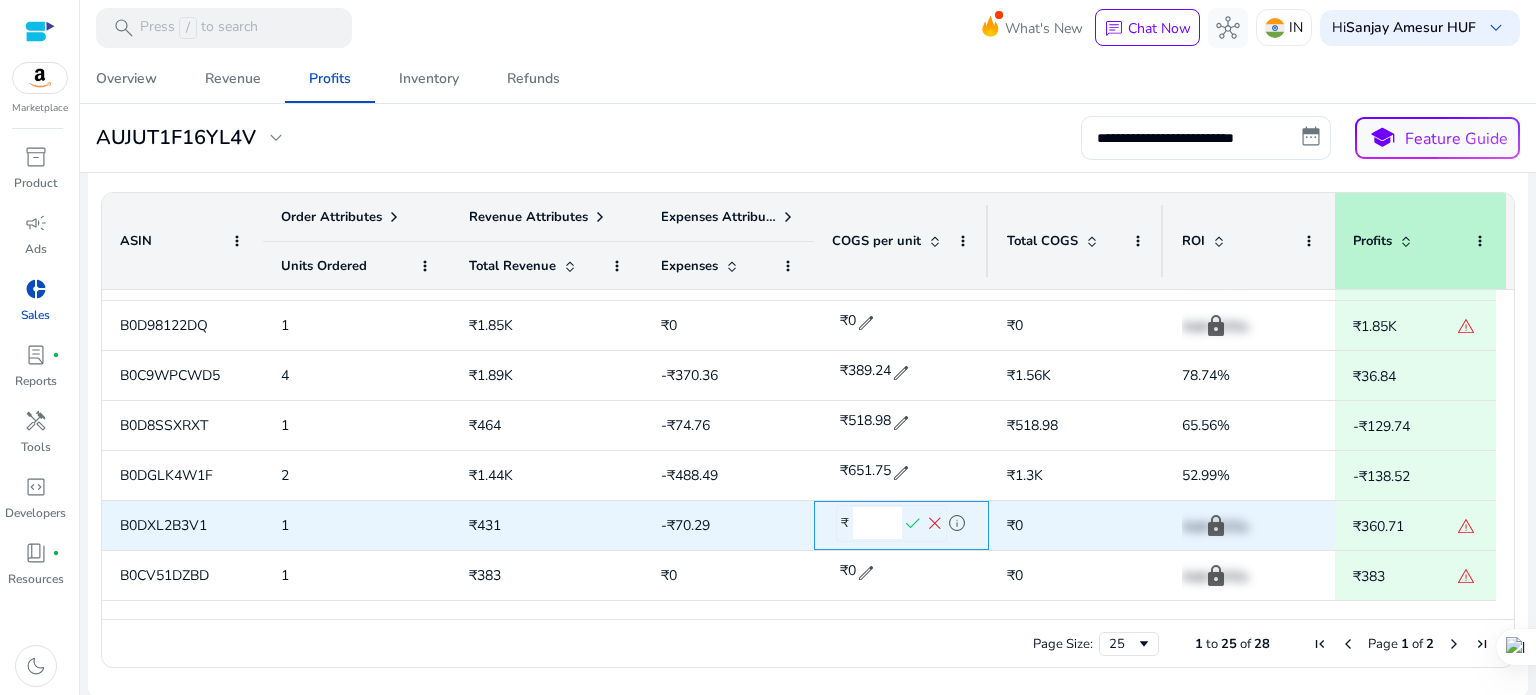 drag, startPoint x: 878, startPoint y: 508, endPoint x: 844, endPoint y: 516, distance: 34.928497 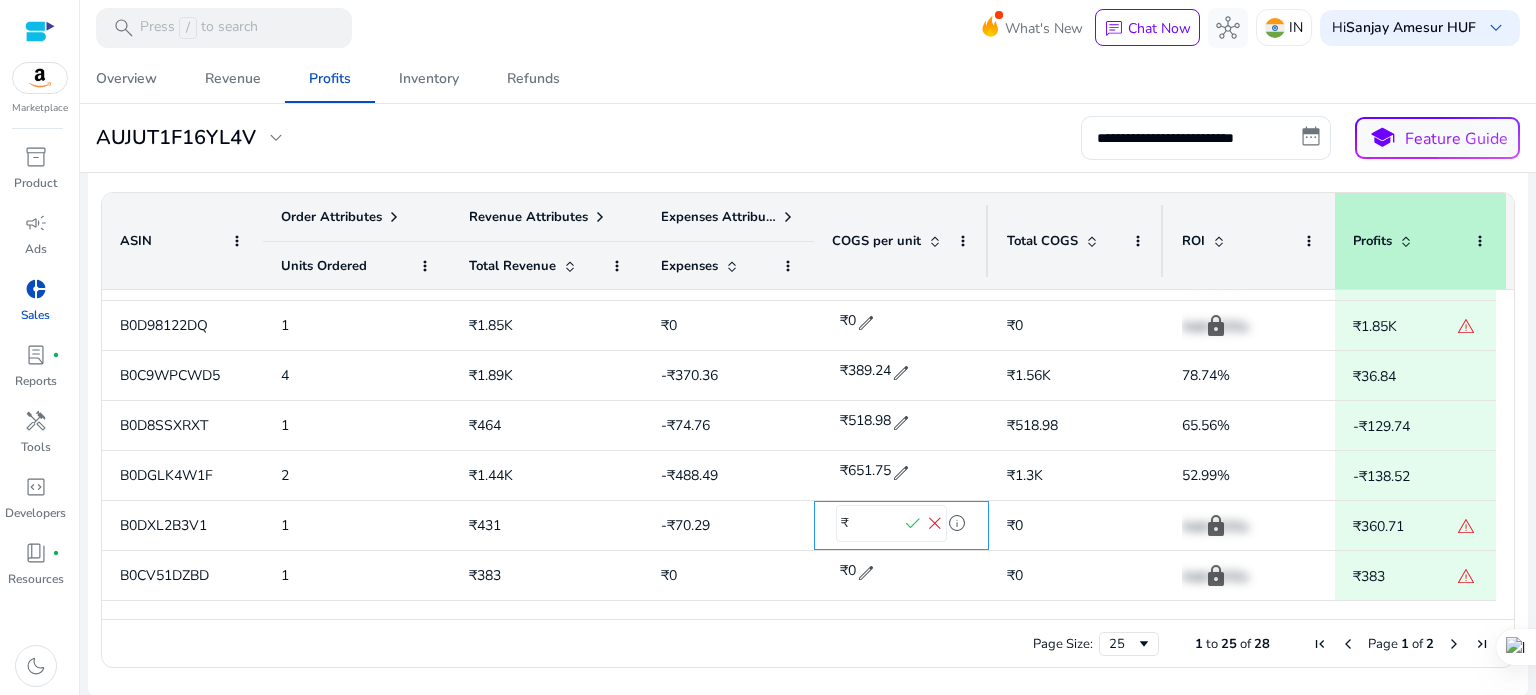 scroll, scrollTop: 0, scrollLeft: 1, axis: horizontal 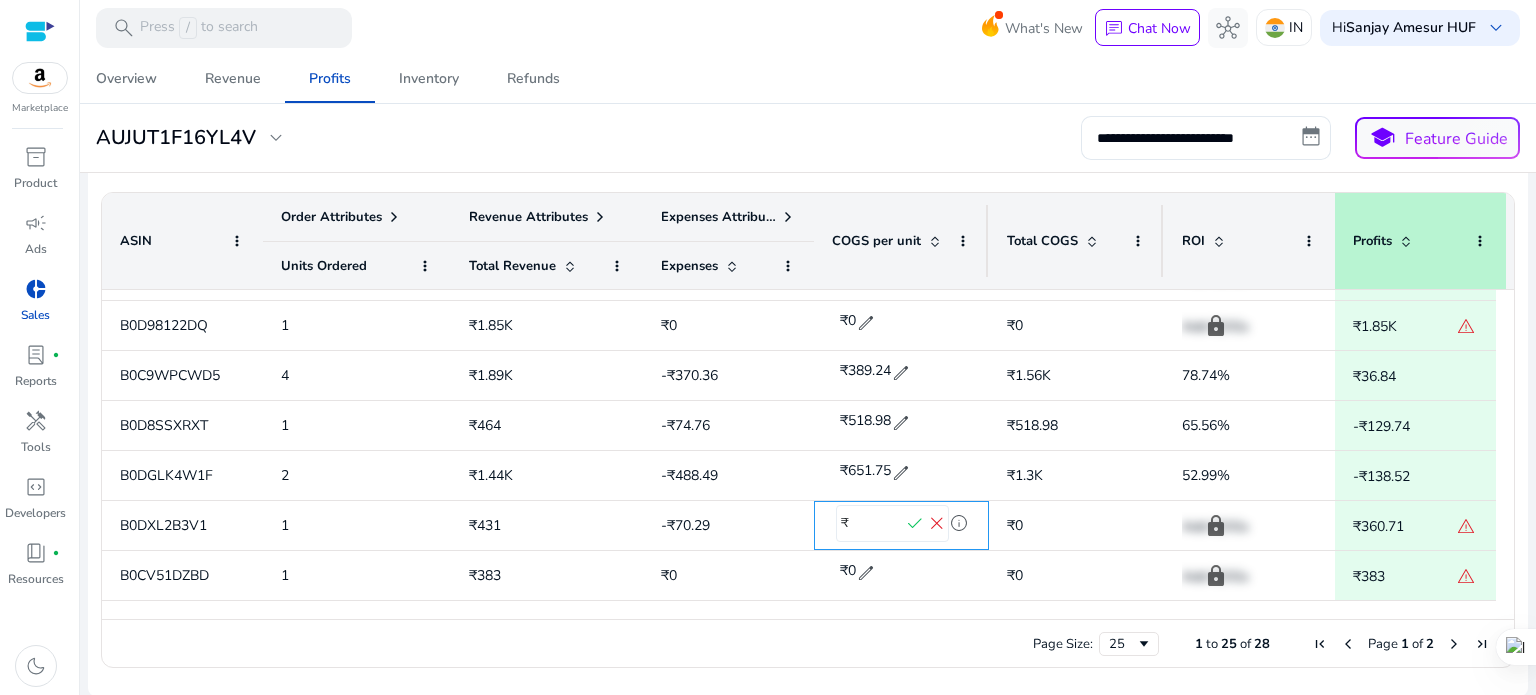 type on "******" 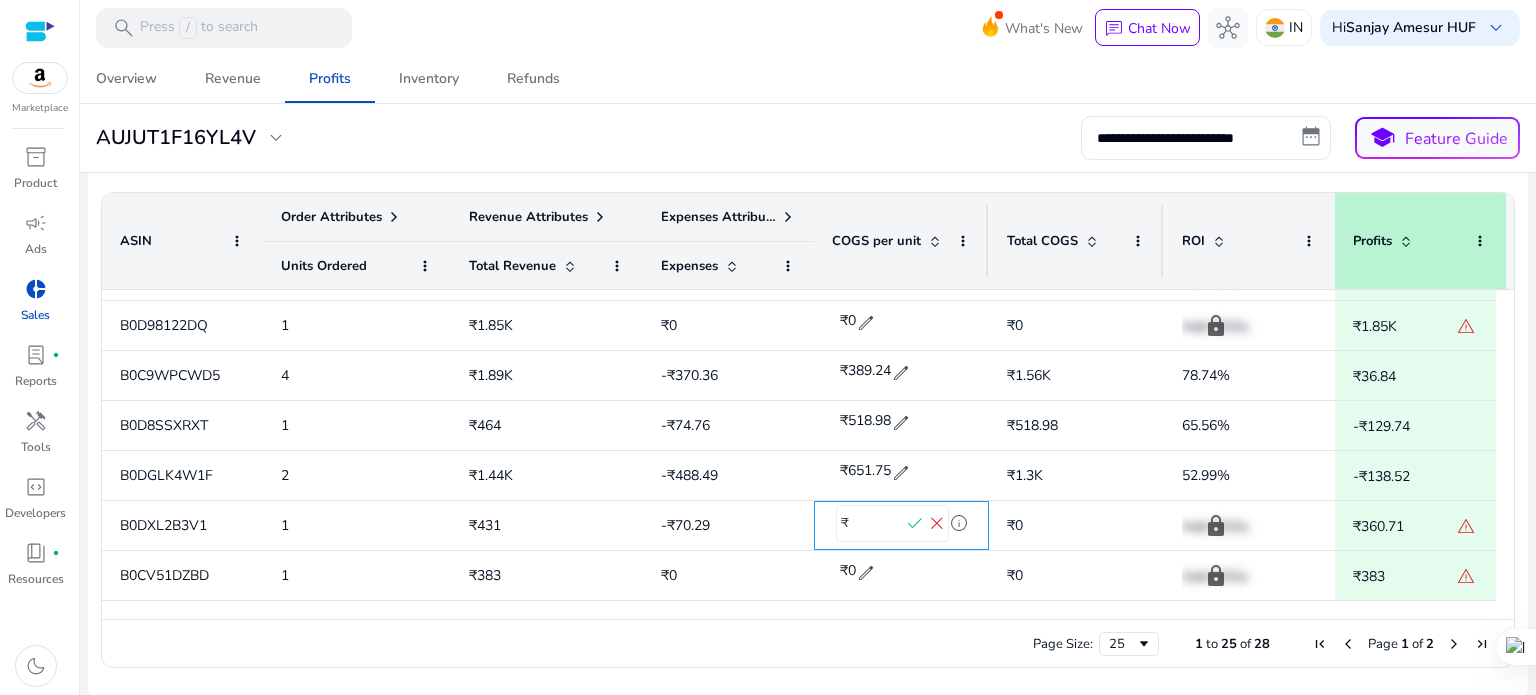 scroll, scrollTop: 0, scrollLeft: 0, axis: both 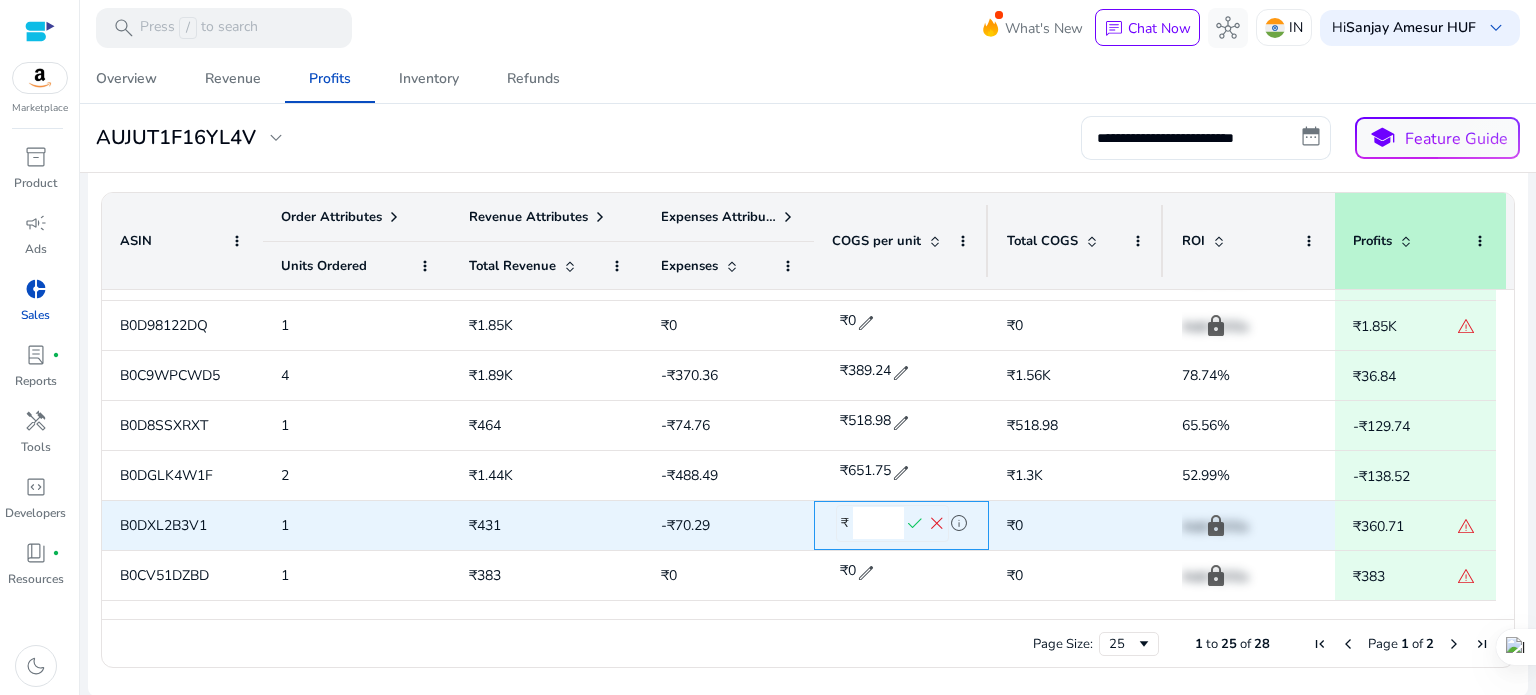 click on "check" 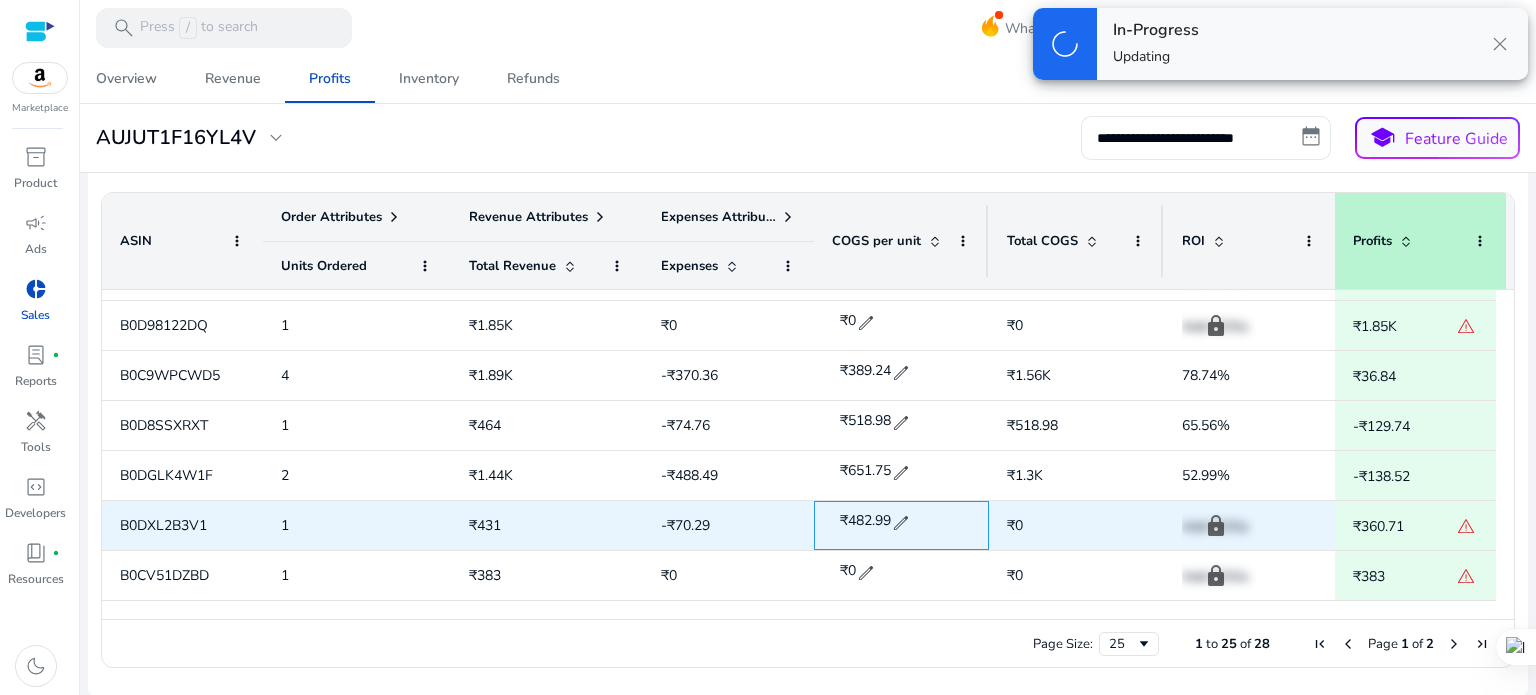 scroll, scrollTop: 848, scrollLeft: 0, axis: vertical 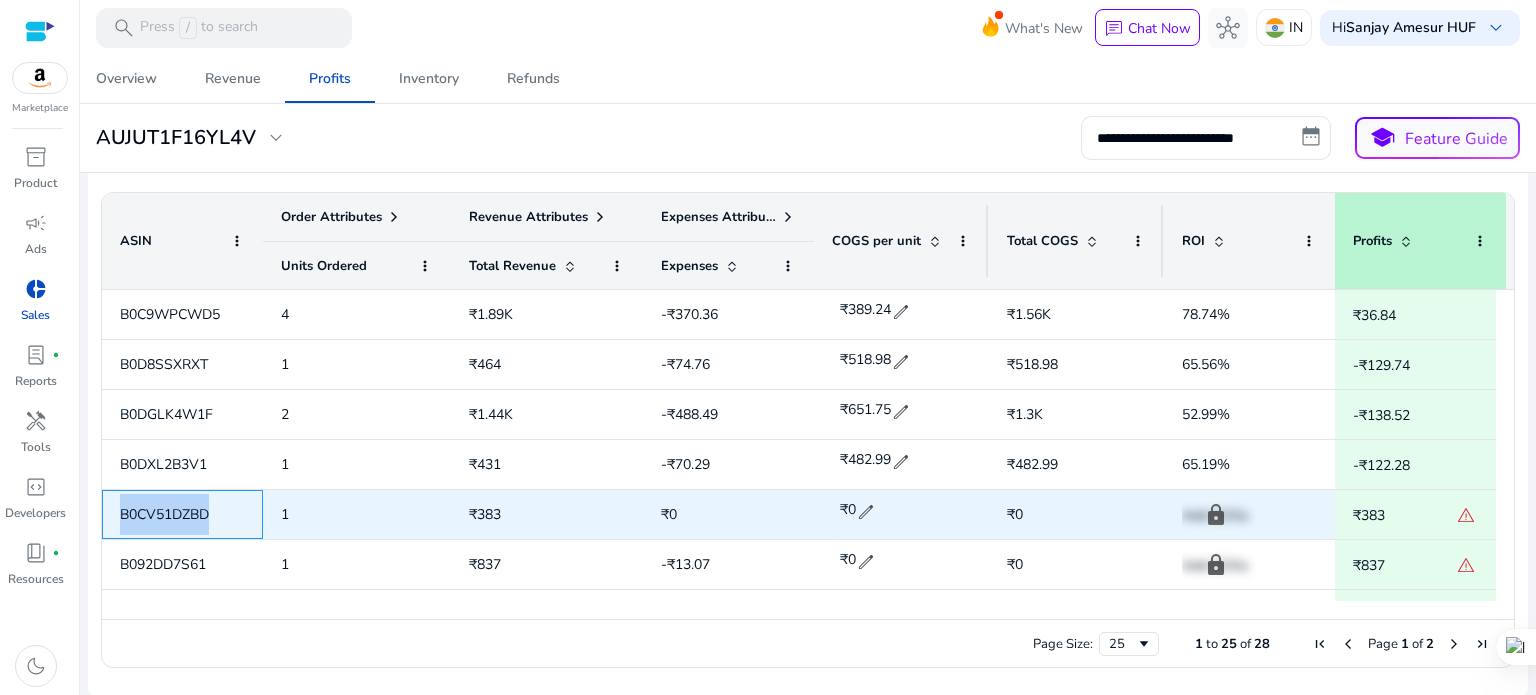 drag, startPoint x: 121, startPoint y: 513, endPoint x: 215, endPoint y: 495, distance: 95.707886 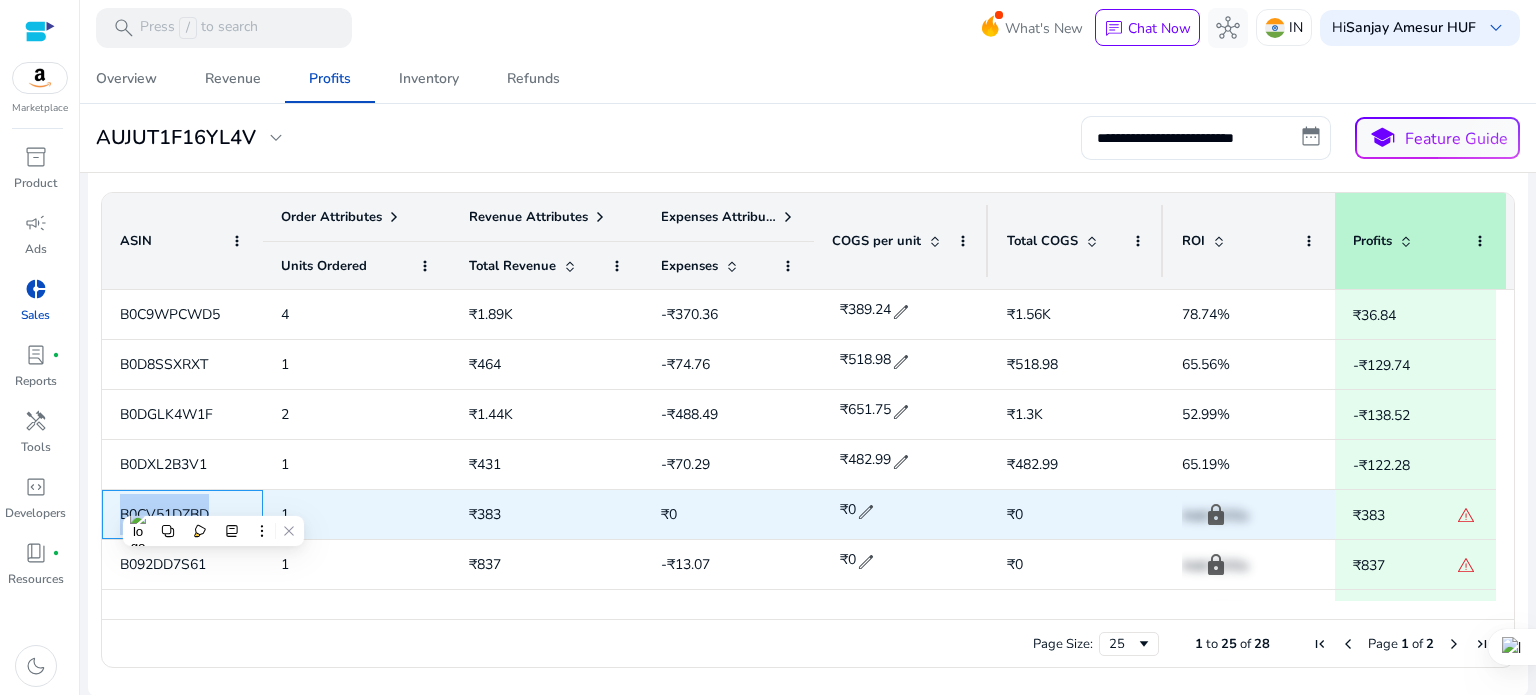 copy on "B0CV51DZBD" 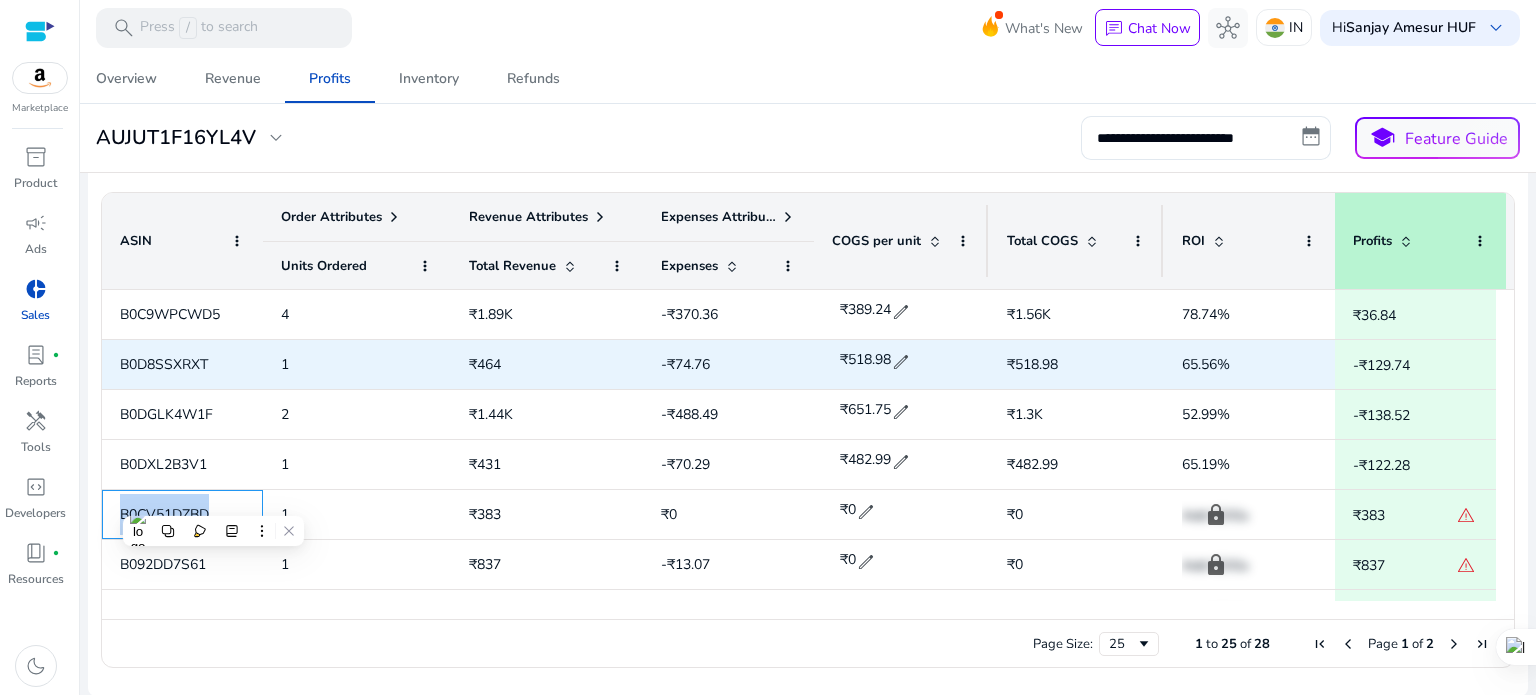 scroll, scrollTop: 800, scrollLeft: 0, axis: vertical 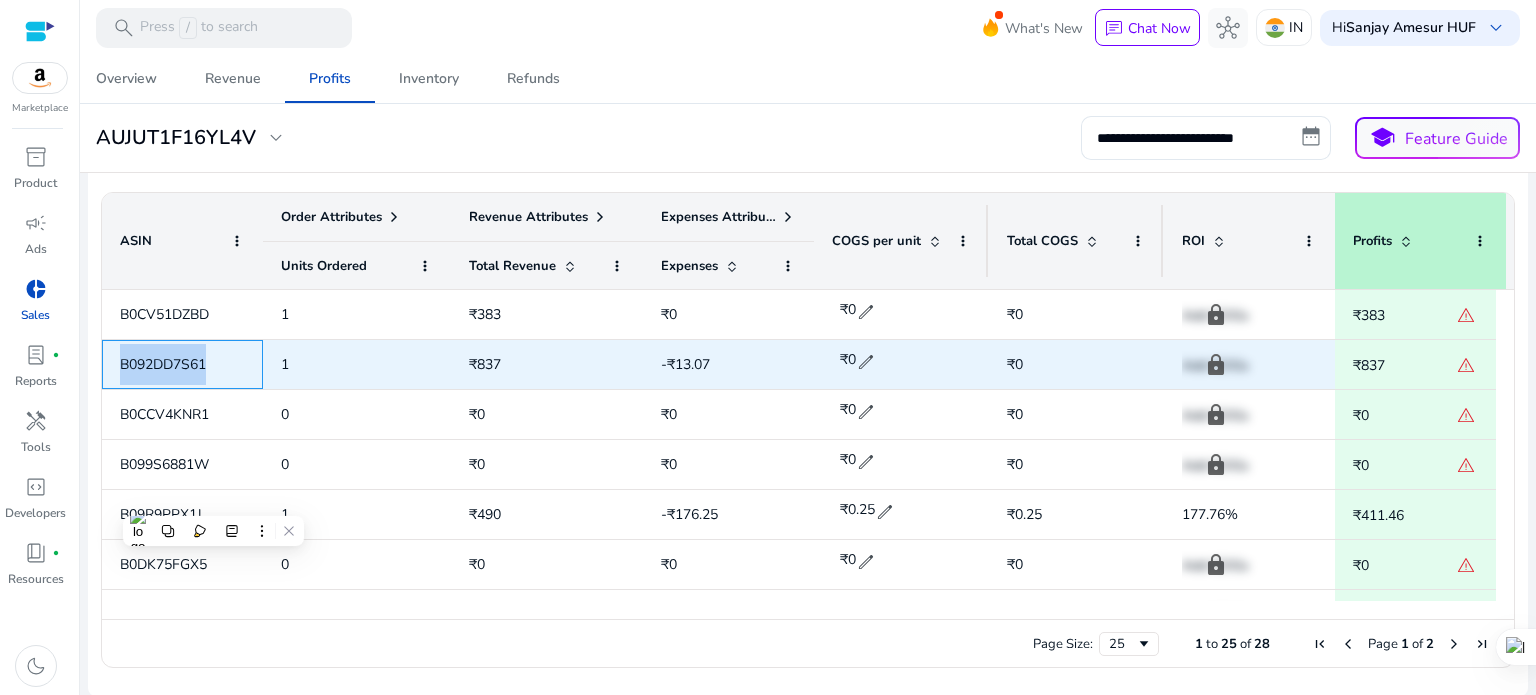 drag, startPoint x: 117, startPoint y: 360, endPoint x: 239, endPoint y: 359, distance: 122.0041 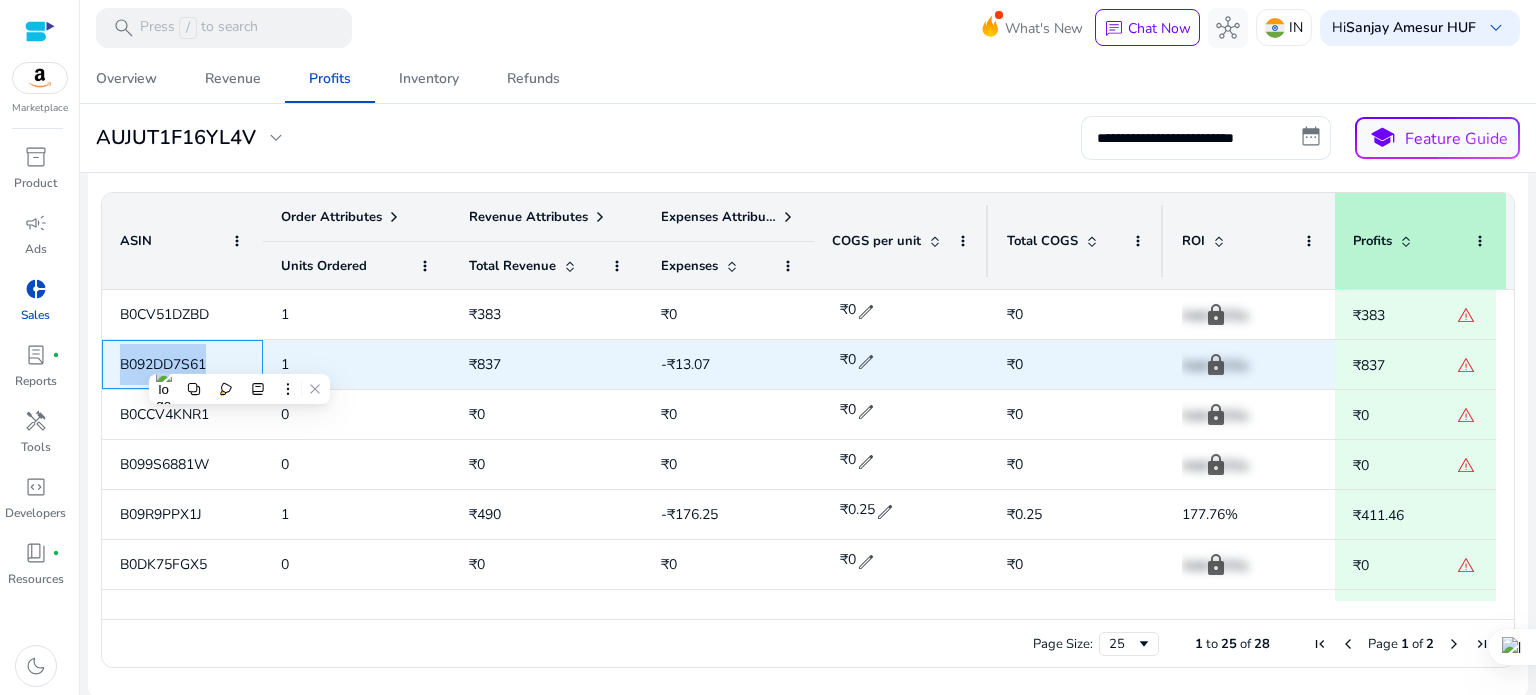 copy on "B092DD7S61" 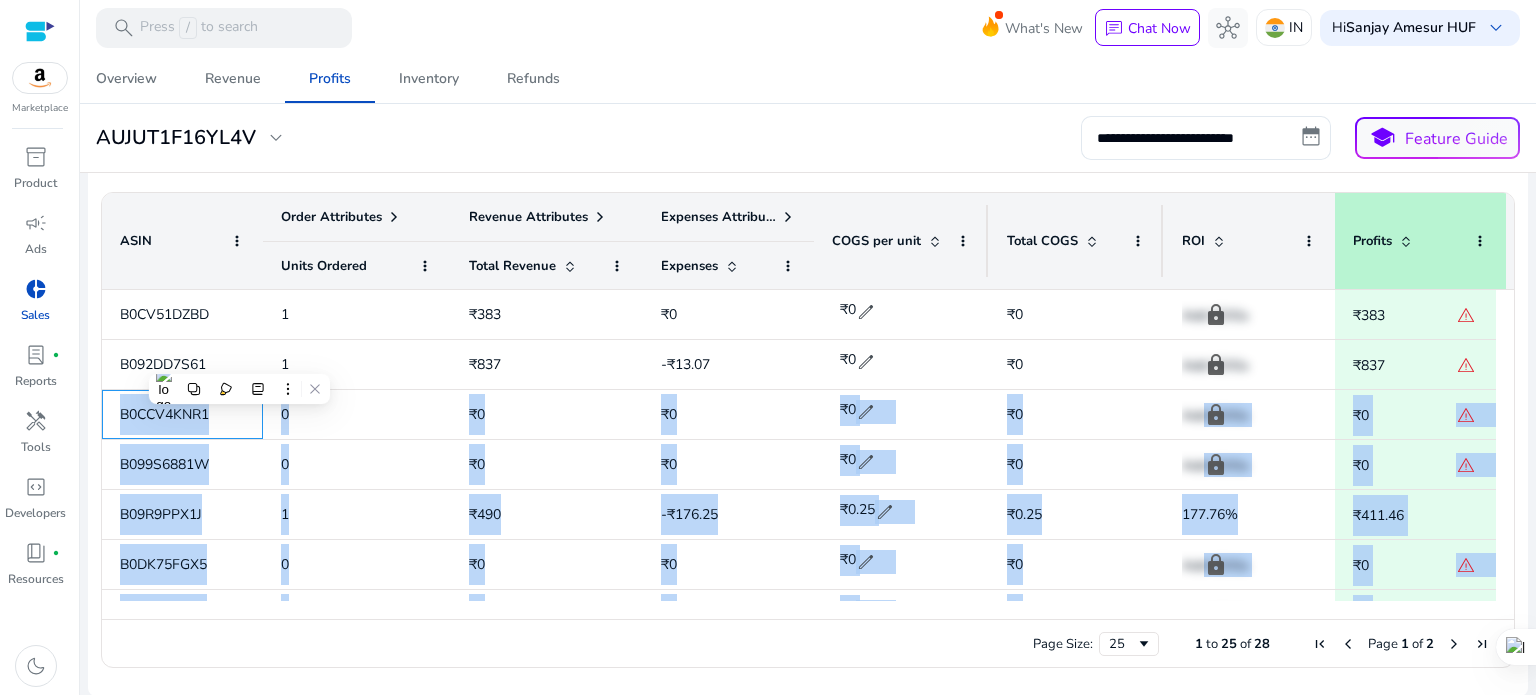drag, startPoint x: 115, startPoint y: 407, endPoint x: 240, endPoint y: 403, distance: 125.06398 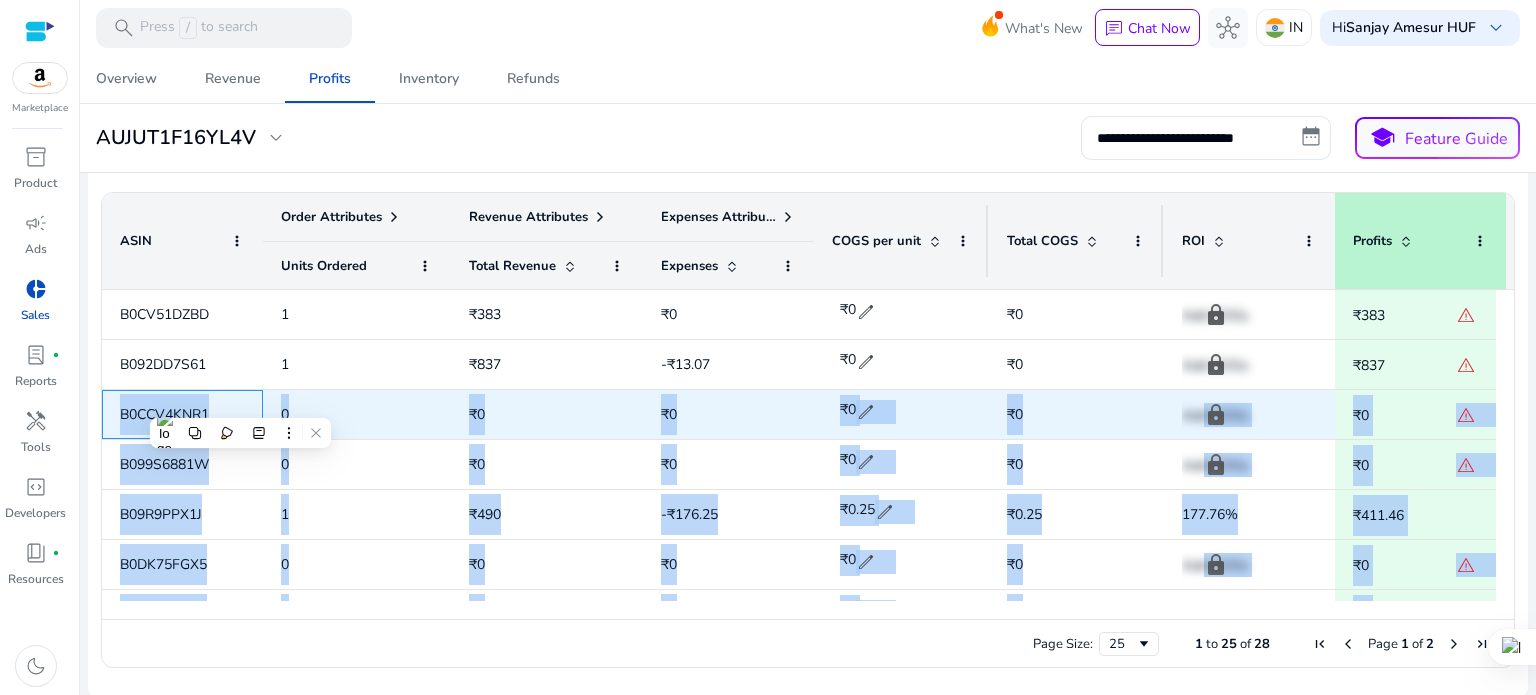 click on "B0CCV4KNR1" 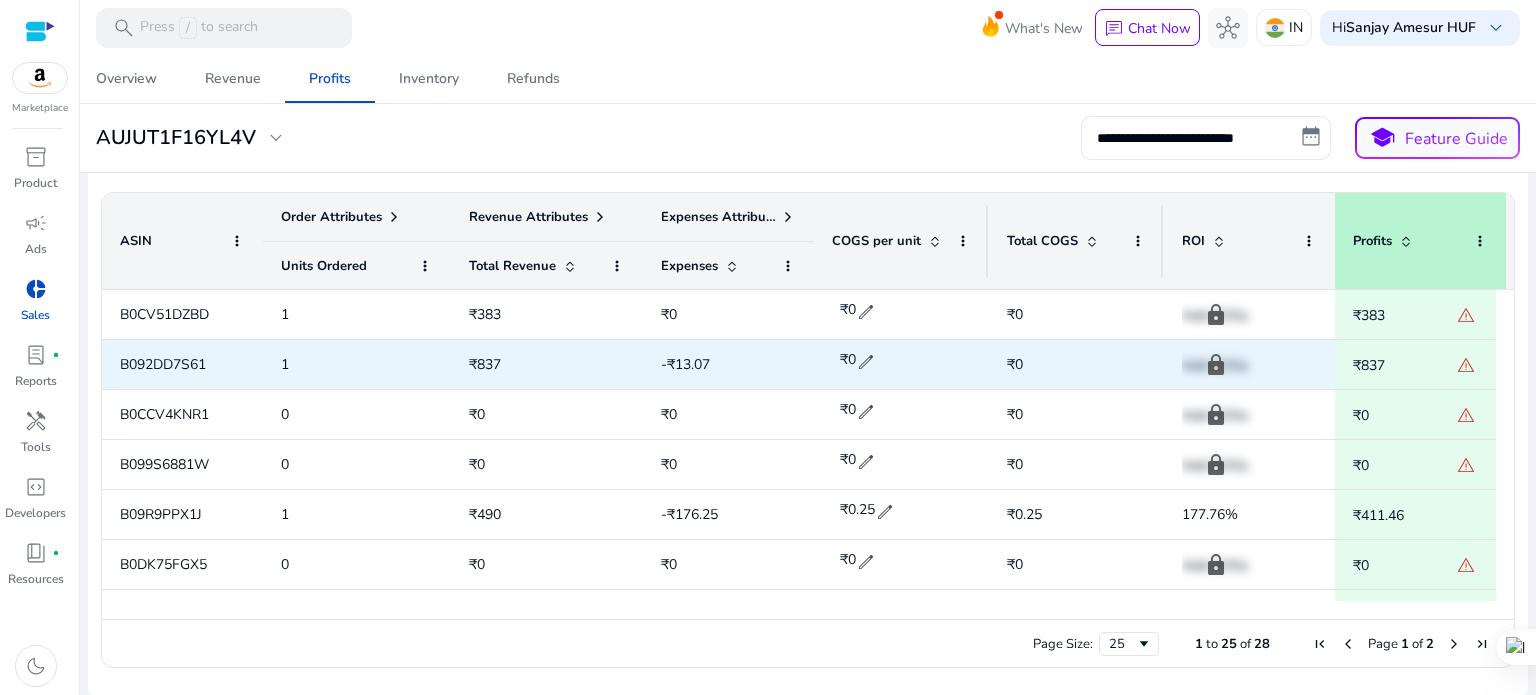 drag, startPoint x: 350, startPoint y: 356, endPoint x: 279, endPoint y: 354, distance: 71.02816 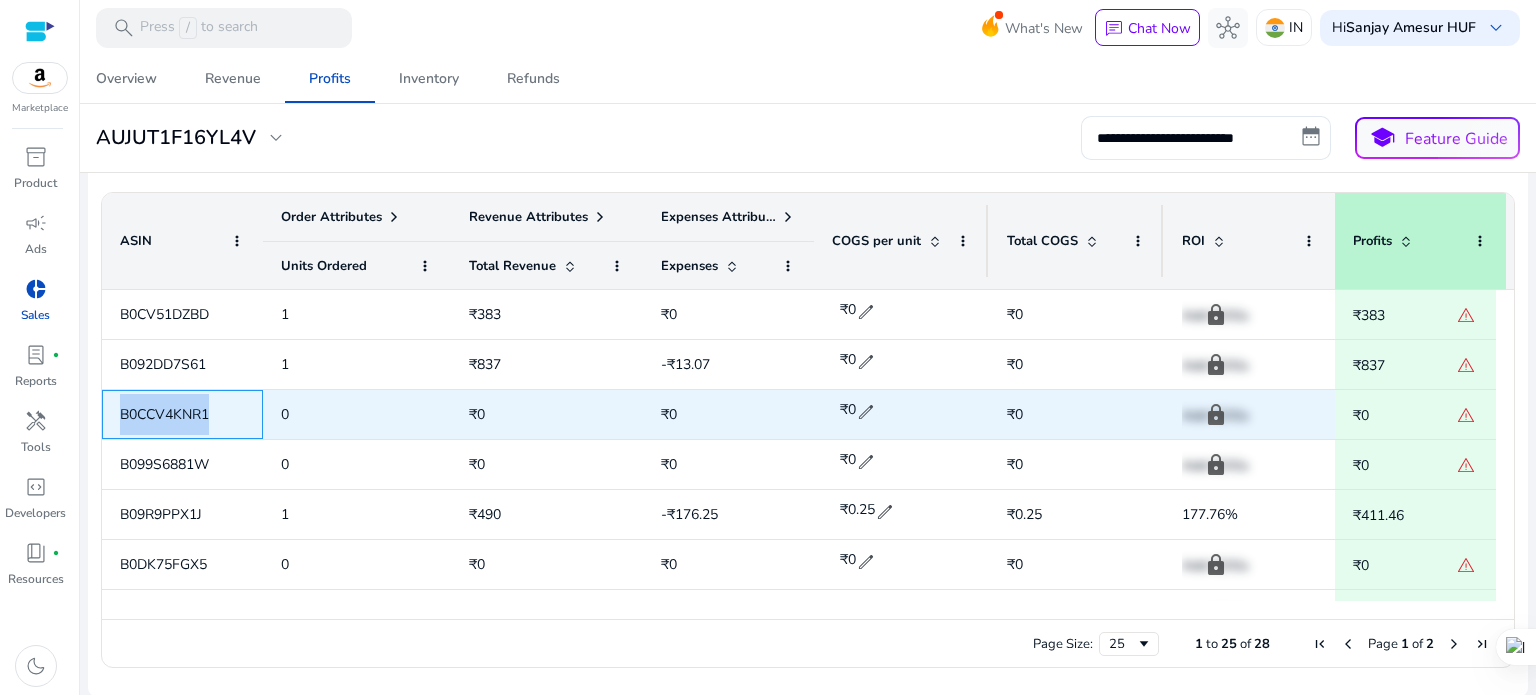 drag, startPoint x: 142, startPoint y: 410, endPoint x: 227, endPoint y: 406, distance: 85.09406 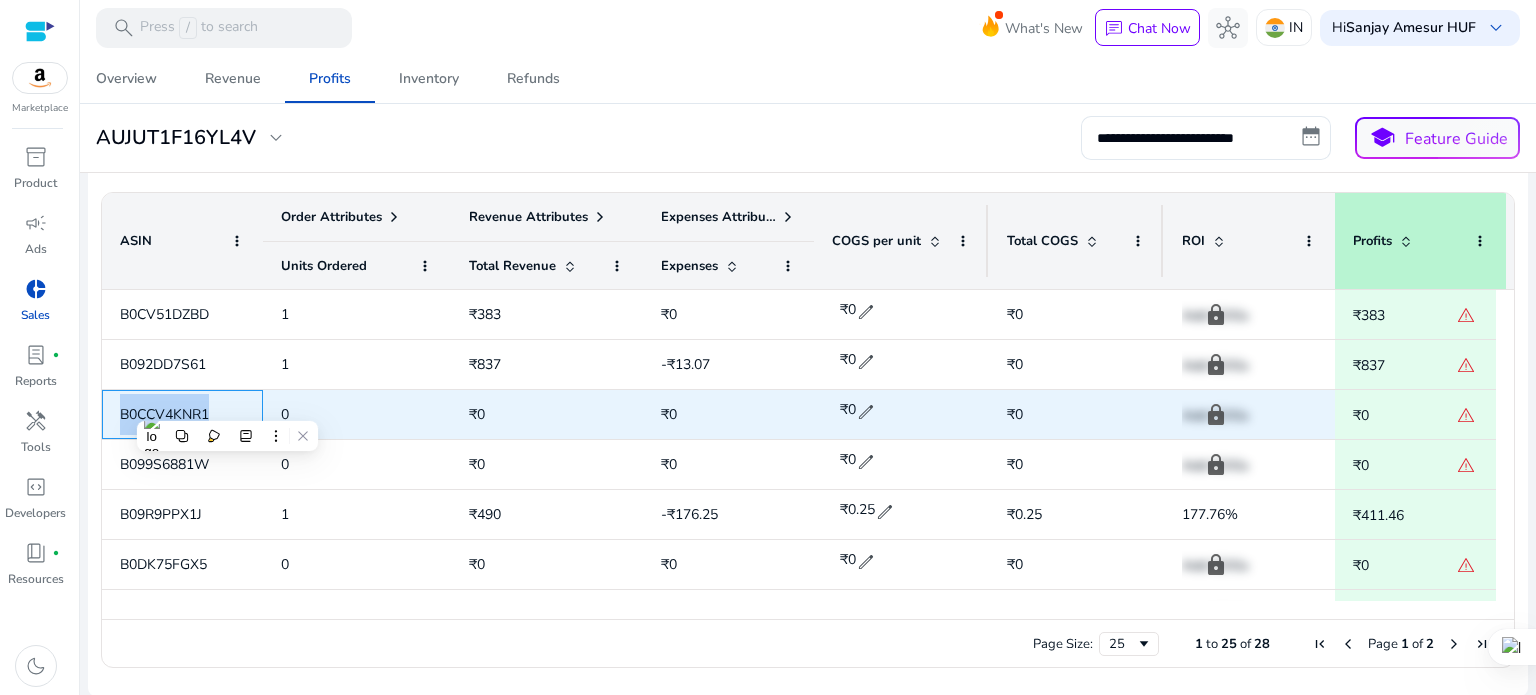 copy on "B0CCV4KNR1" 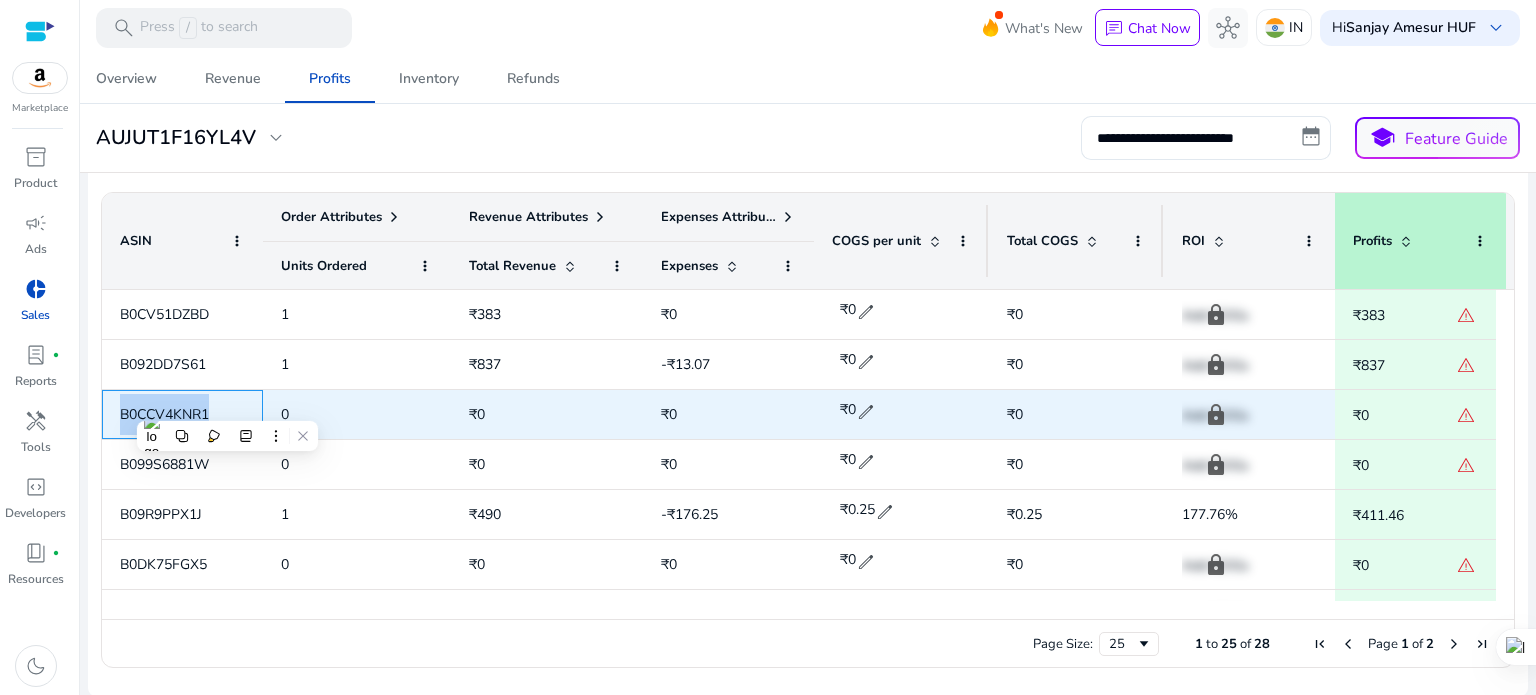 copy on "B0CCV4KNR1" 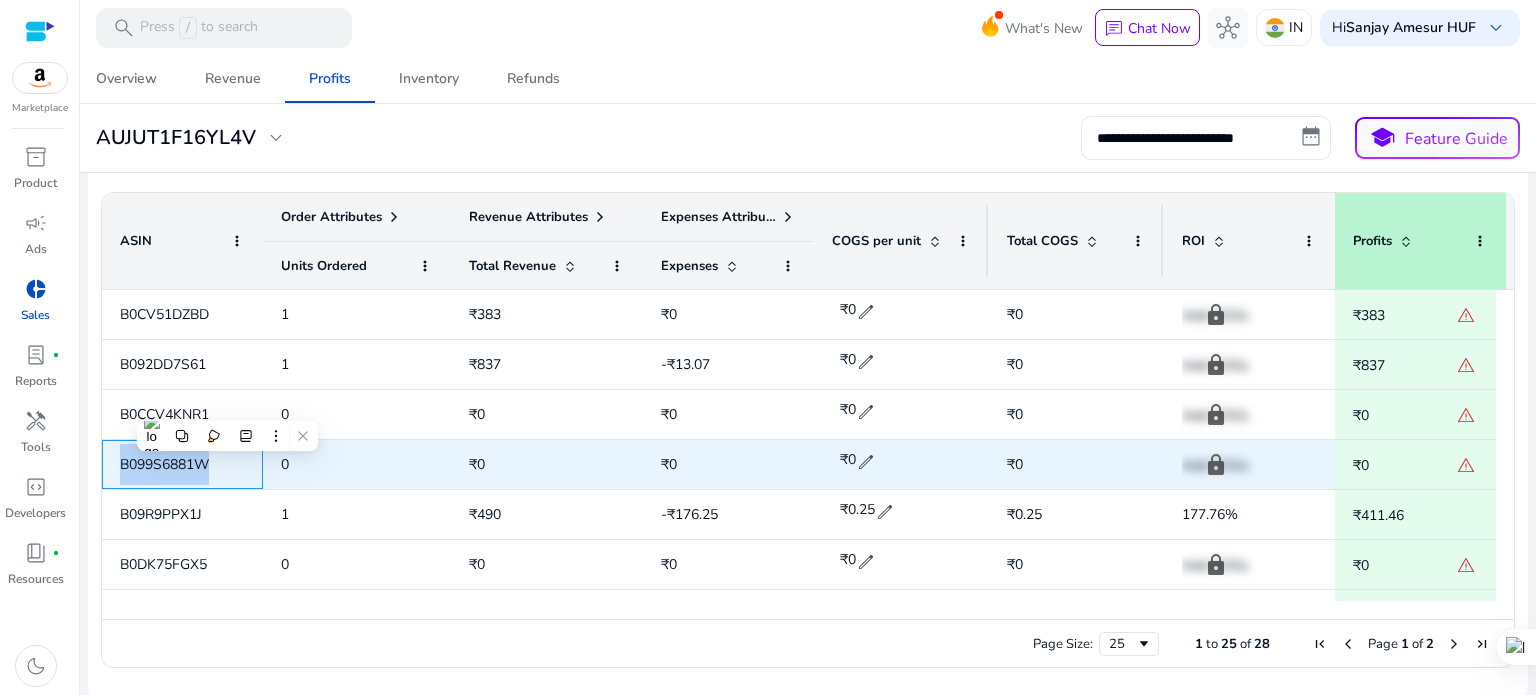 drag, startPoint x: 116, startPoint y: 456, endPoint x: 224, endPoint y: 465, distance: 108.37435 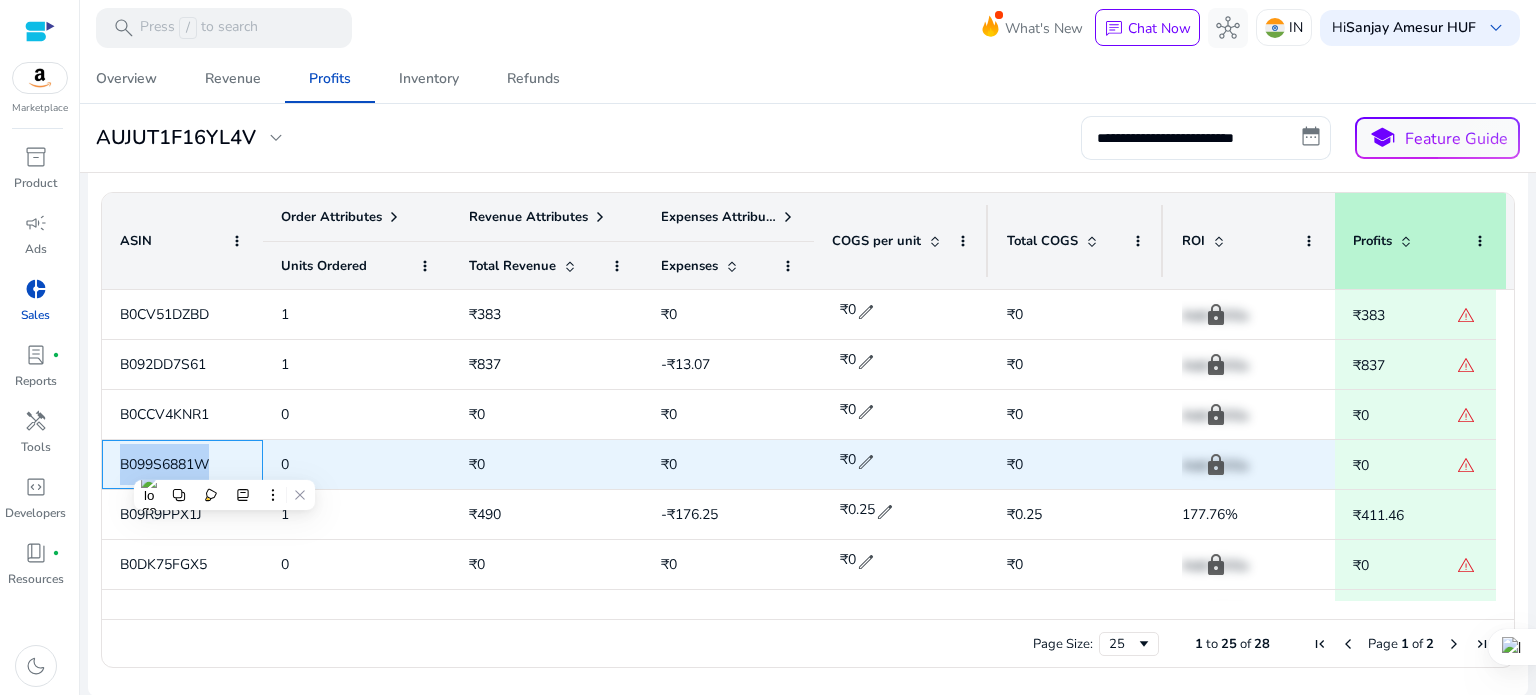 copy on "B099S6881W" 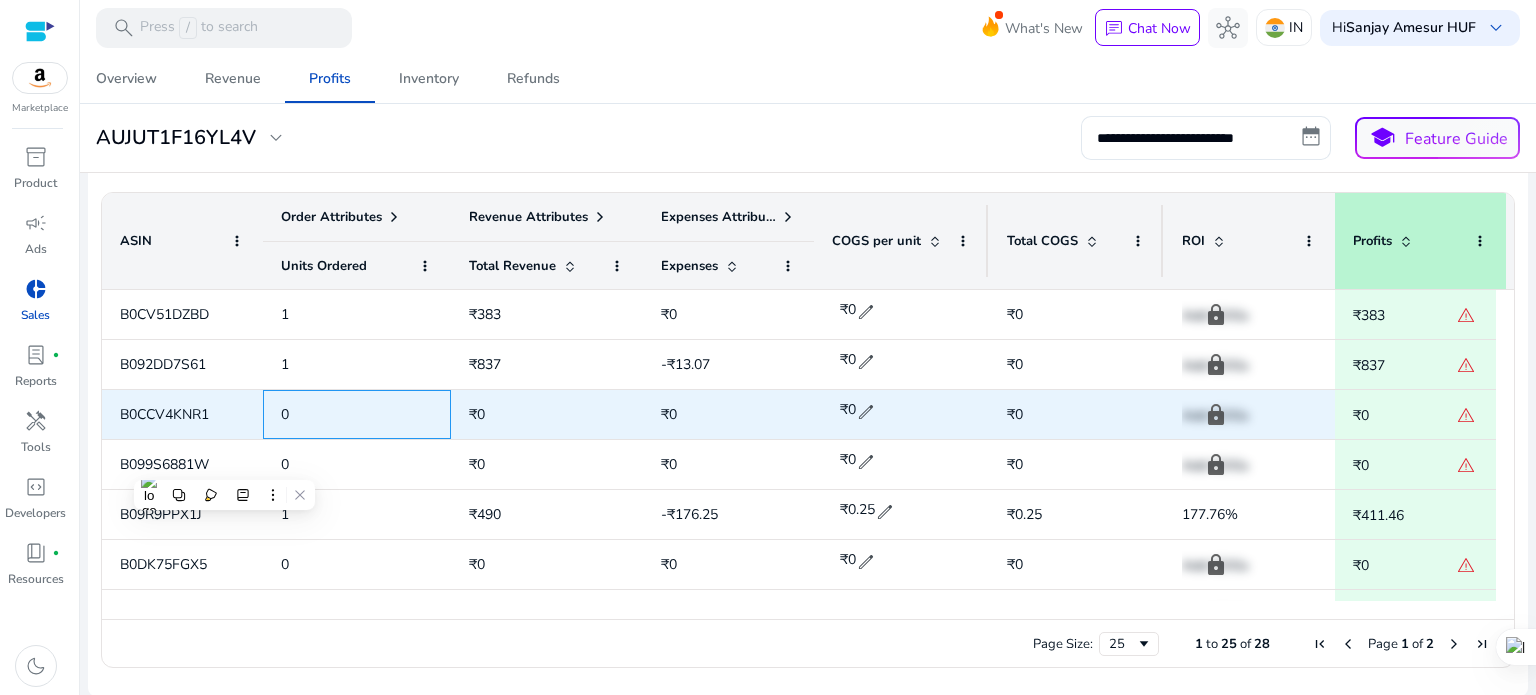 click on "0" 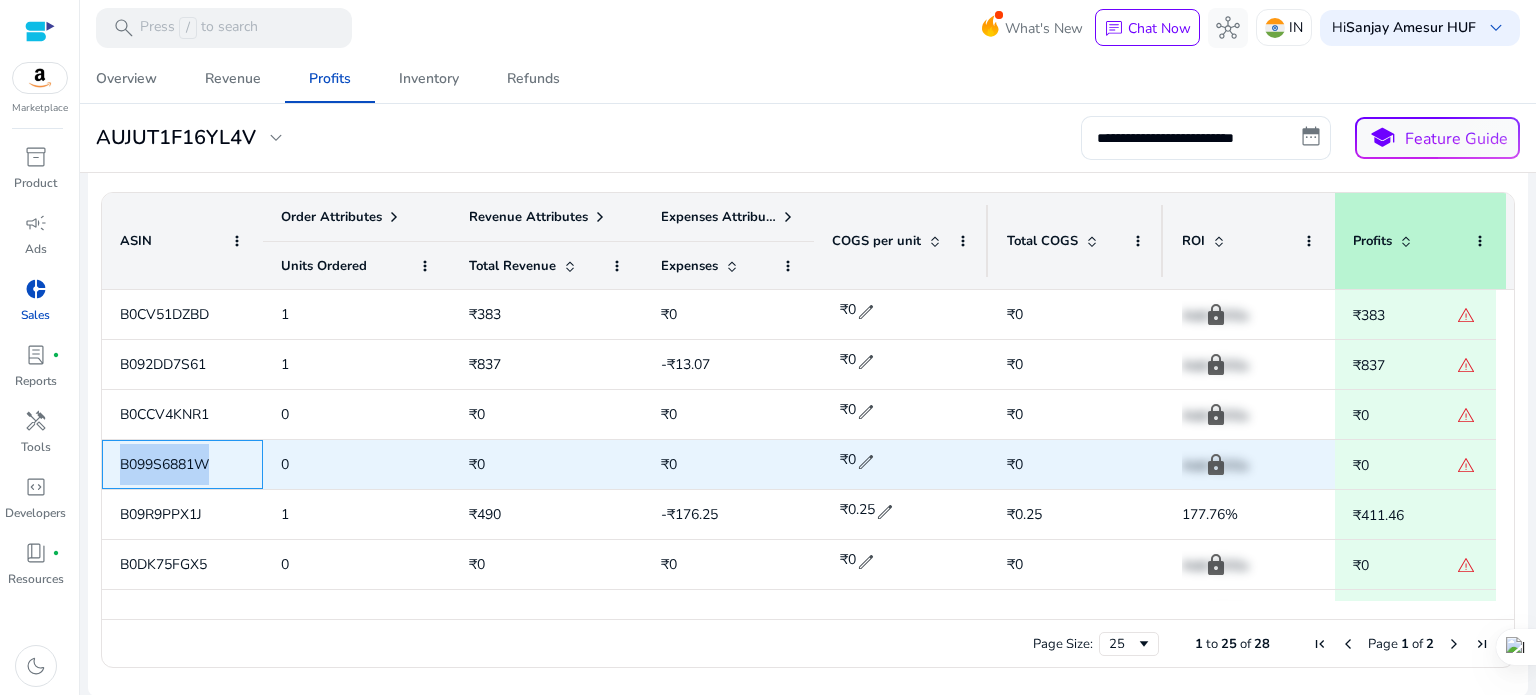 drag, startPoint x: 112, startPoint y: 463, endPoint x: 230, endPoint y: 474, distance: 118.511604 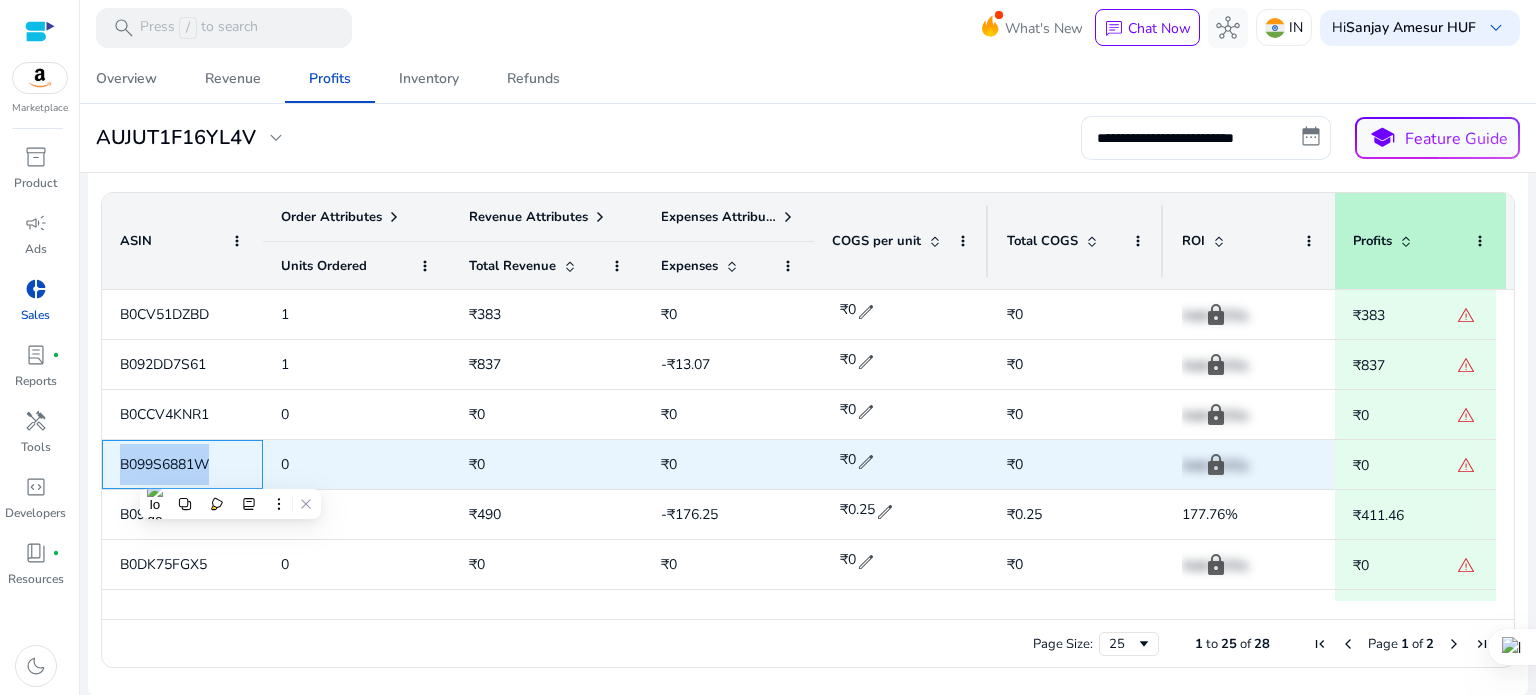 copy on "B099S6881W" 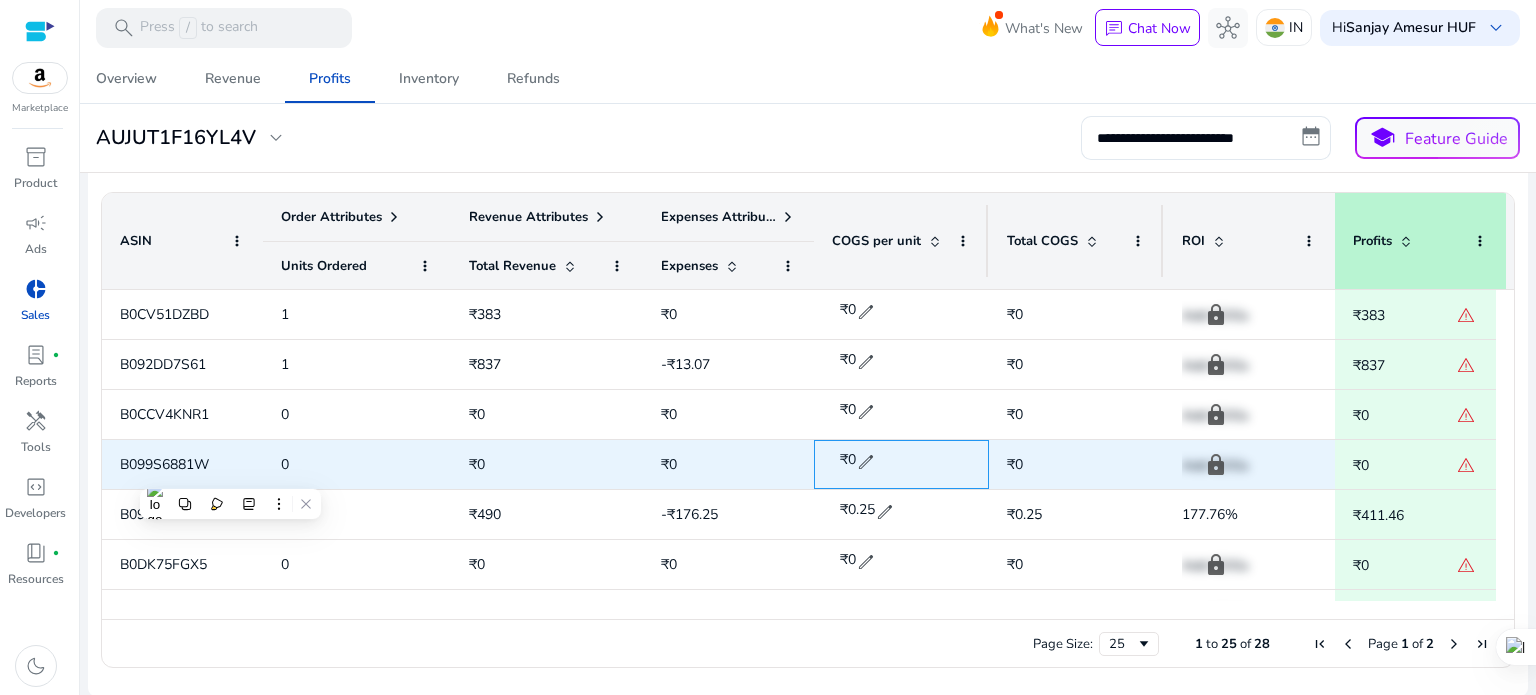 click on "edit" 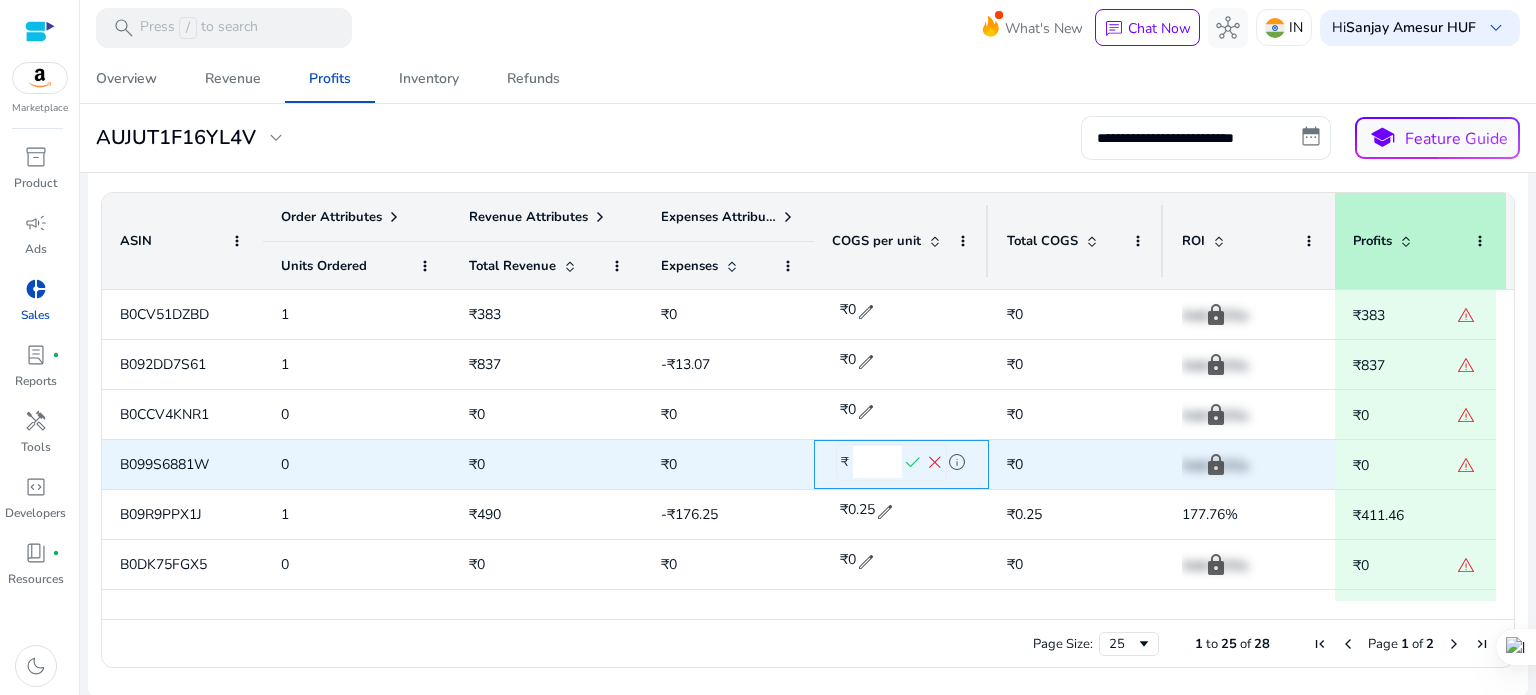 drag, startPoint x: 861, startPoint y: 459, endPoint x: 891, endPoint y: 455, distance: 30.265491 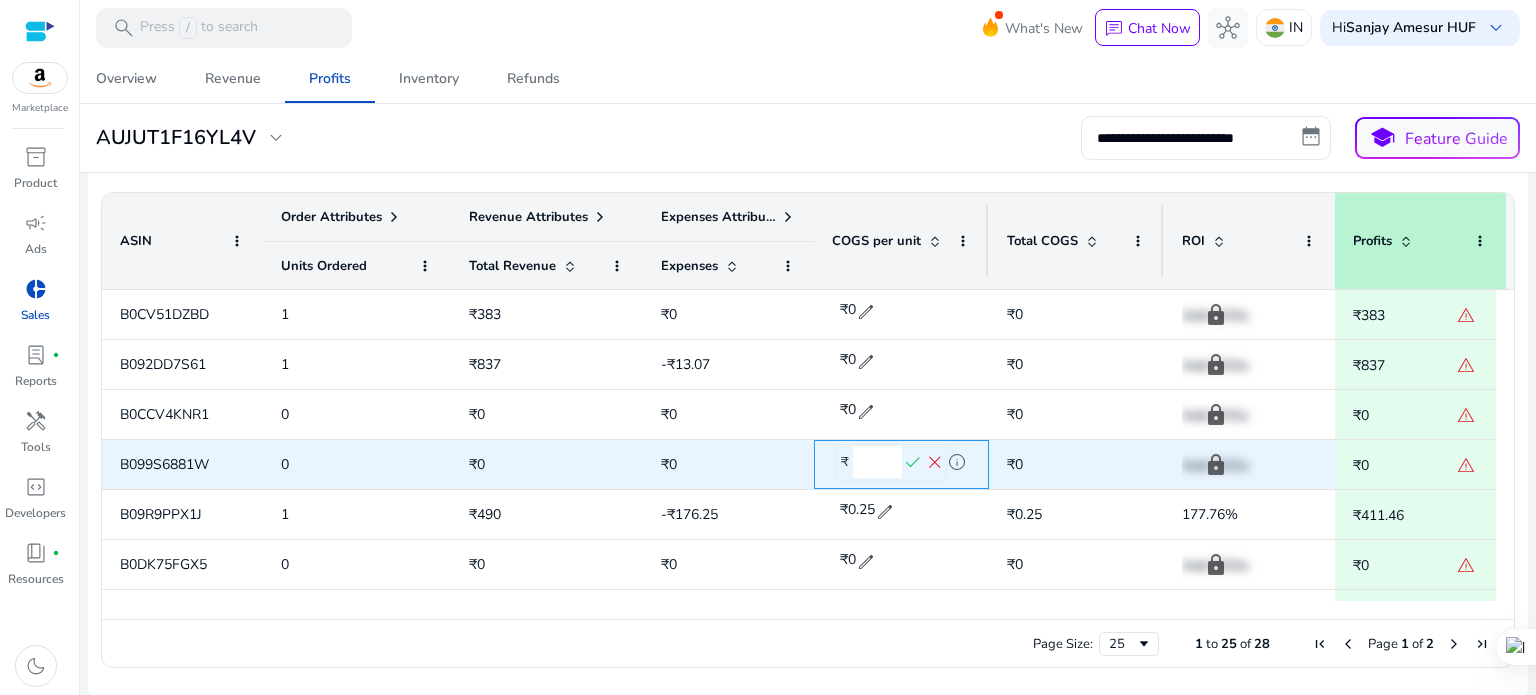 drag, startPoint x: 892, startPoint y: 452, endPoint x: 844, endPoint y: 466, distance: 50 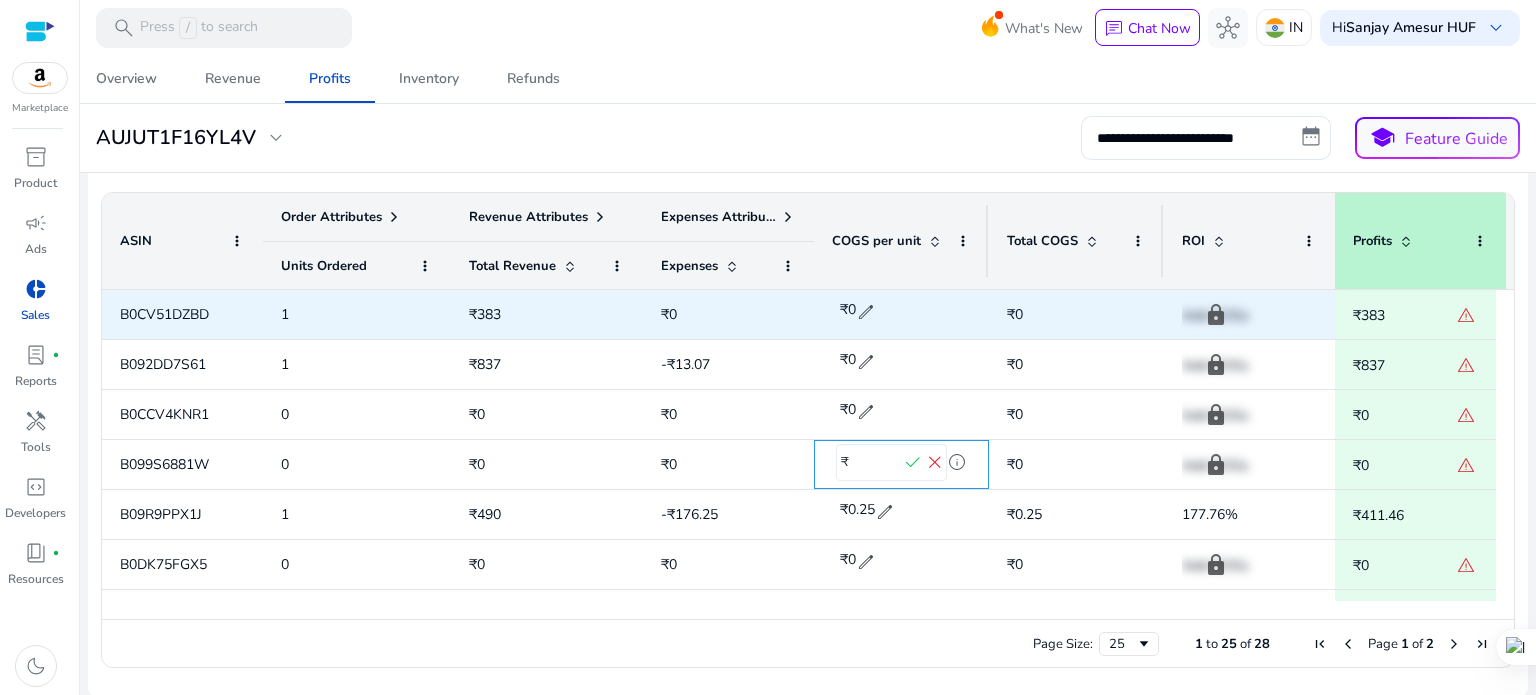 scroll, scrollTop: 0, scrollLeft: 1, axis: horizontal 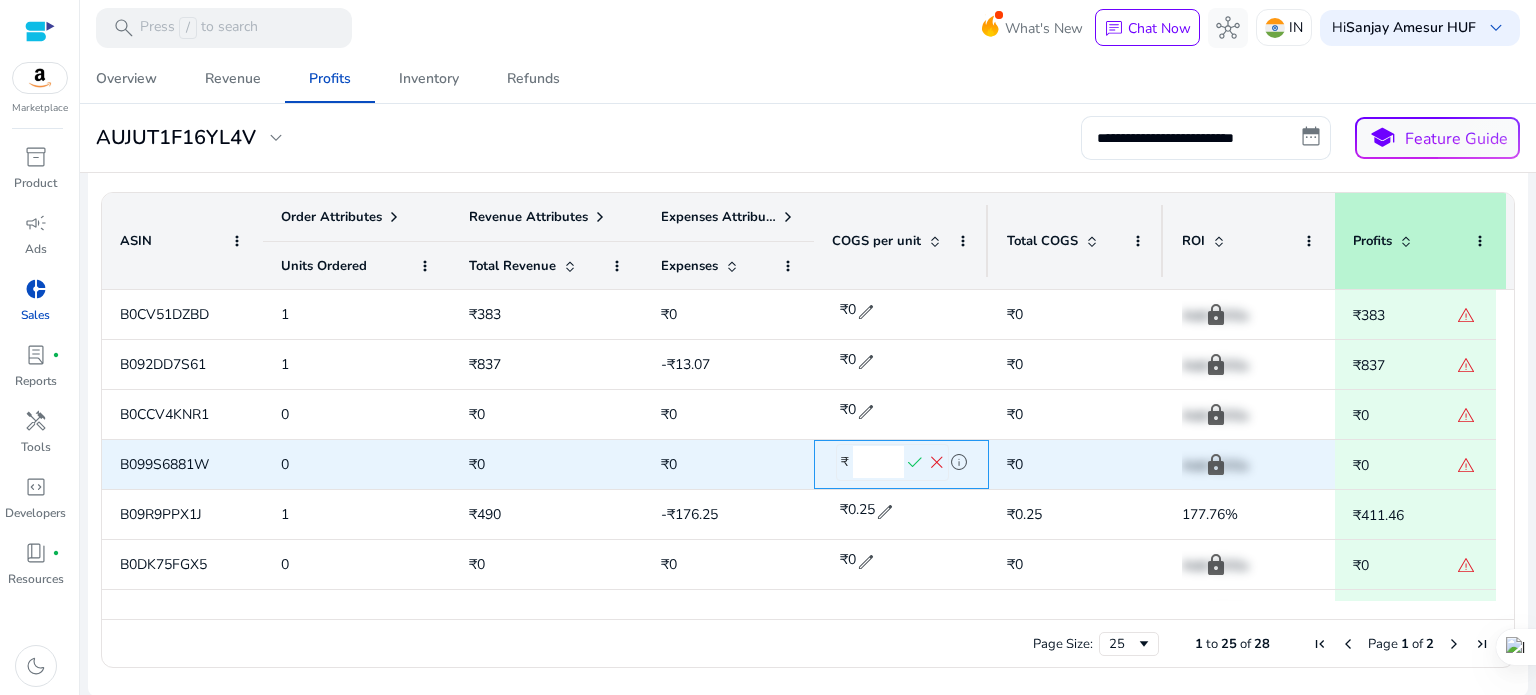 type on "******" 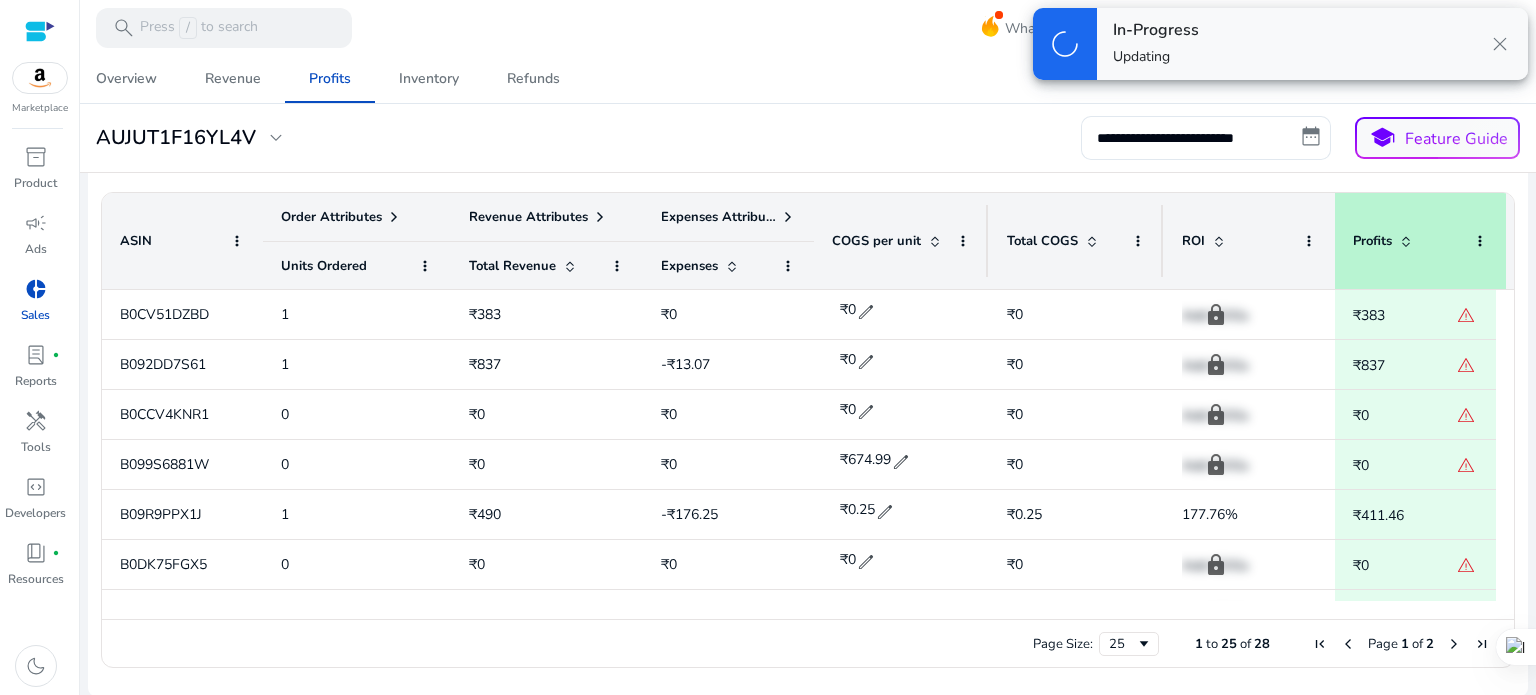 scroll, scrollTop: 0, scrollLeft: 0, axis: both 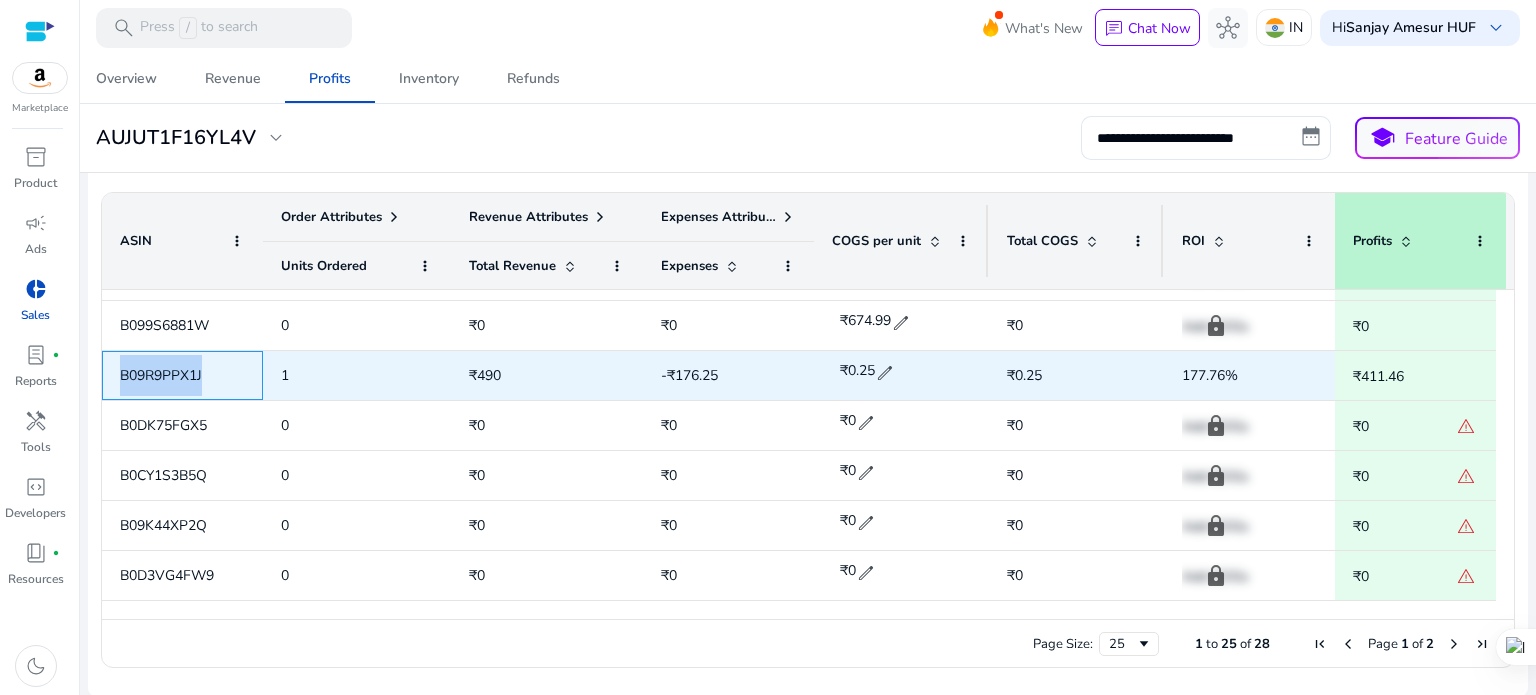 drag, startPoint x: 116, startPoint y: 375, endPoint x: 216, endPoint y: 387, distance: 100.71743 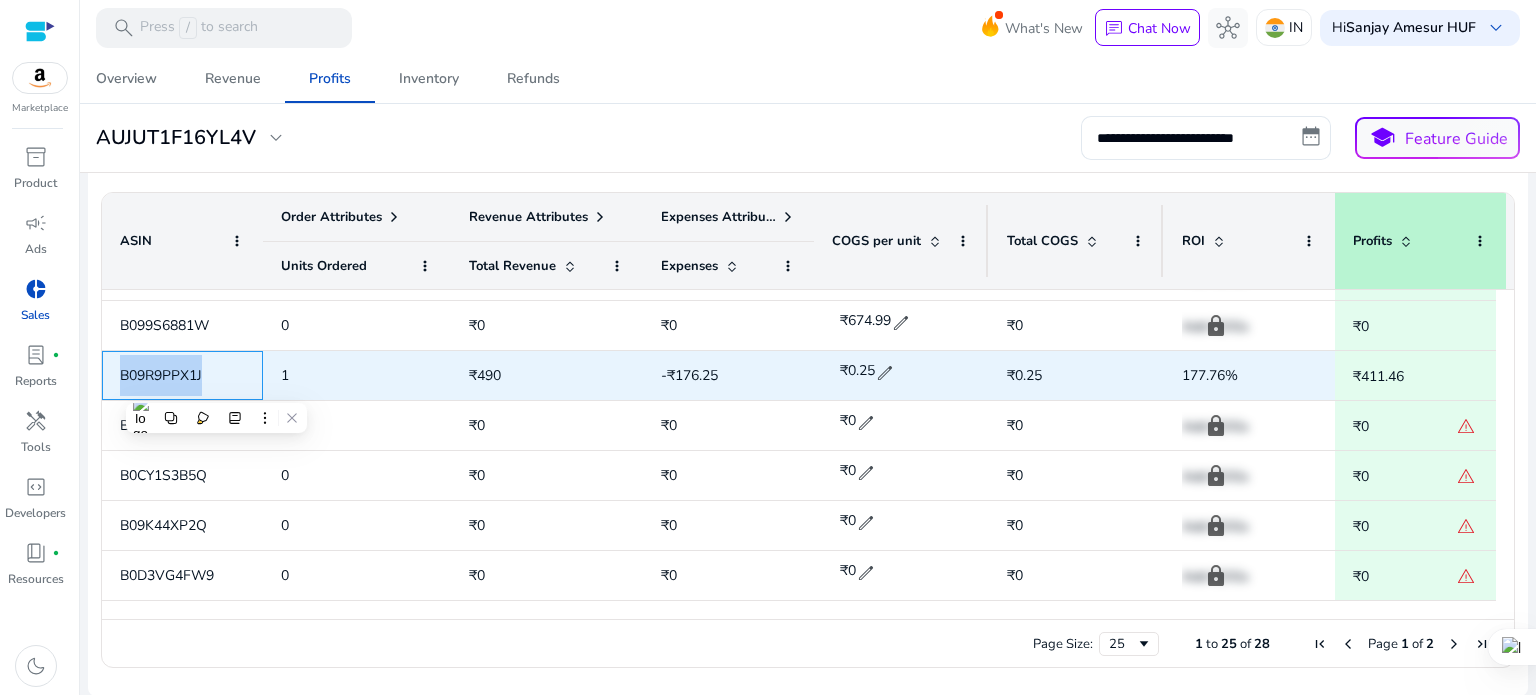 copy on "B09R9PPX1J" 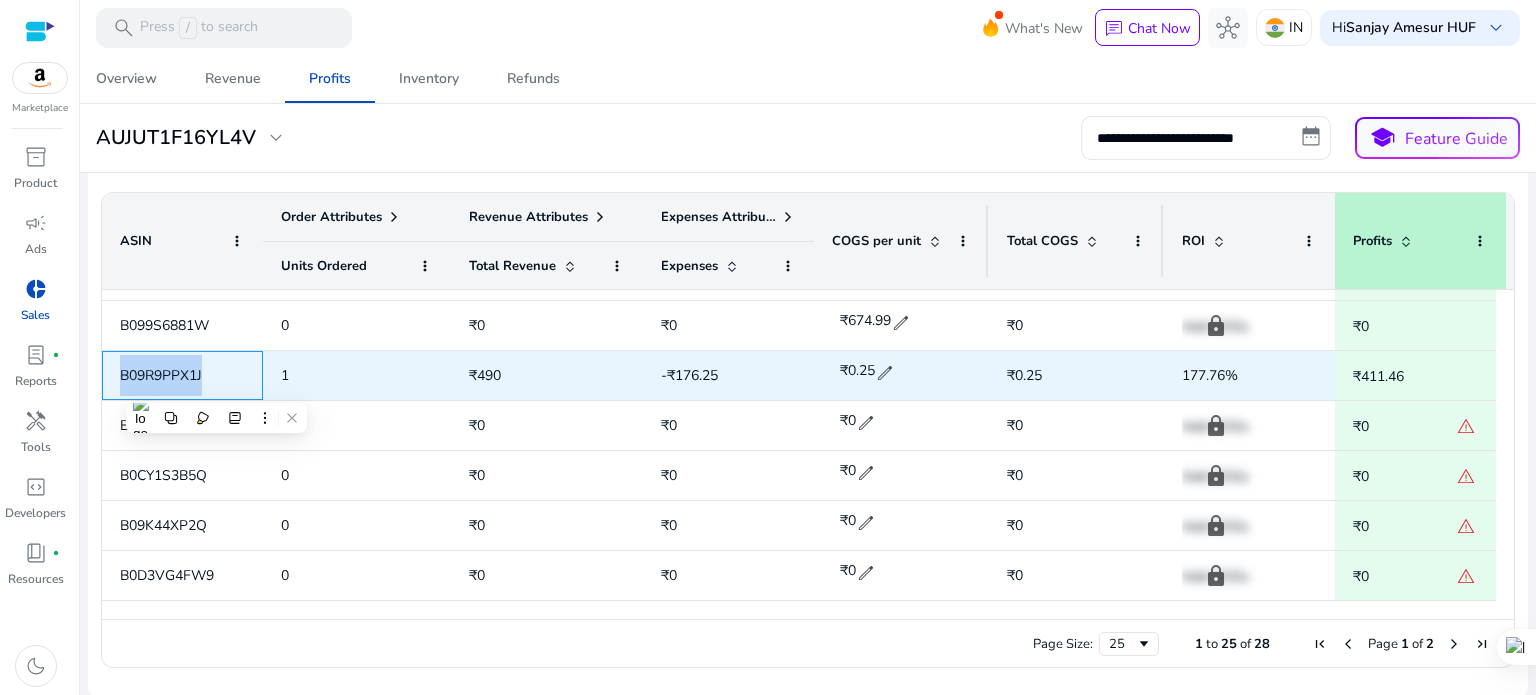copy on "B09R9PPX1J" 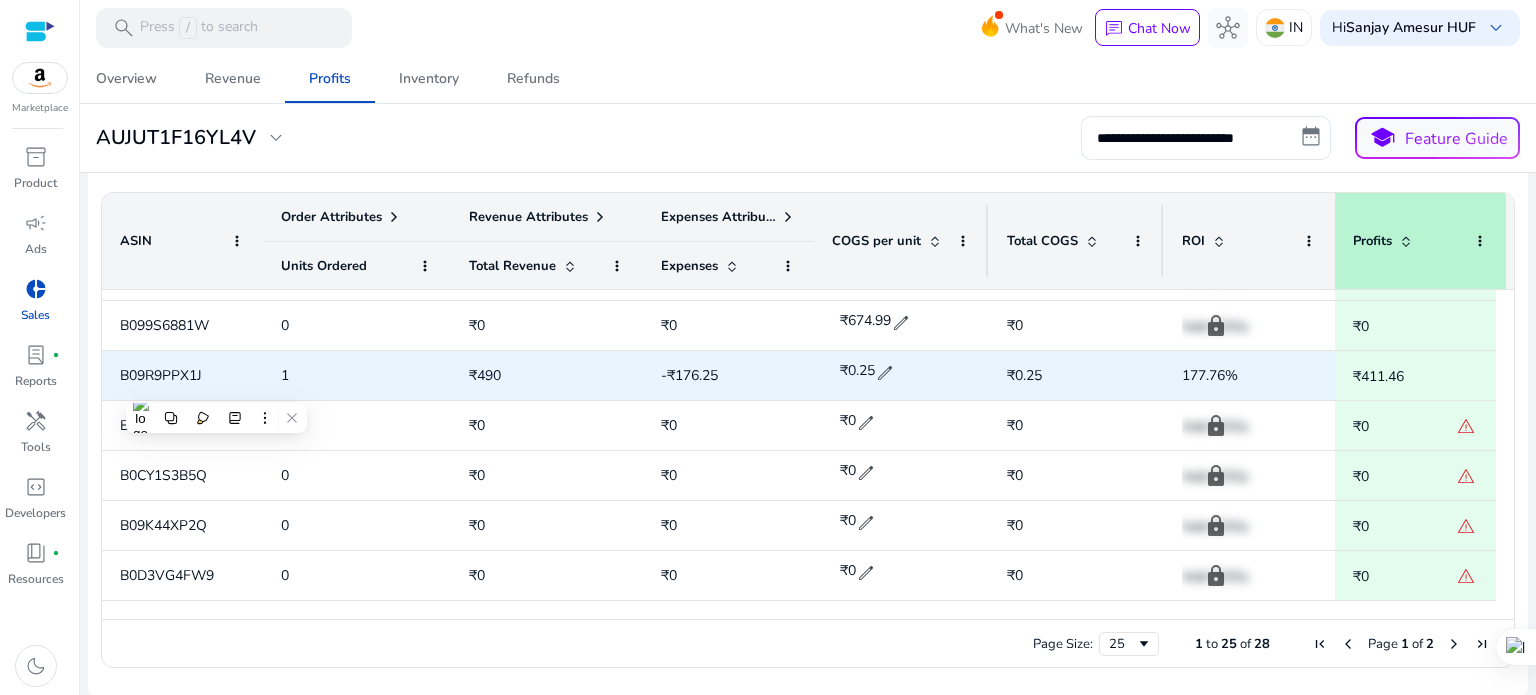 click on "edit" 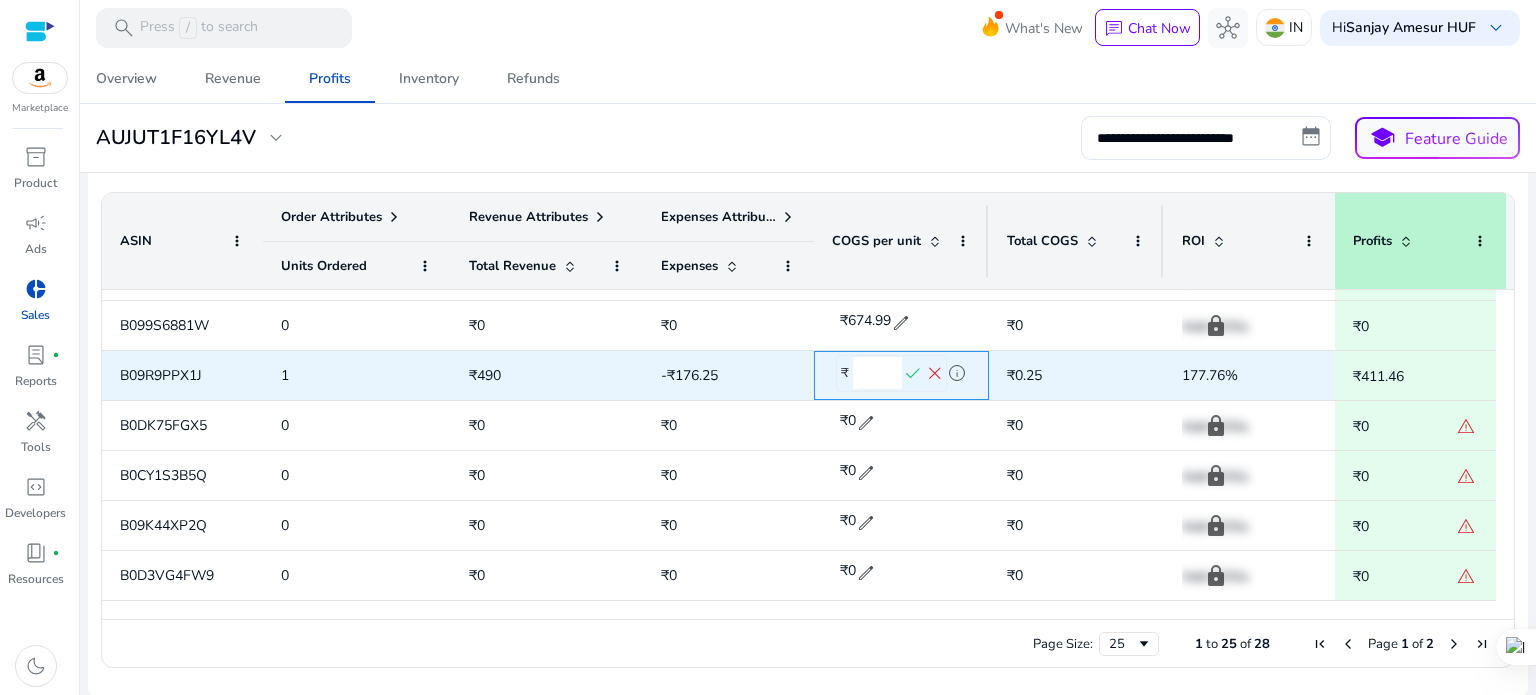 drag, startPoint x: 857, startPoint y: 365, endPoint x: 913, endPoint y: 367, distance: 56.0357 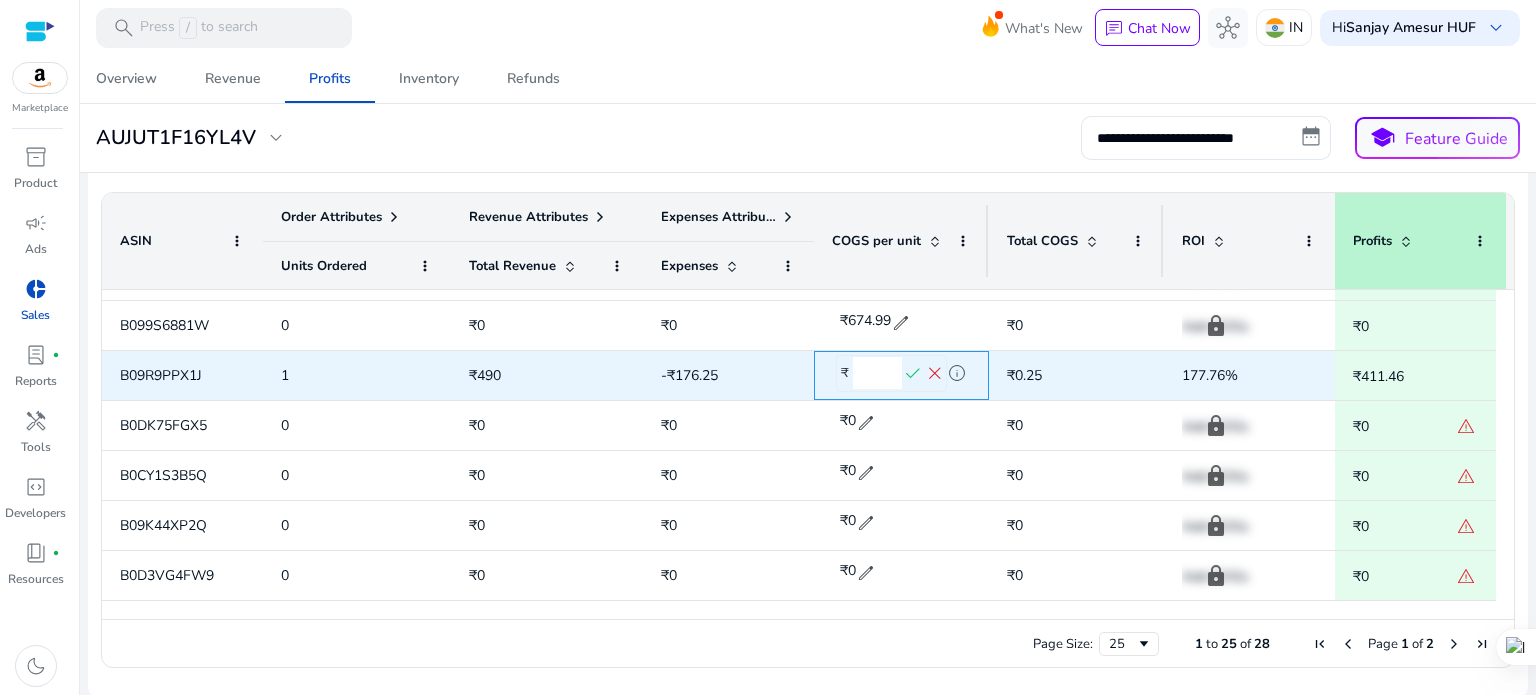 drag, startPoint x: 876, startPoint y: 367, endPoint x: 844, endPoint y: 370, distance: 32.140316 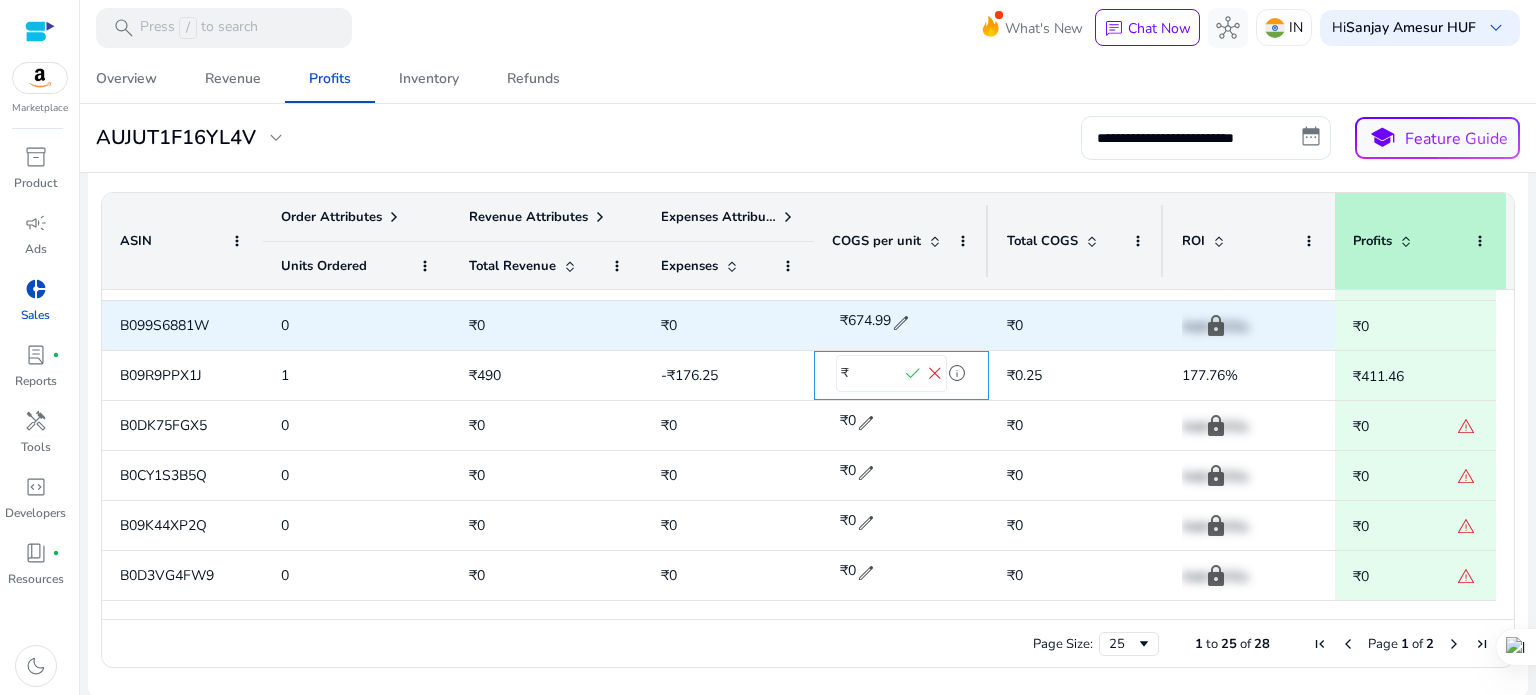 scroll, scrollTop: 0, scrollLeft: 1, axis: horizontal 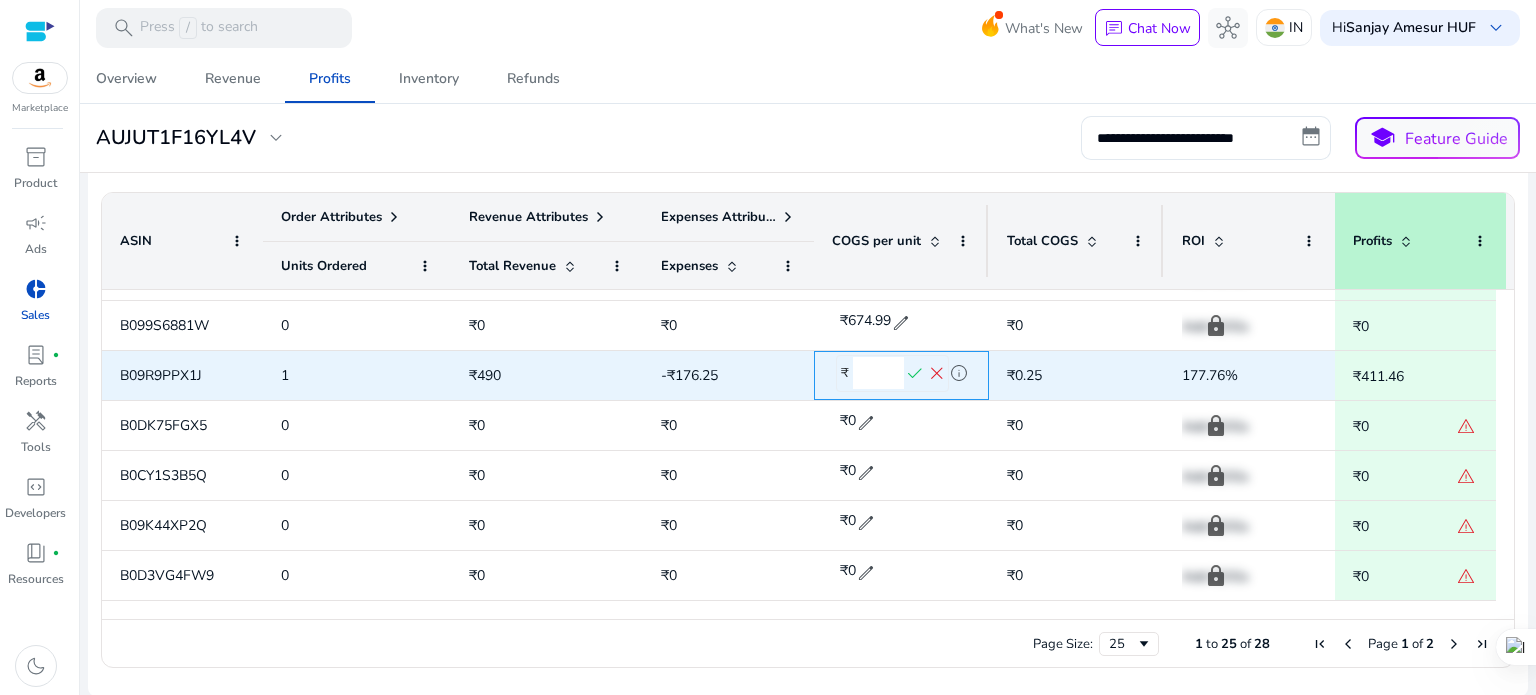 type on "******" 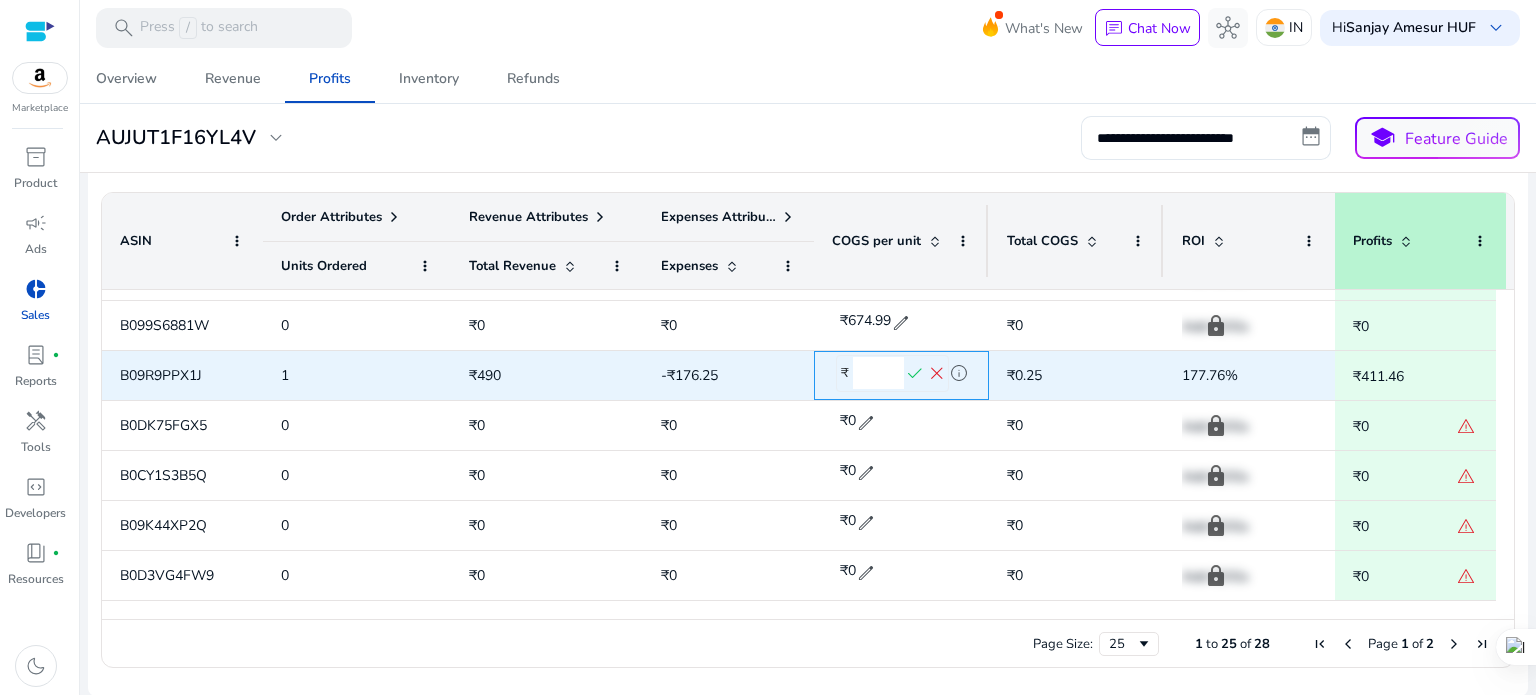 scroll, scrollTop: 0, scrollLeft: 0, axis: both 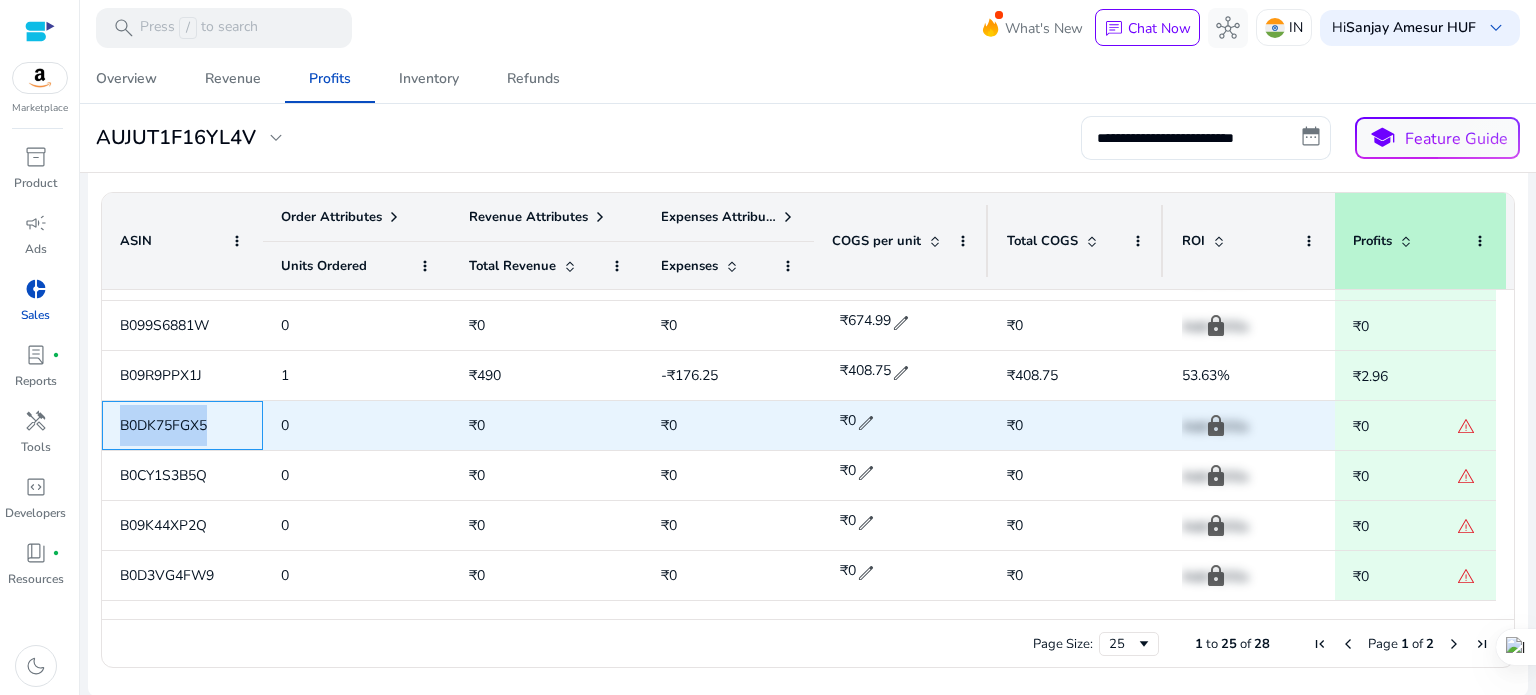 drag, startPoint x: 116, startPoint y: 423, endPoint x: 228, endPoint y: 426, distance: 112.04017 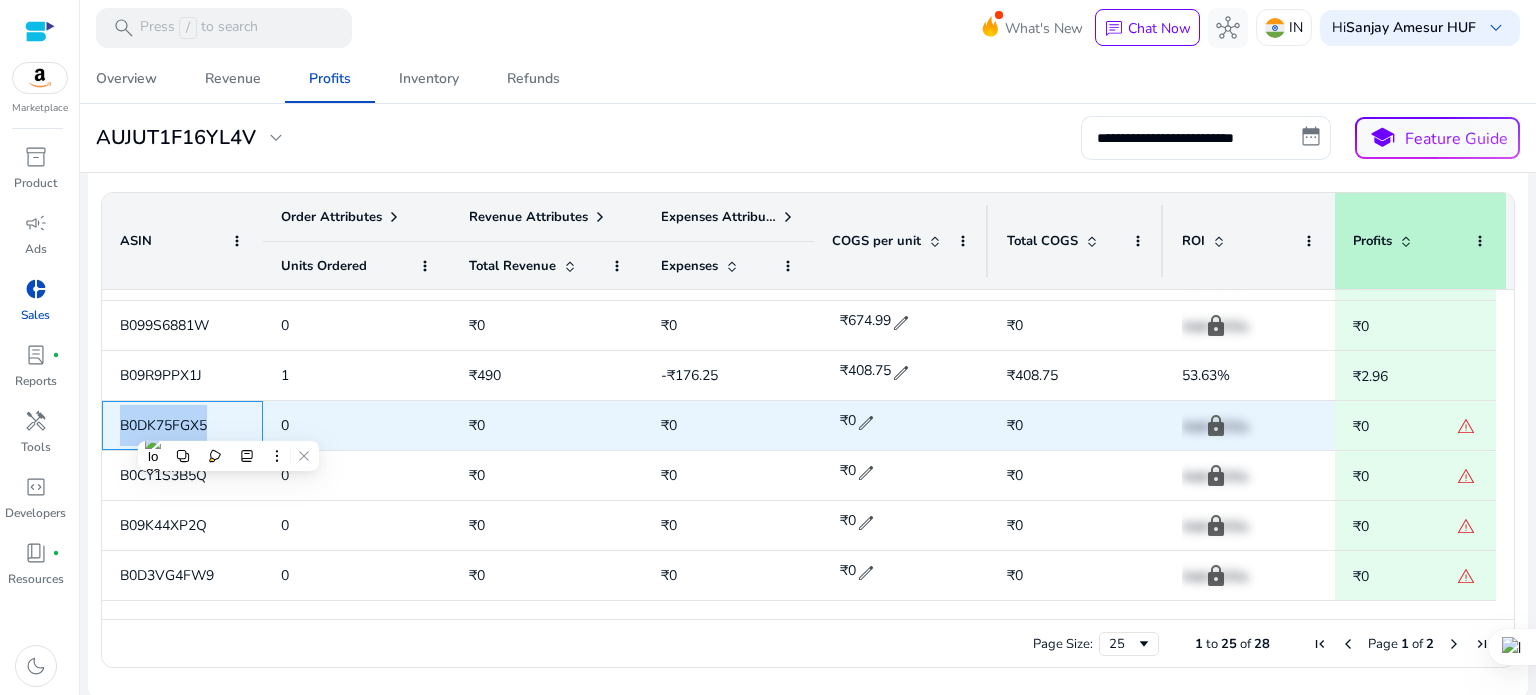 copy on "B0DK75FGX5" 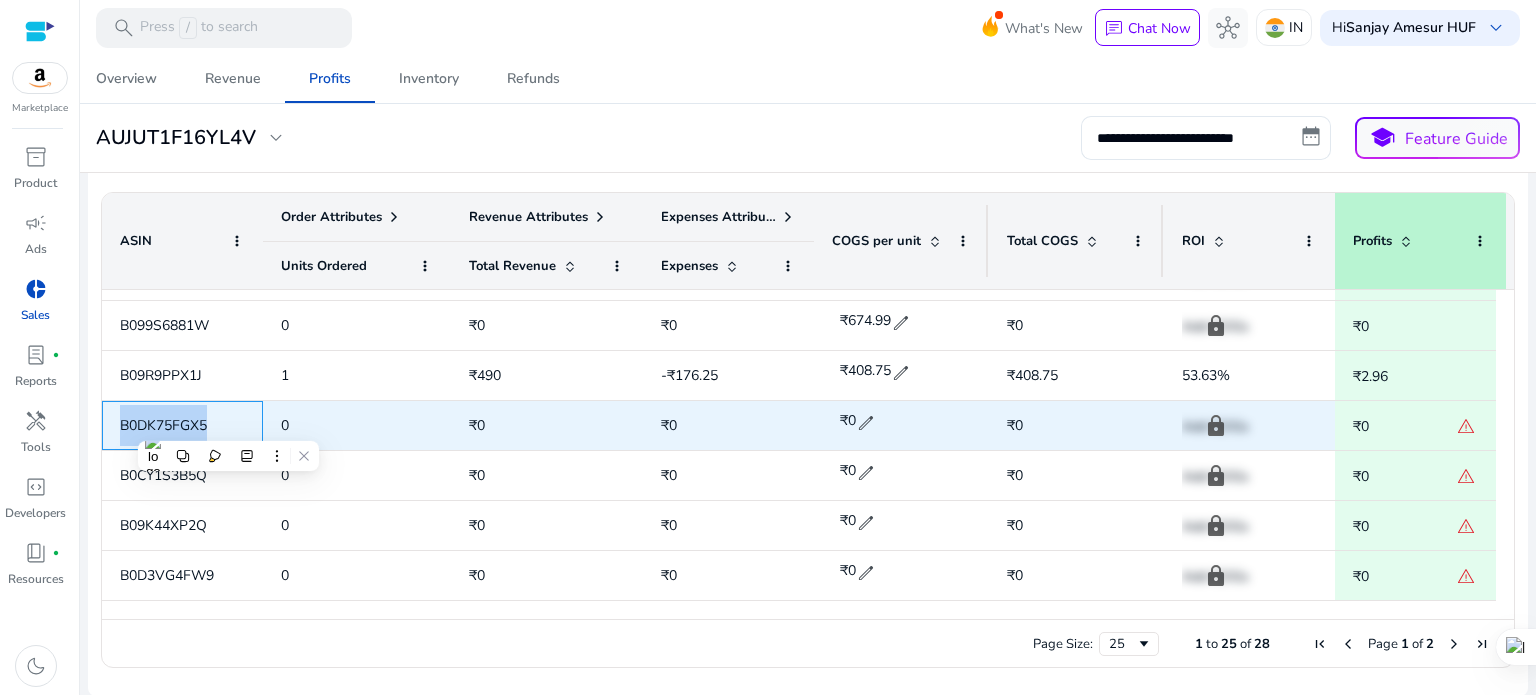click on "B0DK75FGX5" 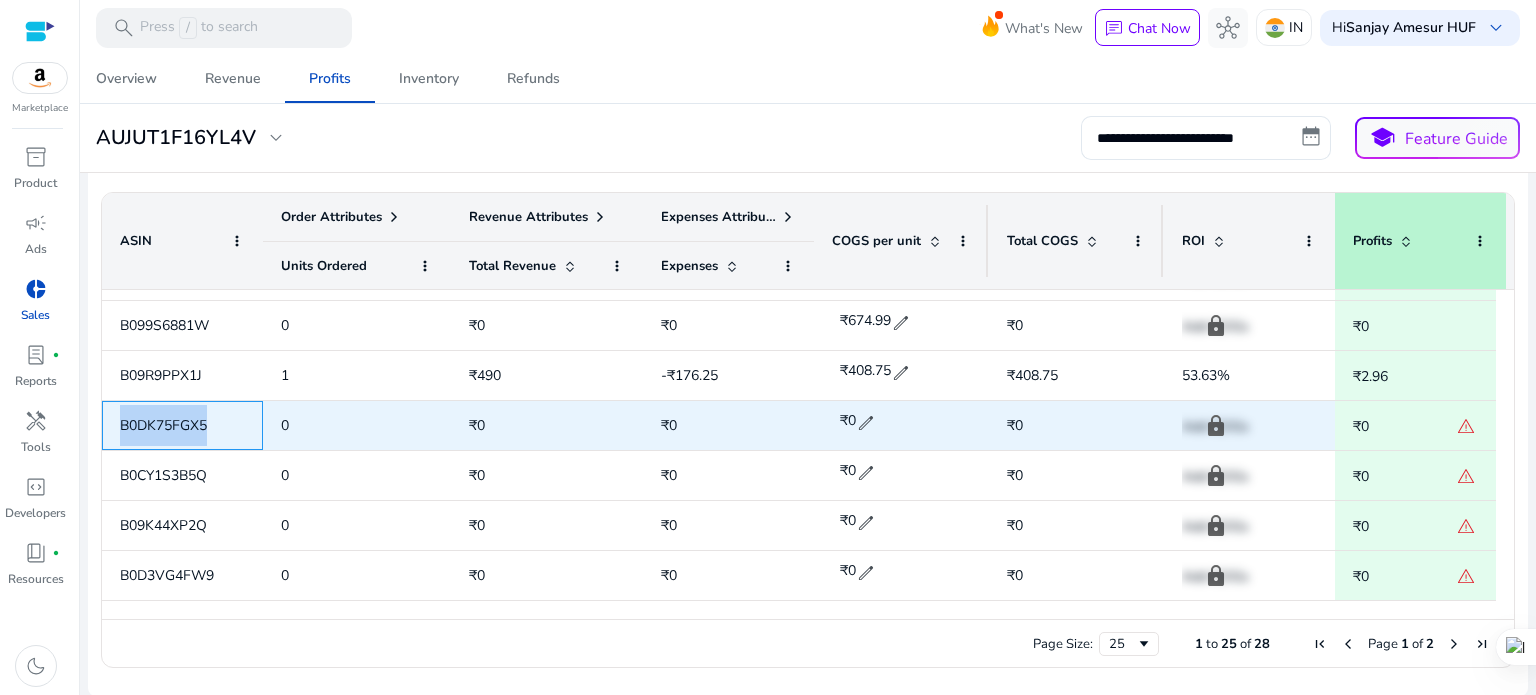 drag, startPoint x: 113, startPoint y: 424, endPoint x: 221, endPoint y: 427, distance: 108.04166 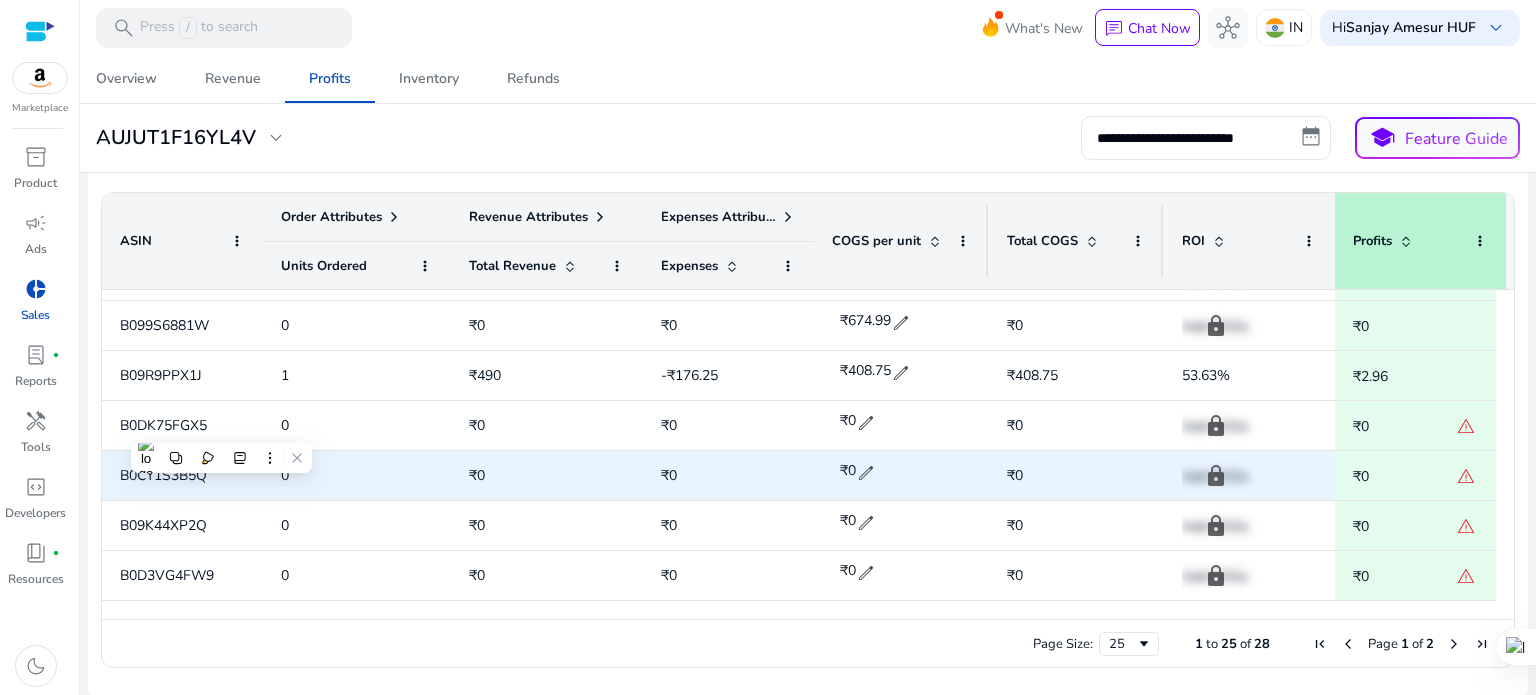 click on "0" 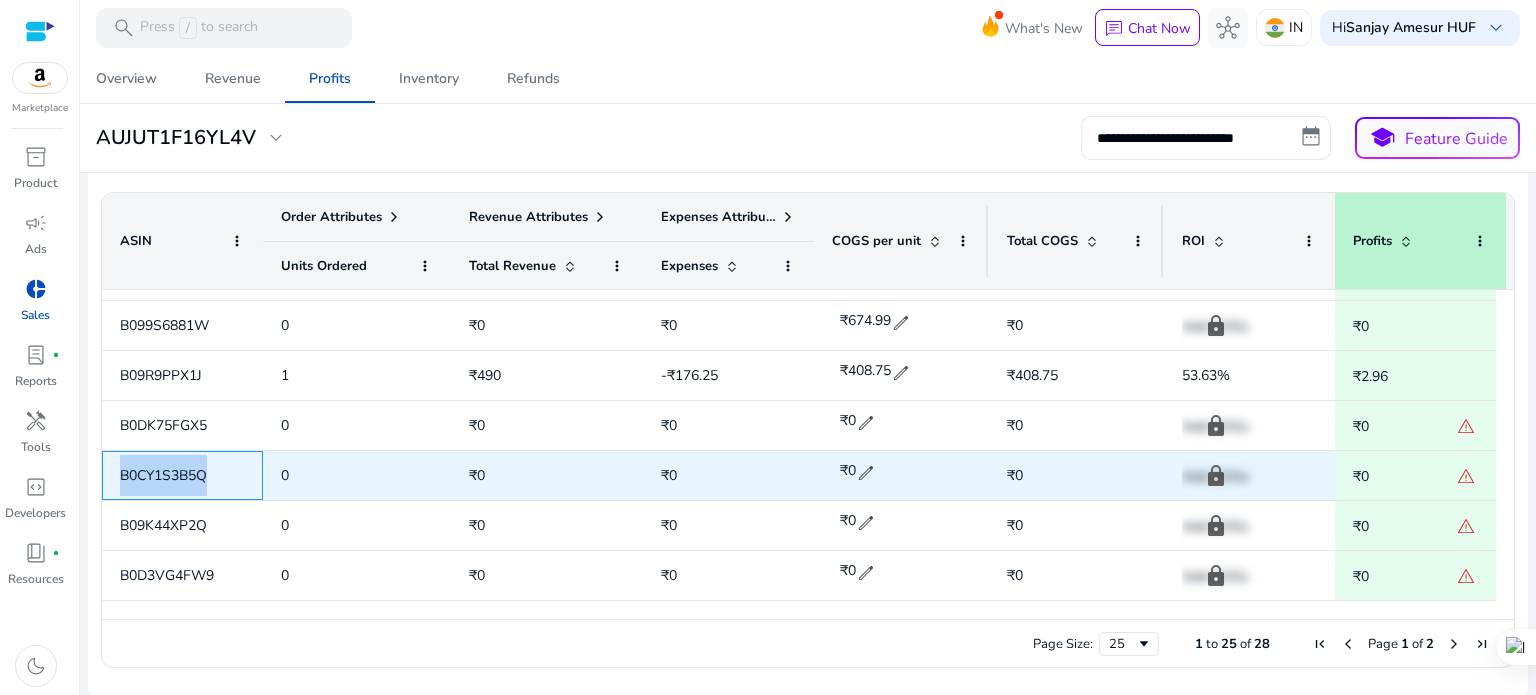 drag, startPoint x: 116, startPoint y: 471, endPoint x: 235, endPoint y: 471, distance: 119 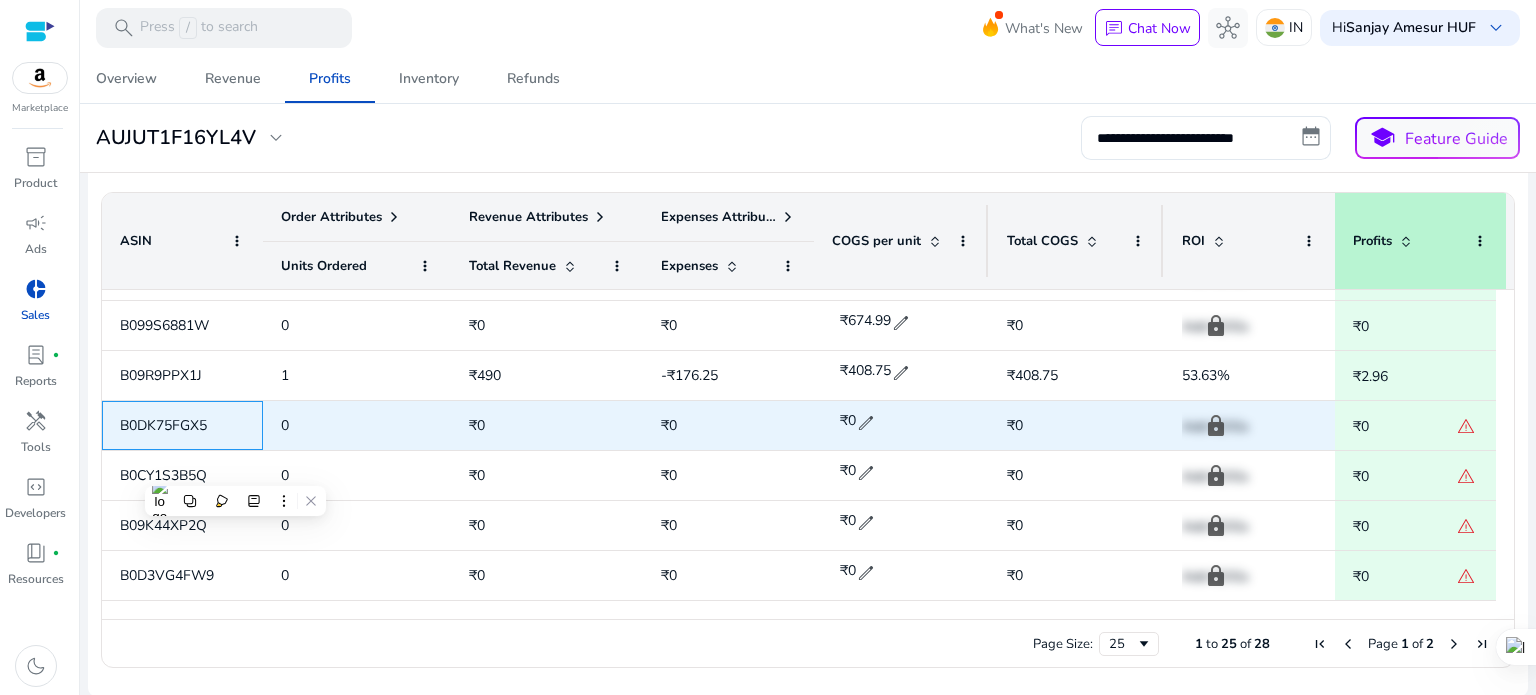 click on "B0DK75FGX5" 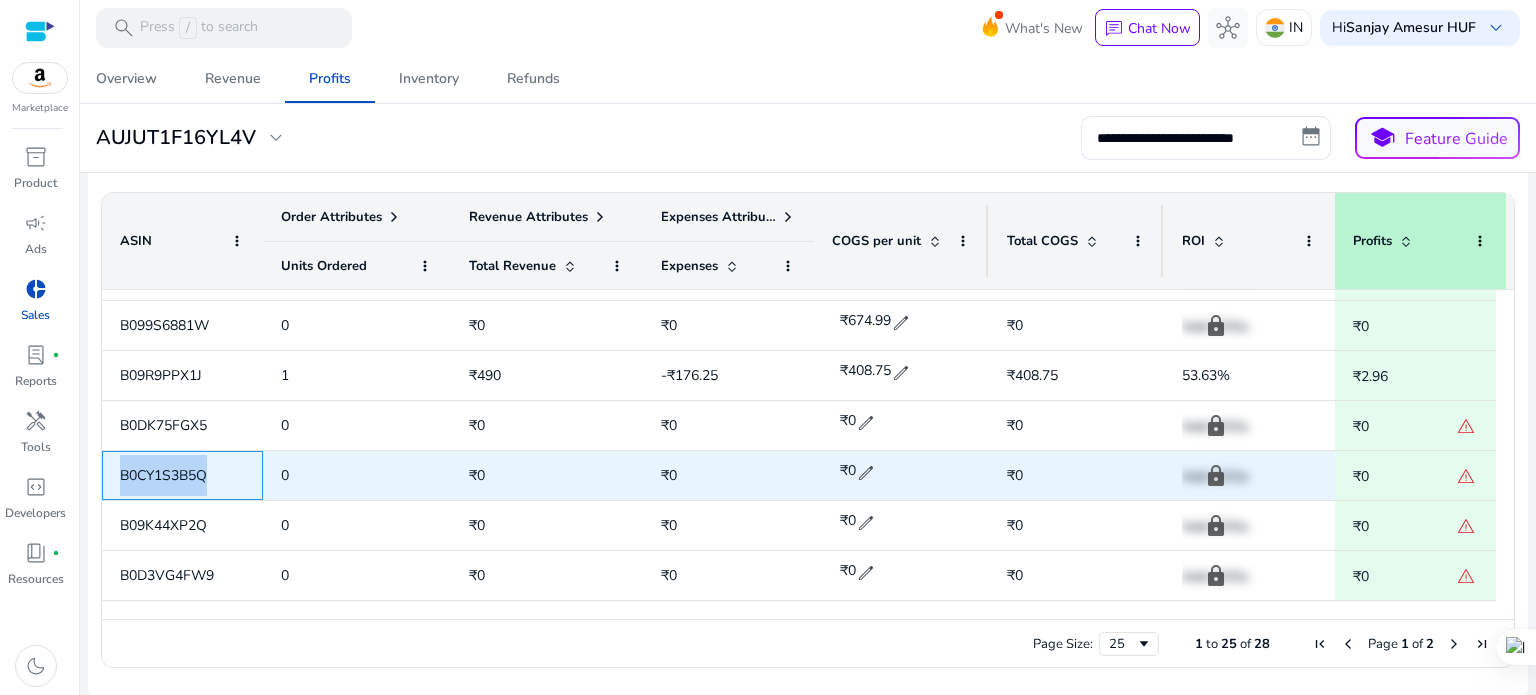 drag, startPoint x: 111, startPoint y: 474, endPoint x: 230, endPoint y: 480, distance: 119.15116 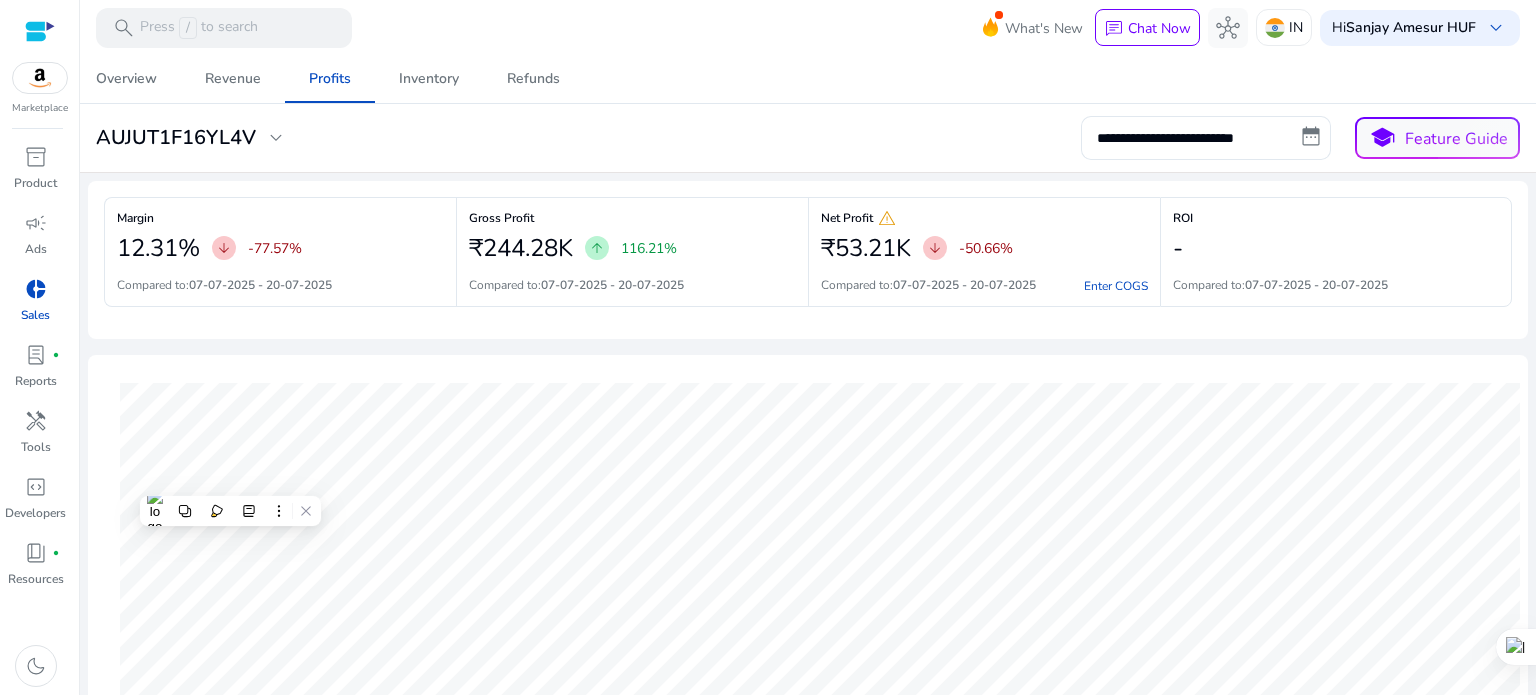 scroll, scrollTop: 0, scrollLeft: 0, axis: both 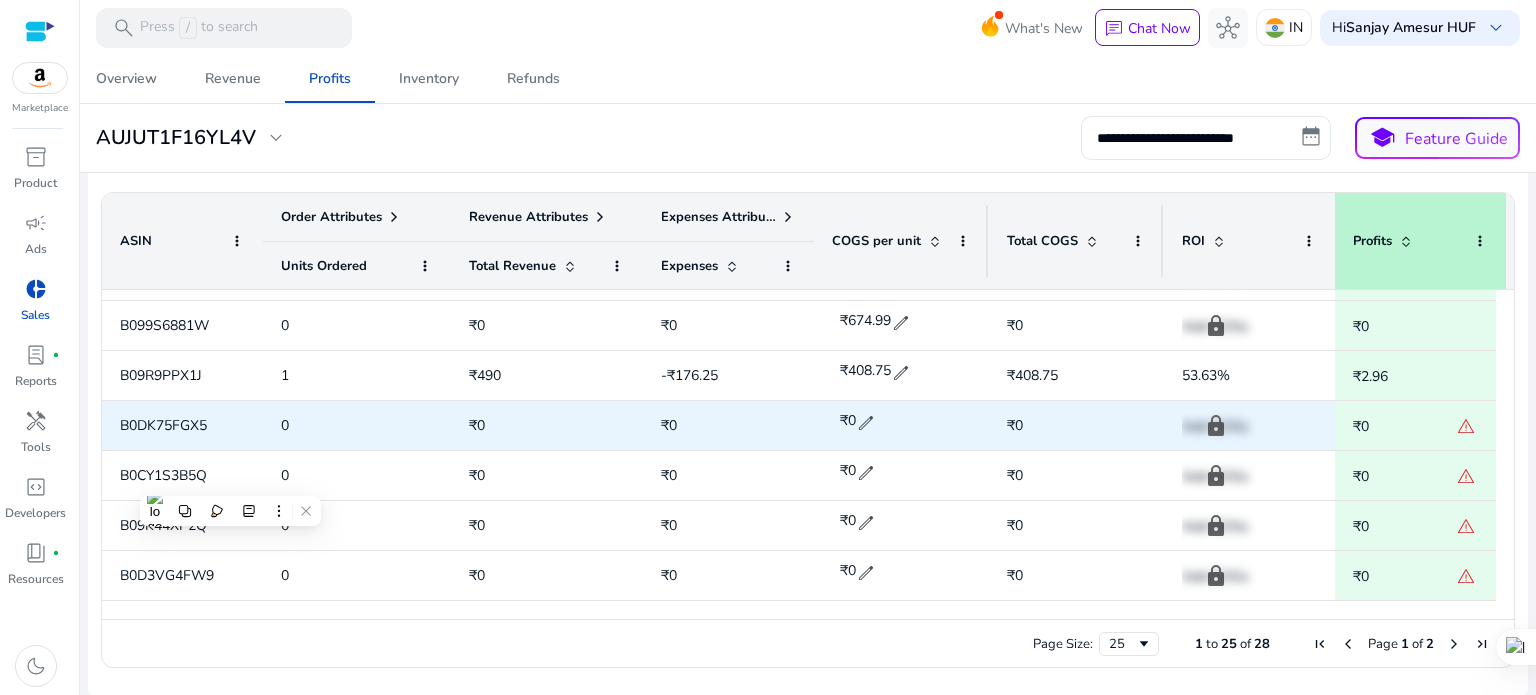 click on "0" 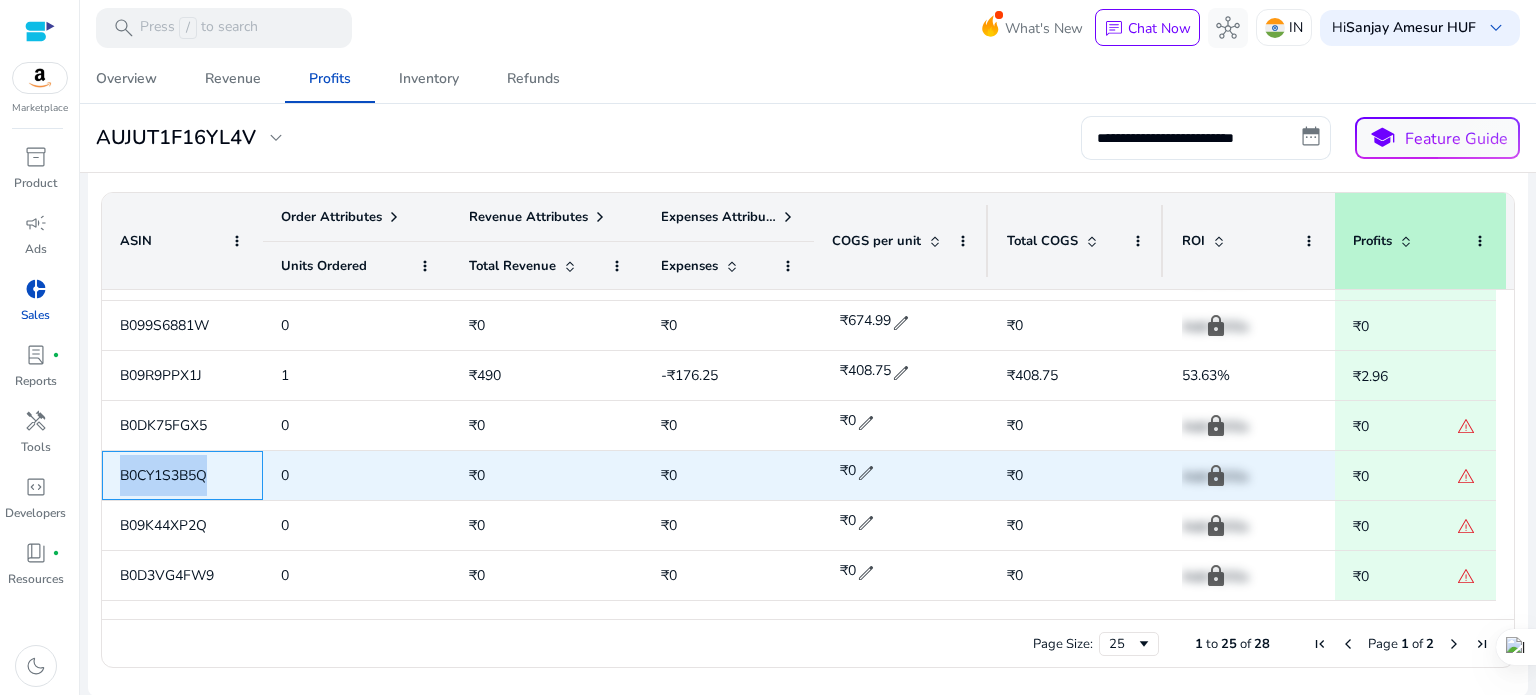 drag, startPoint x: 120, startPoint y: 469, endPoint x: 226, endPoint y: 479, distance: 106.47065 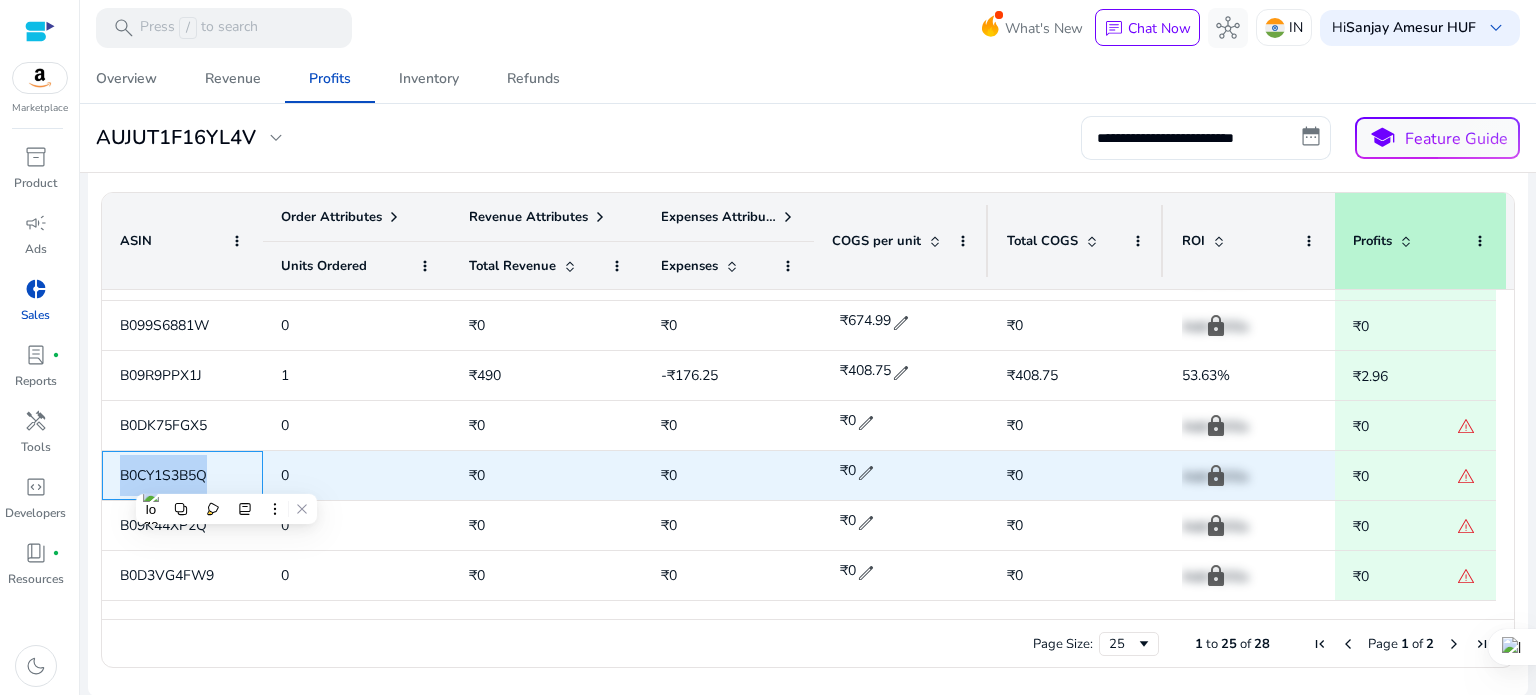 copy on "B0CY1S3B5Q" 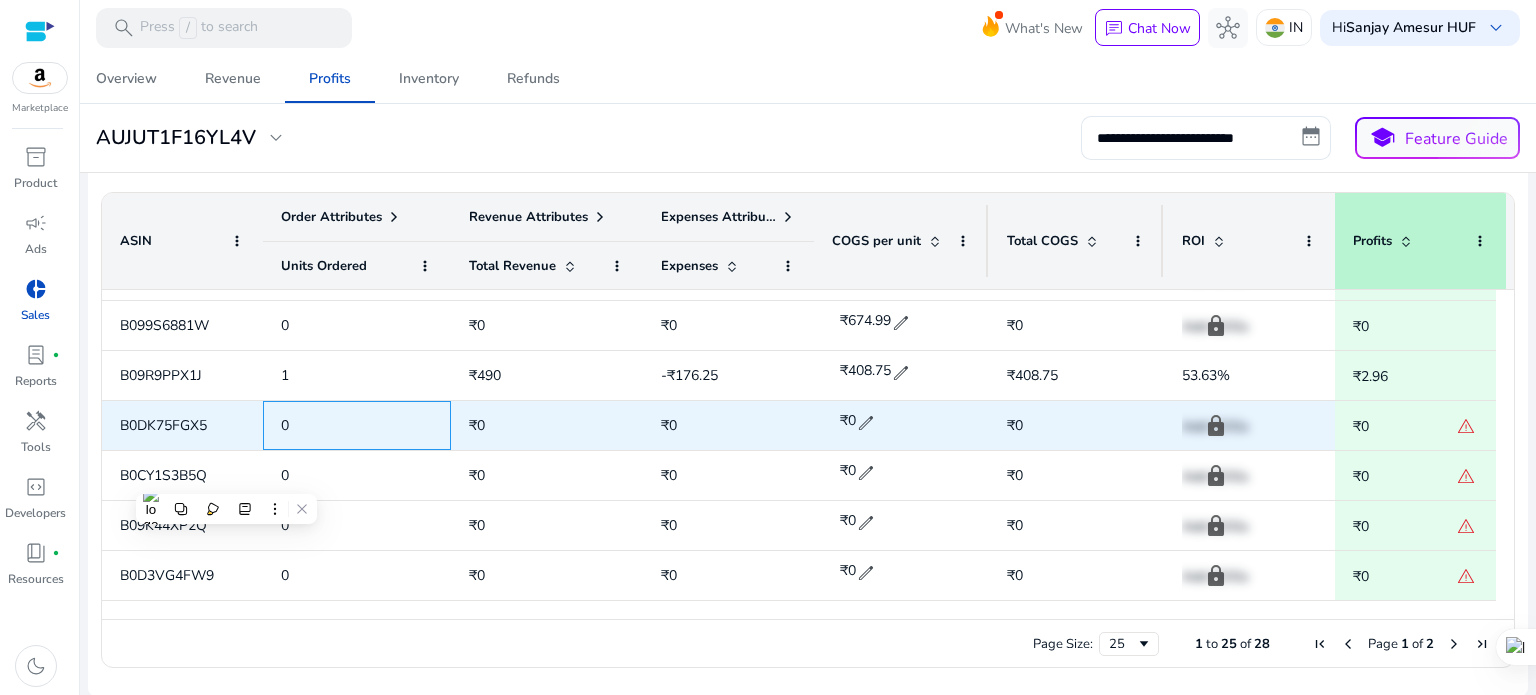 click on "0" 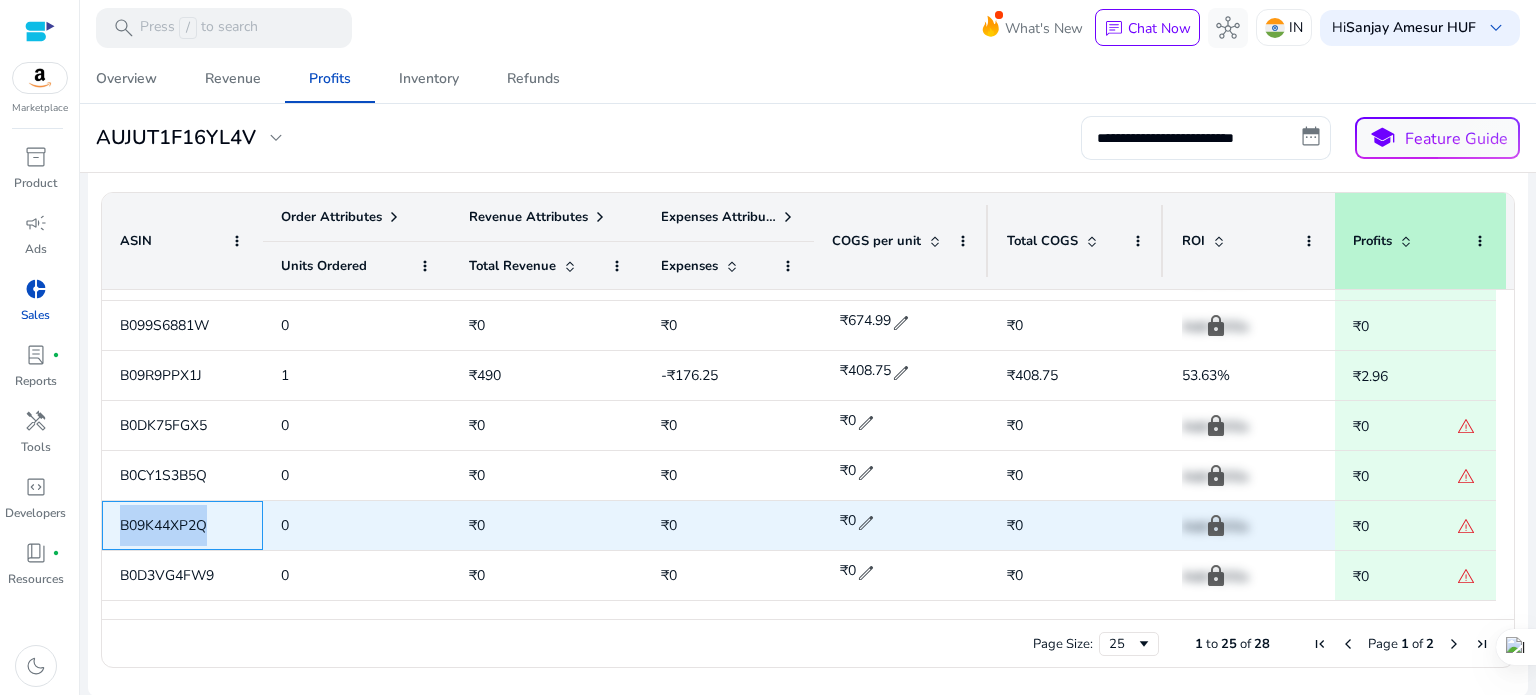 drag, startPoint x: 113, startPoint y: 519, endPoint x: 245, endPoint y: 533, distance: 132.74034 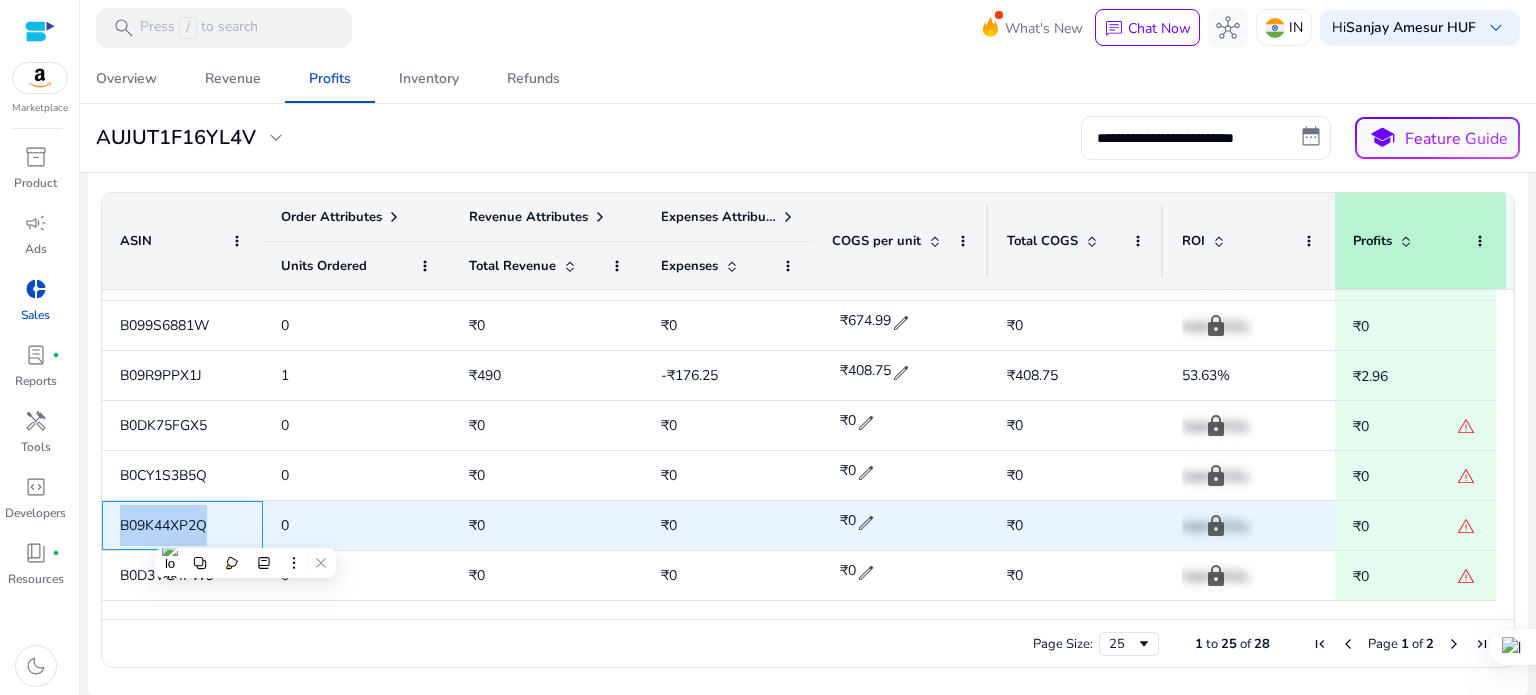 copy on "B09K44XP2Q" 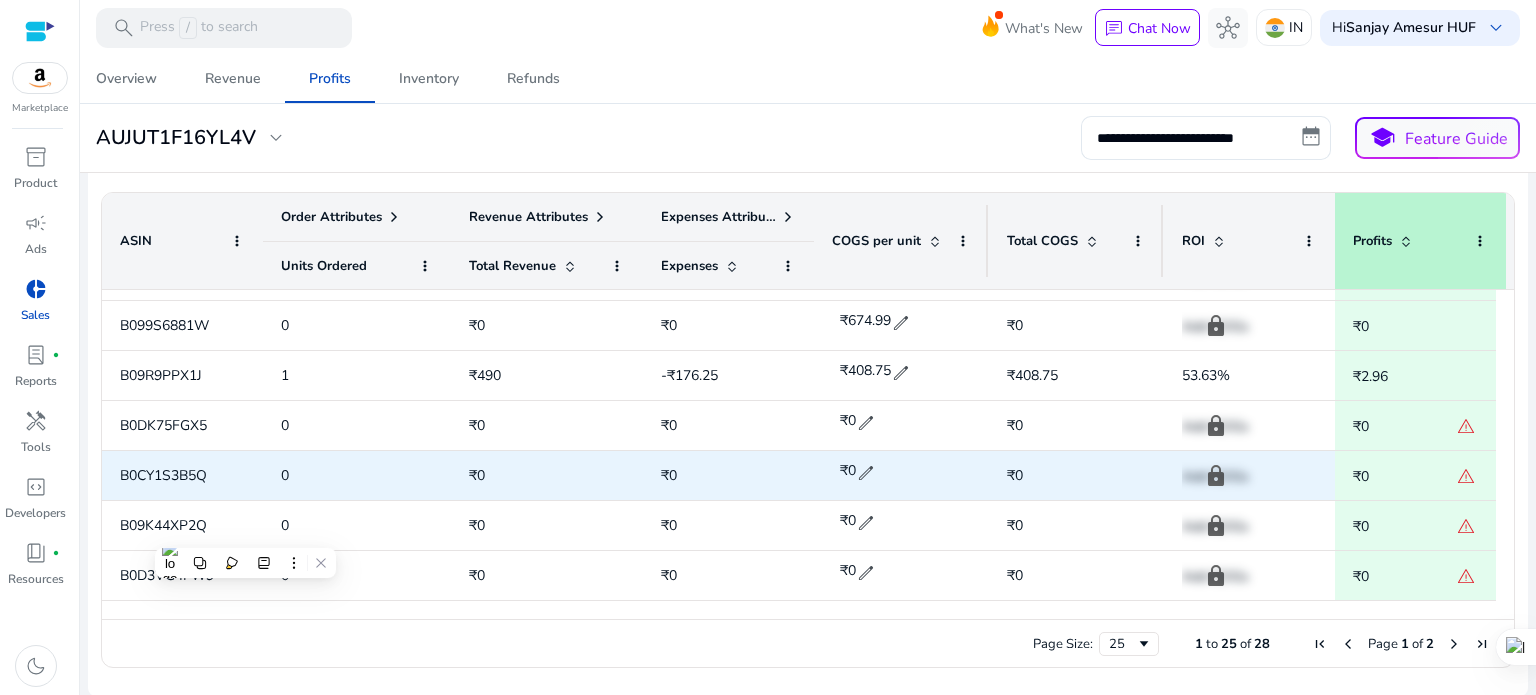 click on "0" 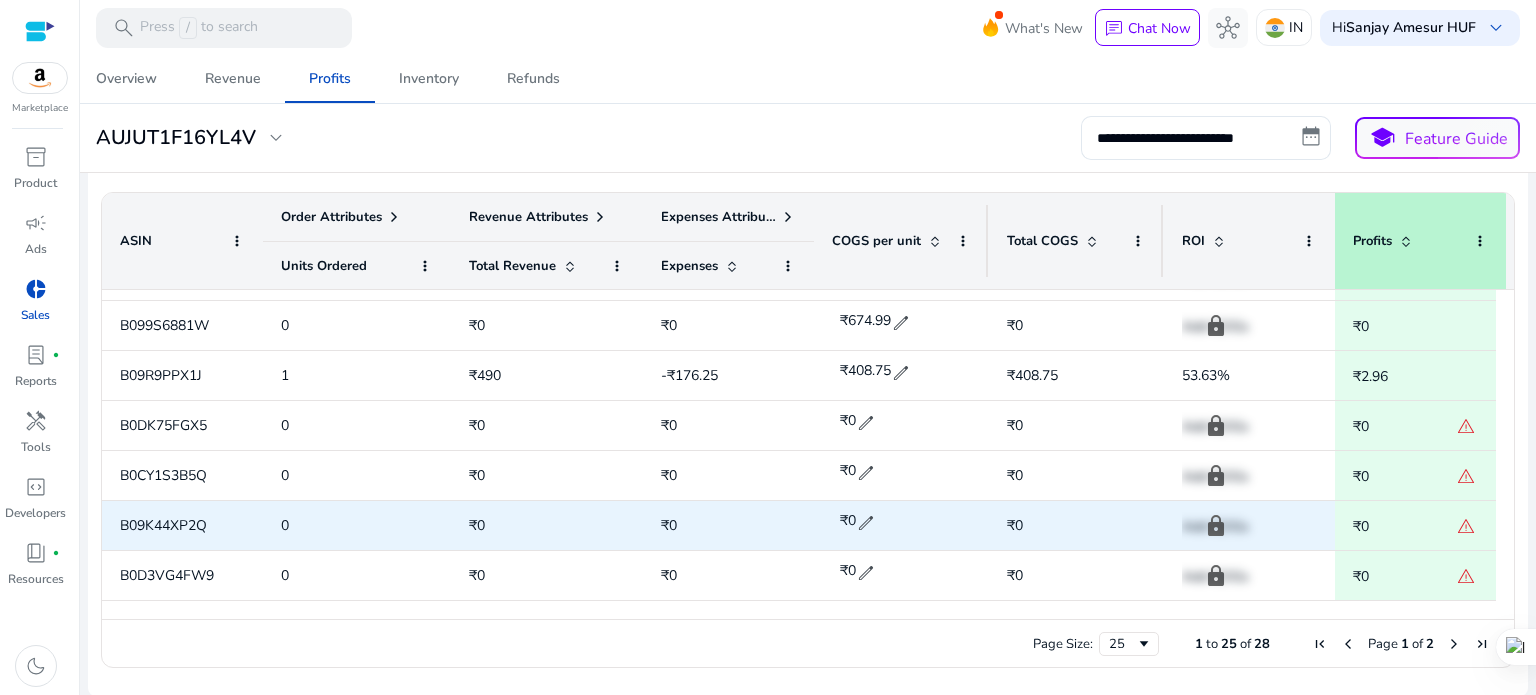 click on "0" 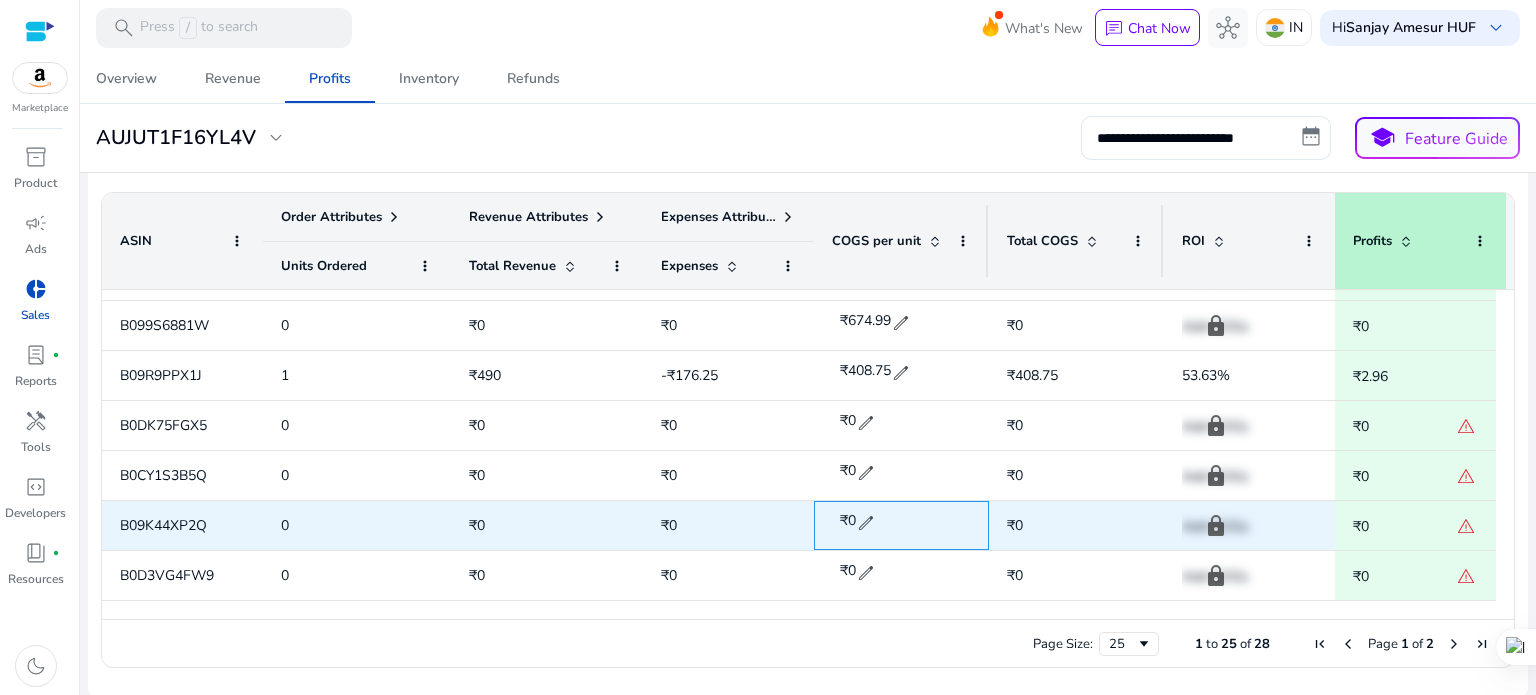 click on "edit" 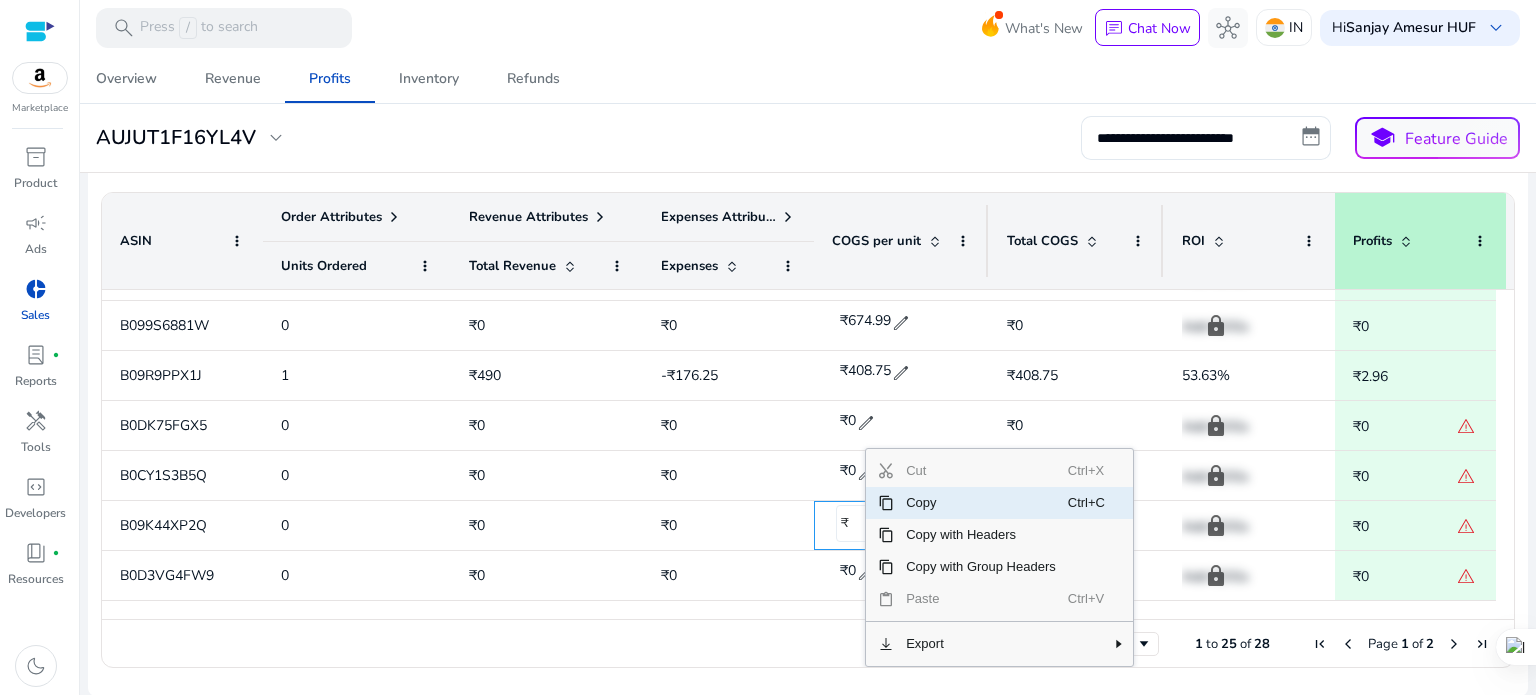 click 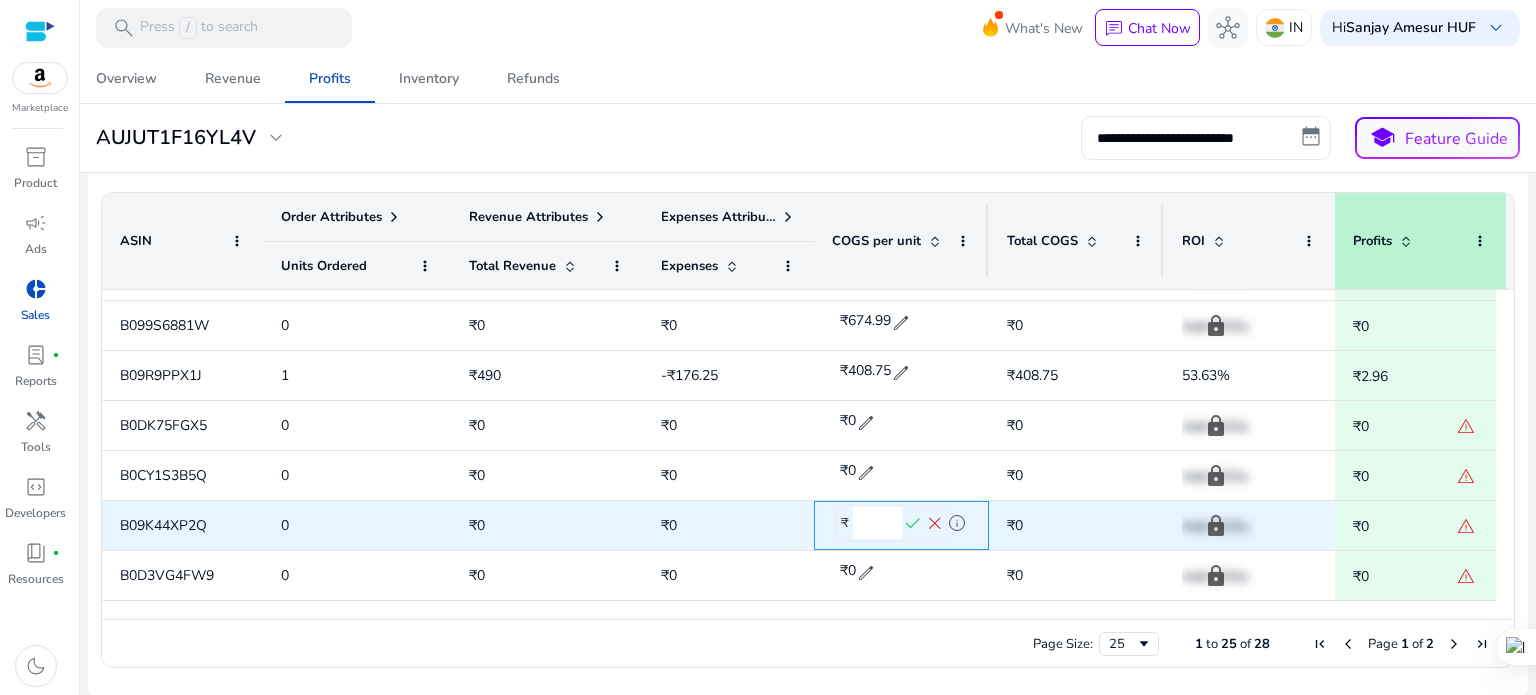 drag, startPoint x: 888, startPoint y: 520, endPoint x: 840, endPoint y: 522, distance: 48.04165 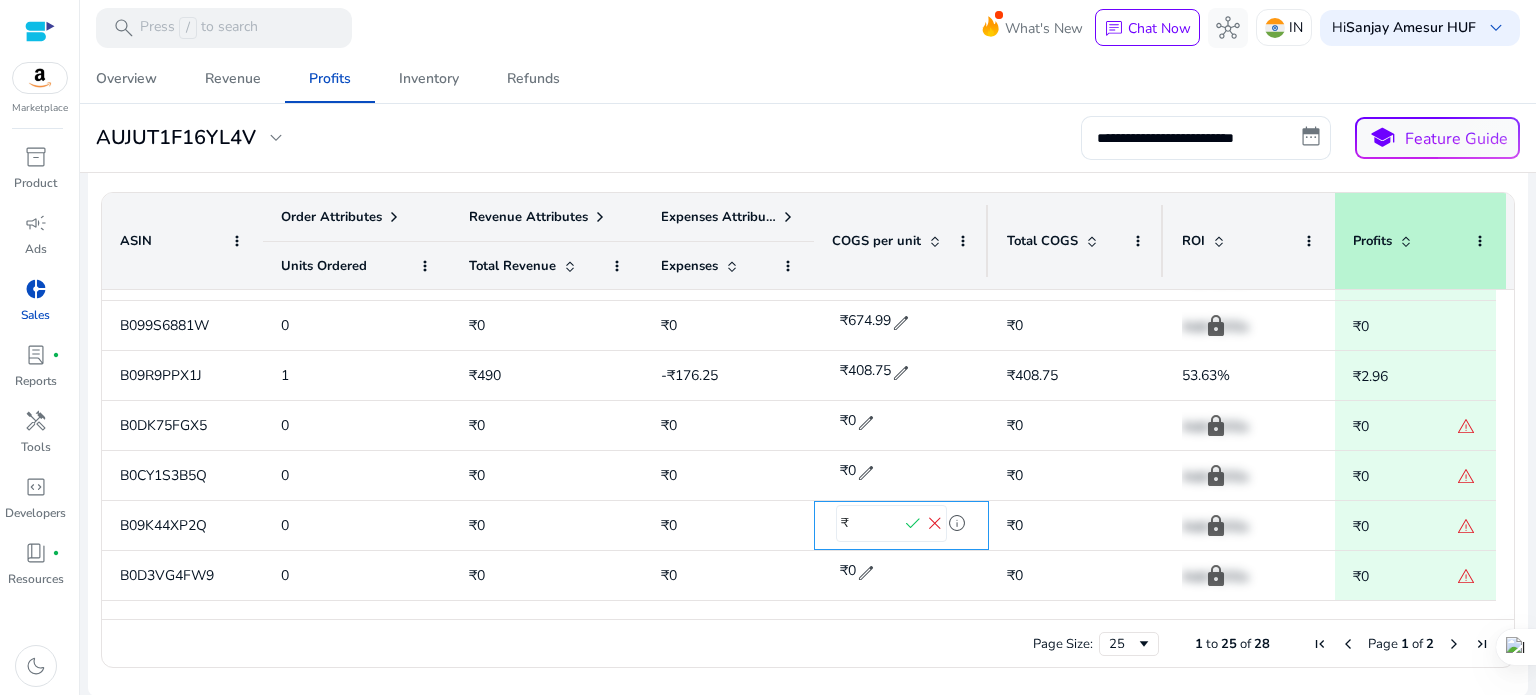 scroll, scrollTop: 0, scrollLeft: 1, axis: horizontal 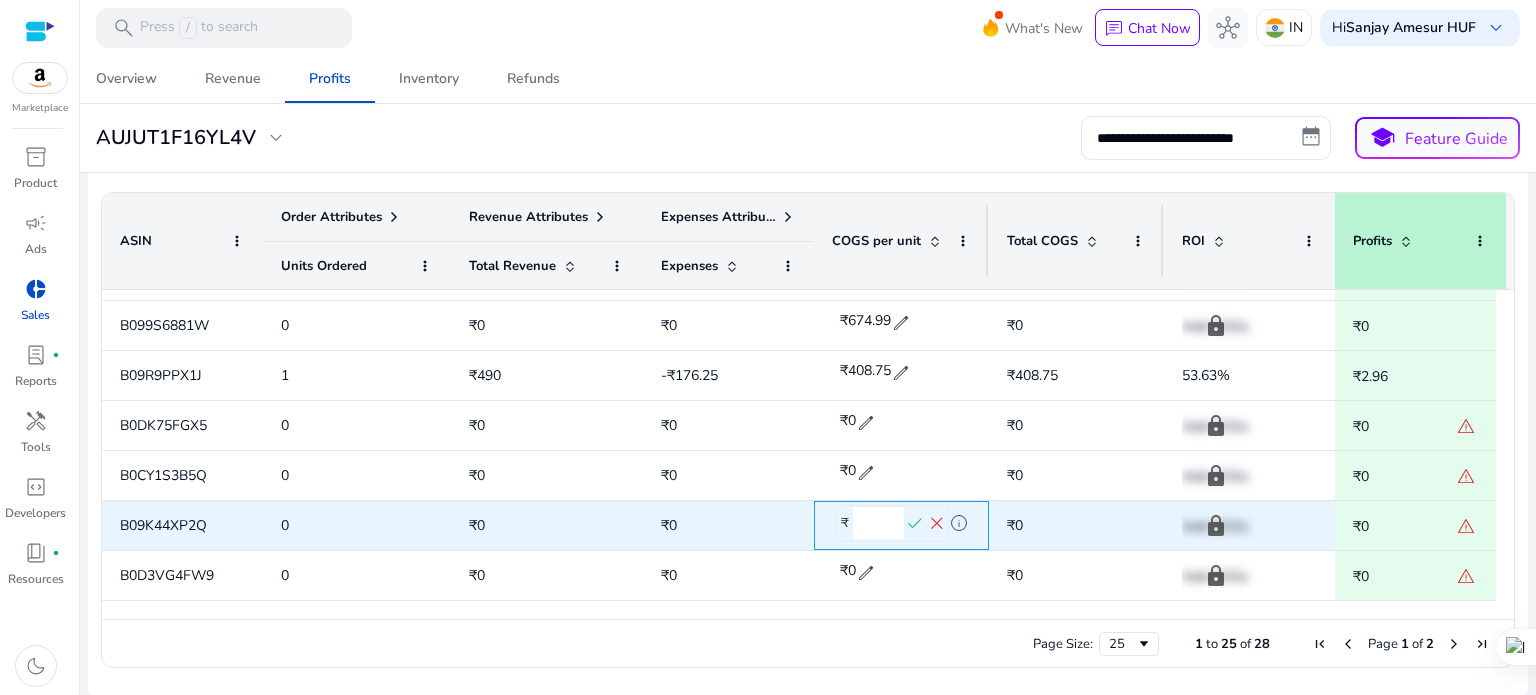 type on "******" 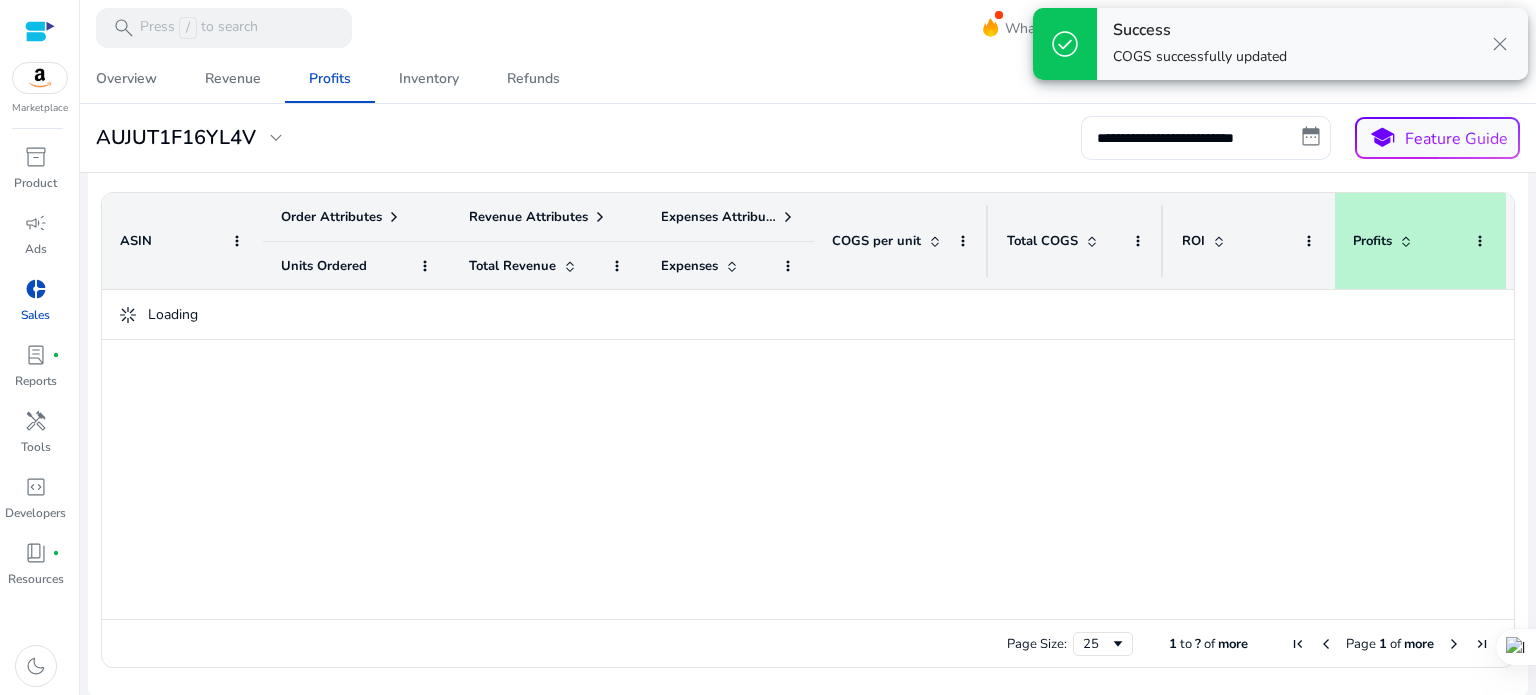 scroll, scrollTop: 0, scrollLeft: 0, axis: both 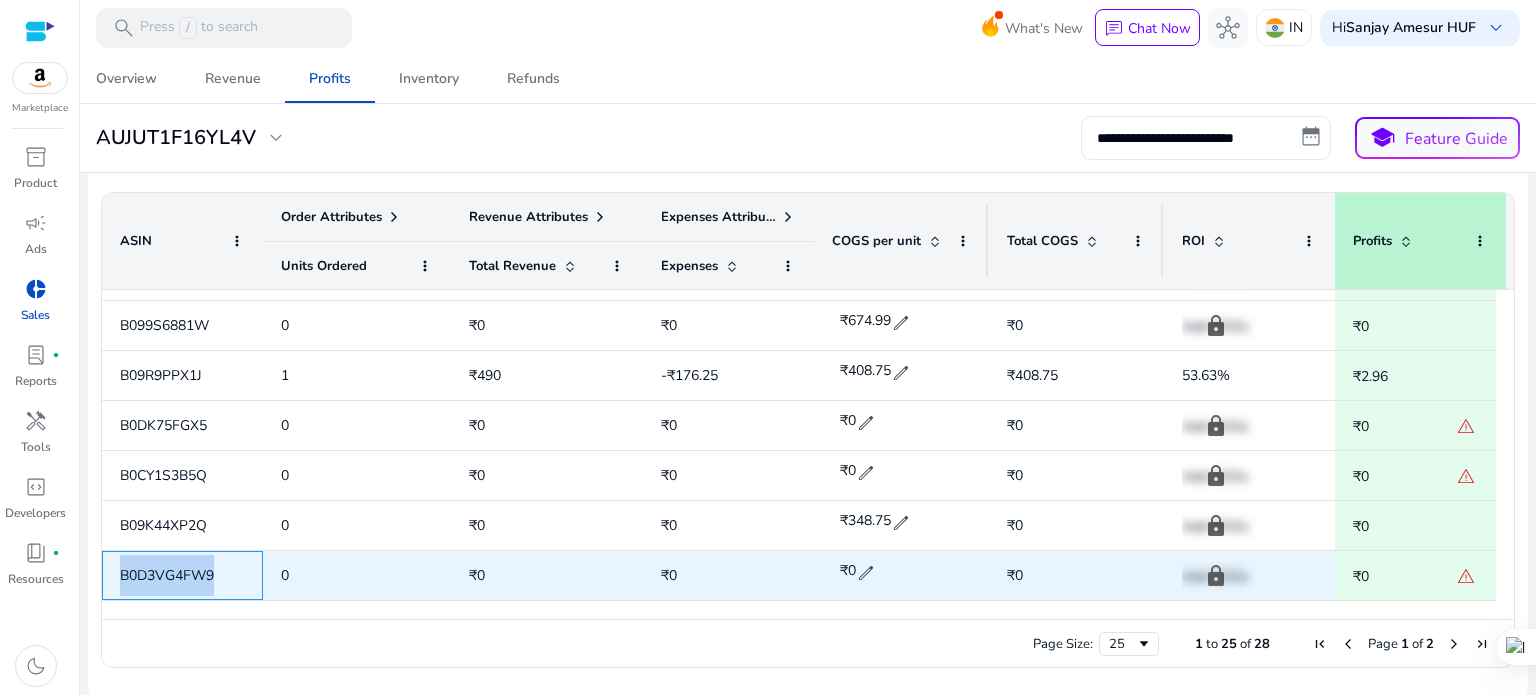 drag, startPoint x: 112, startPoint y: 572, endPoint x: 226, endPoint y: 585, distance: 114.73883 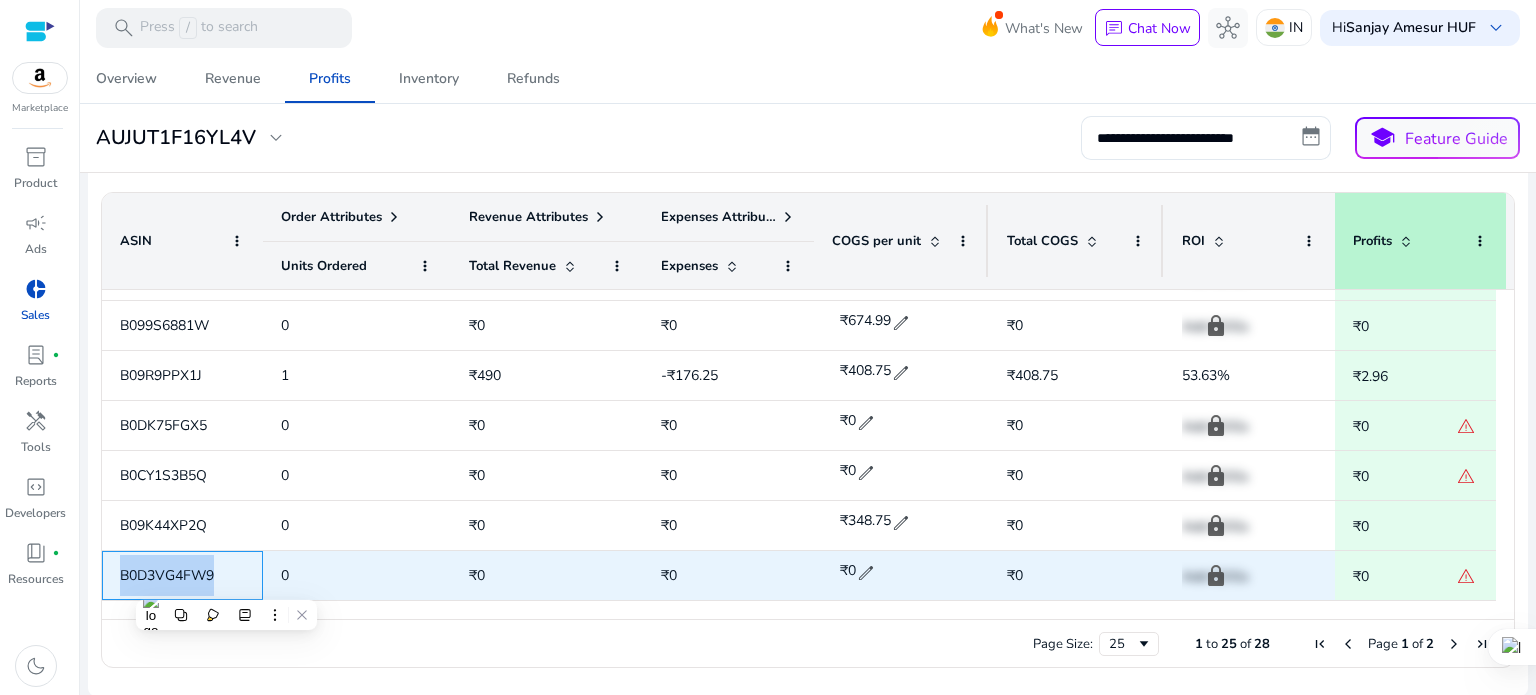 copy on "B0D3VG4FW9" 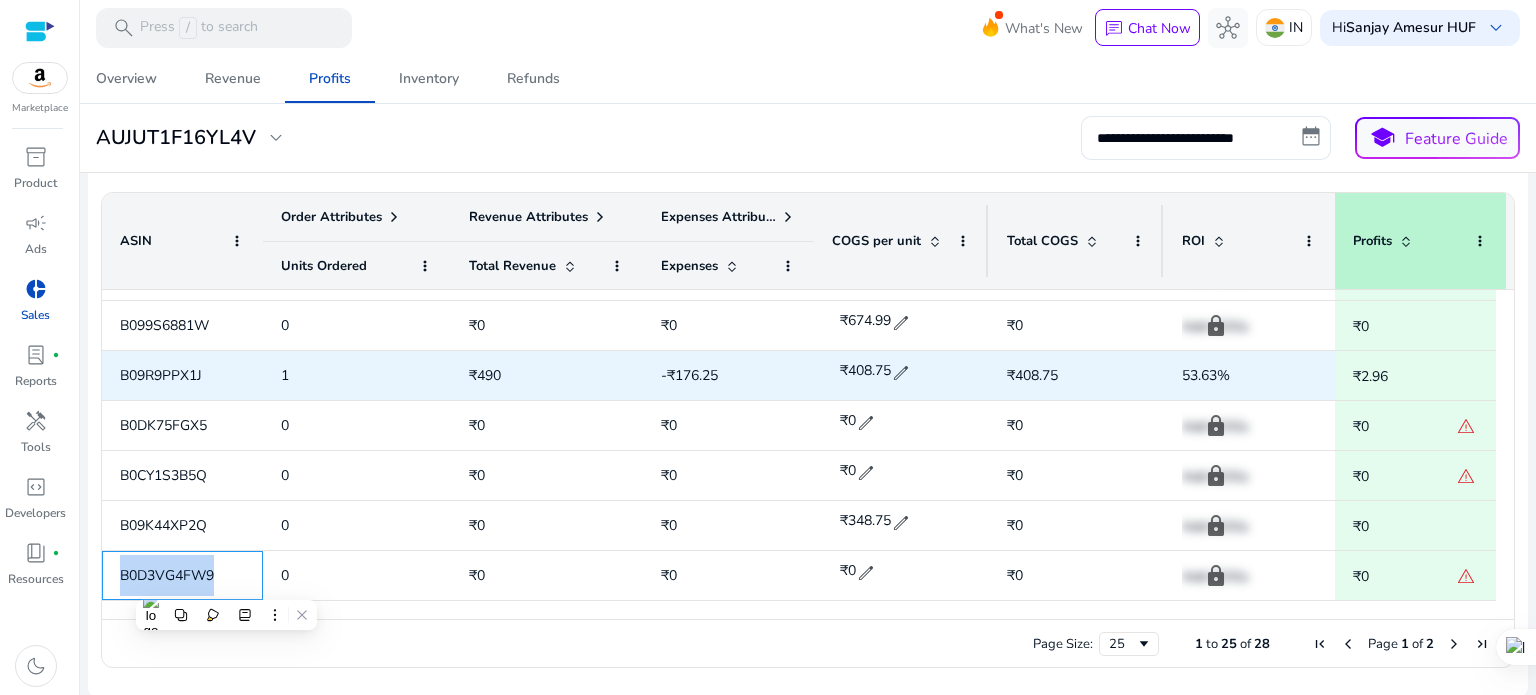 scroll, scrollTop: 602, scrollLeft: 0, axis: vertical 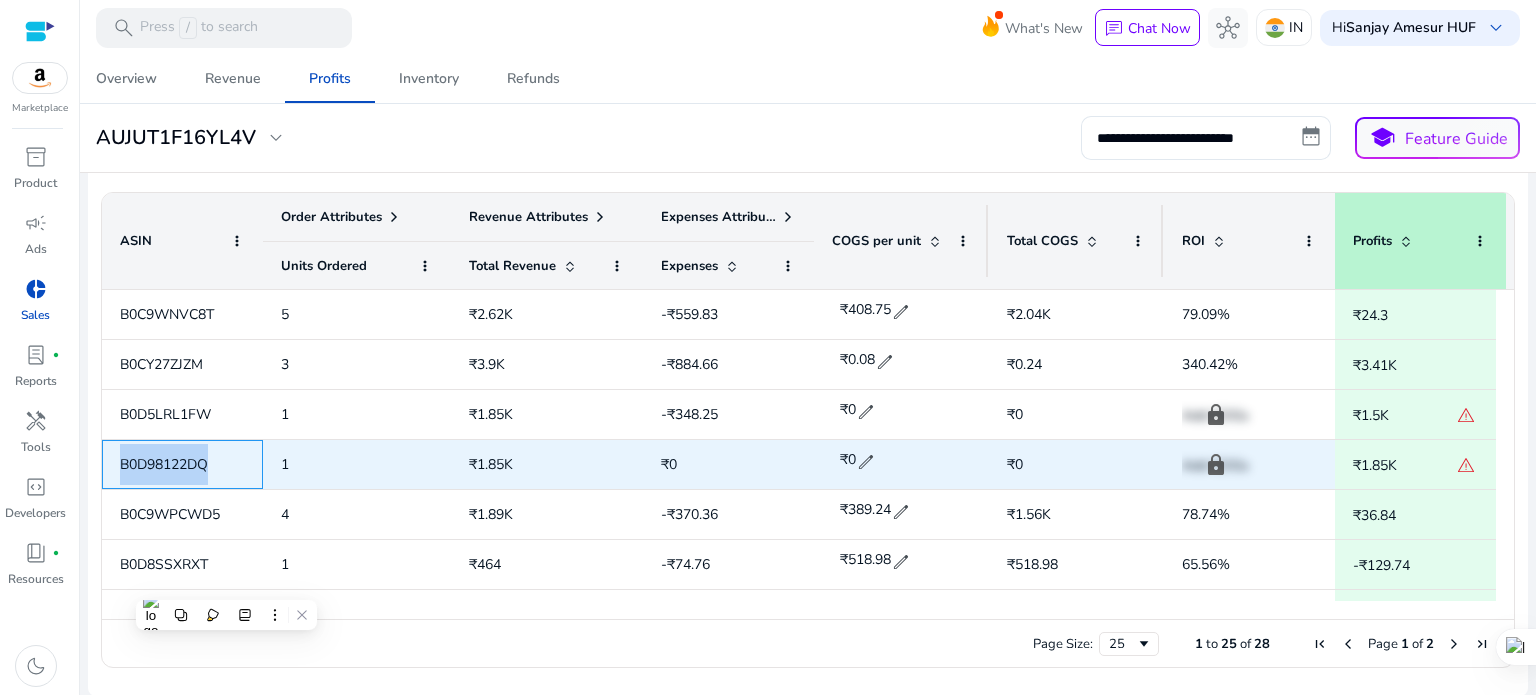 drag, startPoint x: 116, startPoint y: 461, endPoint x: 228, endPoint y: 473, distance: 112.64102 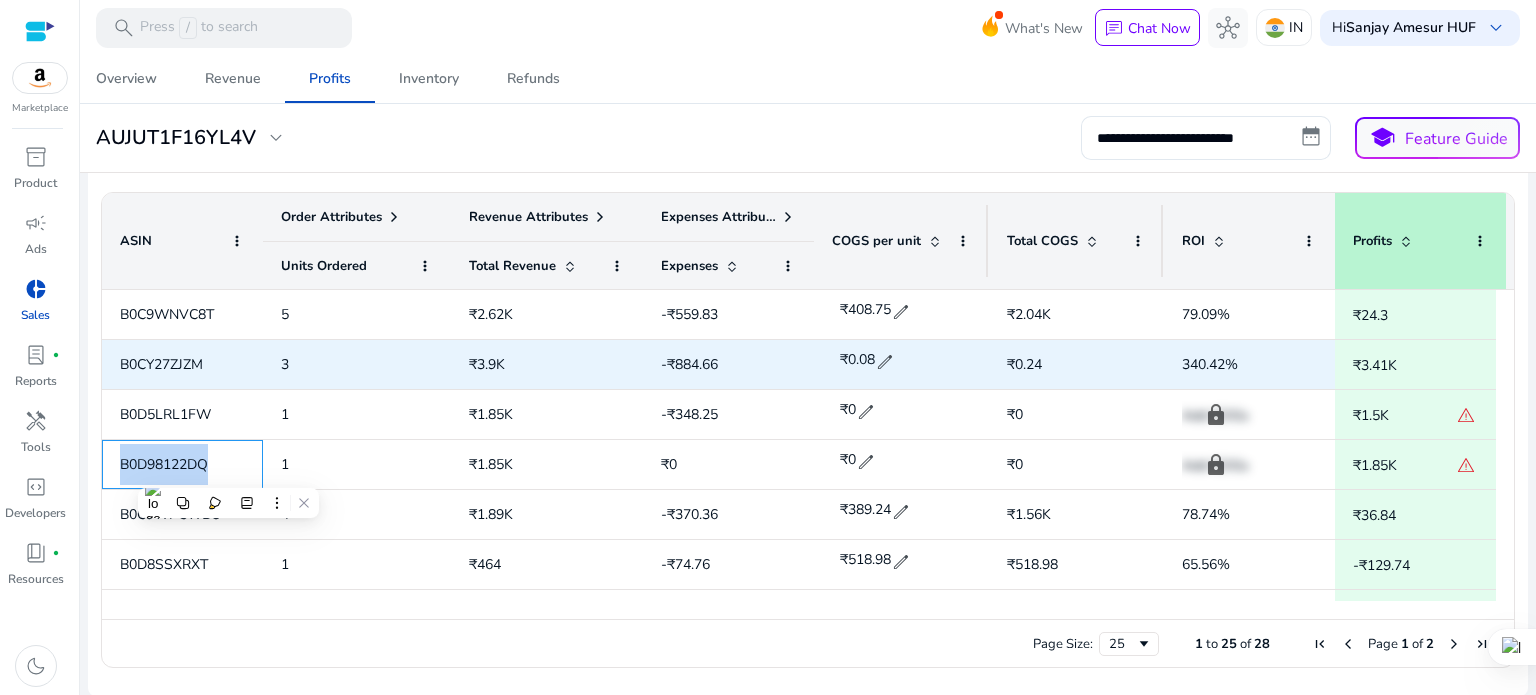 copy on "B0D98122DQ" 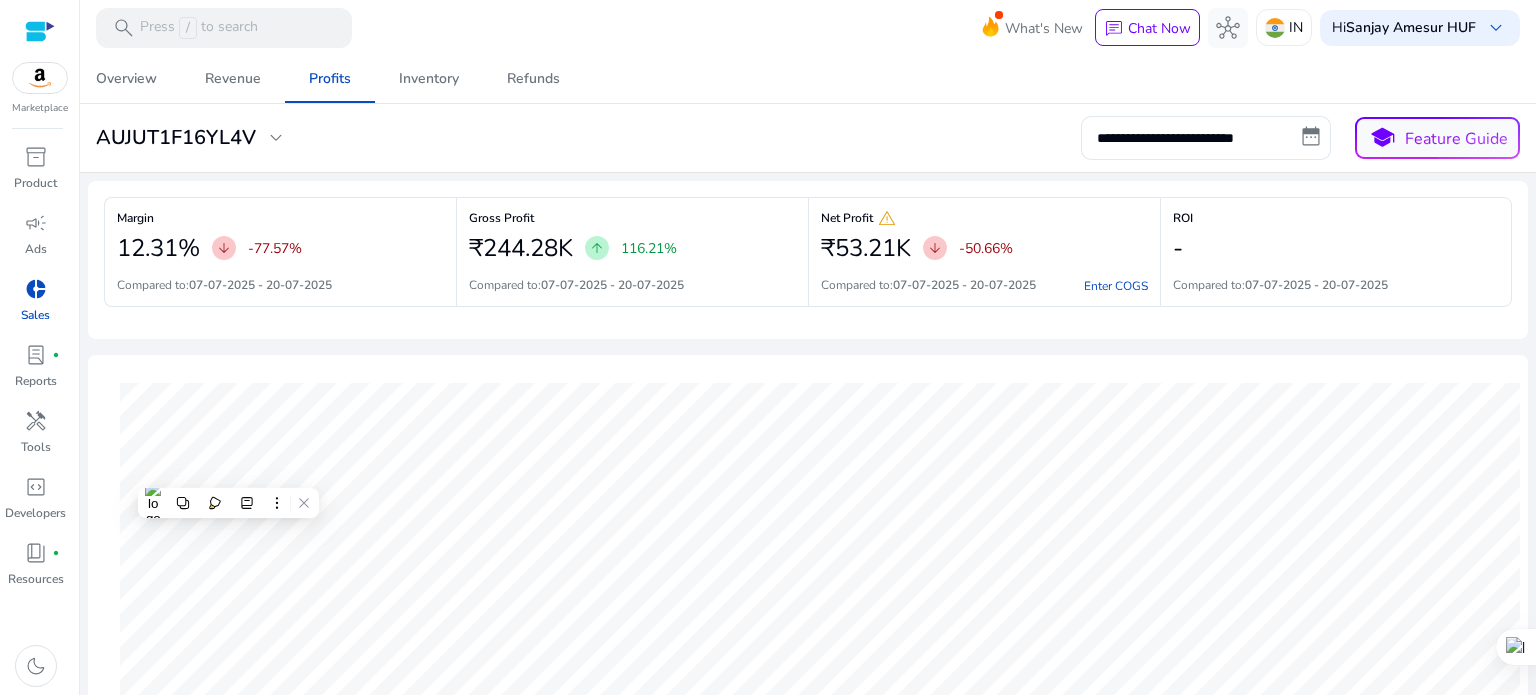 scroll, scrollTop: 0, scrollLeft: 0, axis: both 